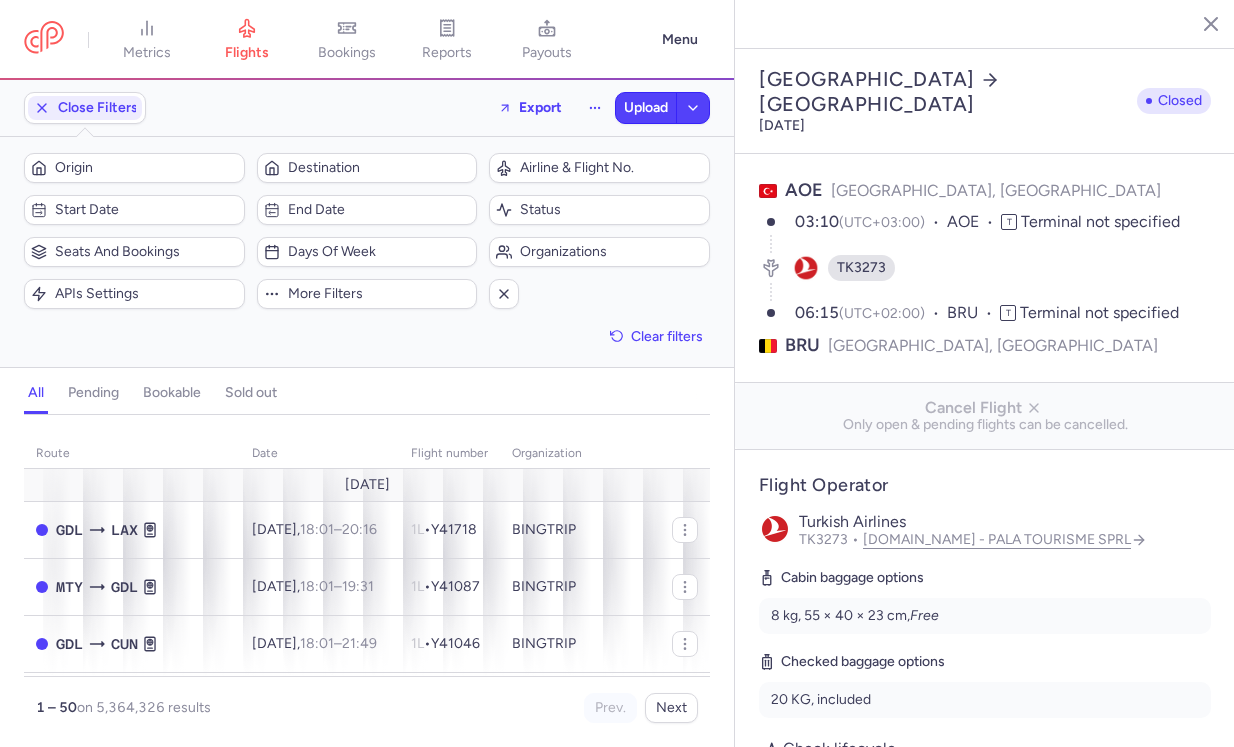 select on "hours" 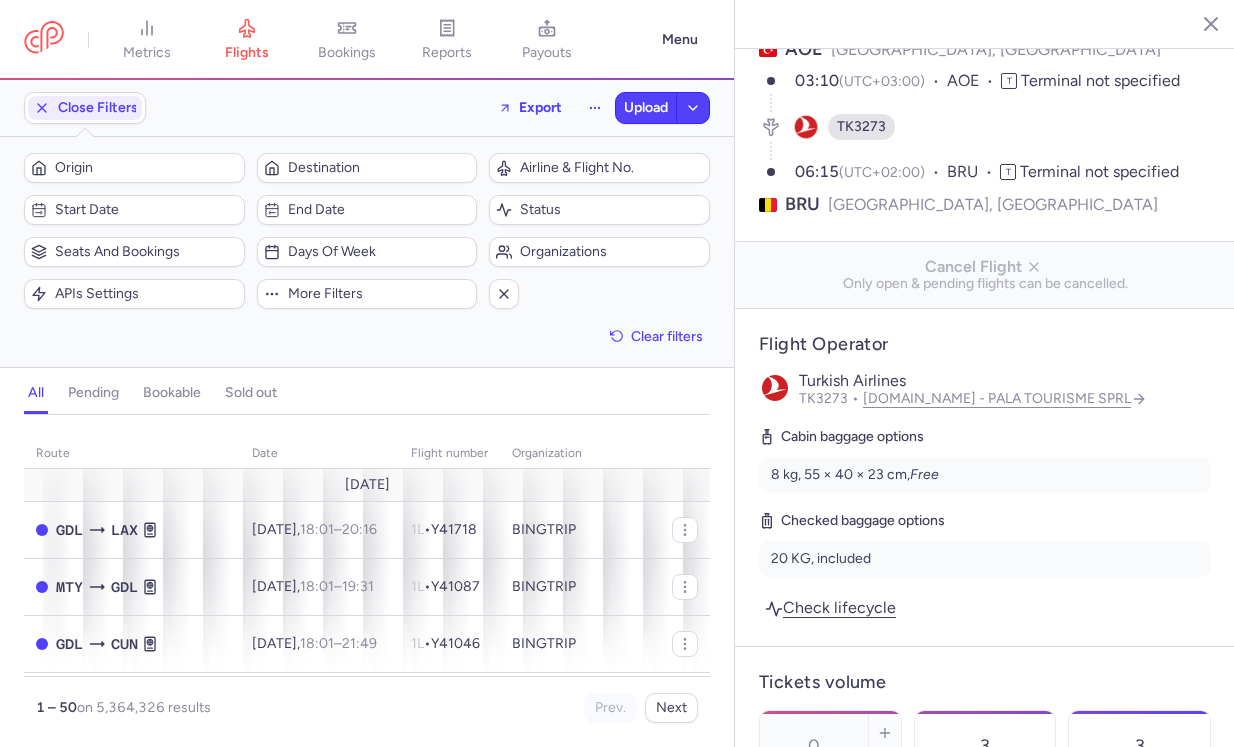 scroll, scrollTop: 0, scrollLeft: 0, axis: both 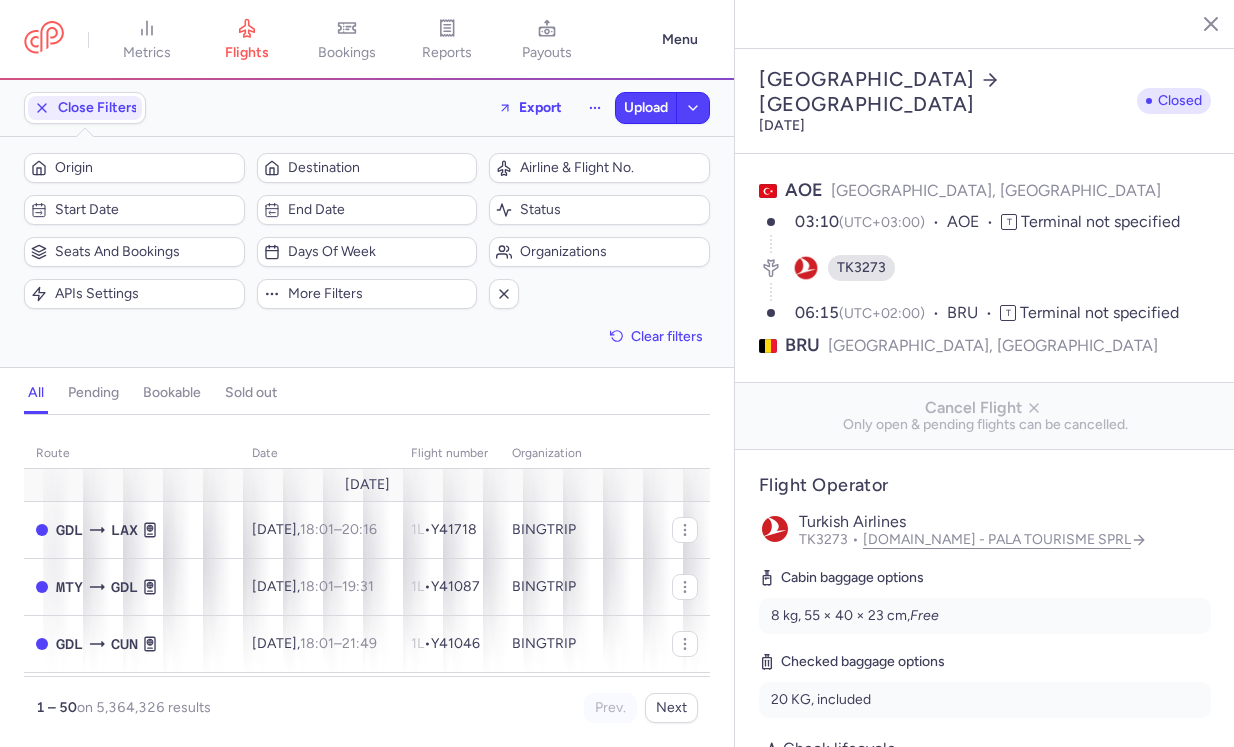click 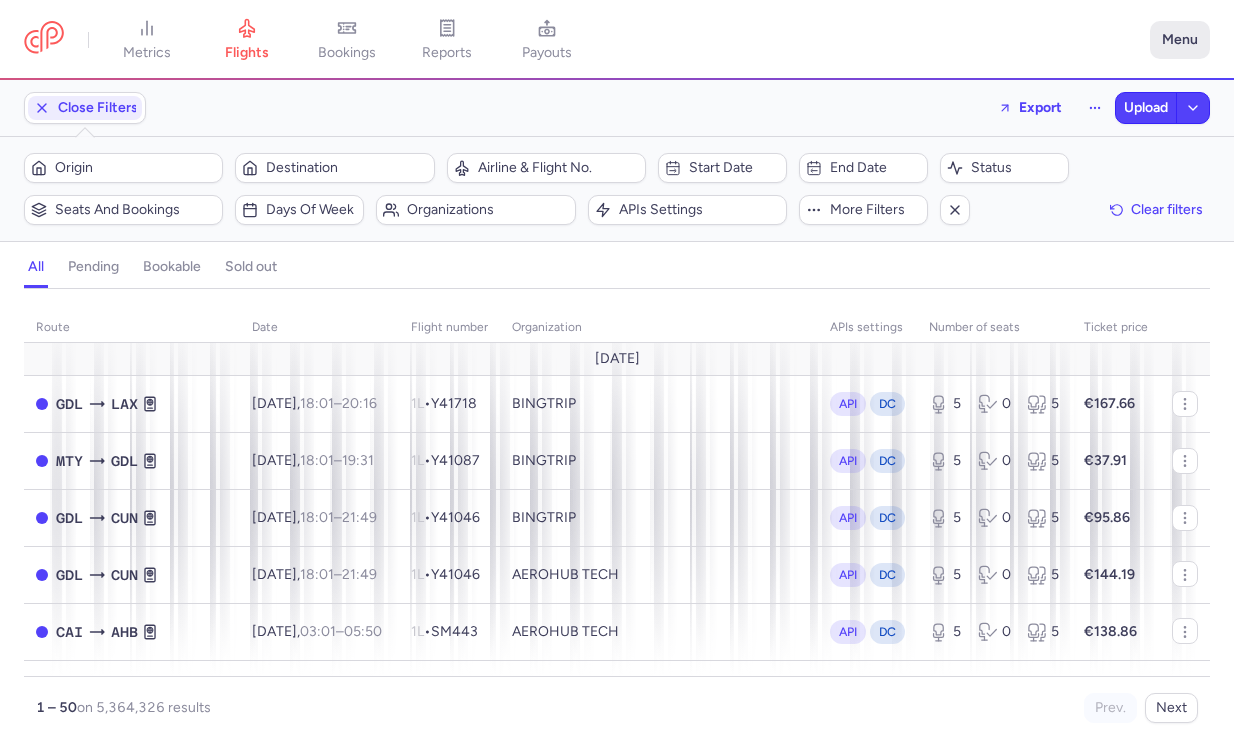 click on "Menu" at bounding box center (1180, 40) 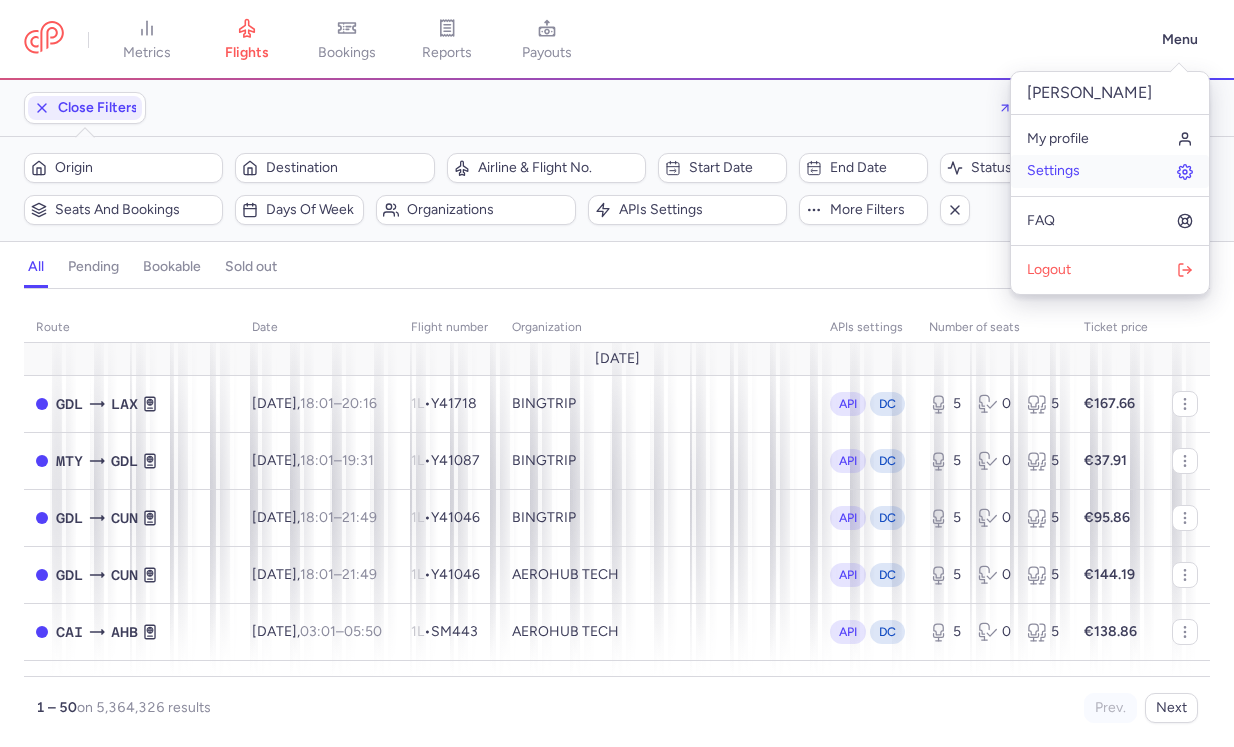 click on "Settings" at bounding box center (1053, 171) 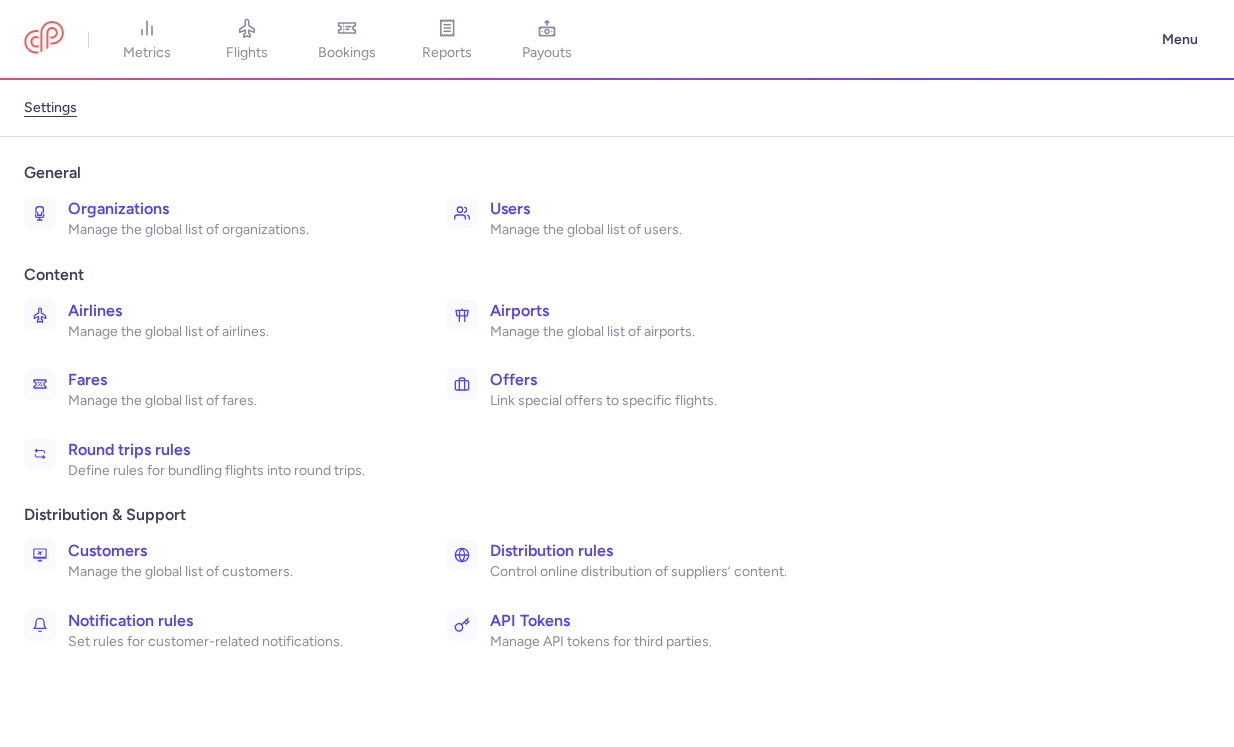 click on "Organizations" at bounding box center (235, 209) 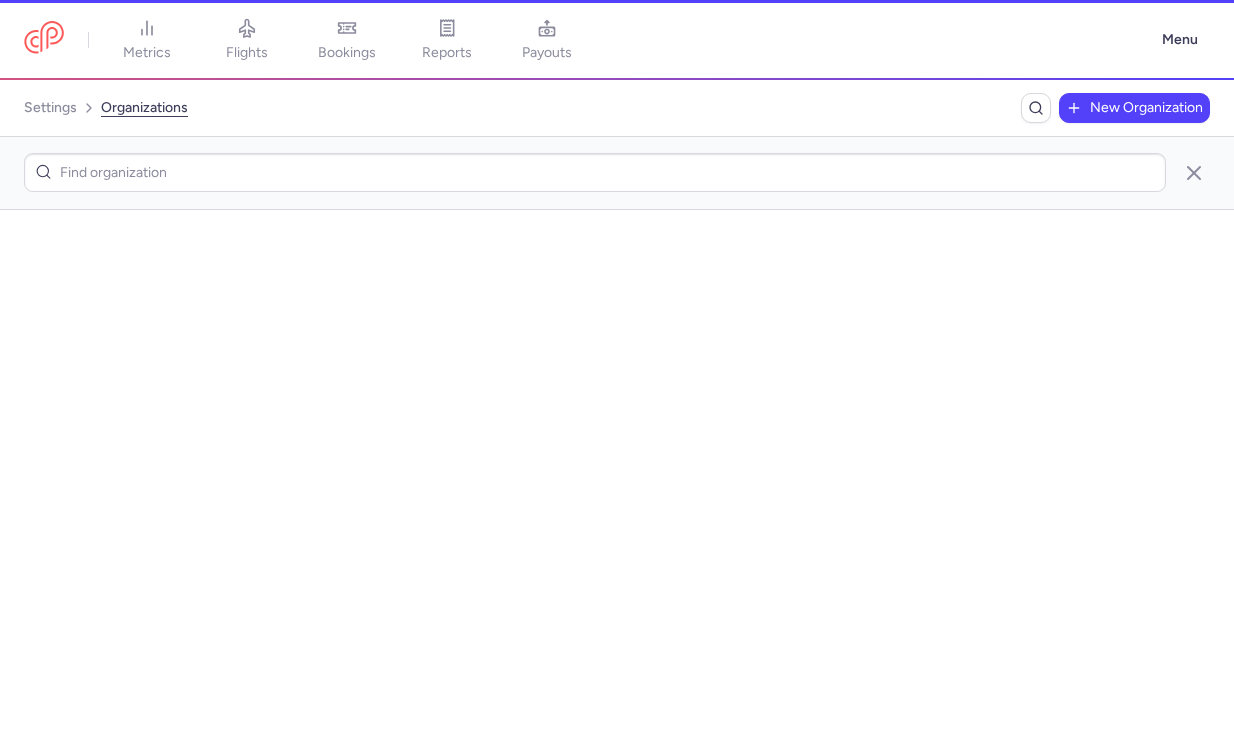 scroll, scrollTop: 0, scrollLeft: 0, axis: both 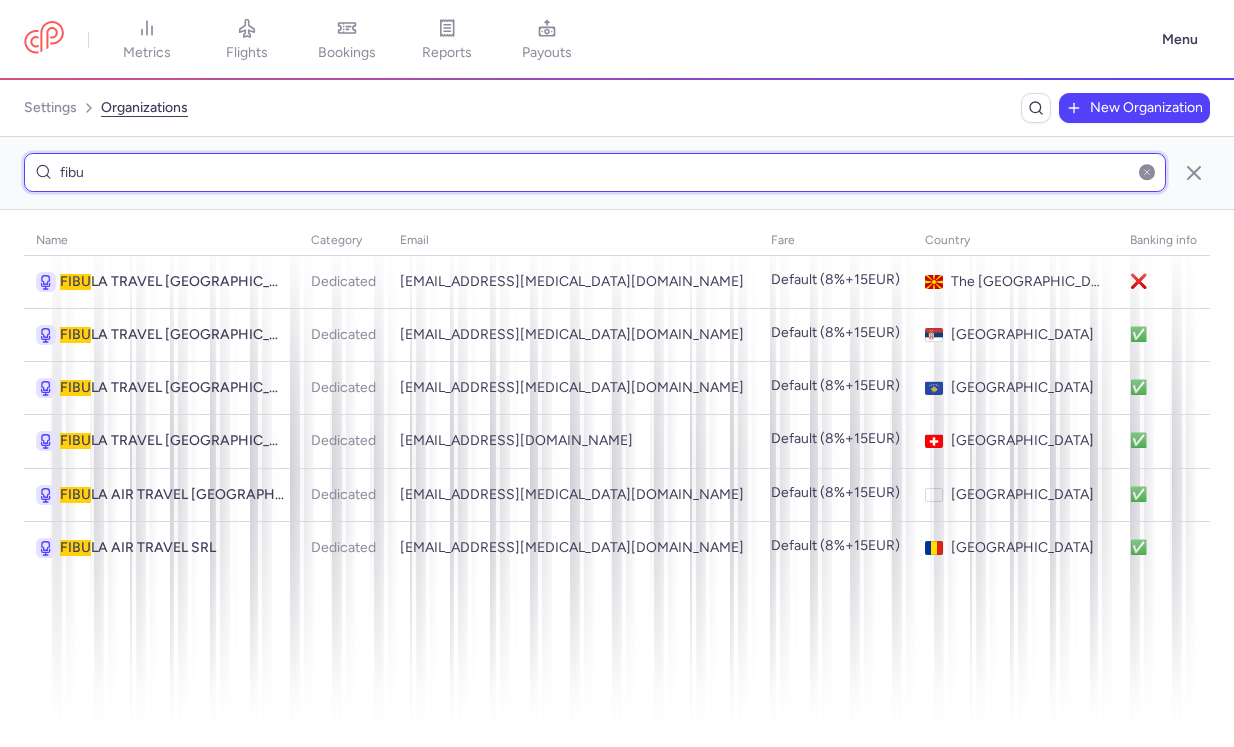 type on "fibu" 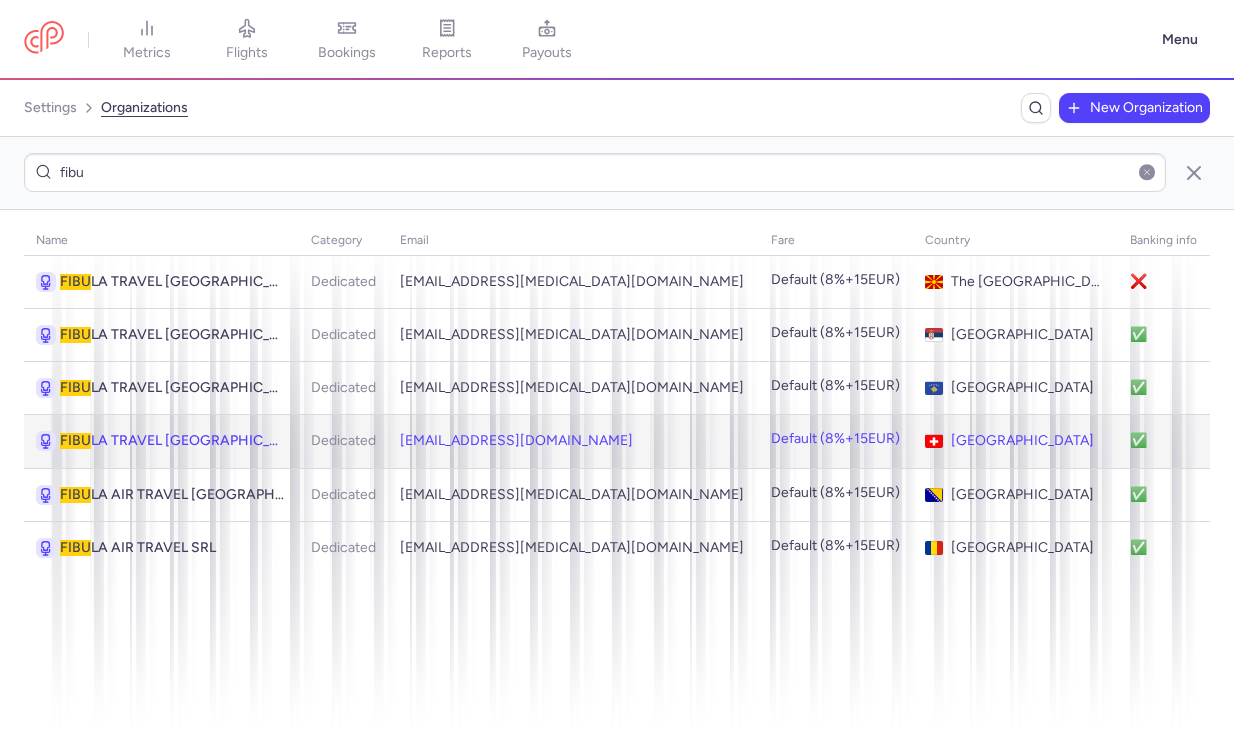 click on "FIBU LA TRAVEL SWITZERLAND" at bounding box center [172, 441] 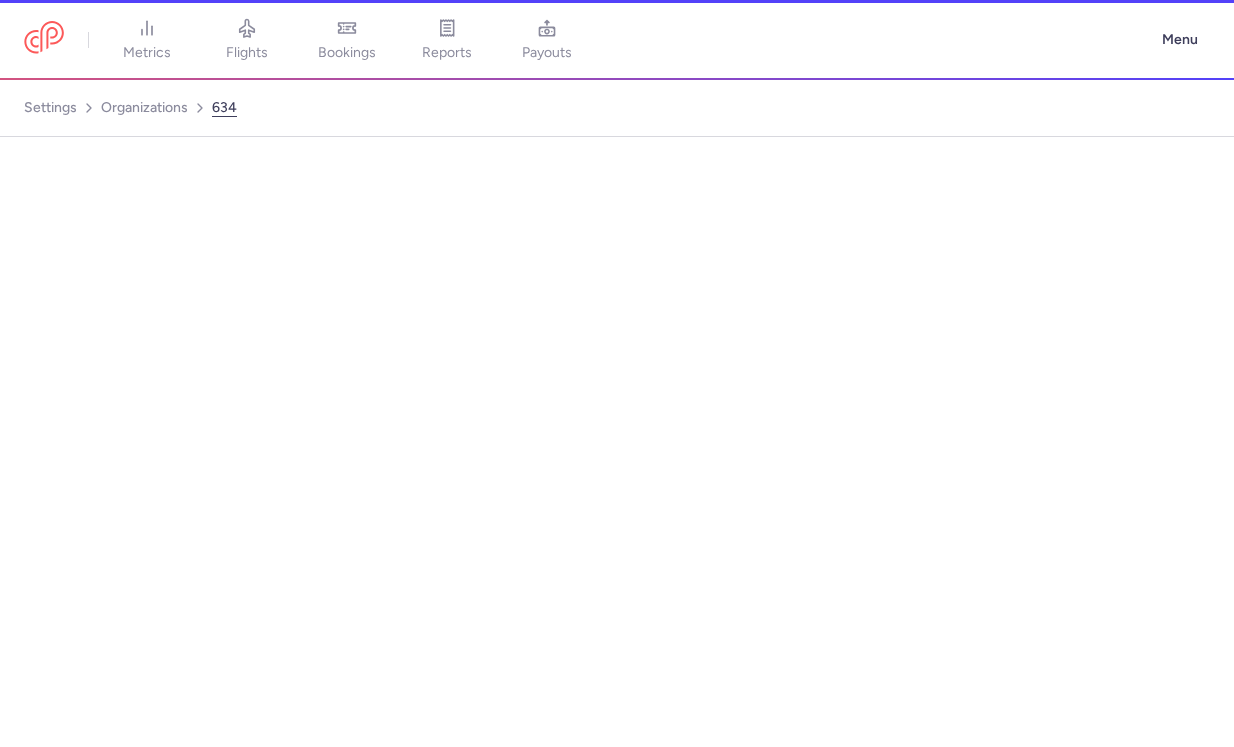 select on "DEDICATED" 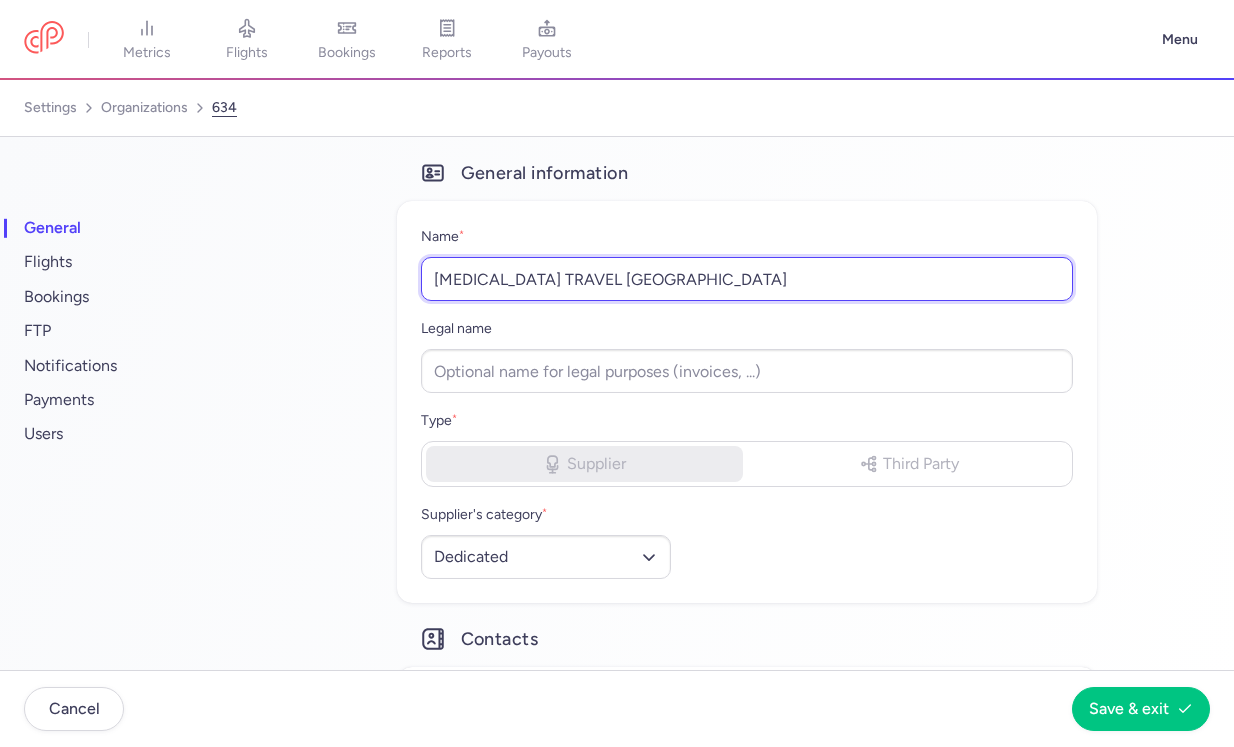 click on "FIBULA TRAVEL SWITZERLAND" at bounding box center [747, 279] 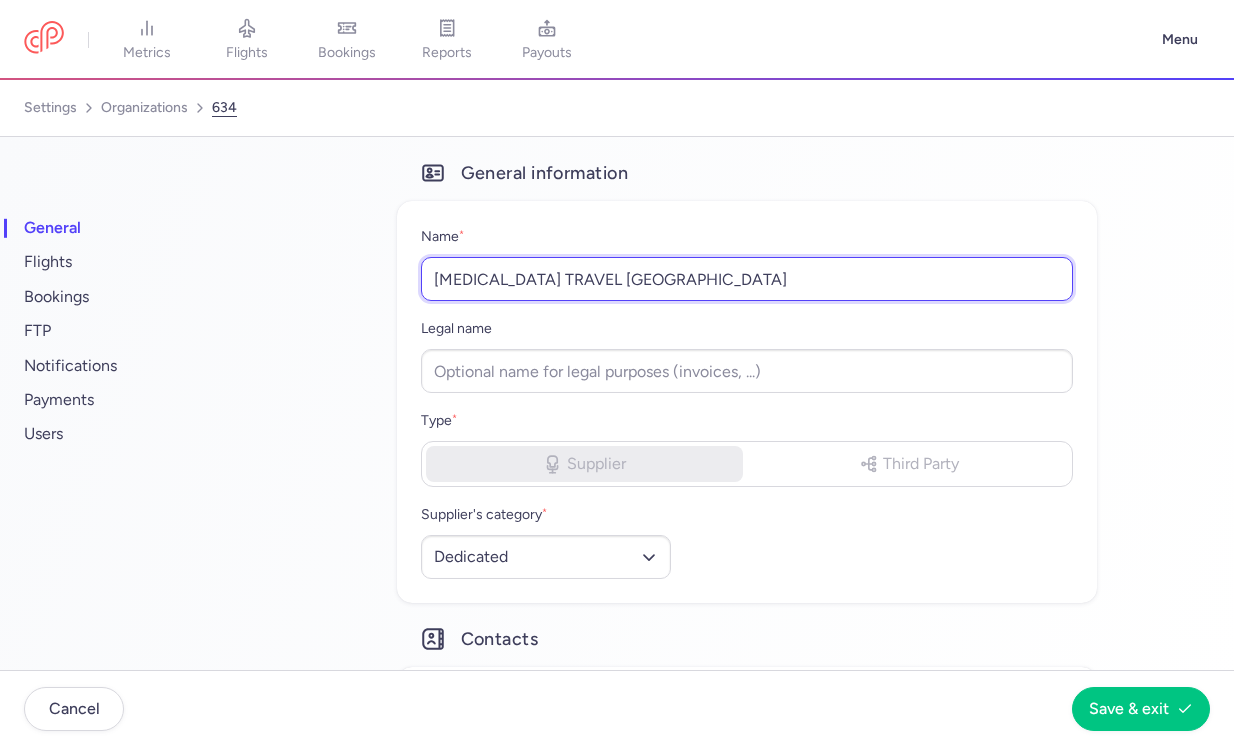 click on "FIBULA TRAVEL SWITZERLAND" at bounding box center [747, 279] 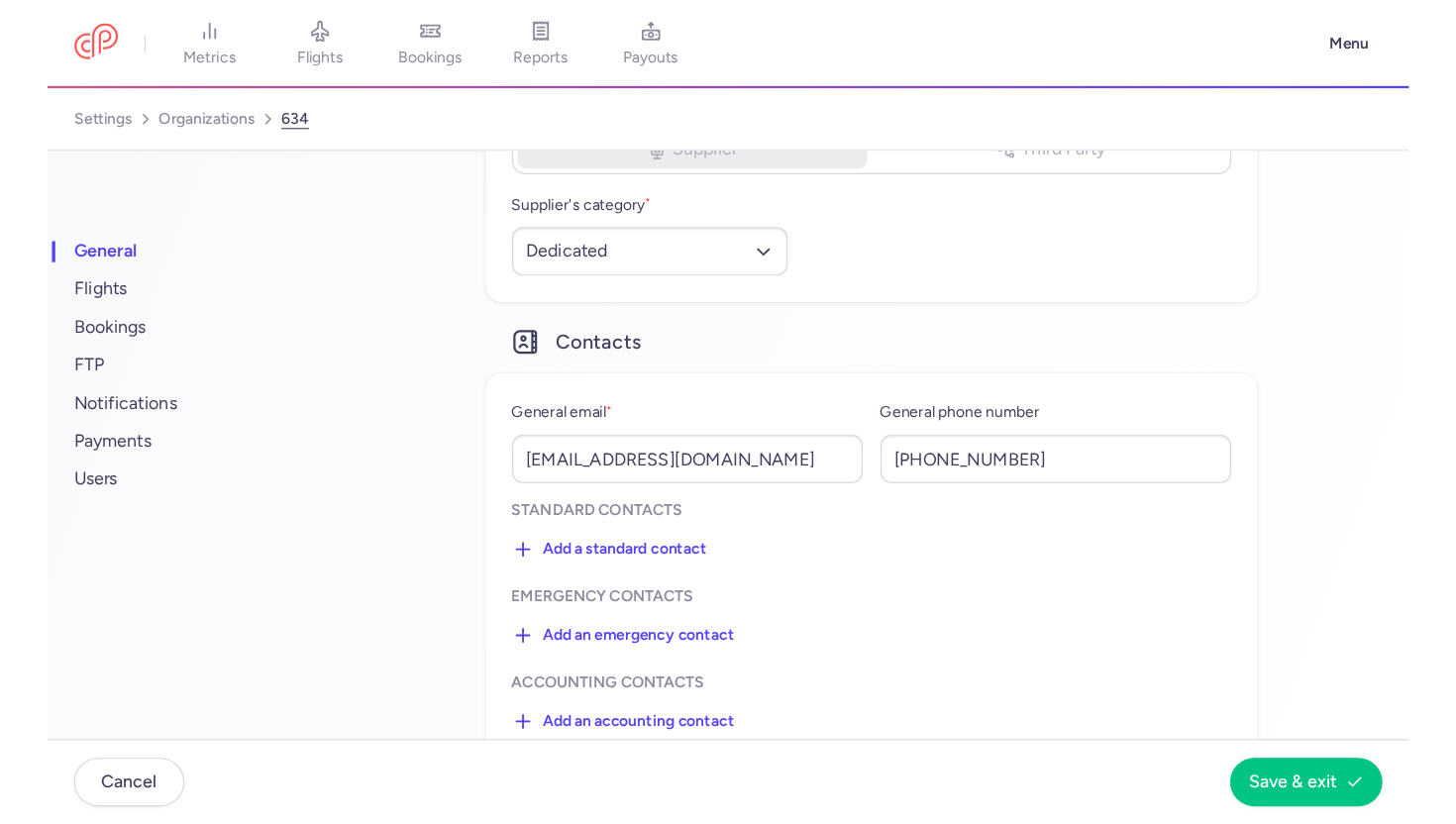 scroll, scrollTop: 333, scrollLeft: 0, axis: vertical 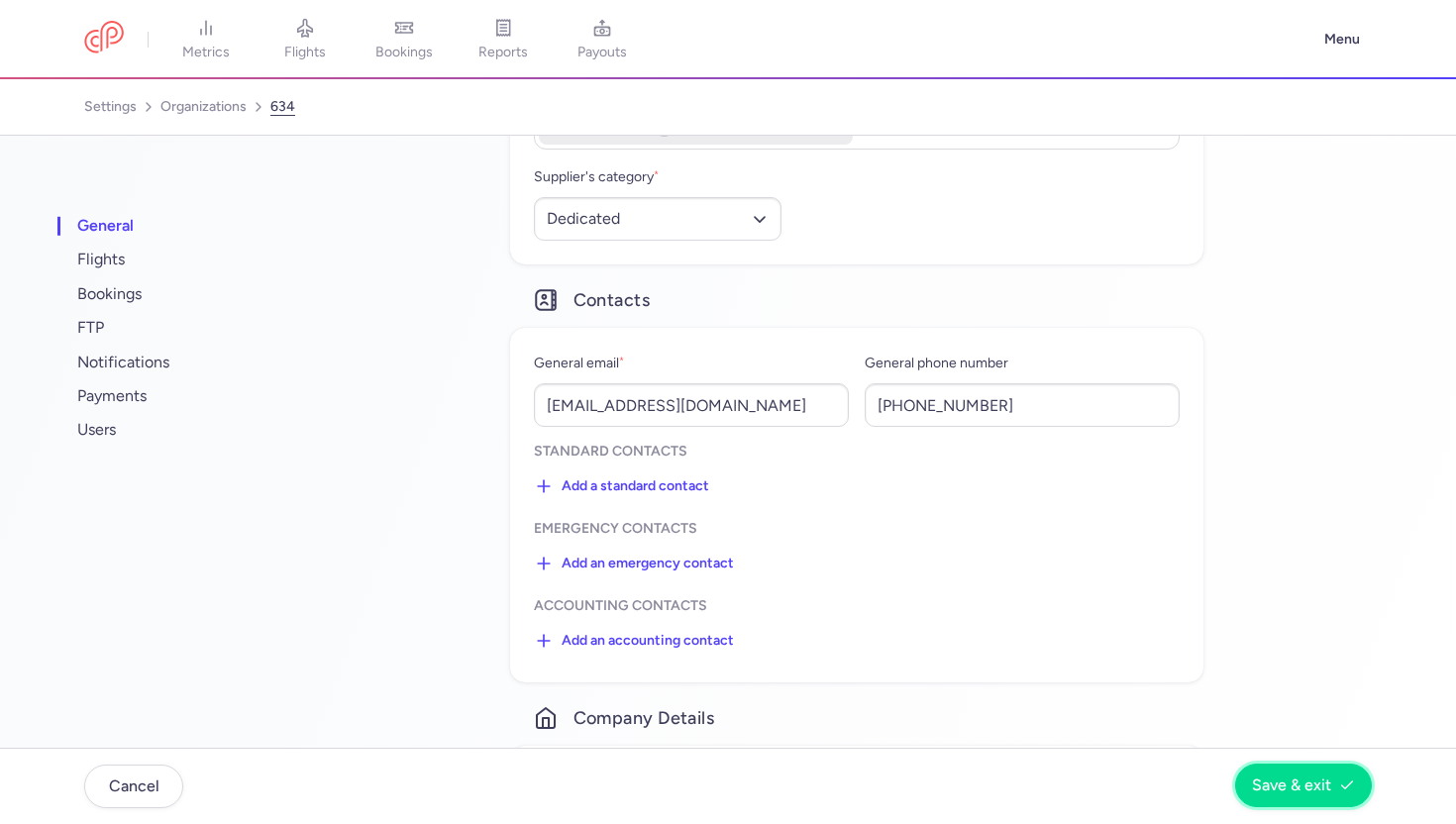 click on "Save & exit" 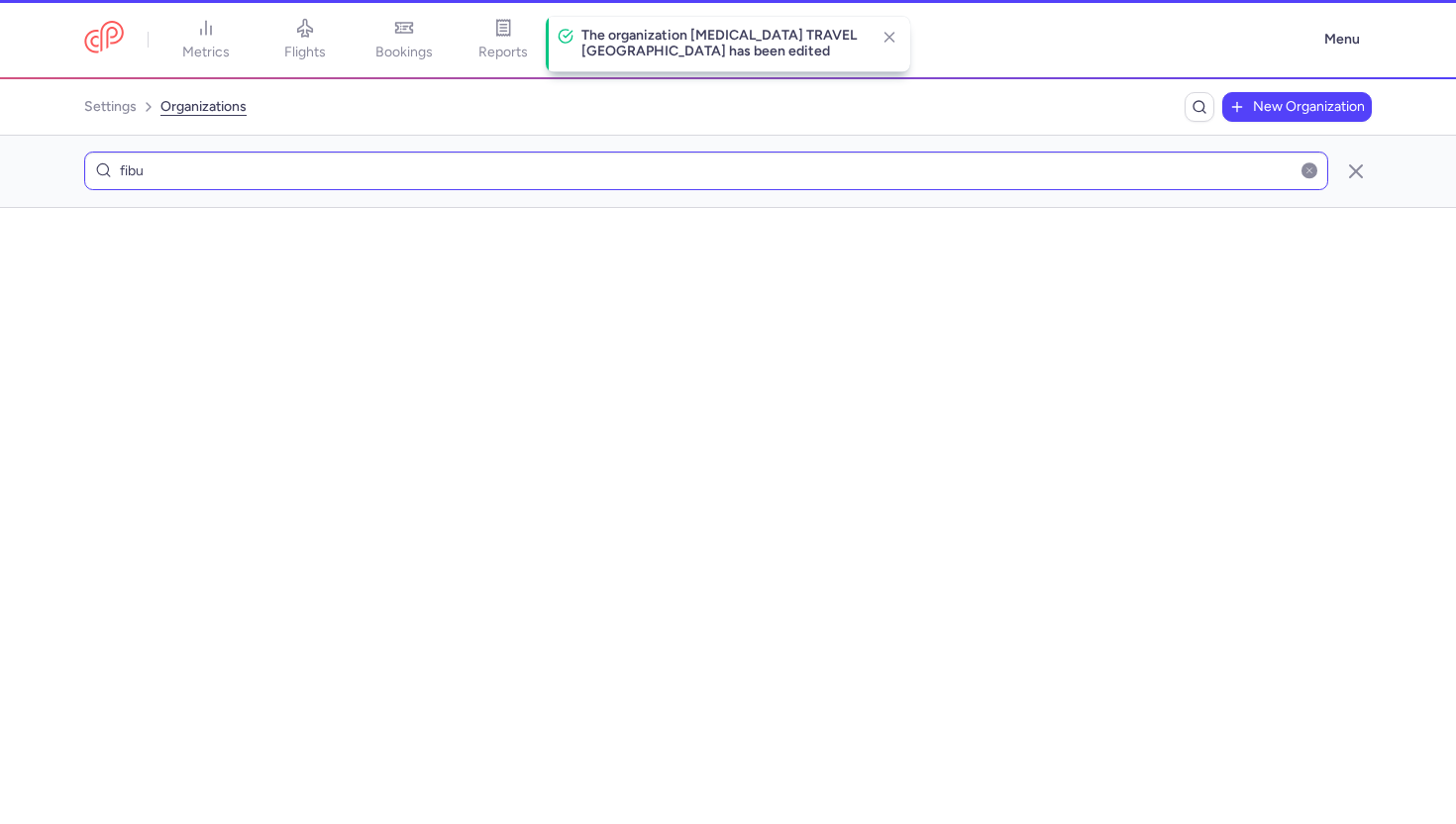 scroll, scrollTop: 0, scrollLeft: 0, axis: both 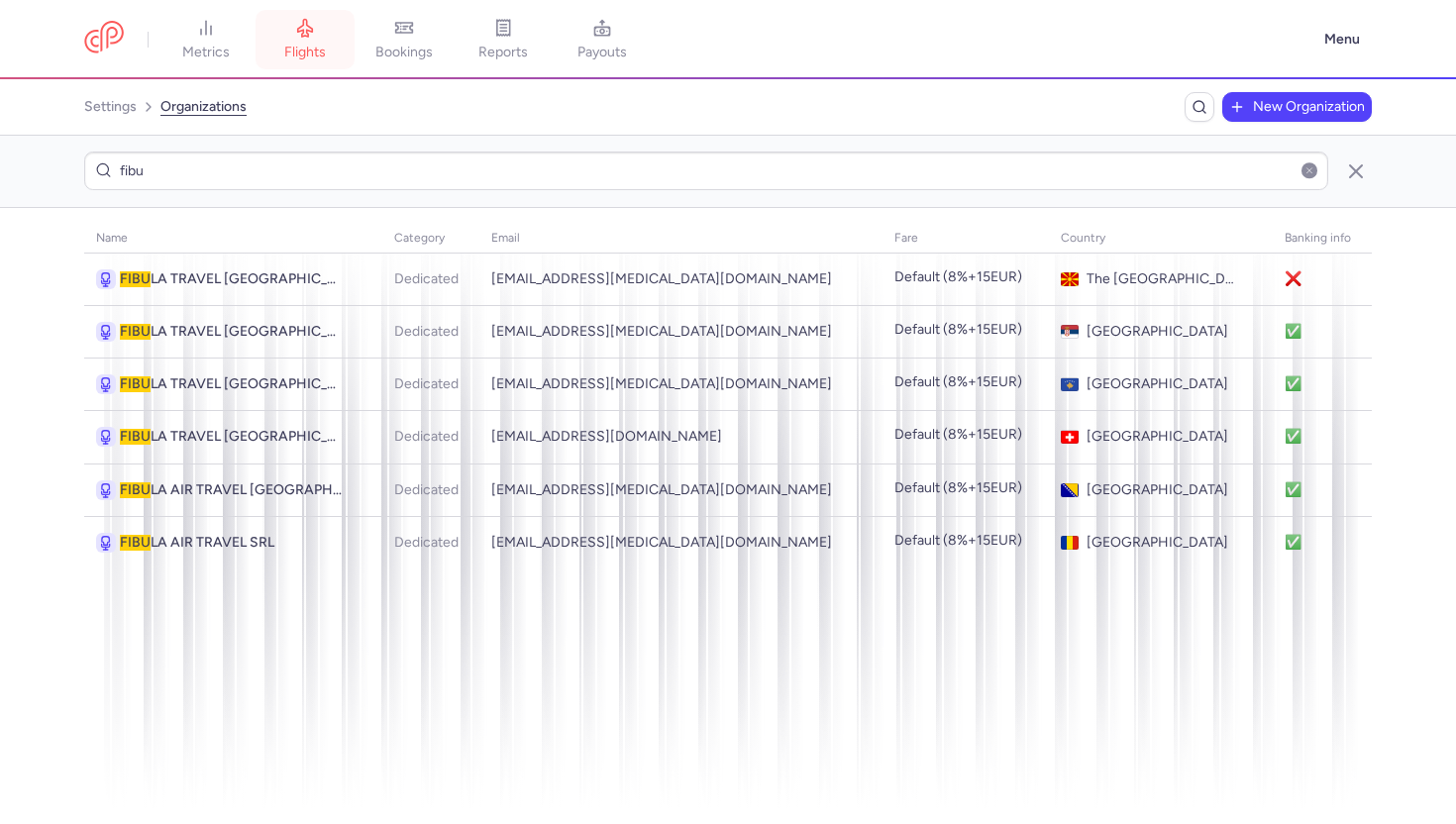 click on "flights" at bounding box center [305, 52] 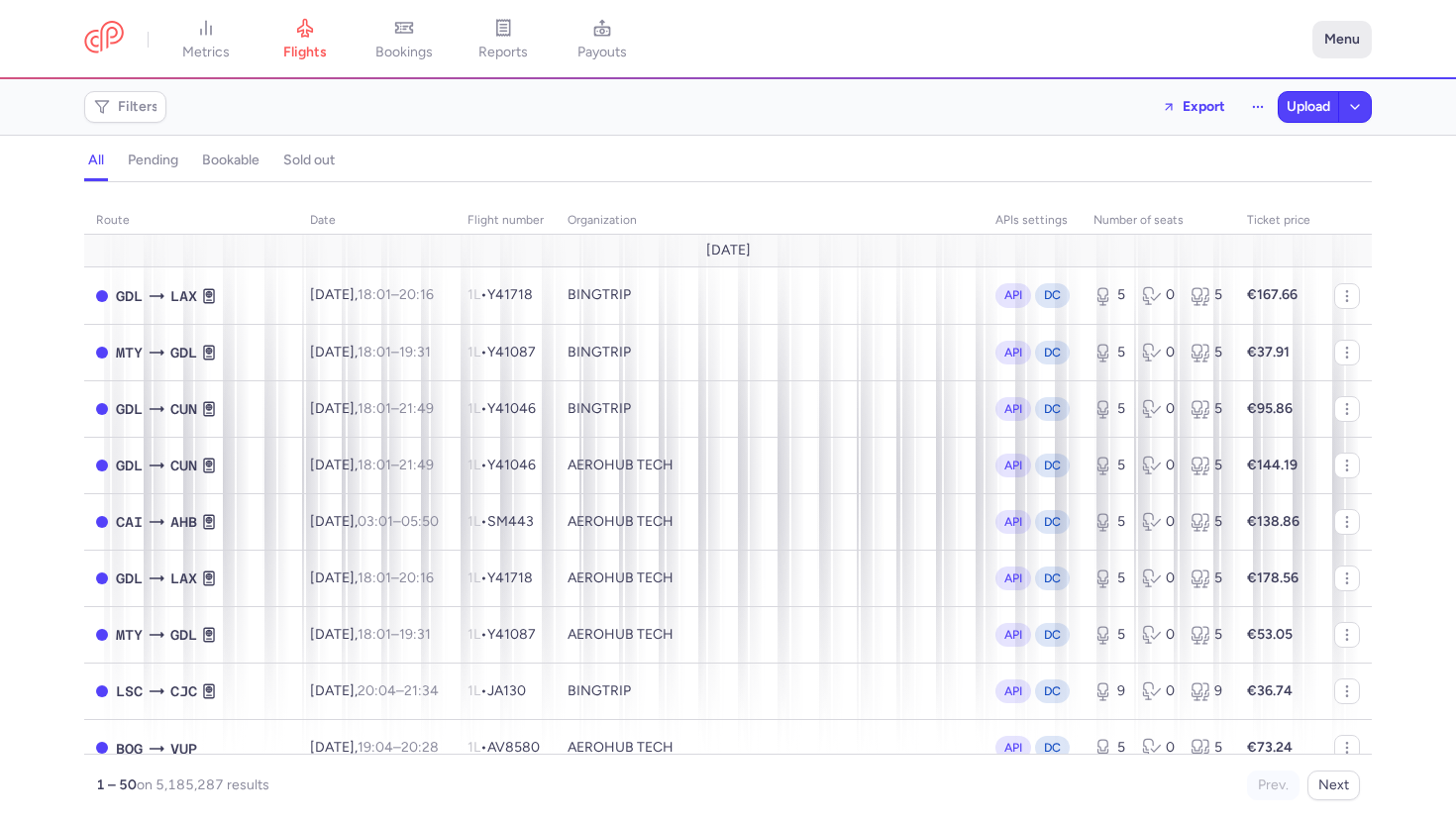 click on "Menu" at bounding box center [1342, 40] 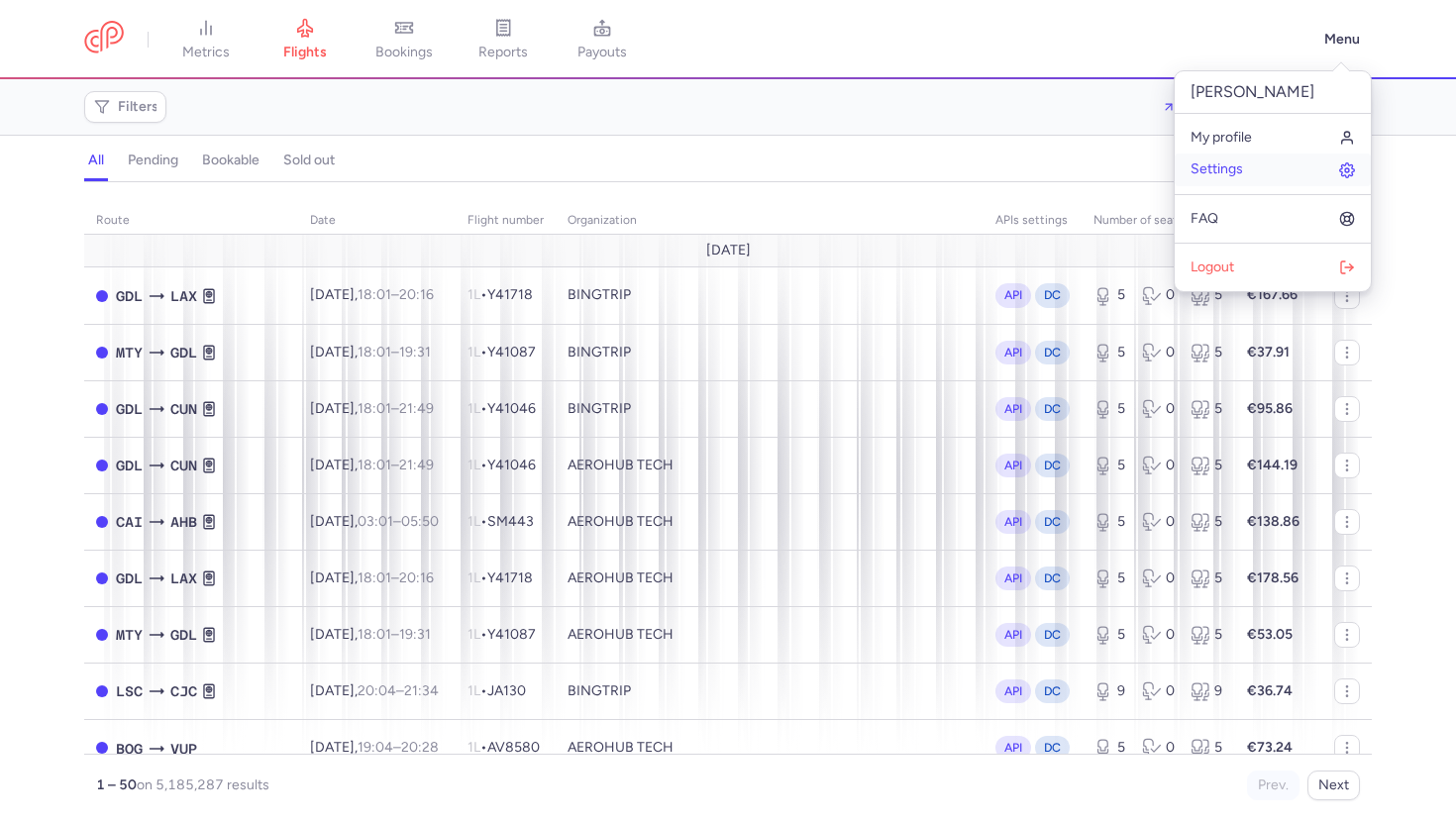click on "Settings" at bounding box center (1216, 169) 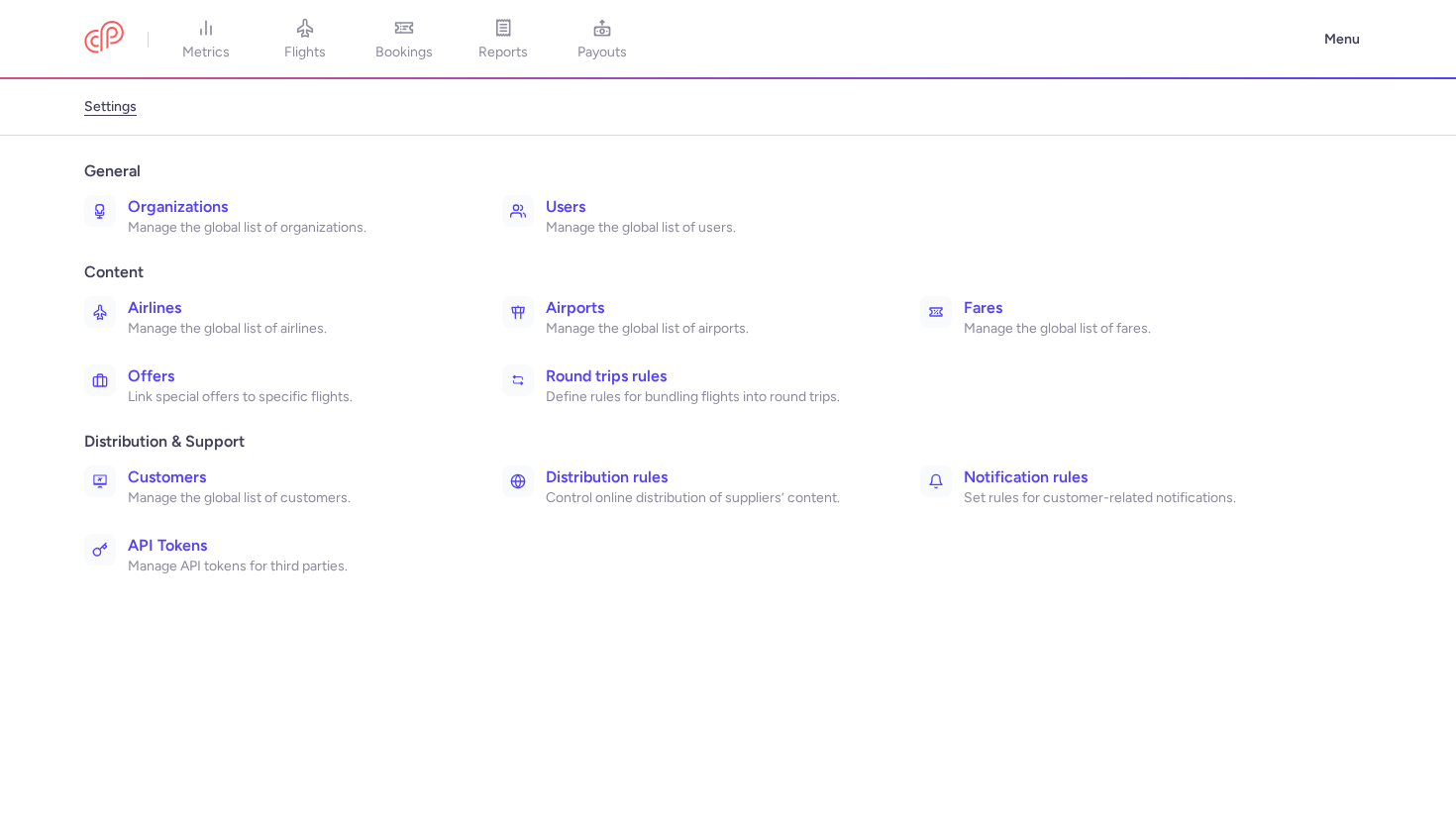 click on "Organizations" at bounding box center [293, 207] 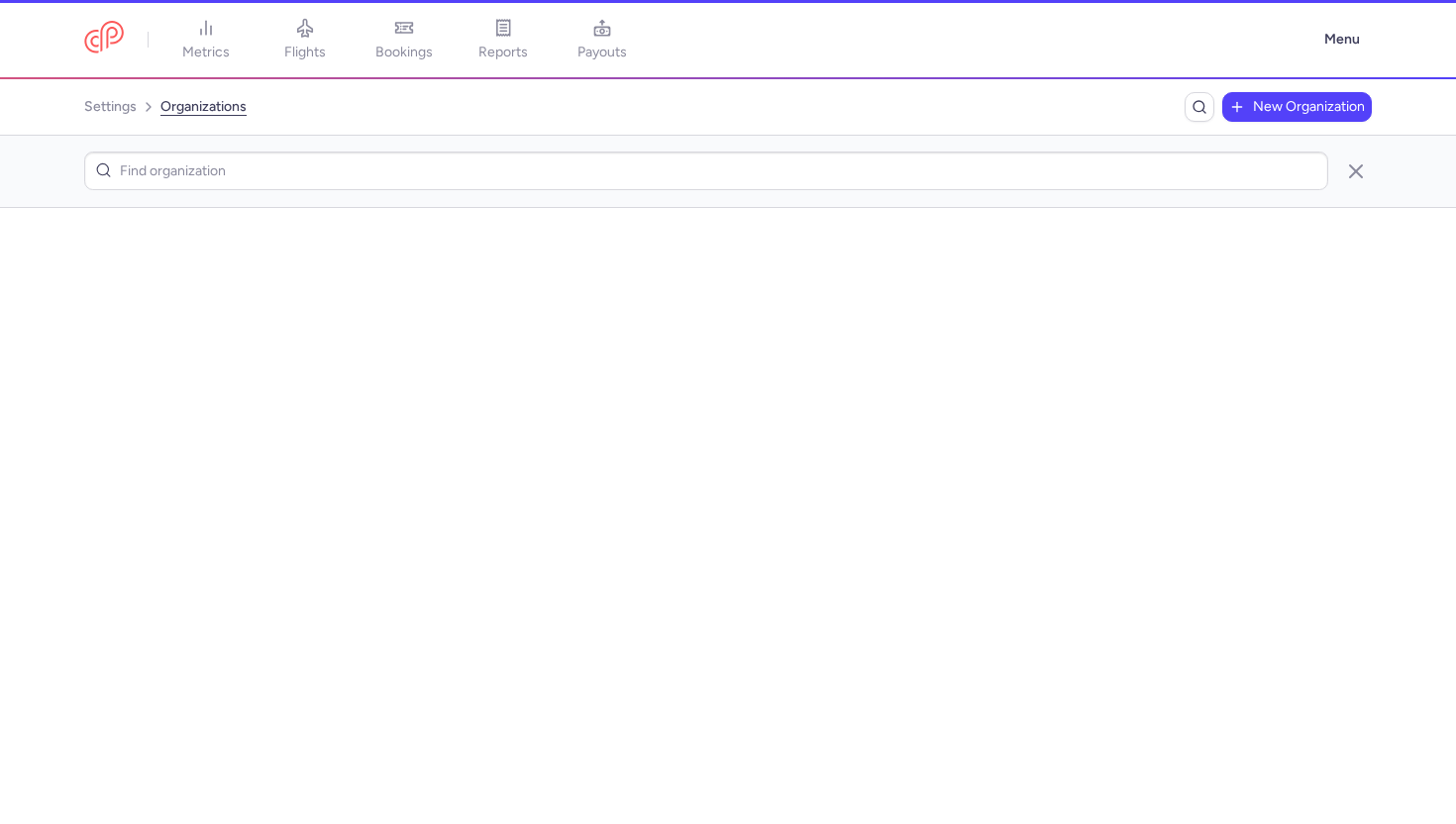 scroll, scrollTop: 0, scrollLeft: 0, axis: both 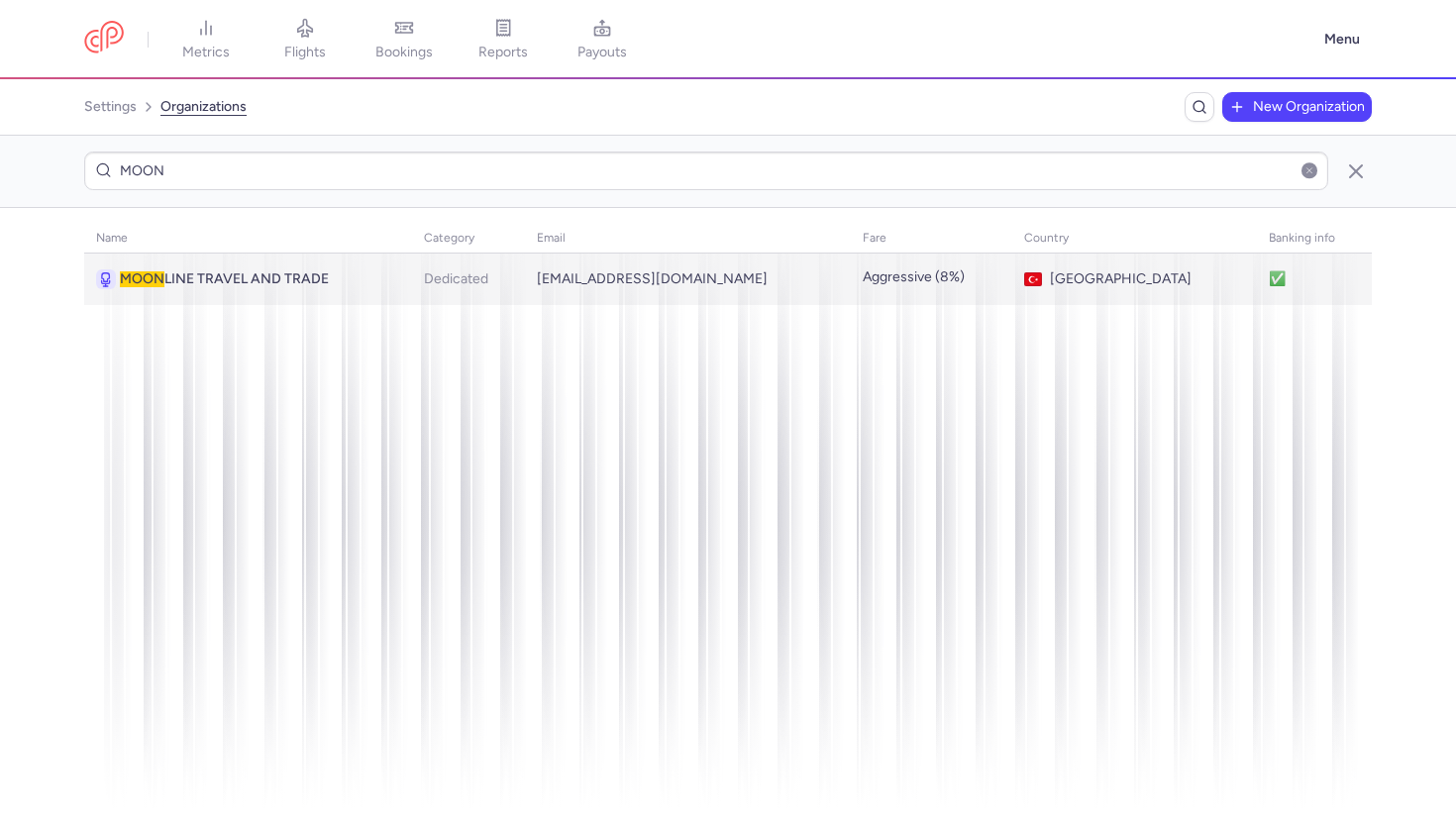type on "MOON" 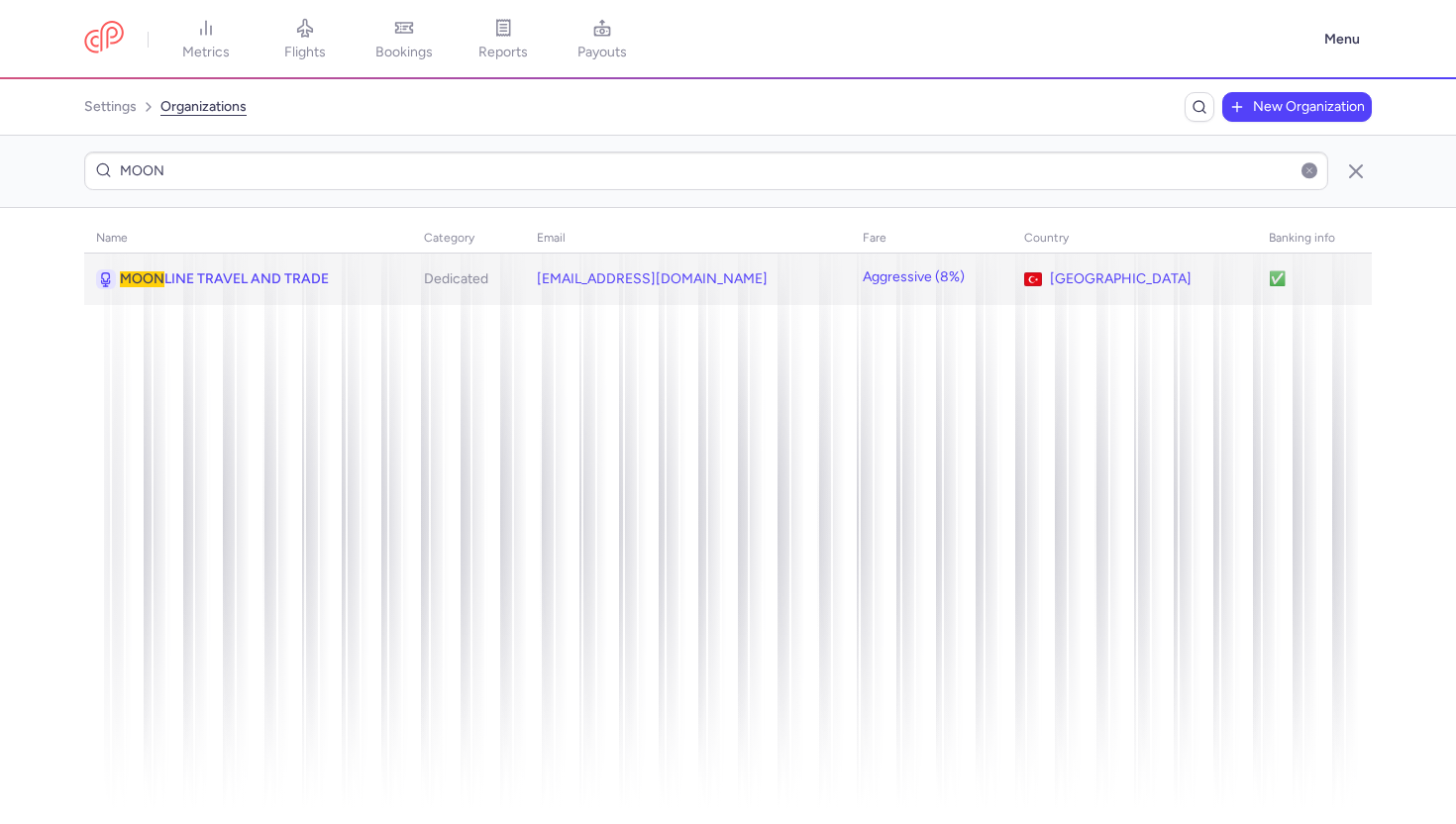click on "MOON LINE TRAVEL AND TRADE" 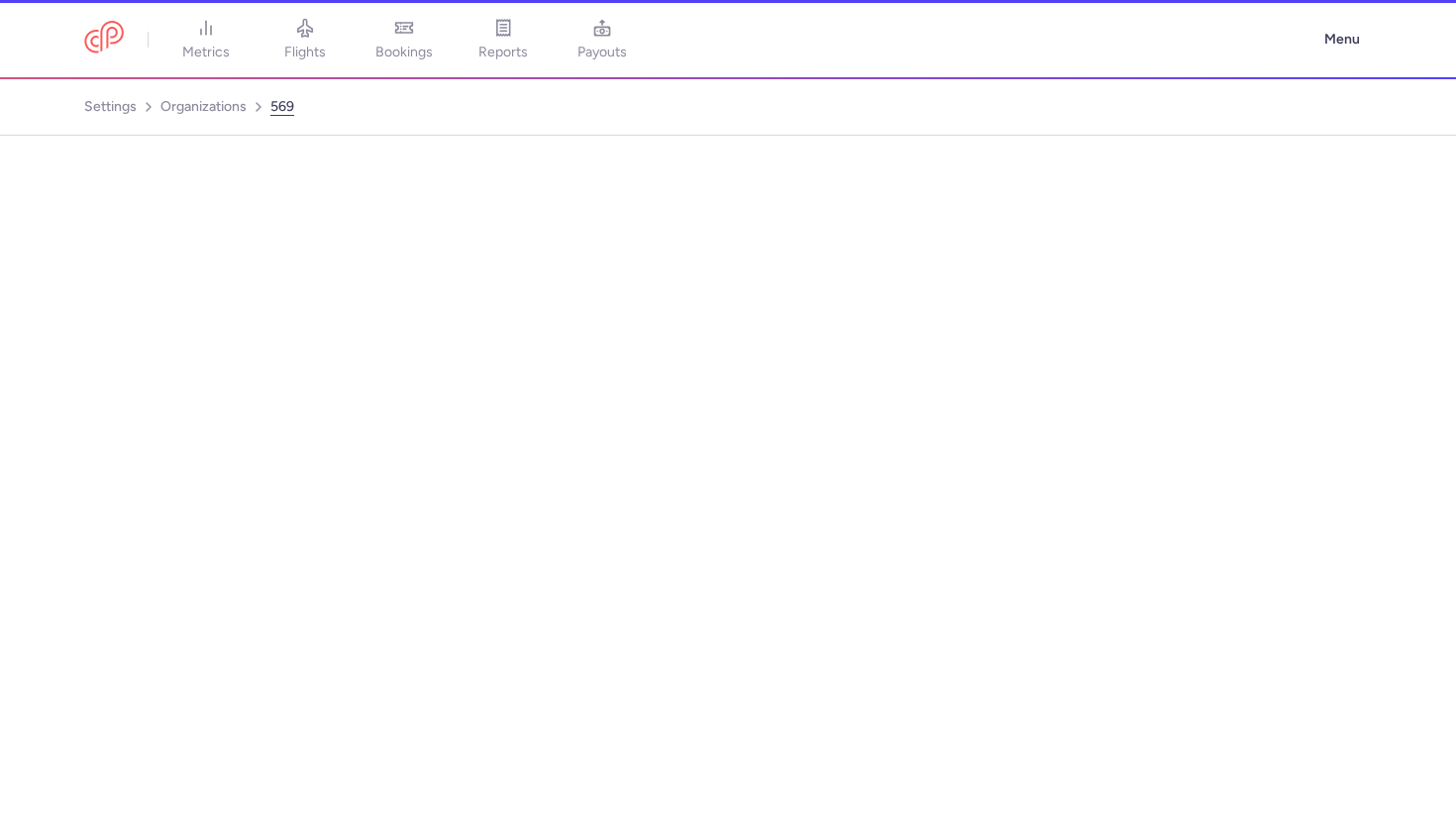 select on "DEDICATED" 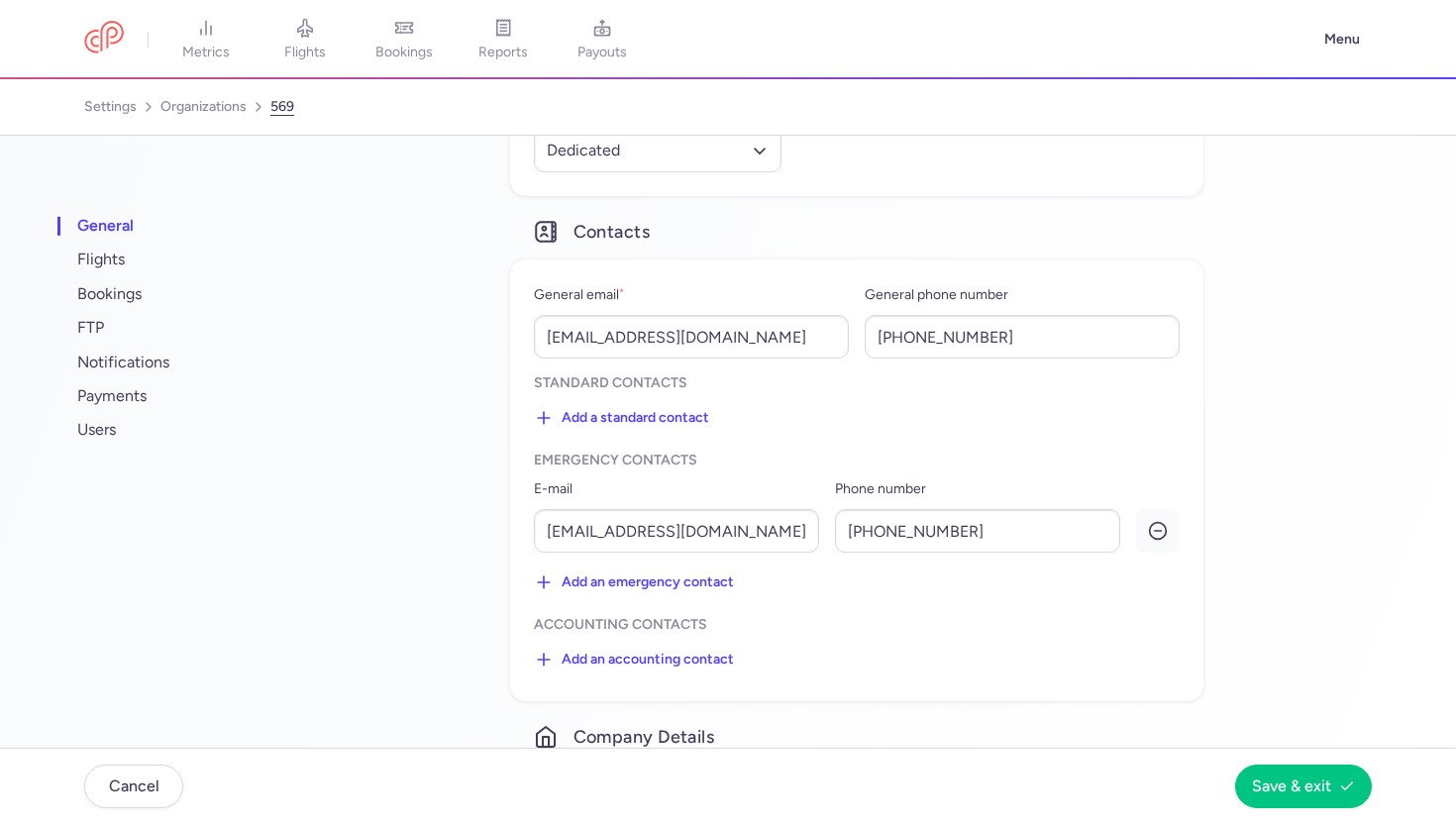 scroll, scrollTop: 405, scrollLeft: 0, axis: vertical 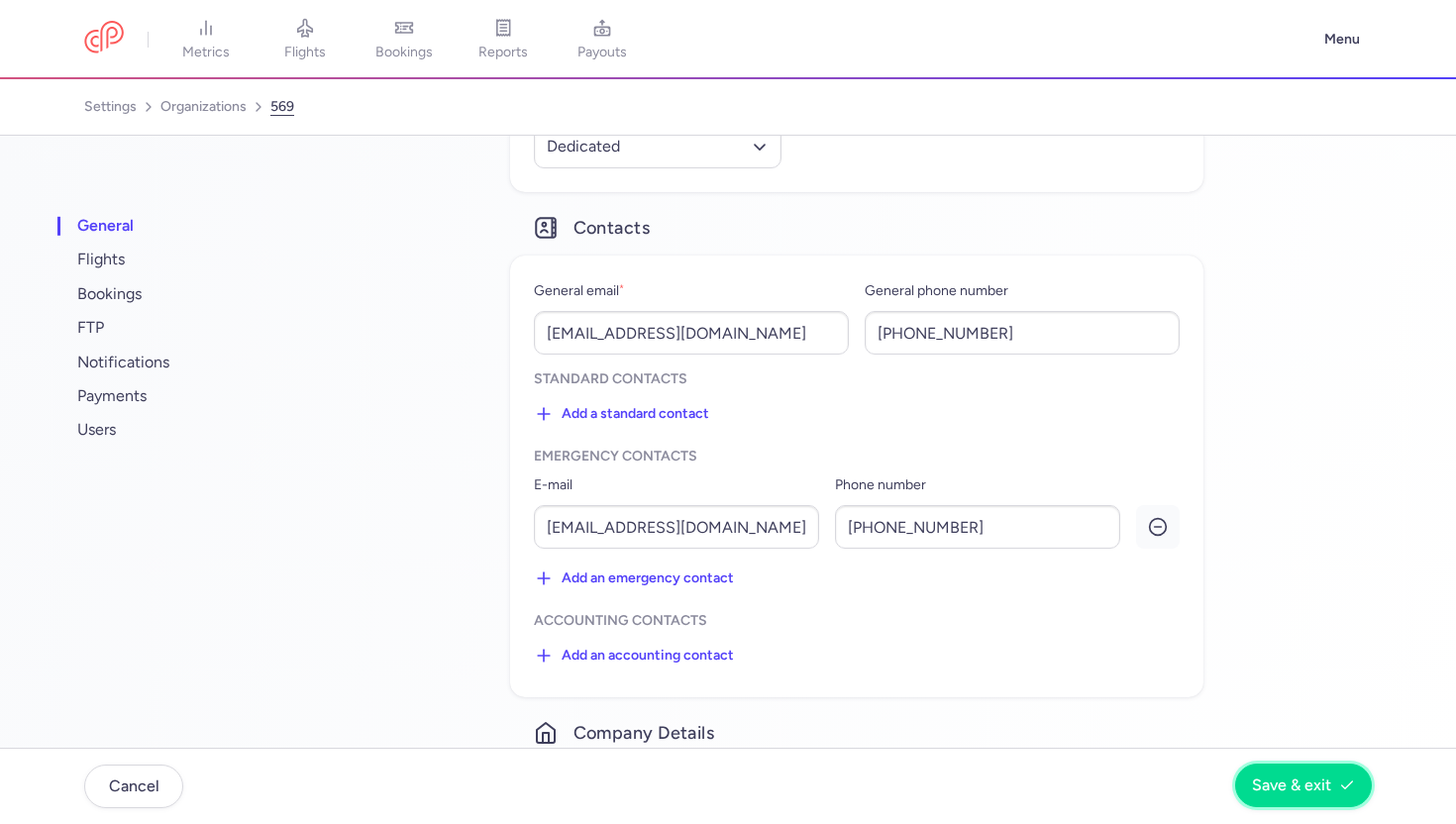 click on "Save & exit" at bounding box center (1292, 785) 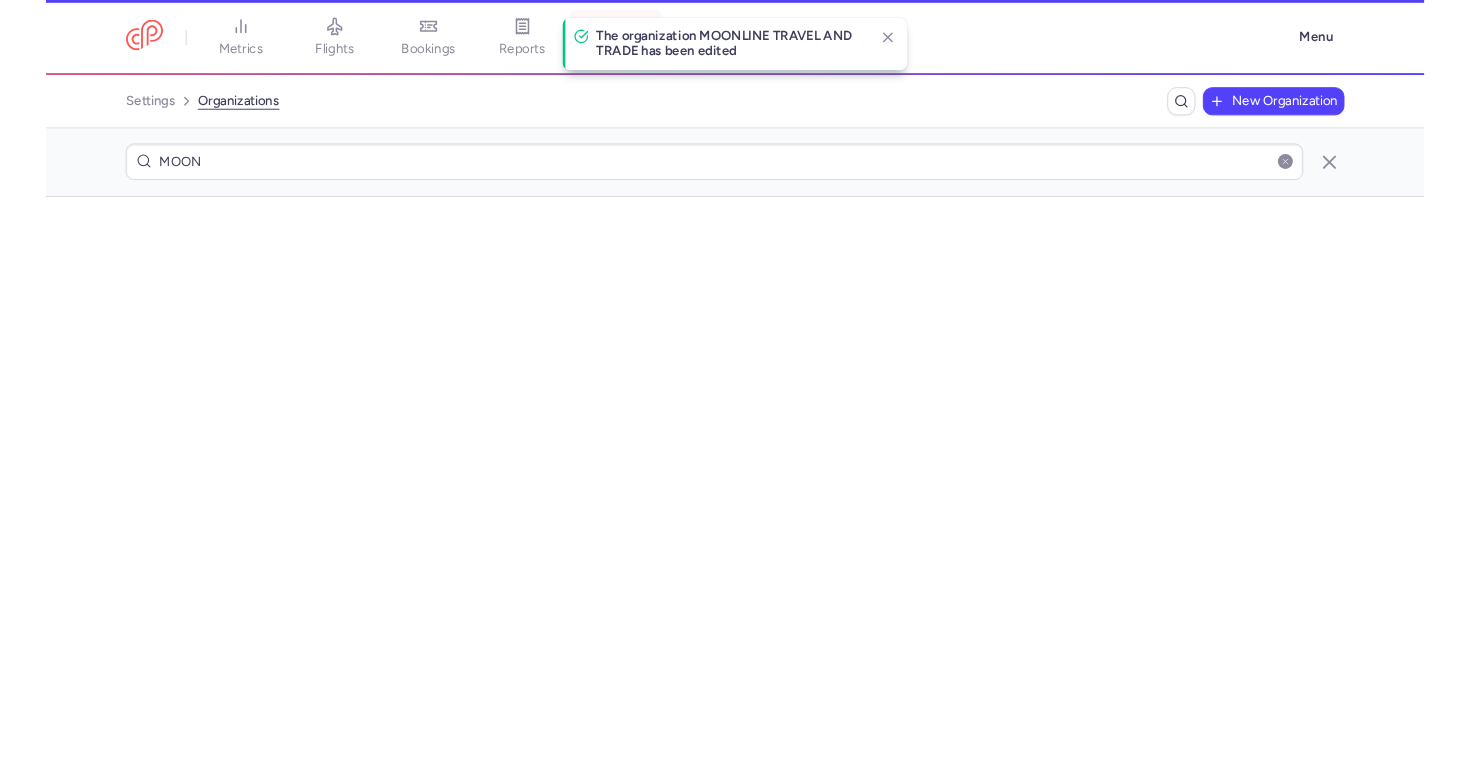 scroll, scrollTop: 0, scrollLeft: 0, axis: both 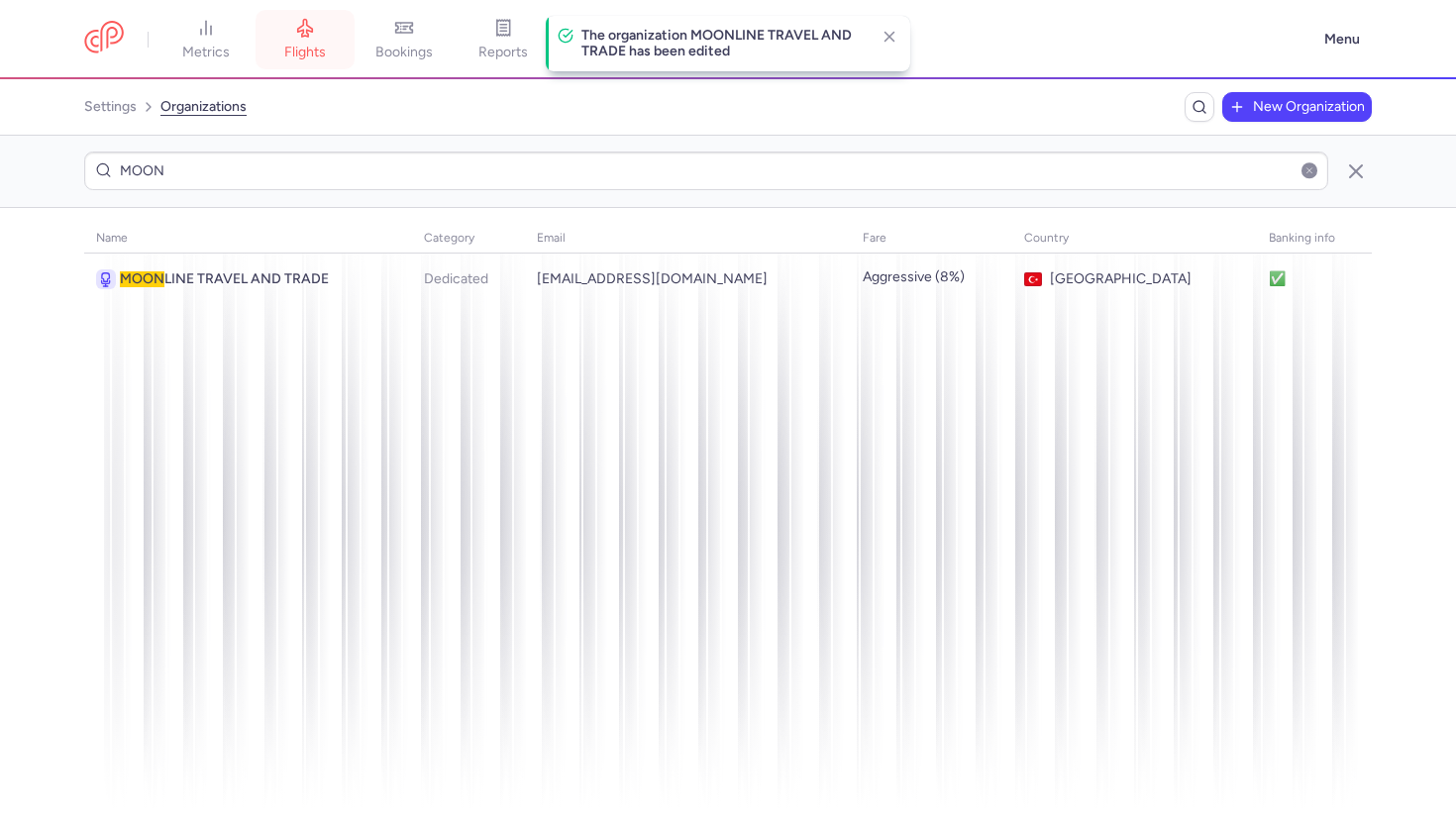 click on "flights" at bounding box center [305, 52] 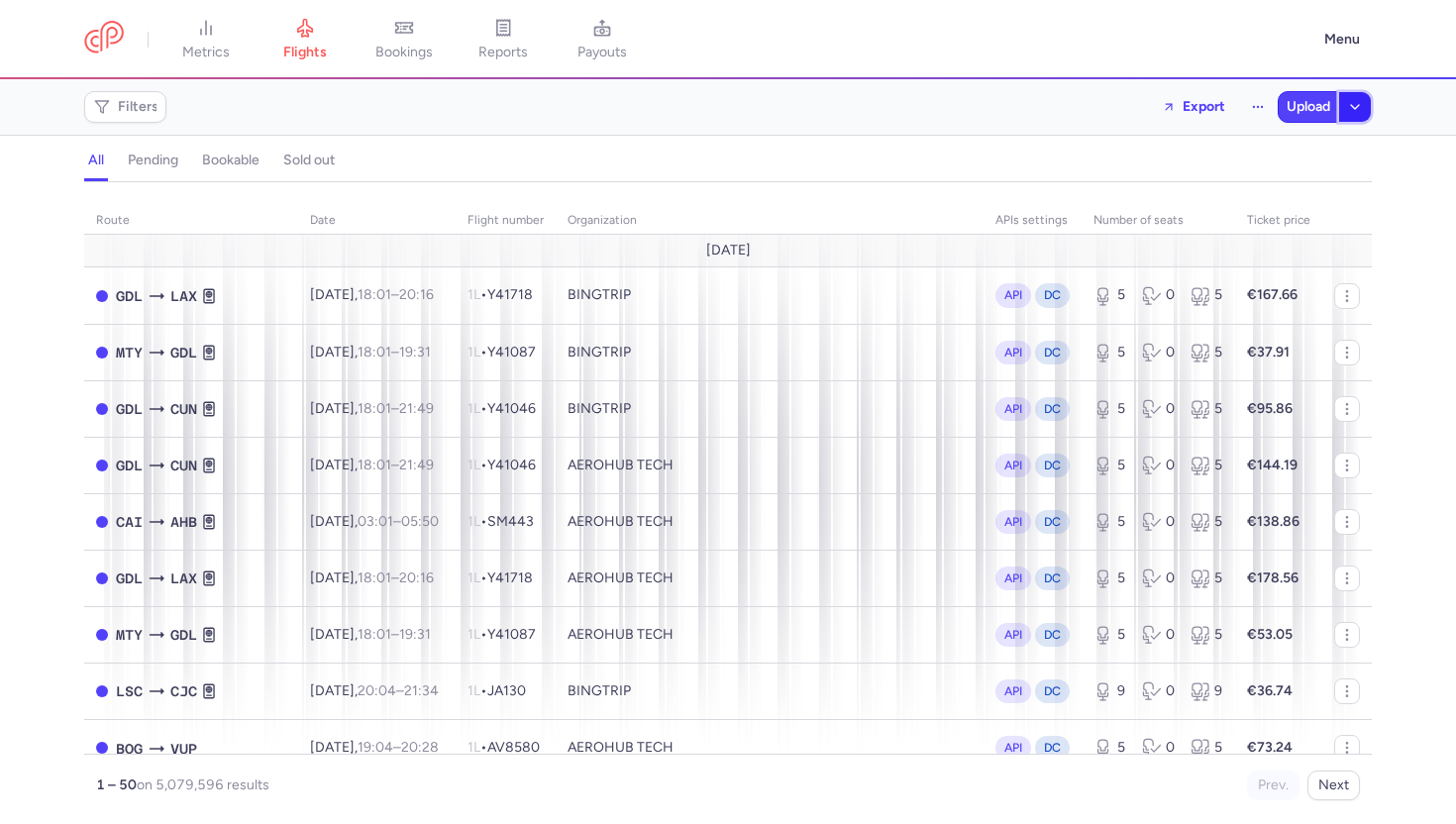 click 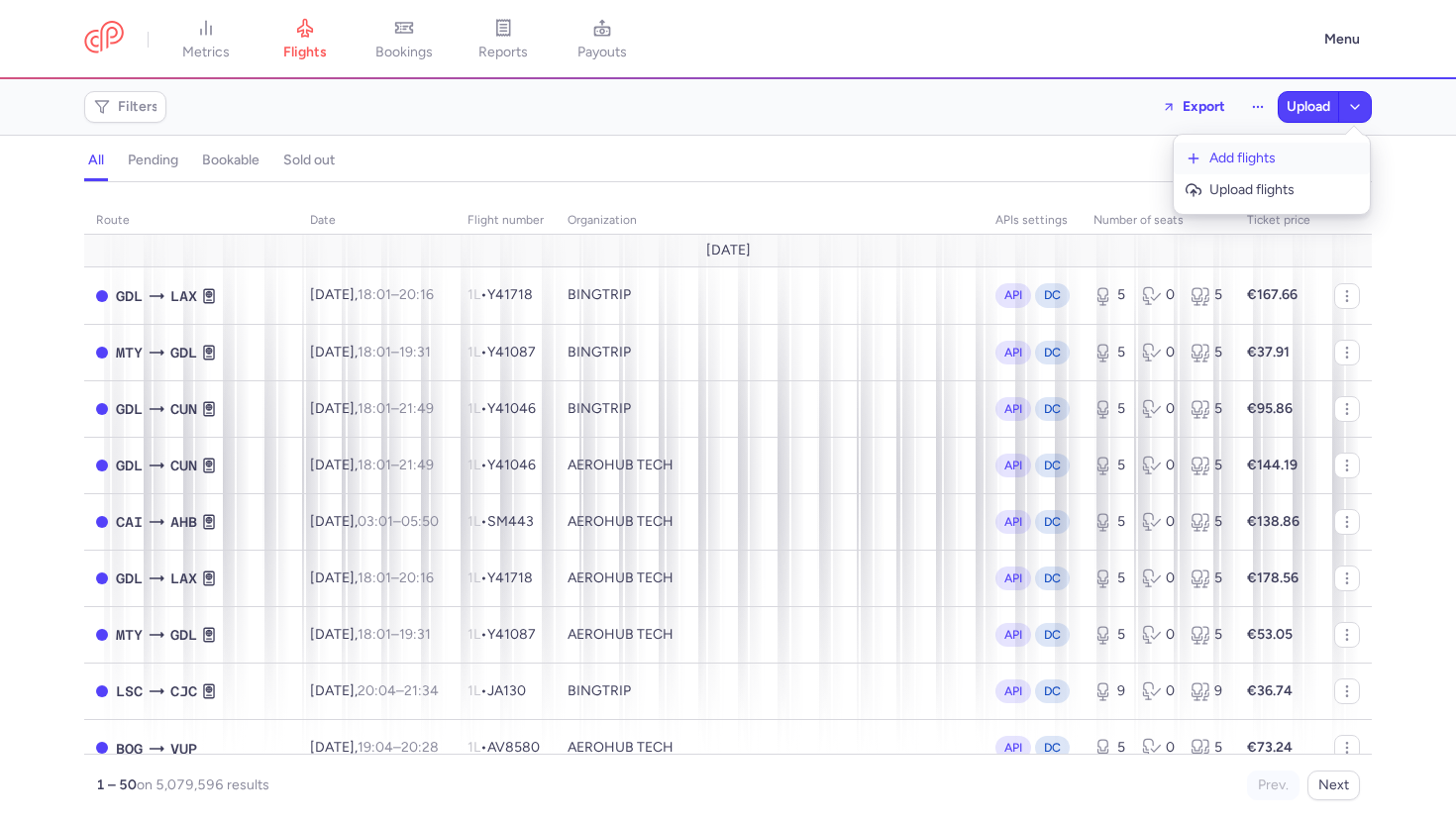 click on "Add flights" at bounding box center [1284, 158] 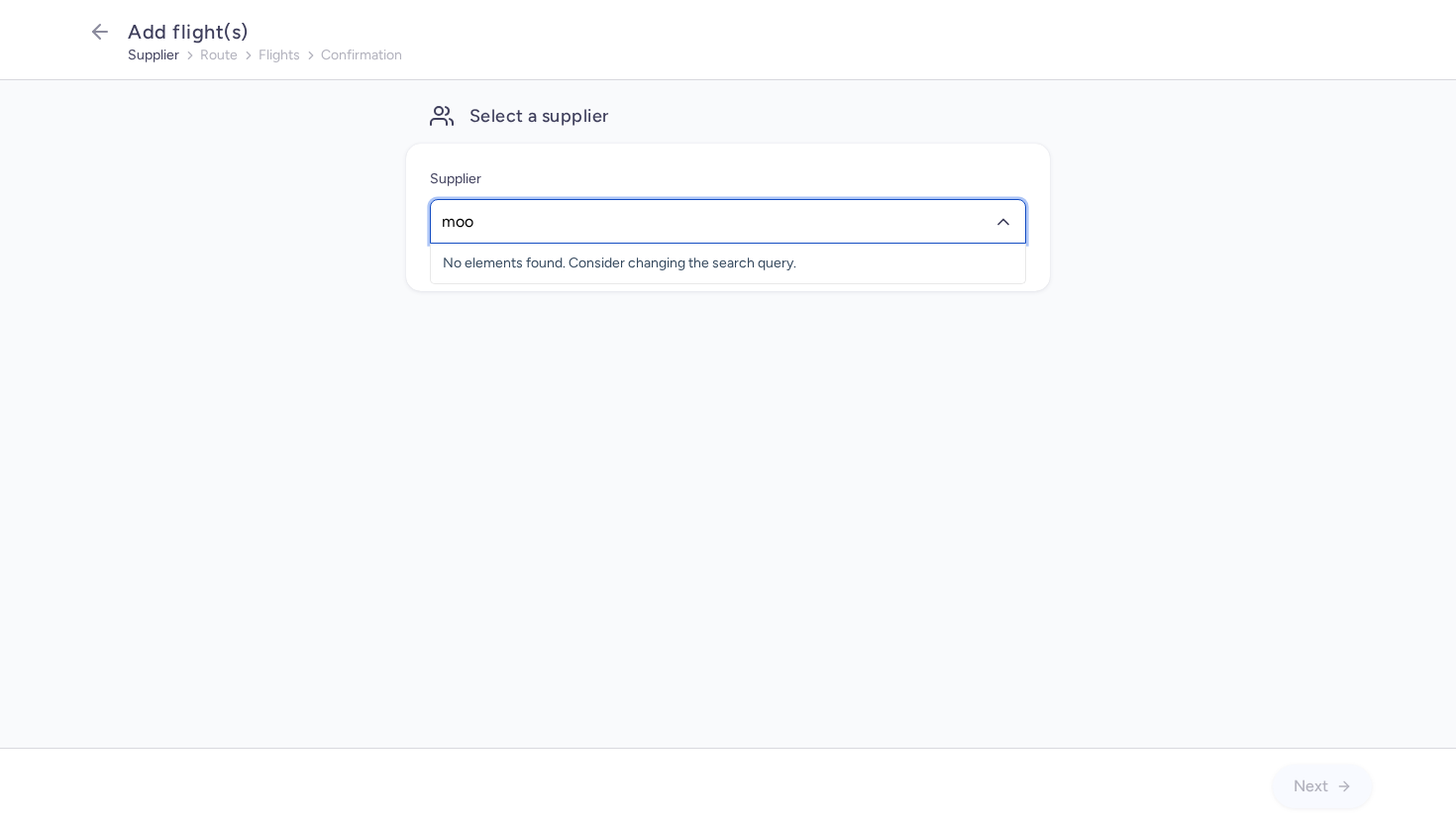 type on "moon" 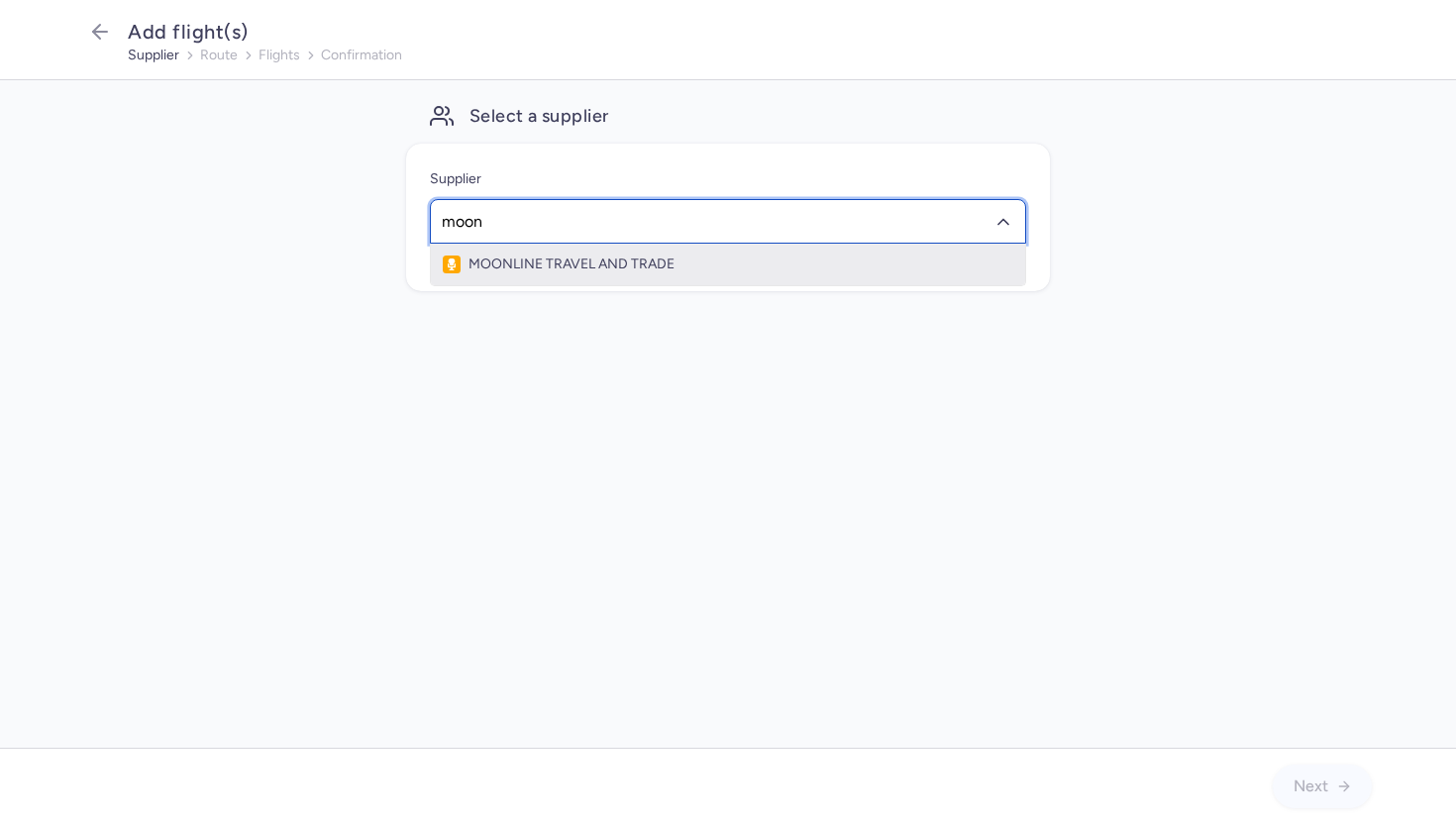 click on "MOONLINE TRAVEL AND TRADE" 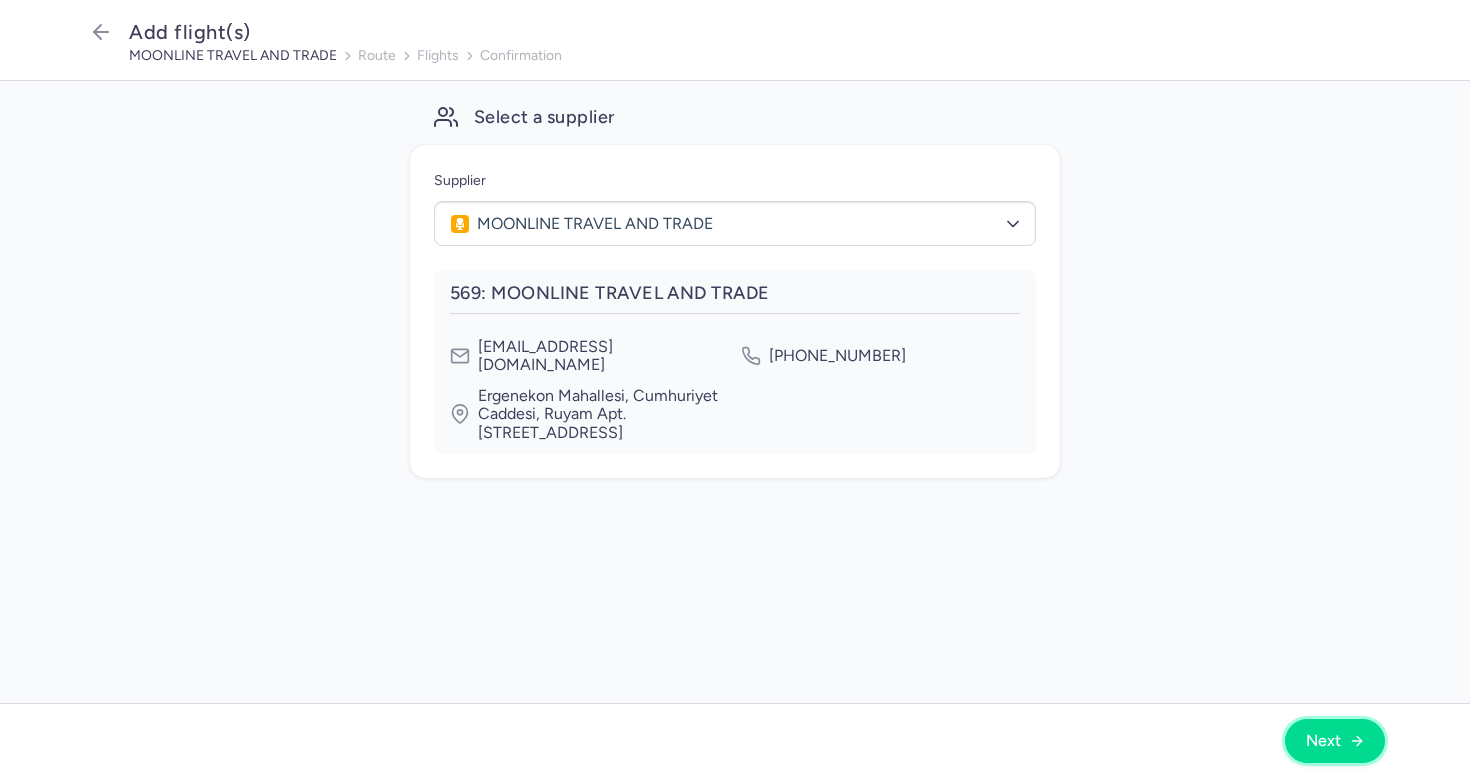 click on "Next" at bounding box center [1323, 741] 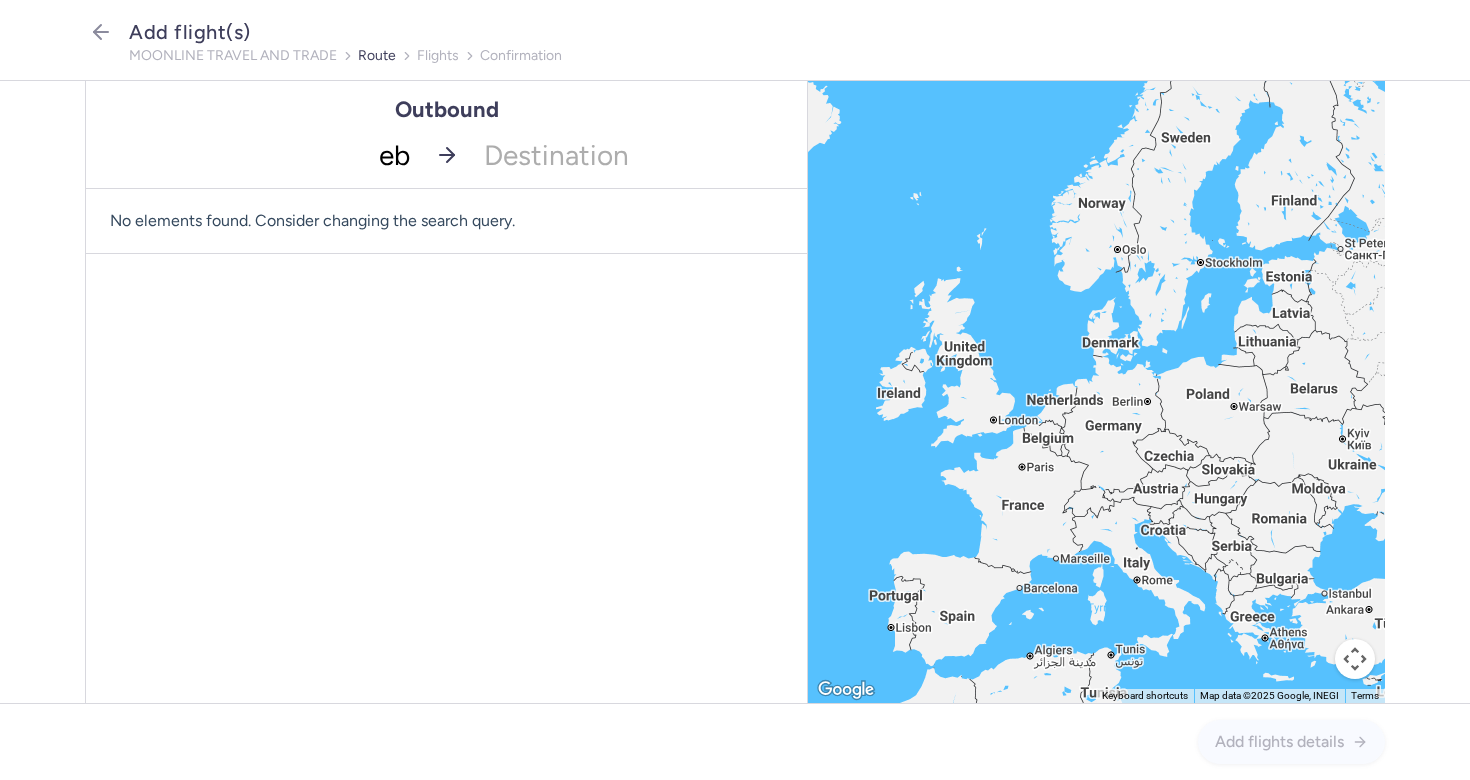 type on "ebl" 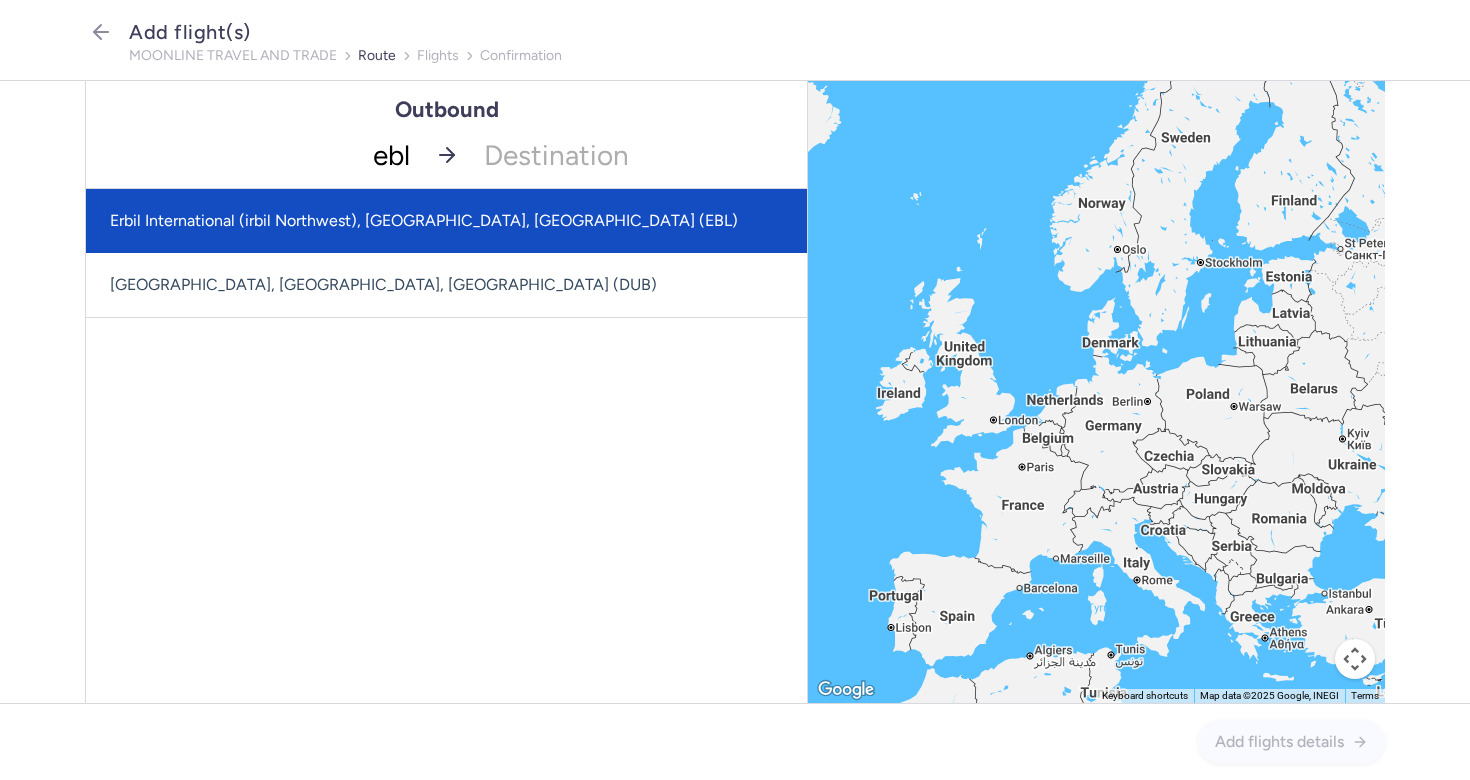 click on "Erbil International (irbil Northwest), Erbil, Iraq (EBL)" 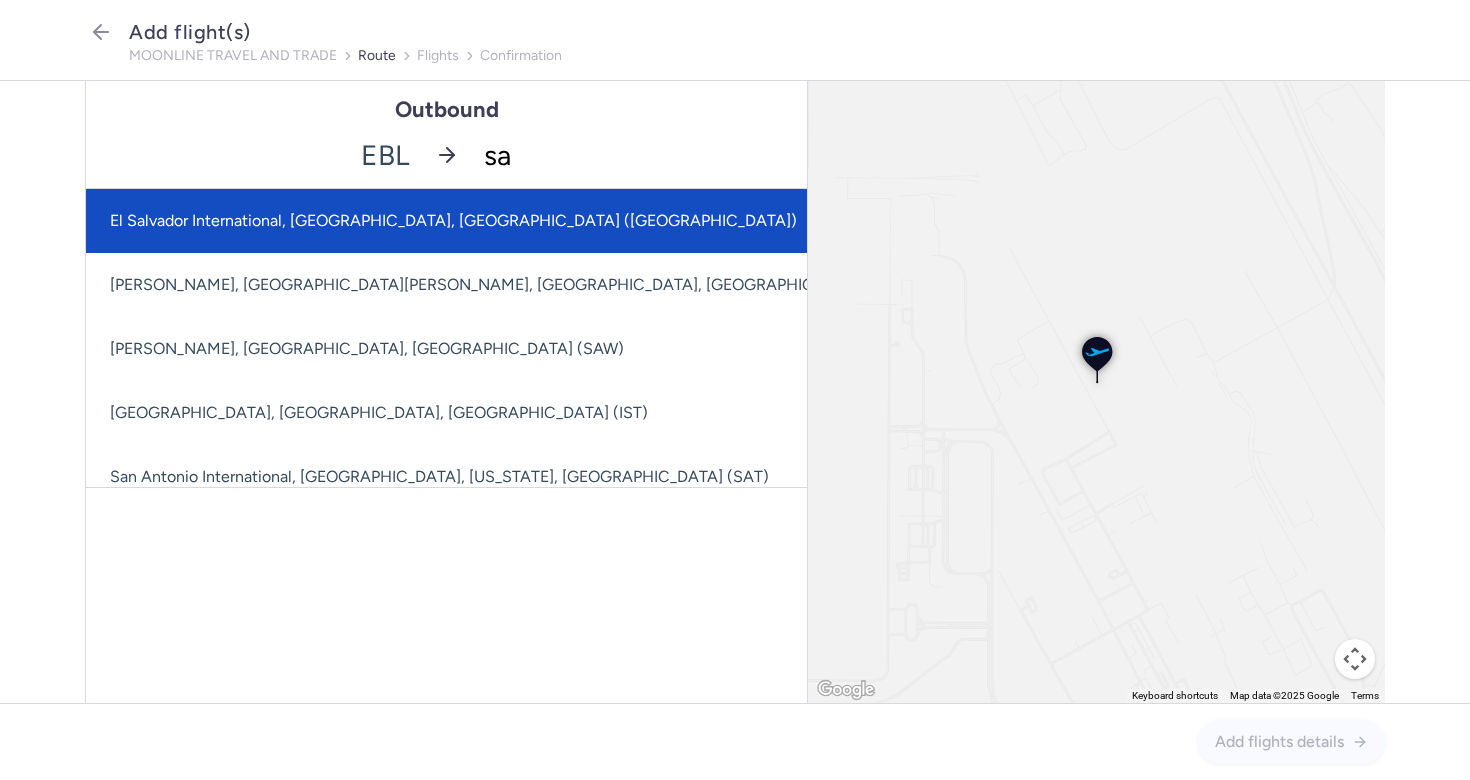 type on "s" 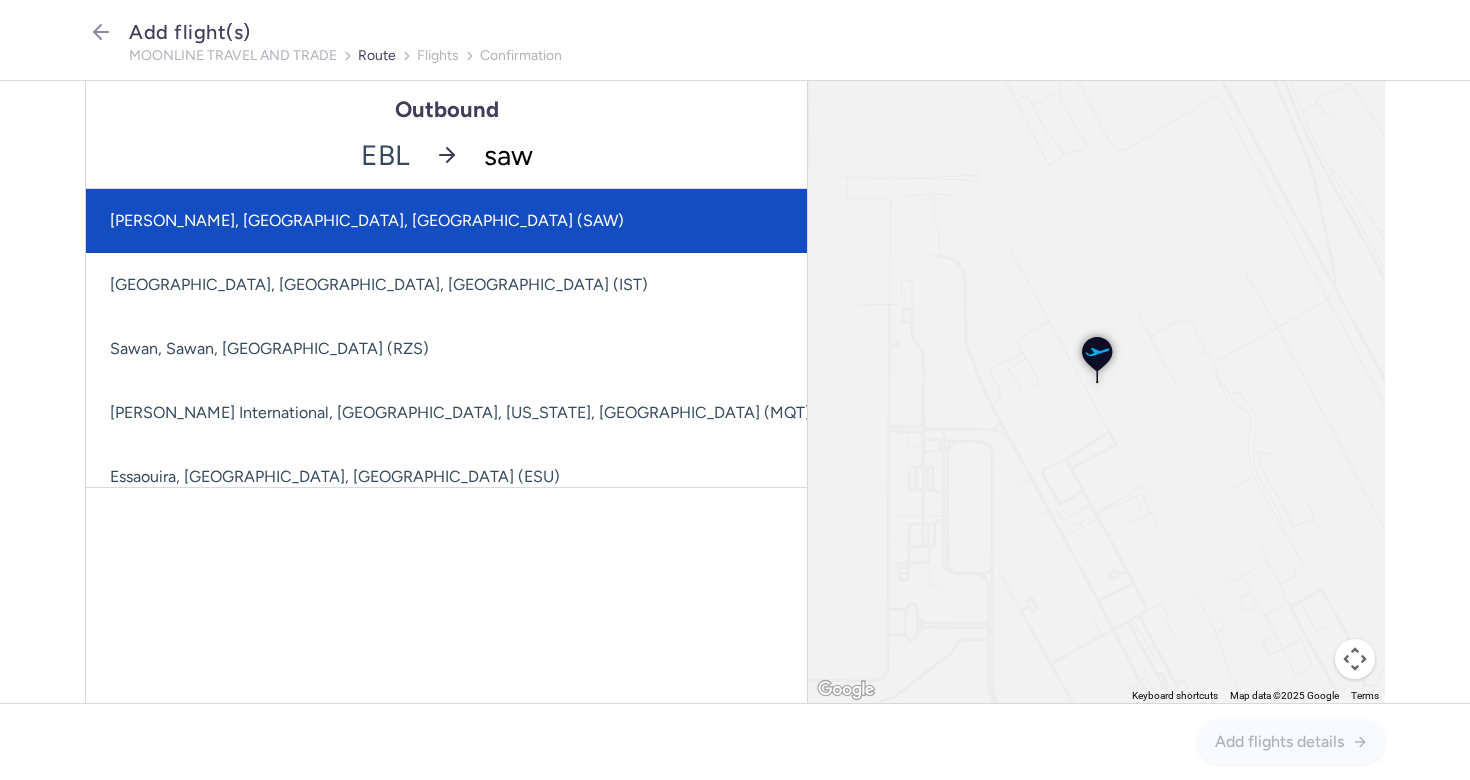 click on "Sabiha Gokcen, İstanbul, Turkey (SAW)" at bounding box center (467, 221) 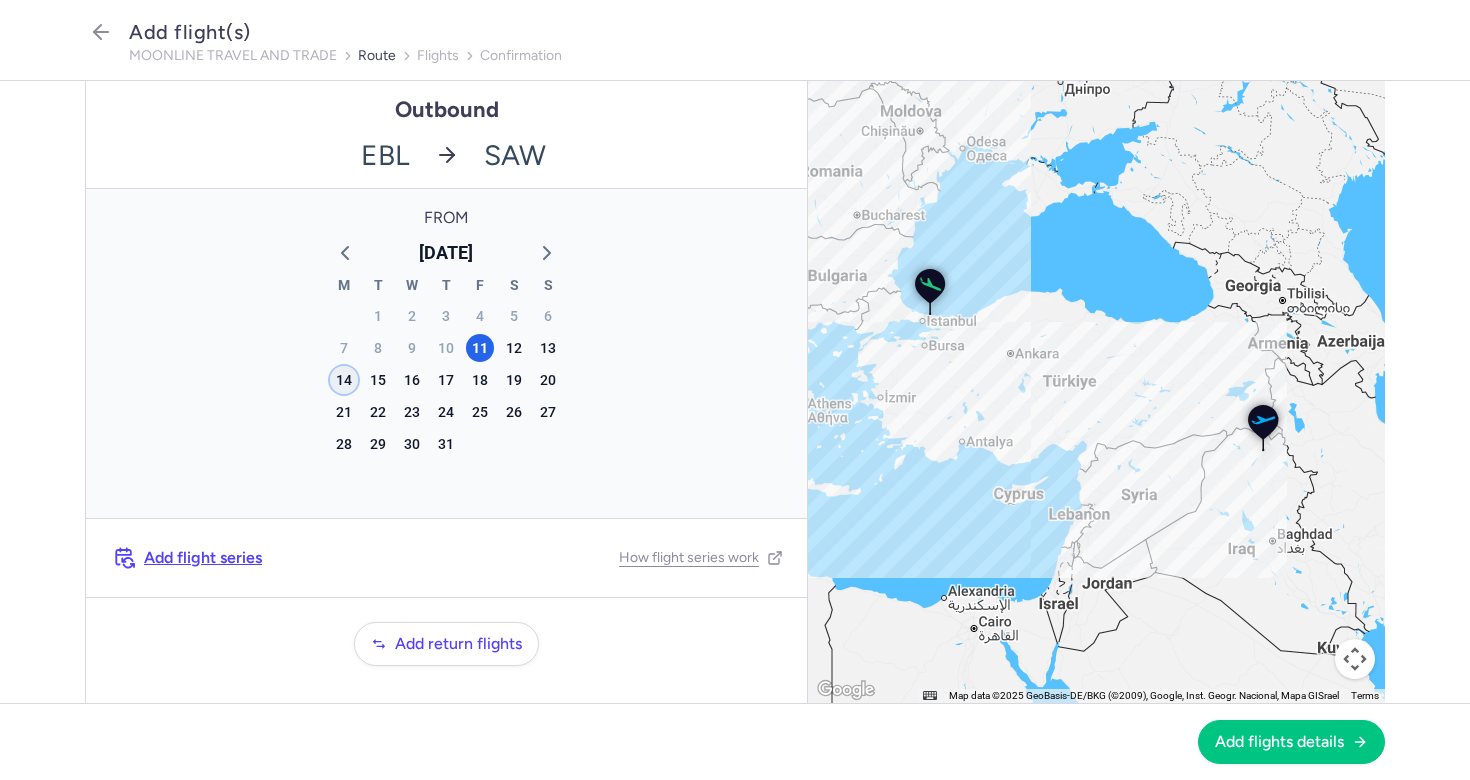 click on "14" 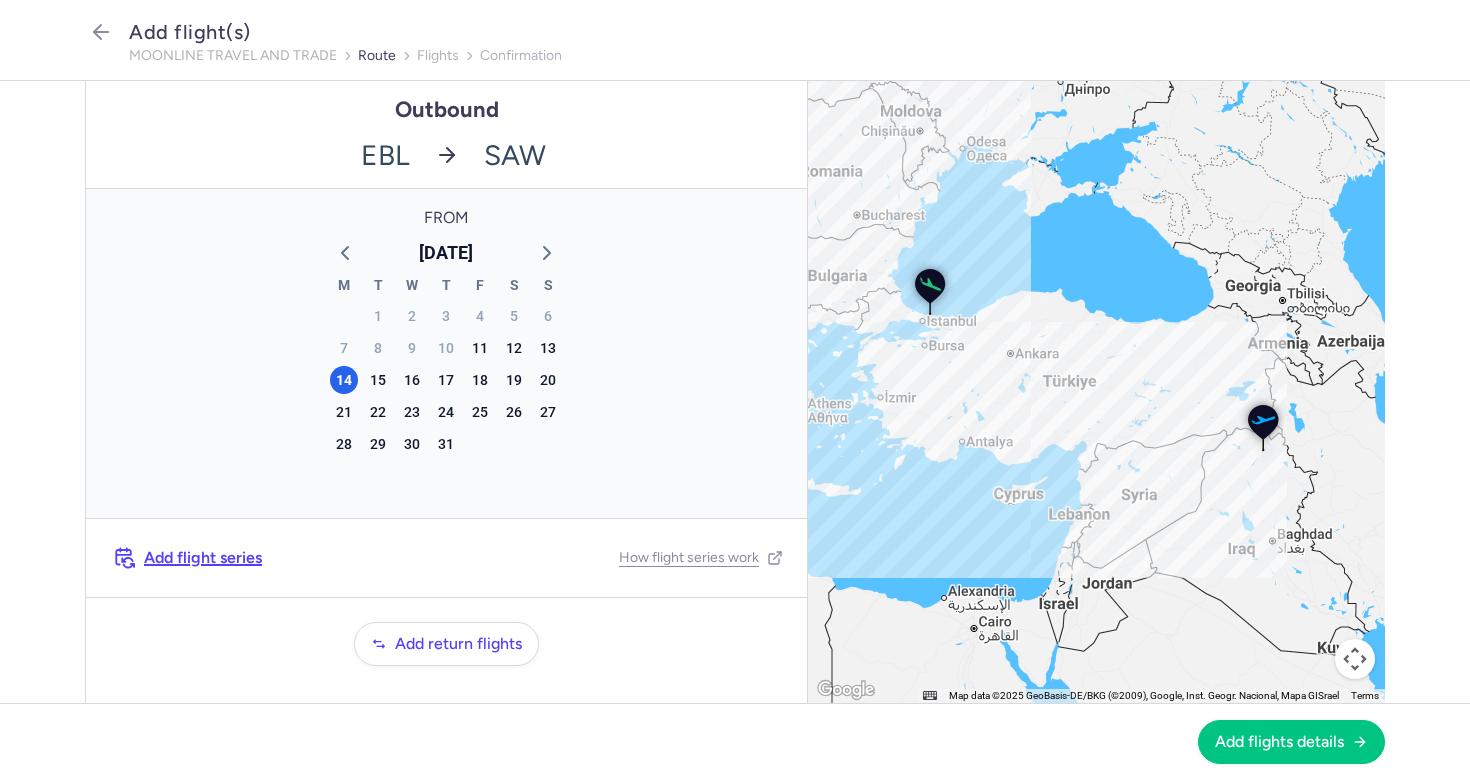 click on "Add flight series" at bounding box center (203, 558) 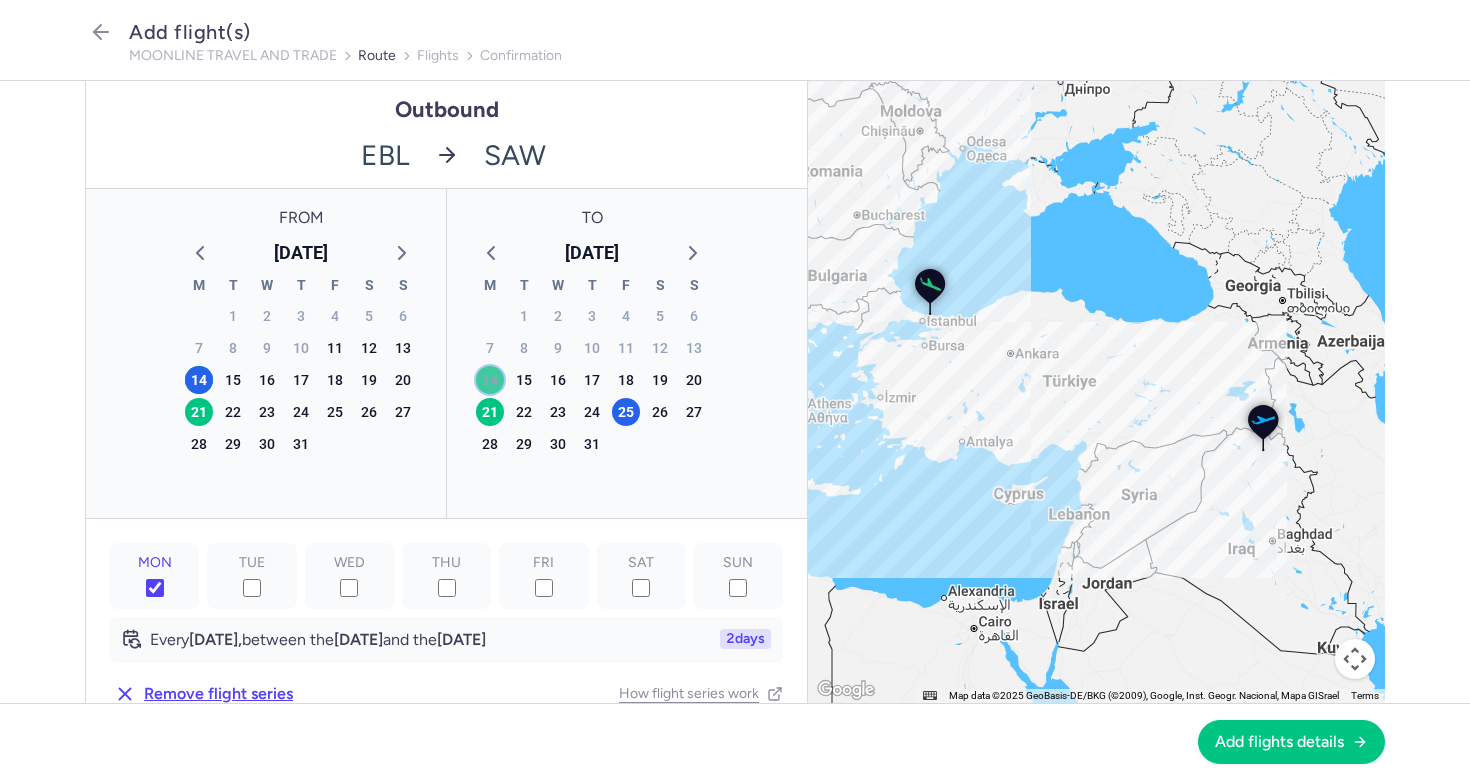 click on "14" 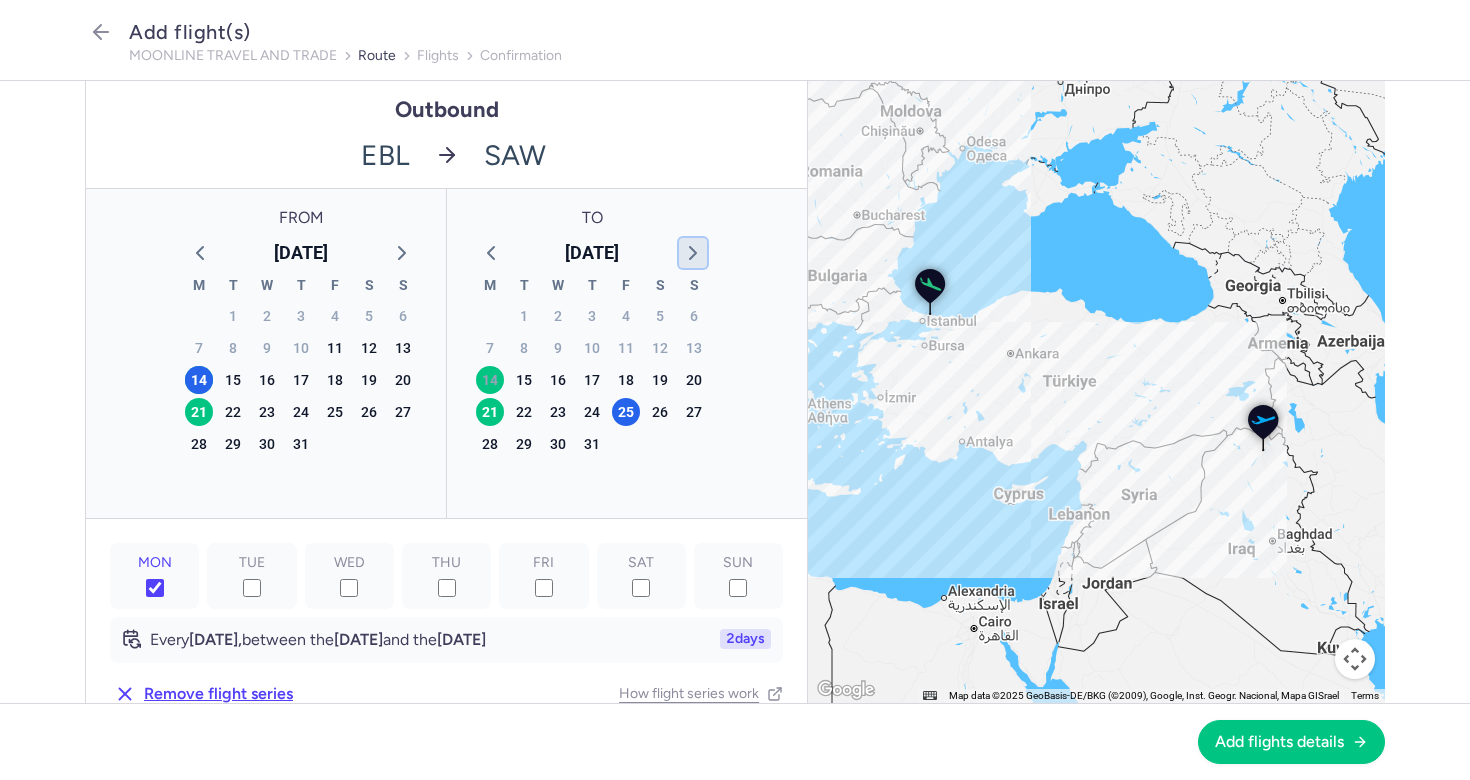 click 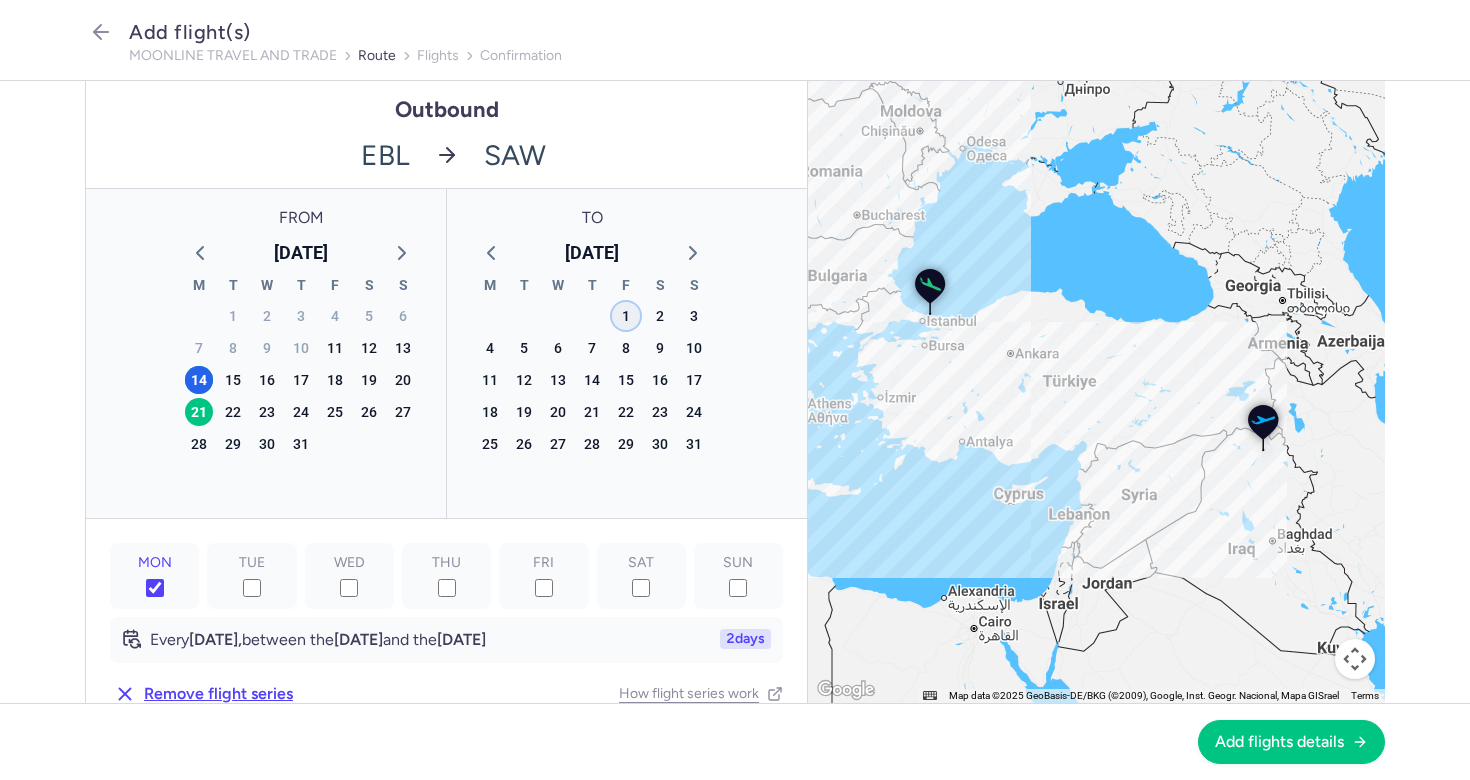 click on "1" 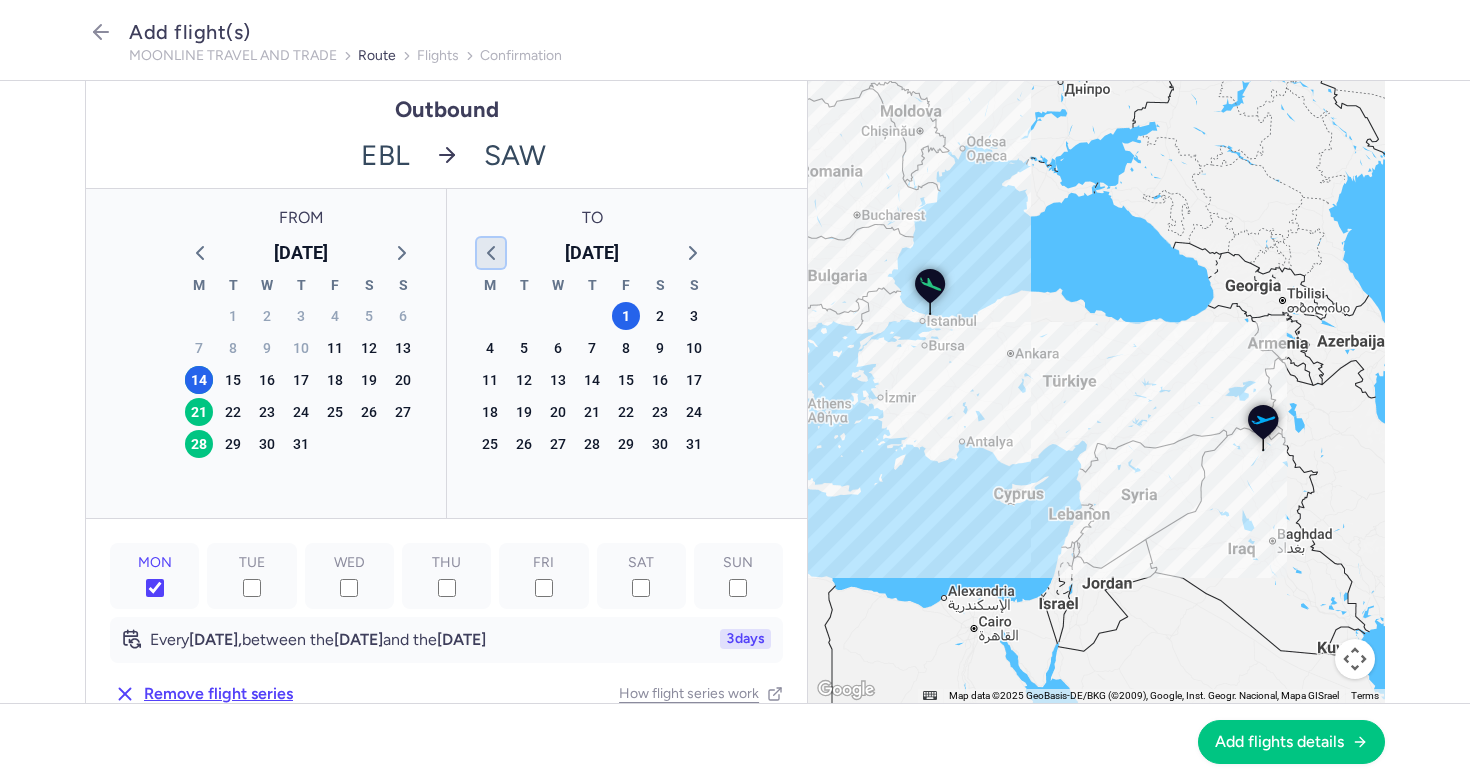click 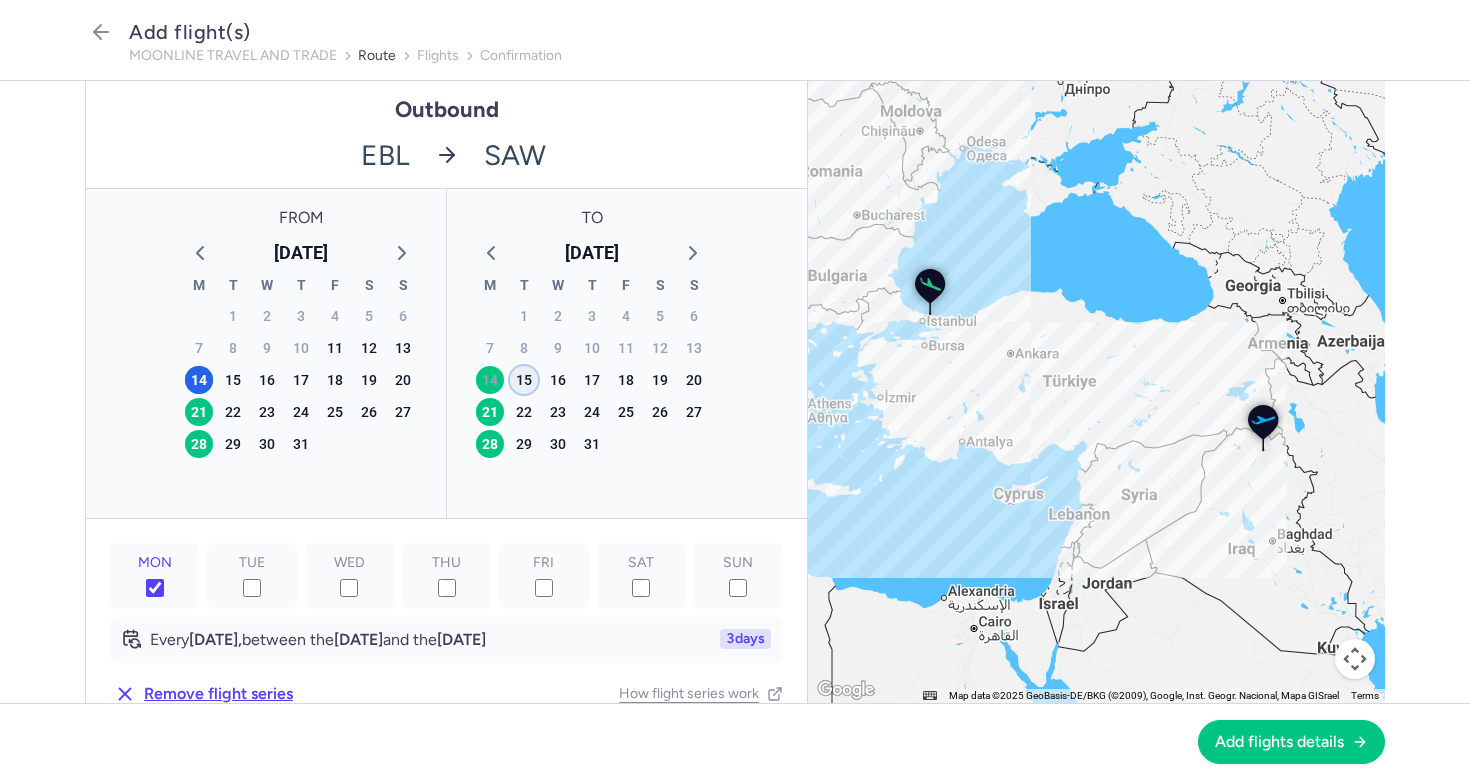 click on "15" 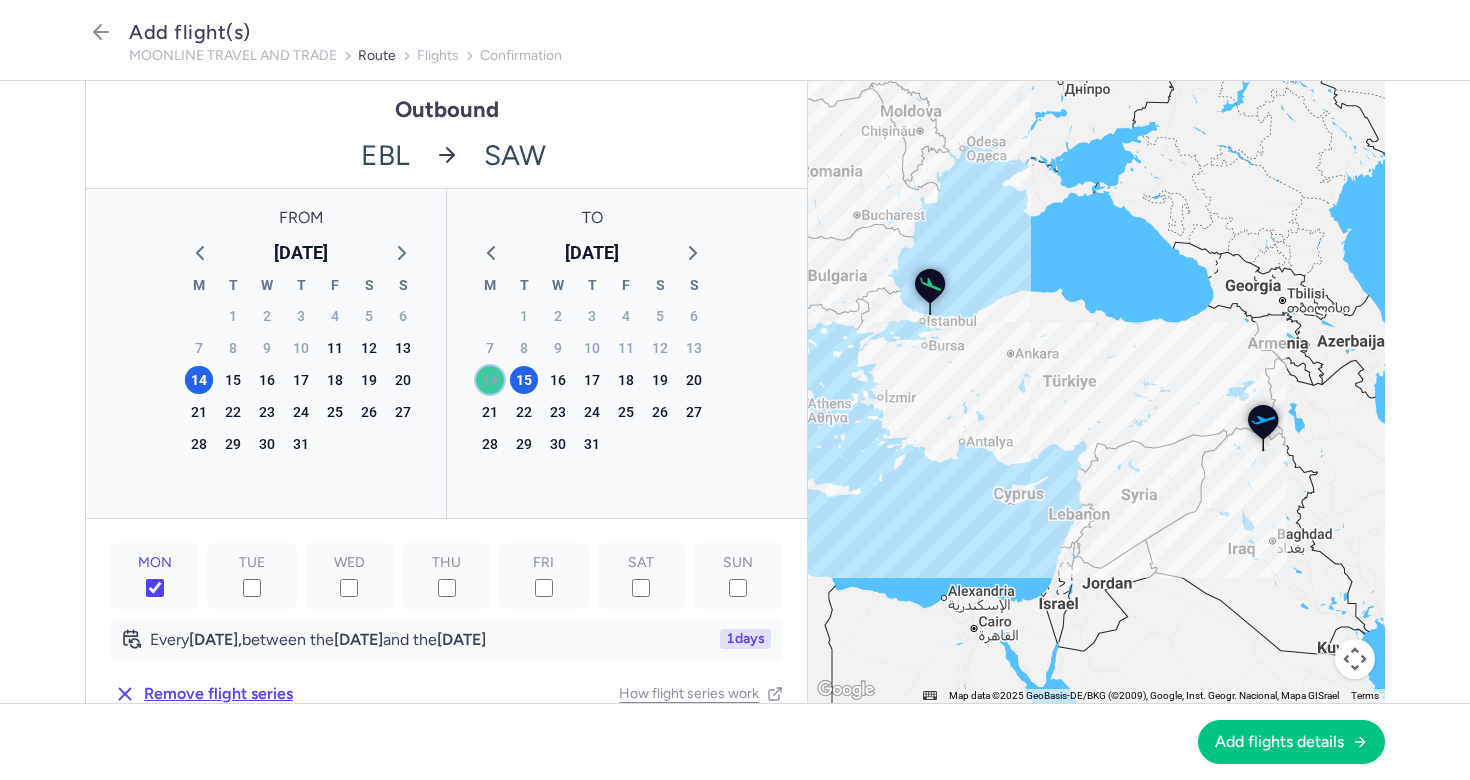 click on "14" 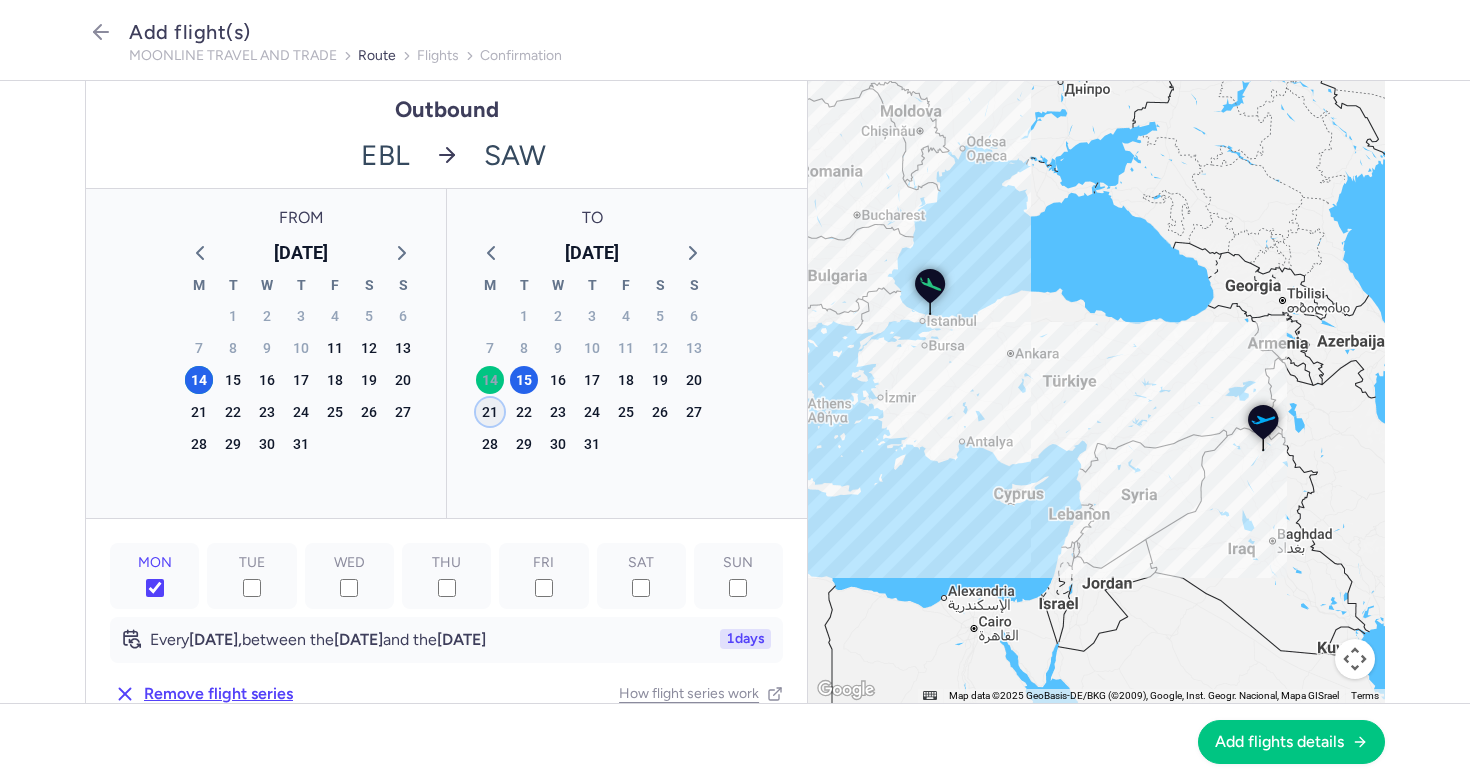 click on "21" 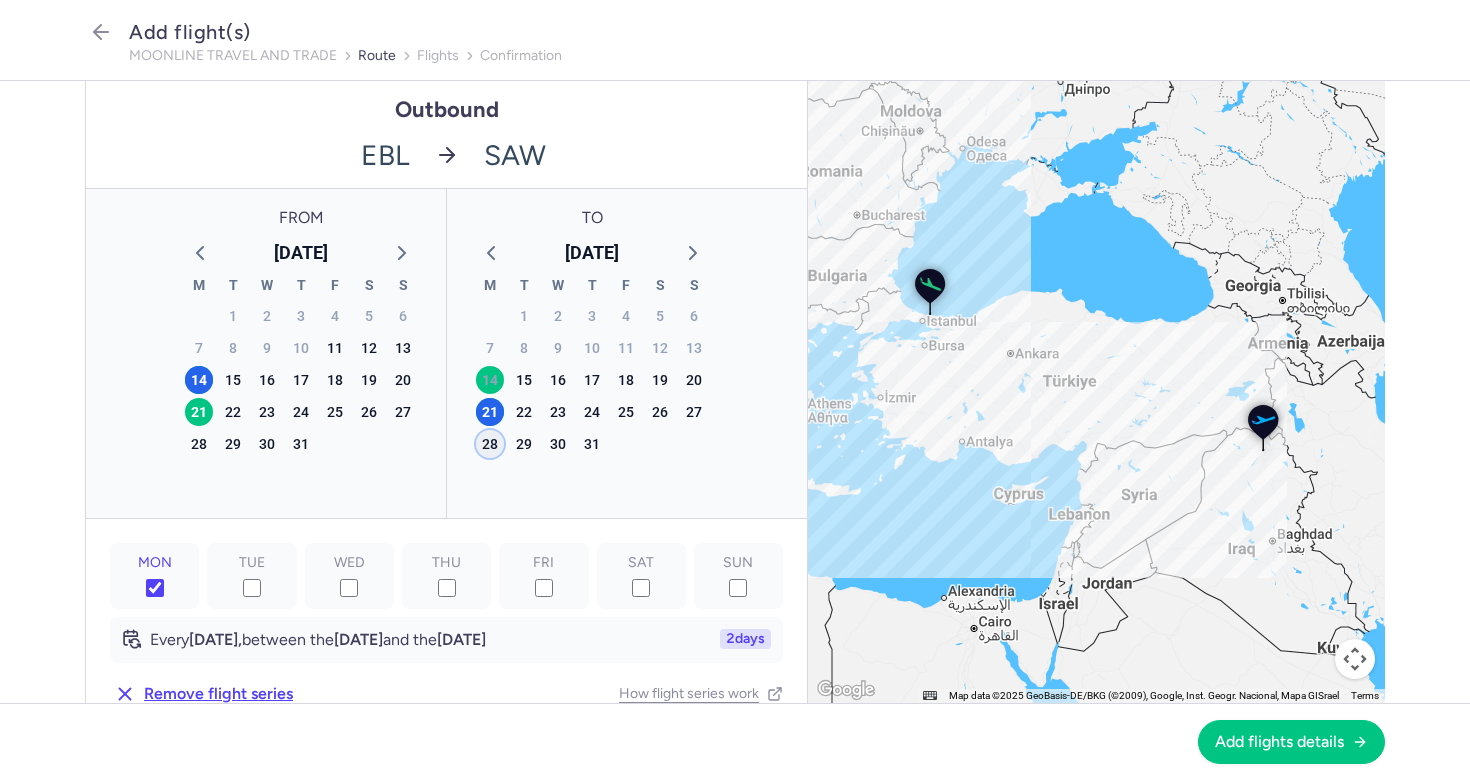 click on "28" 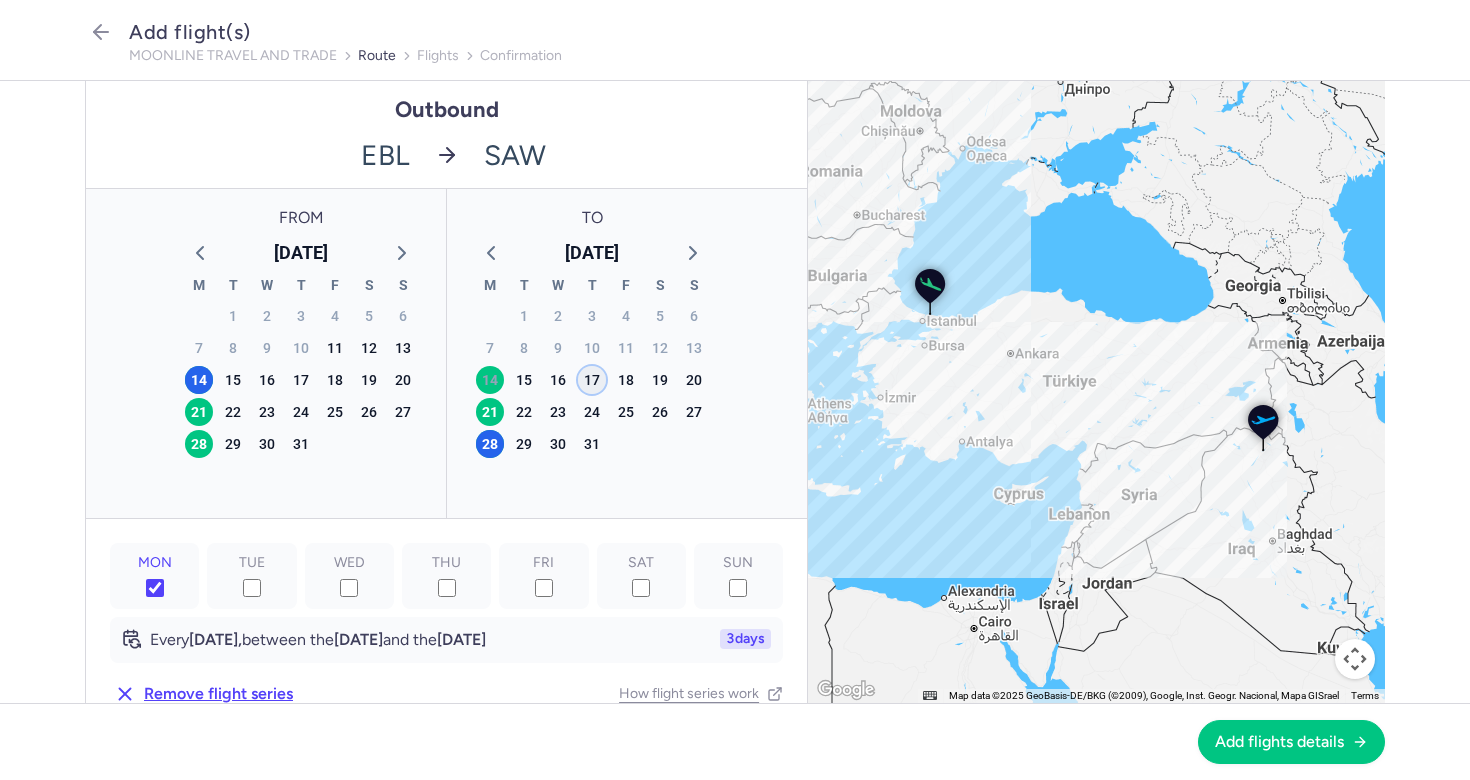 click on "17" 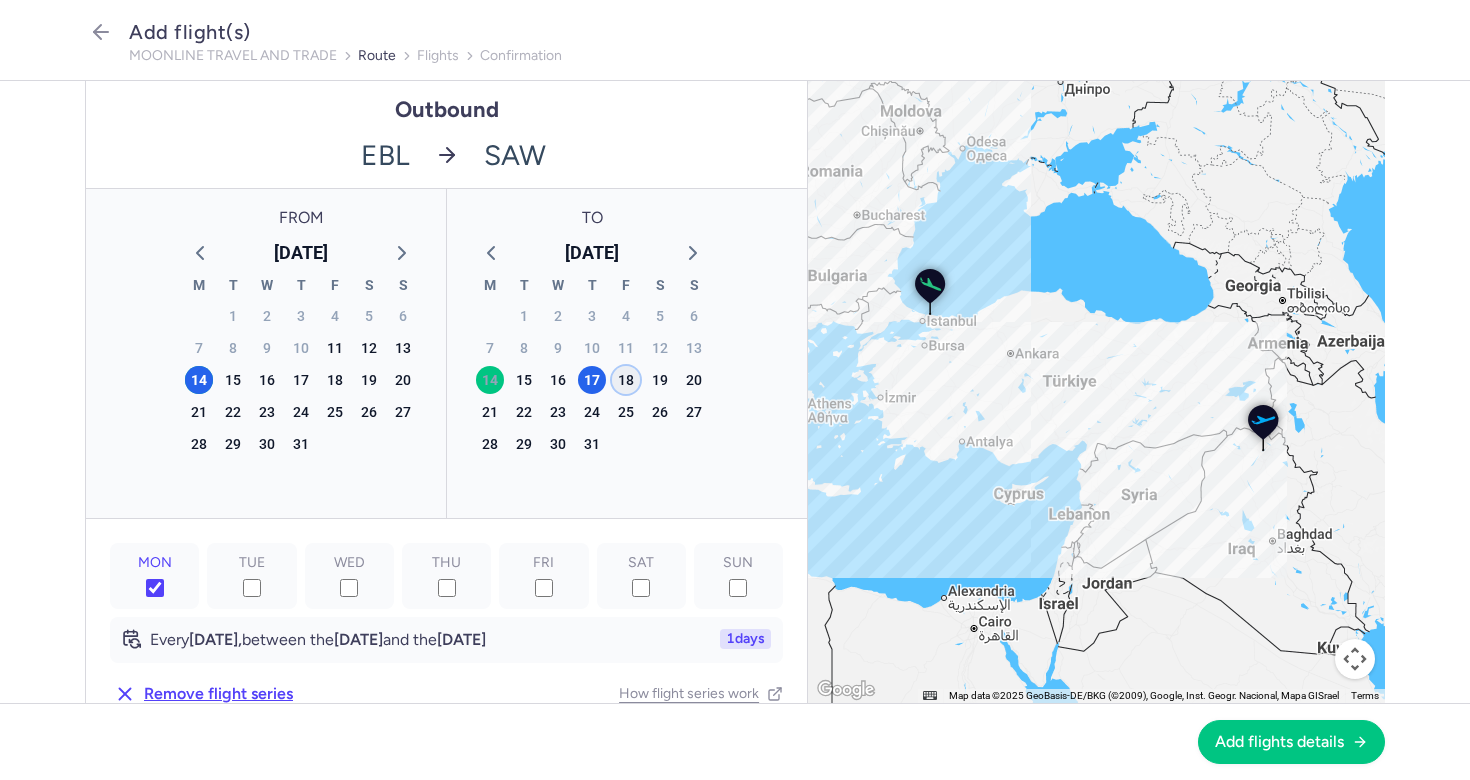 click on "18" 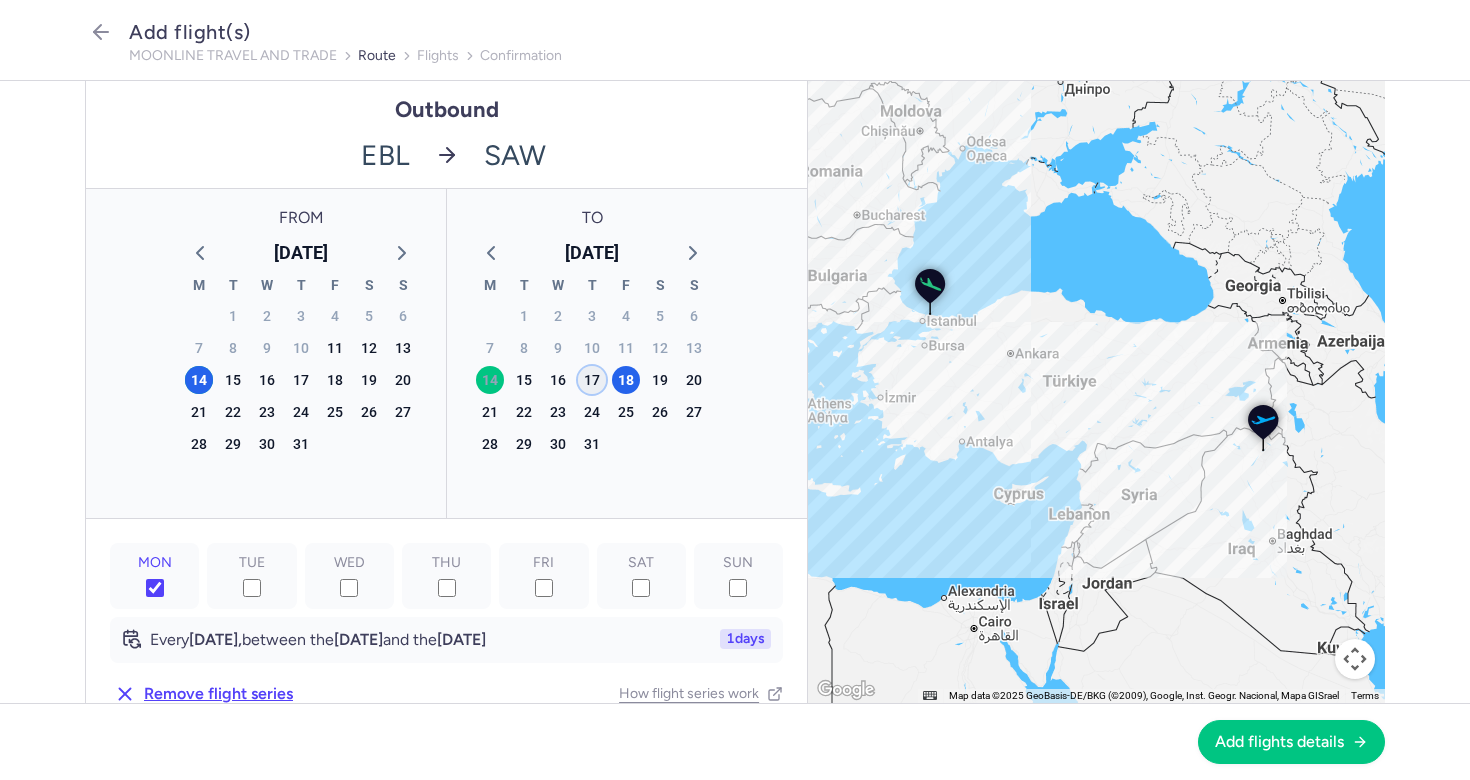 click on "17" 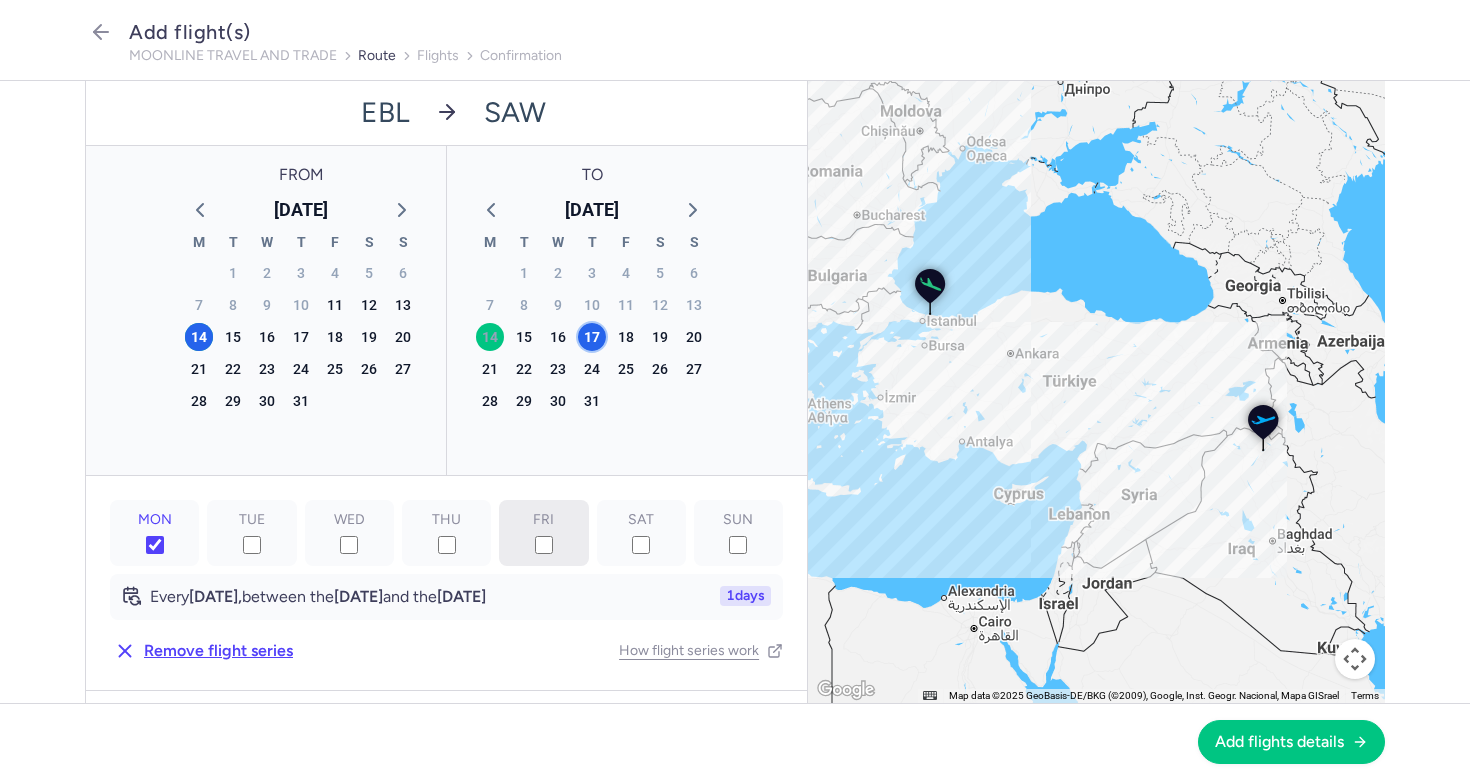 scroll, scrollTop: 46, scrollLeft: 0, axis: vertical 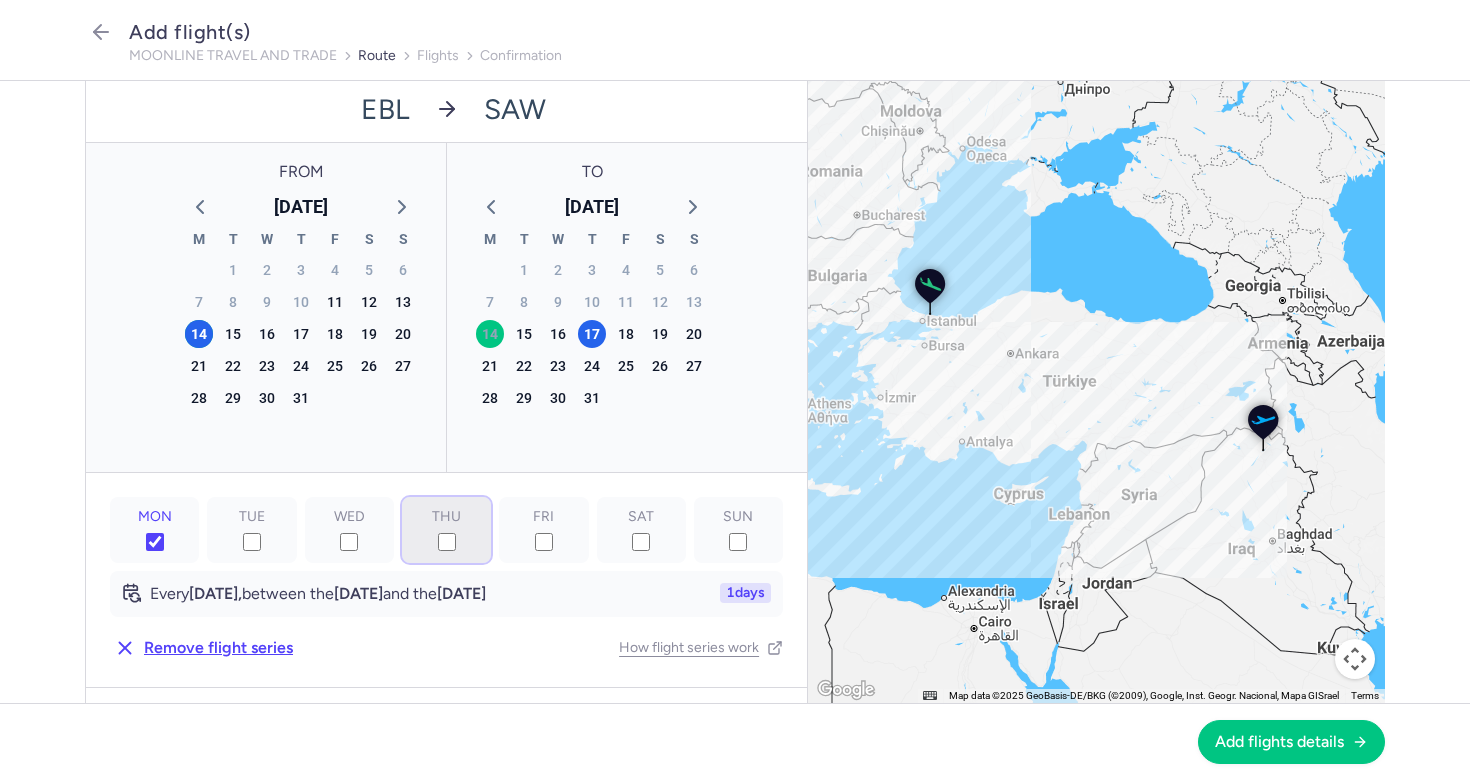 click on "THU" at bounding box center (447, 542) 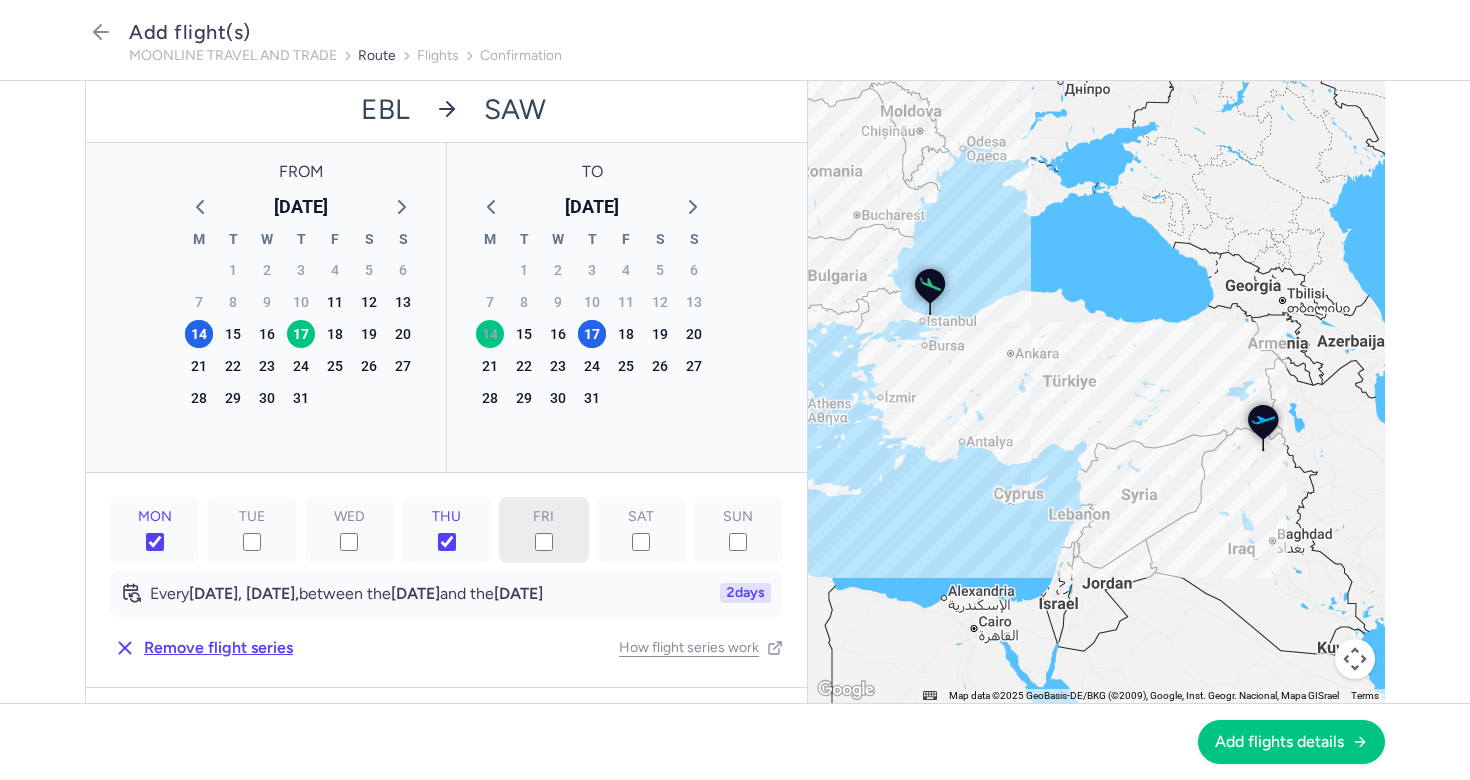 click on "FRI" 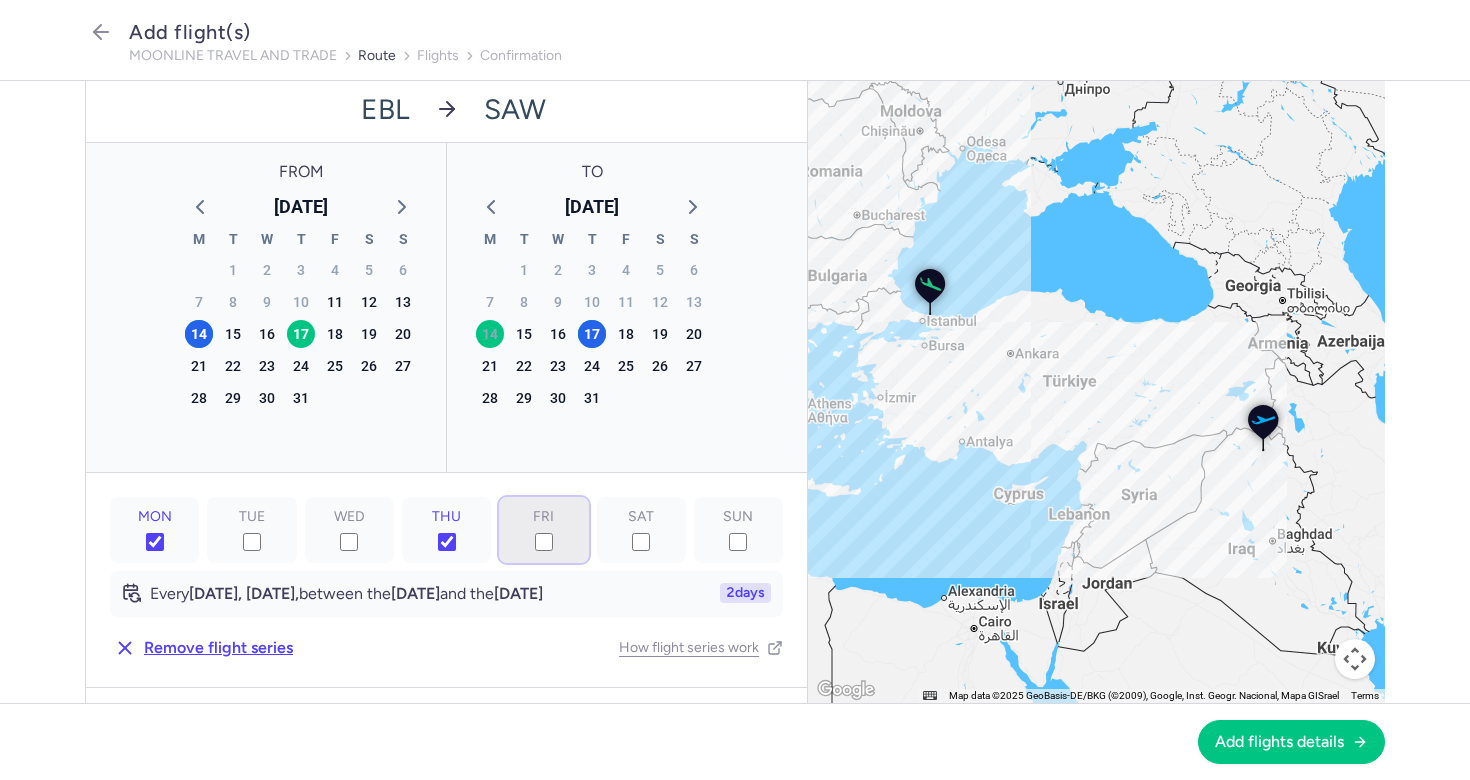 click on "FRI" at bounding box center [544, 542] 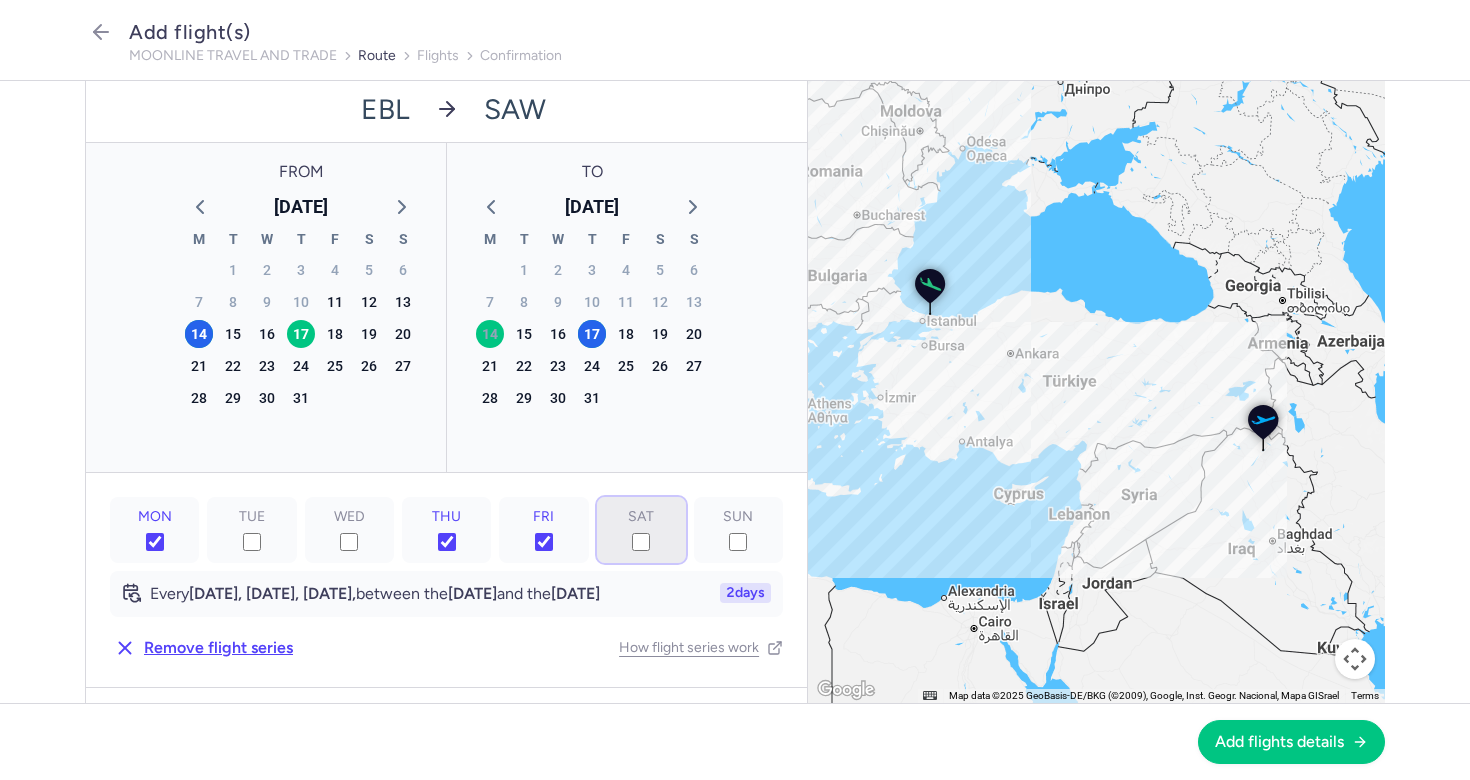 click on "SAT" at bounding box center (641, 542) 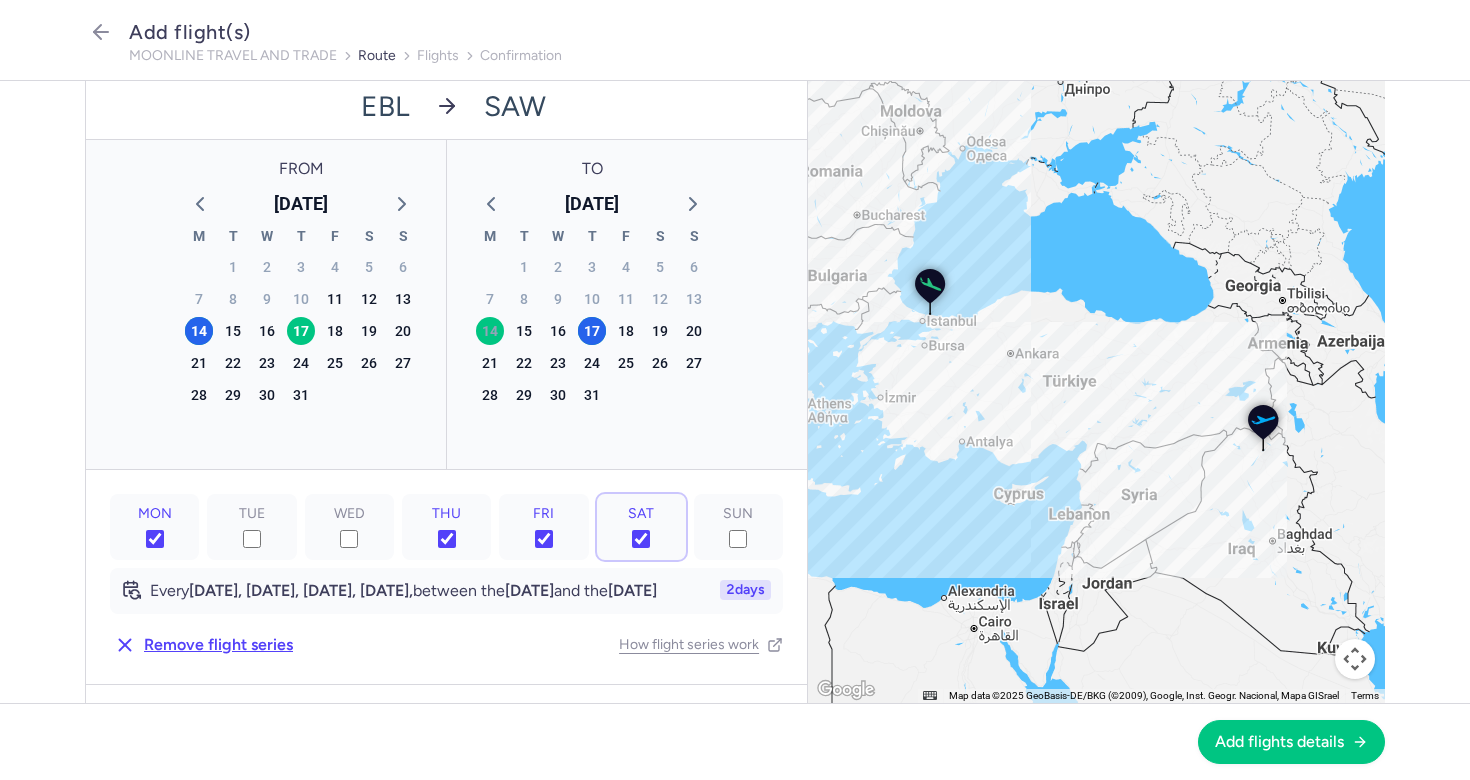 scroll, scrollTop: 39, scrollLeft: 0, axis: vertical 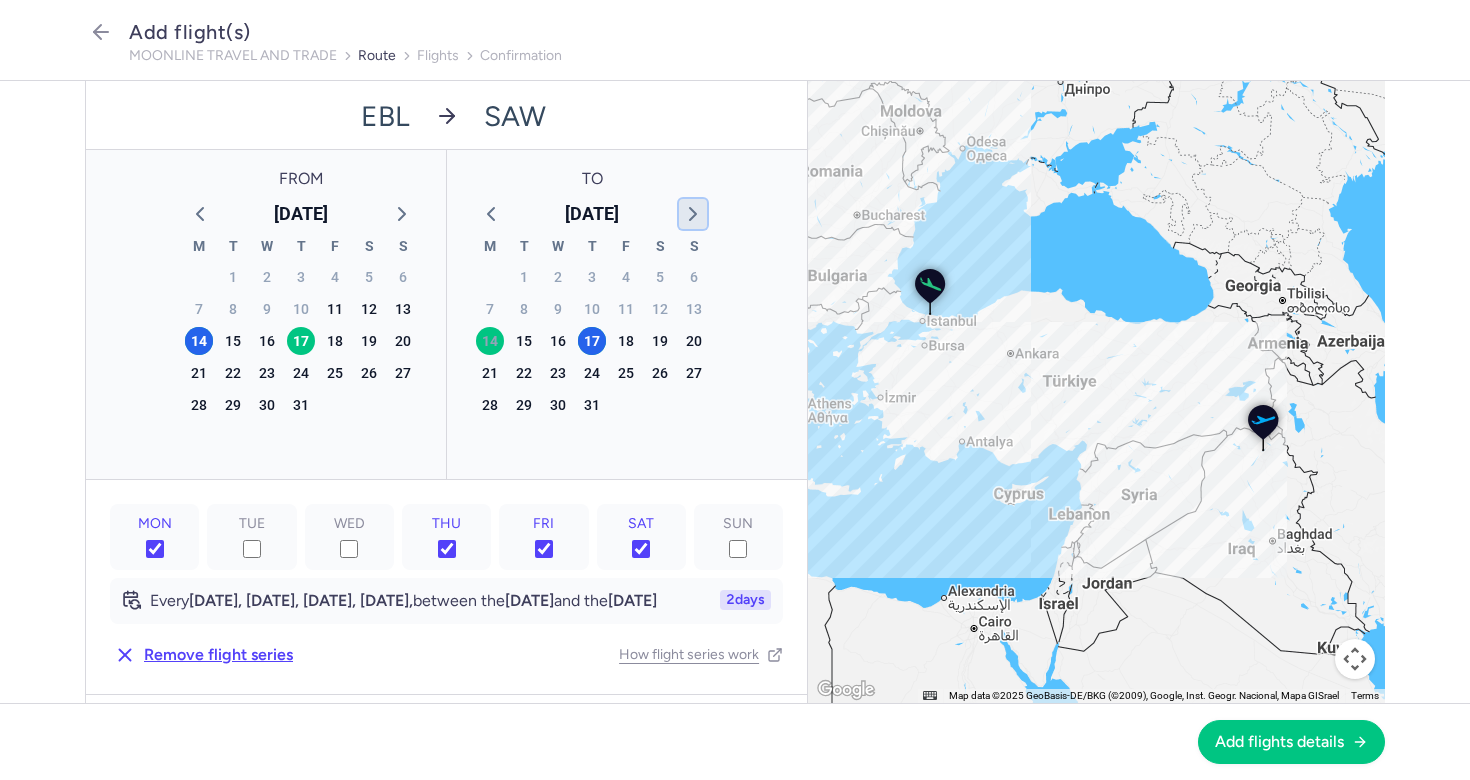 click 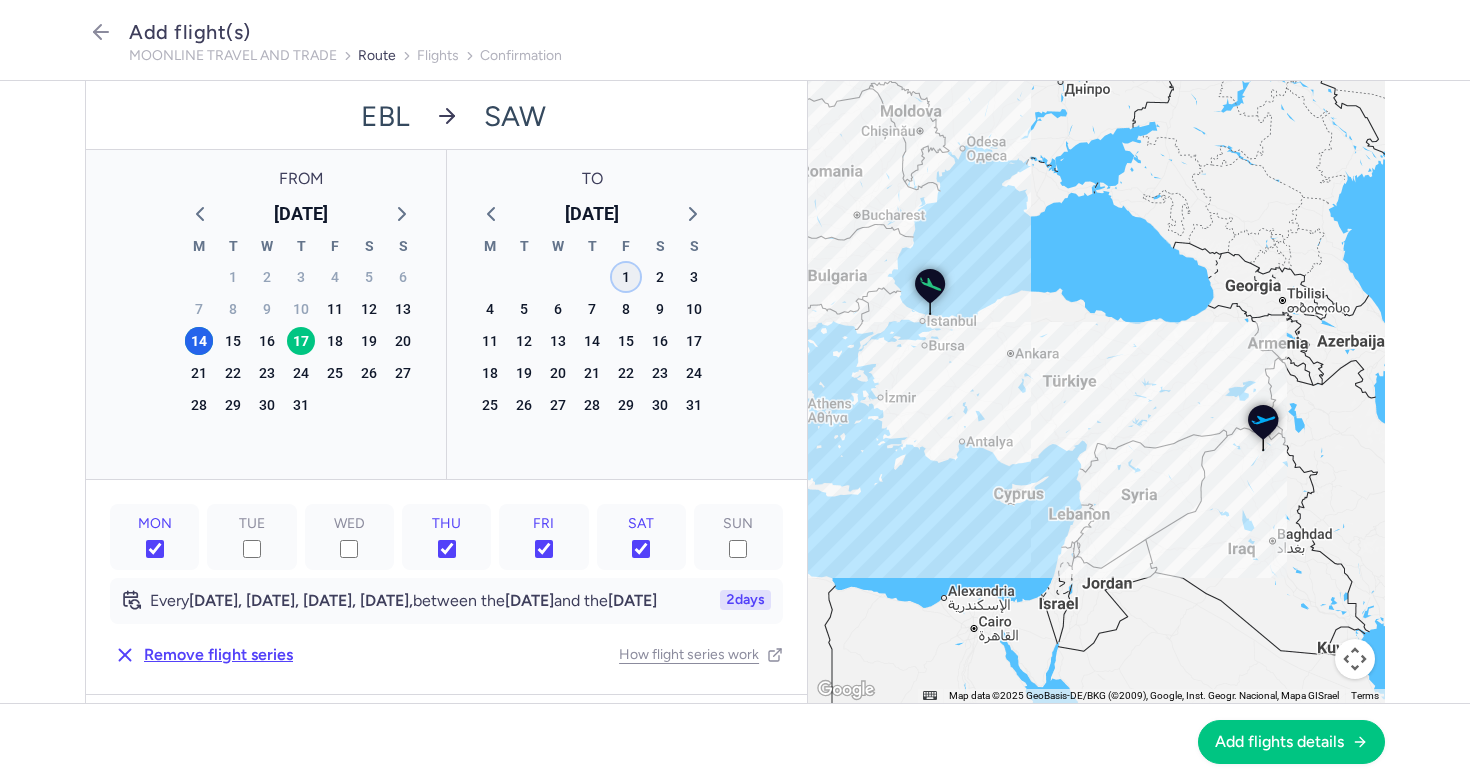 click on "1" 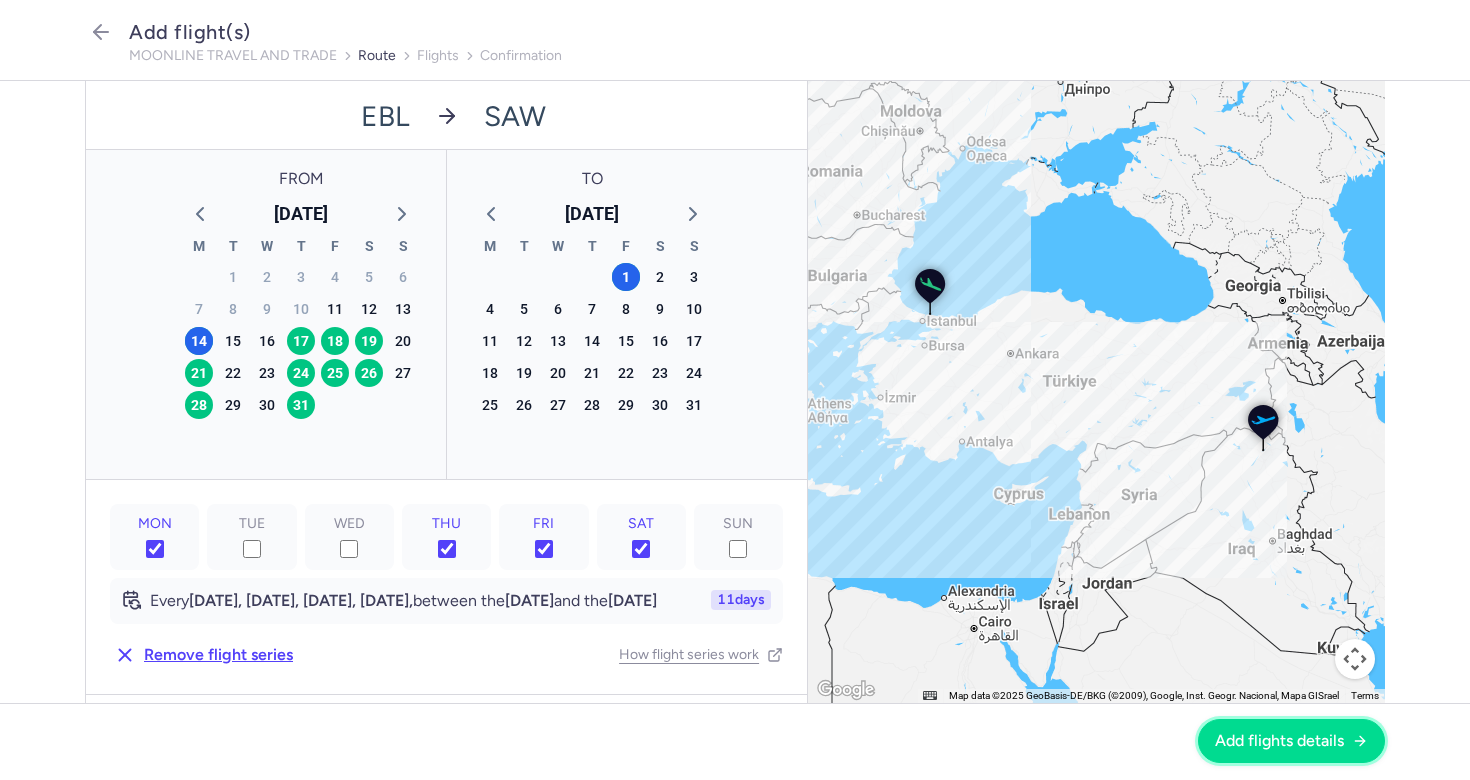 click on "Add flights details" at bounding box center [1279, 741] 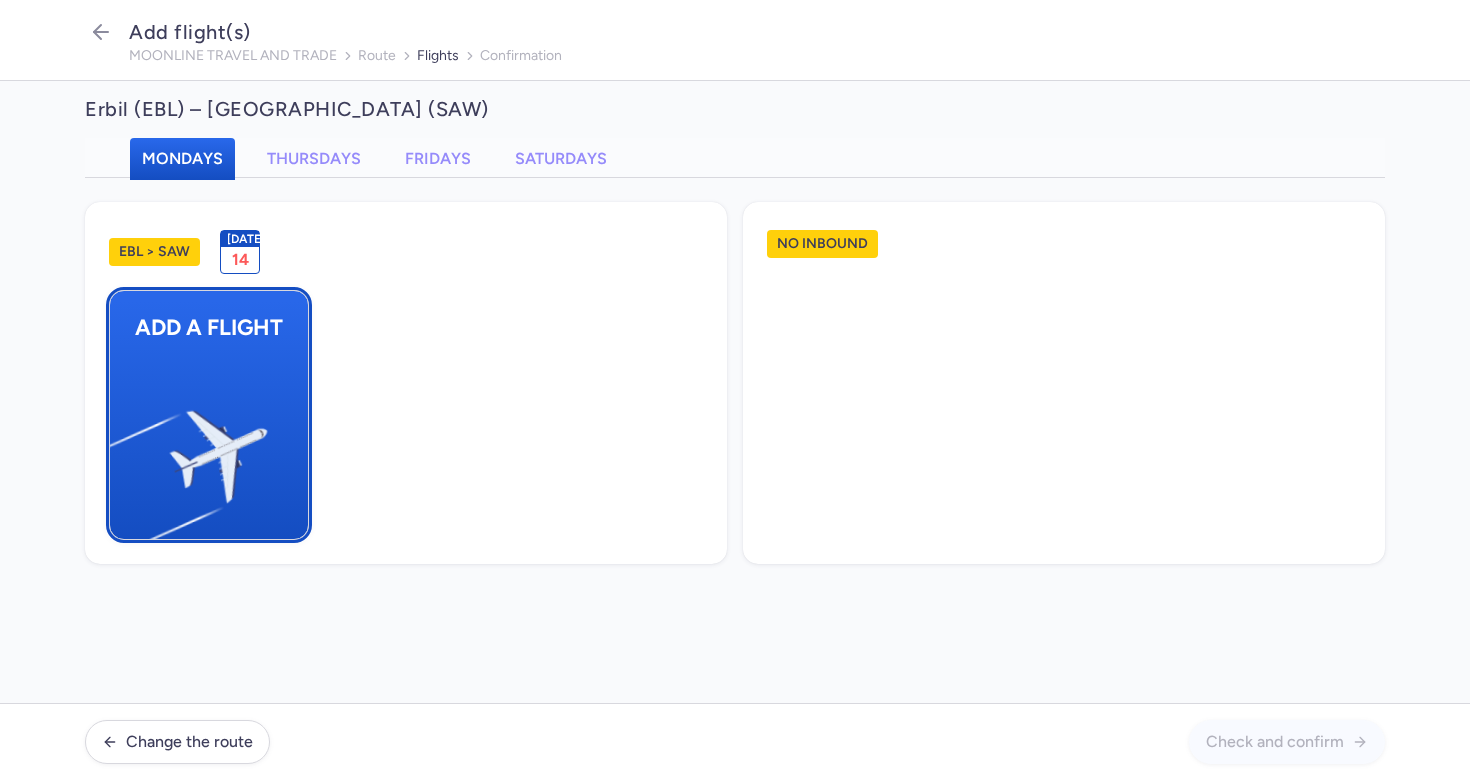click at bounding box center (120, 448) 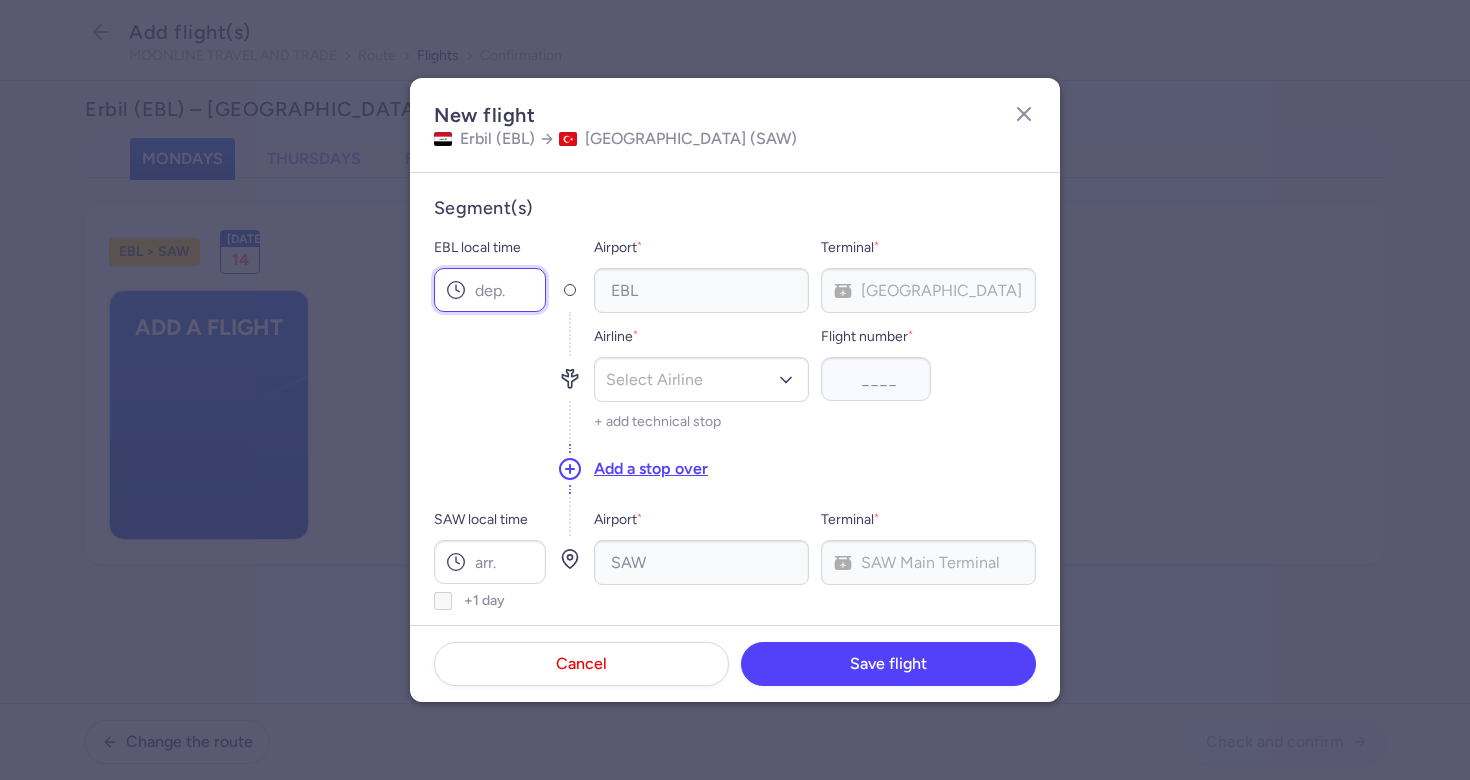 click on "EBL local time" at bounding box center (490, 290) 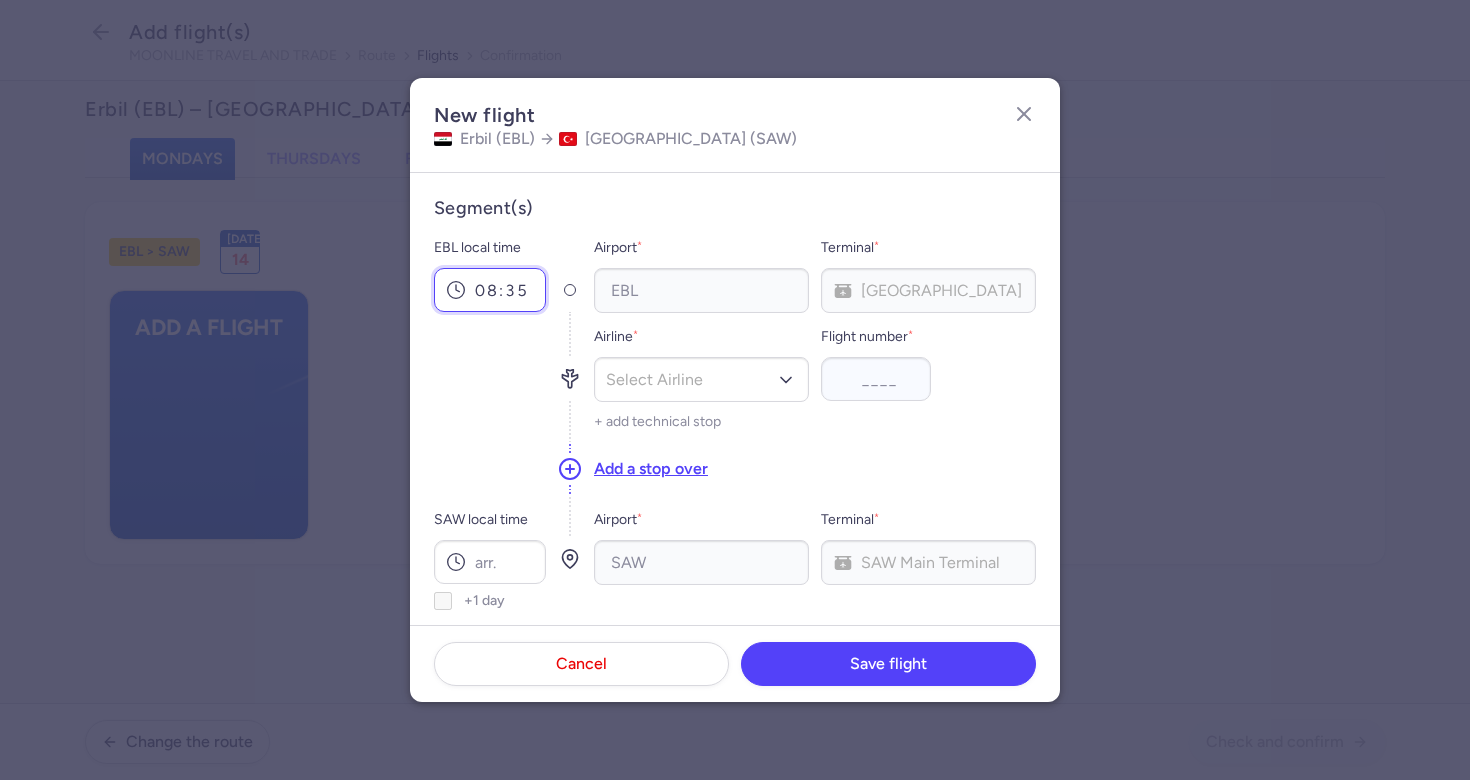 type on "08:35" 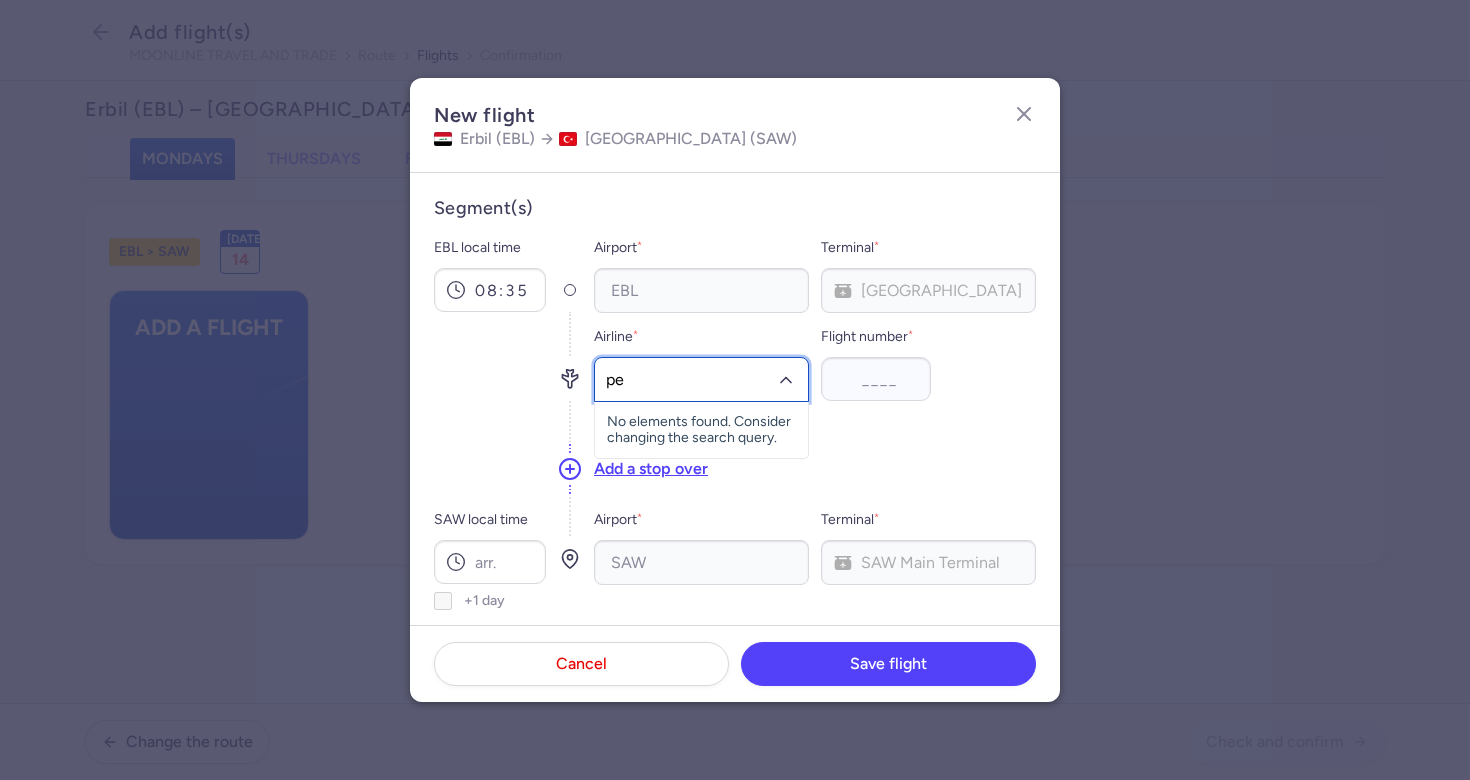 type on "peg" 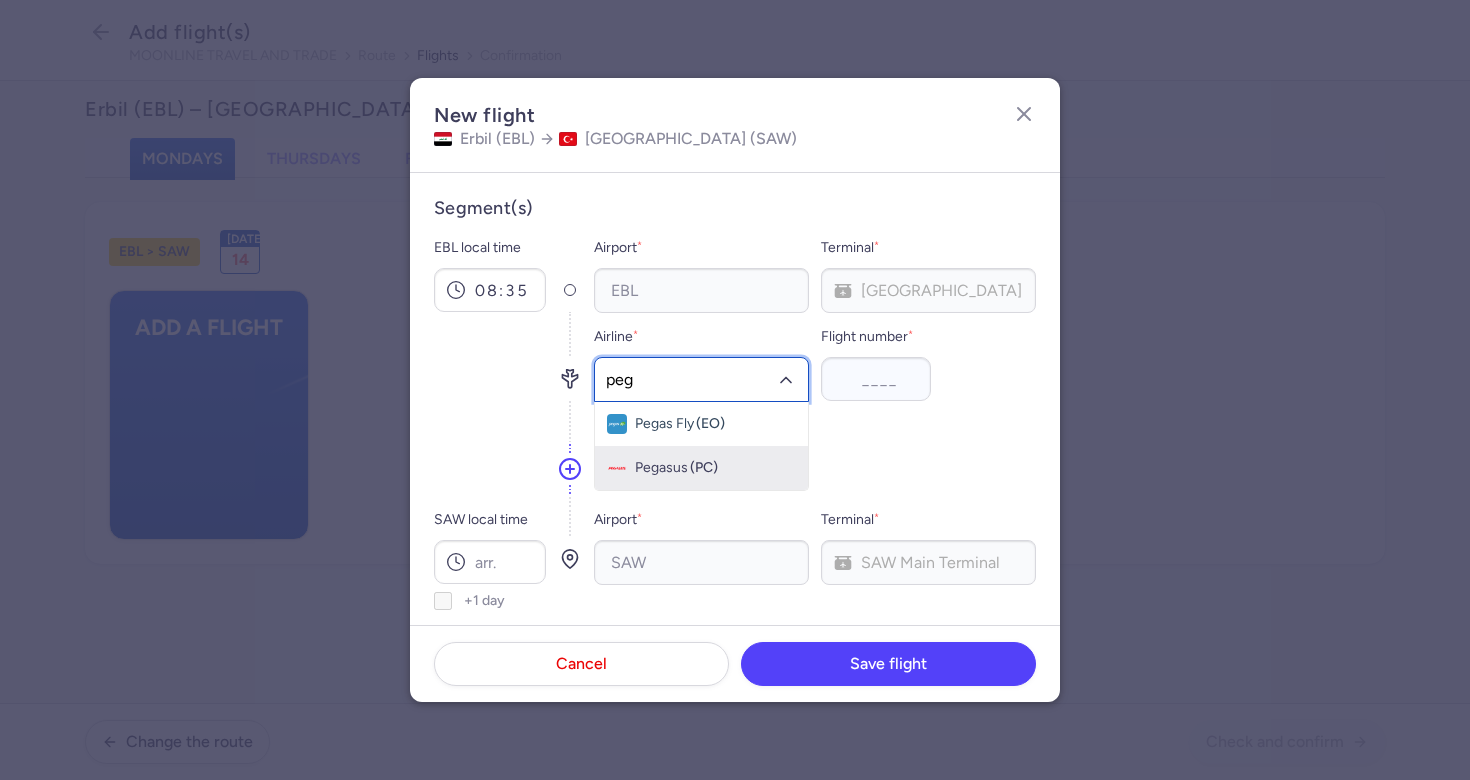 click on "(PC)" at bounding box center (704, 468) 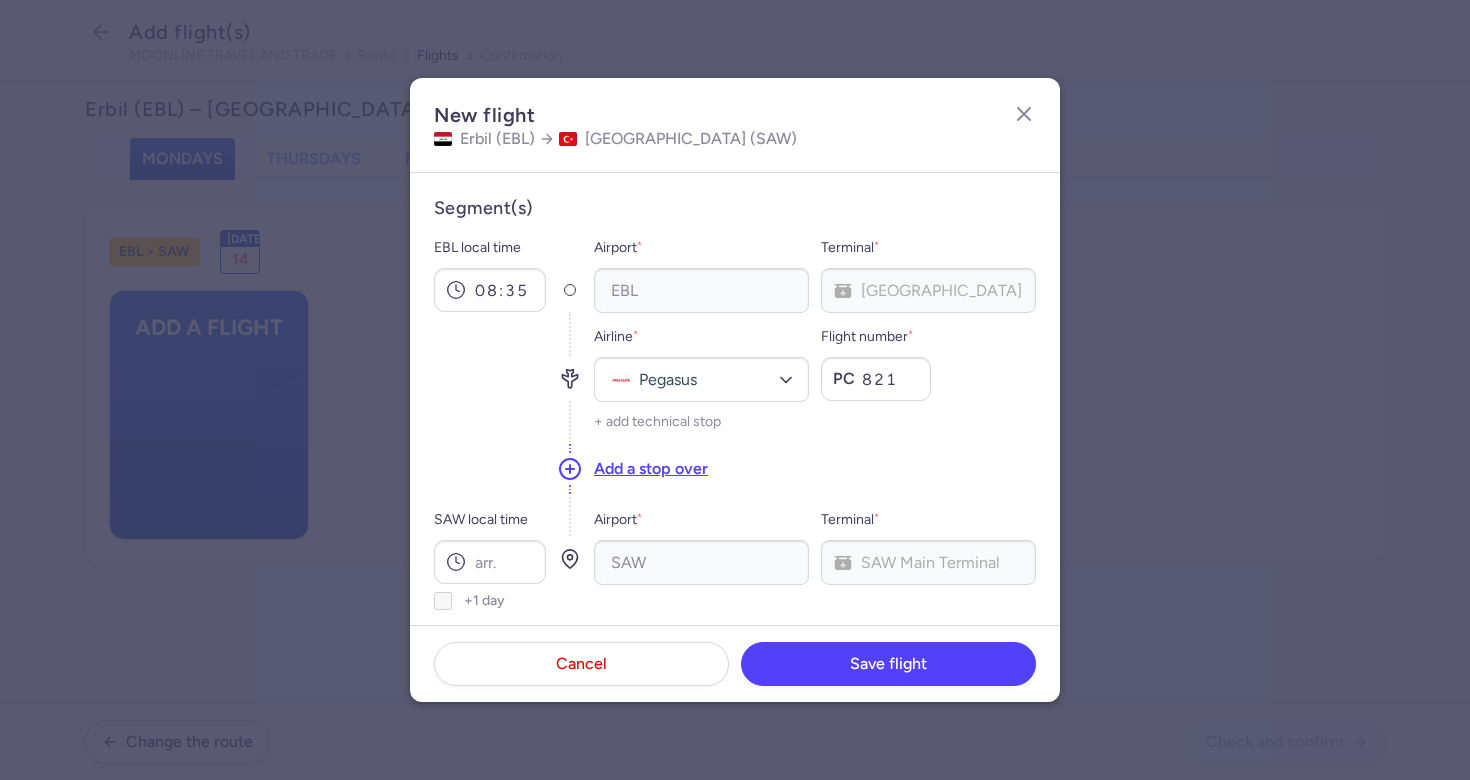 scroll, scrollTop: 65, scrollLeft: 0, axis: vertical 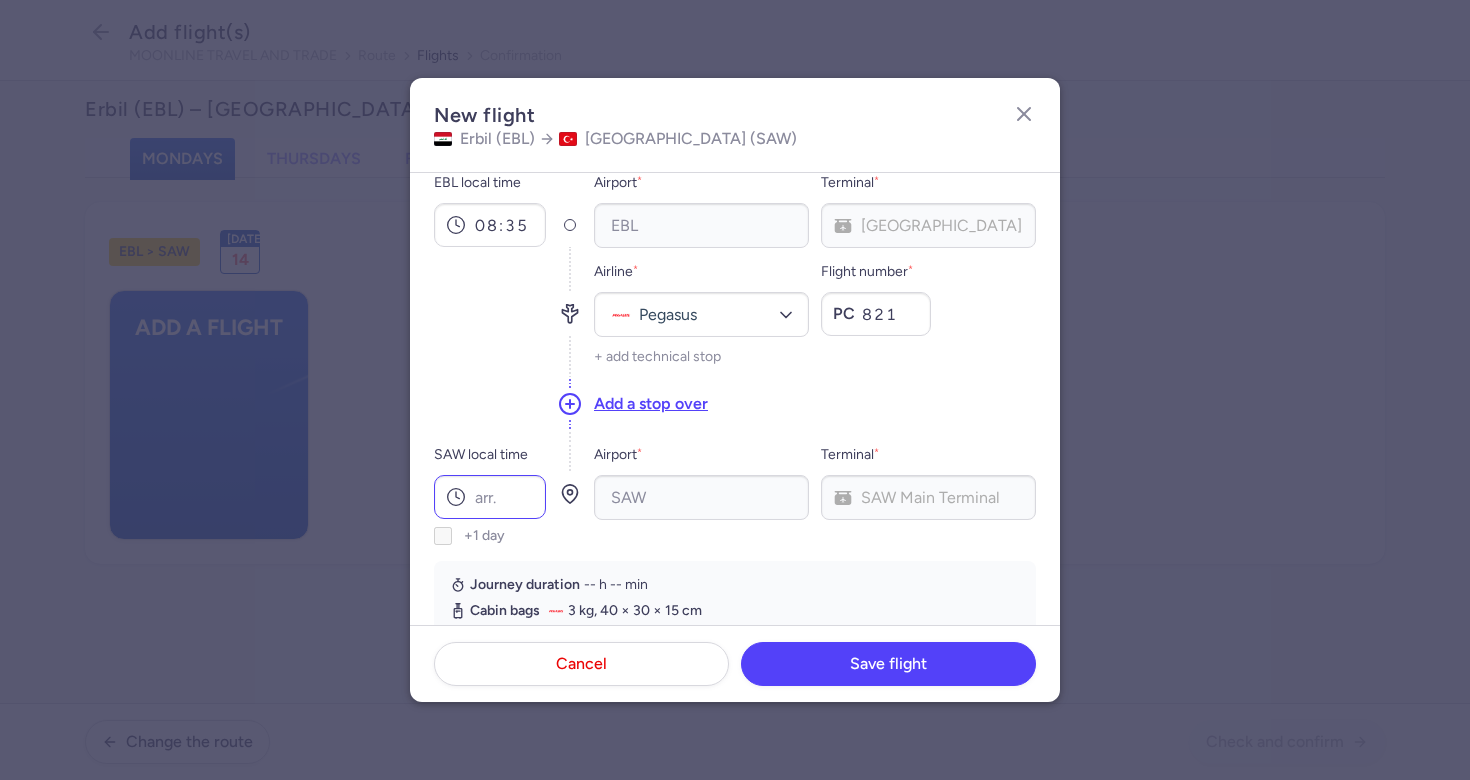 type on "821" 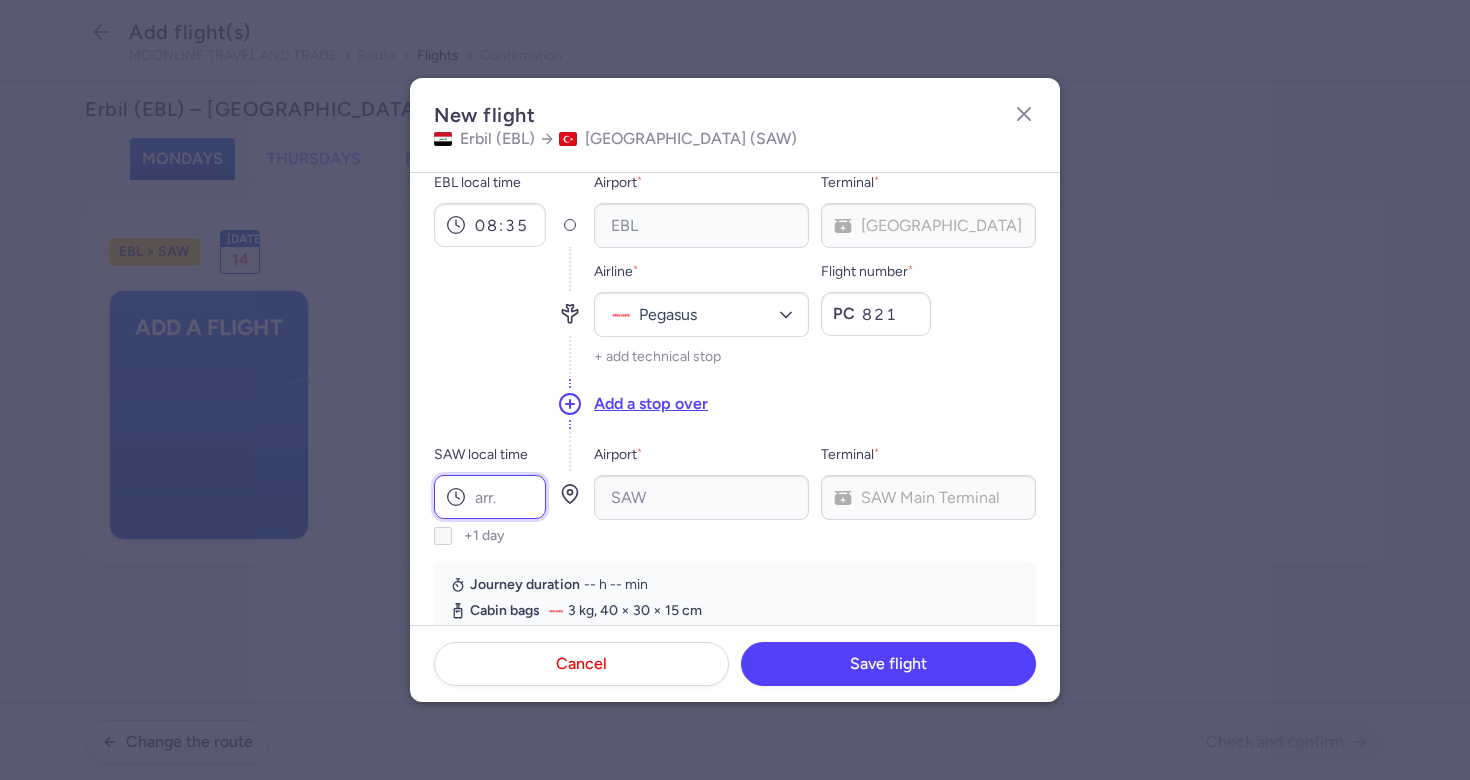 click on "SAW local time" at bounding box center [490, 497] 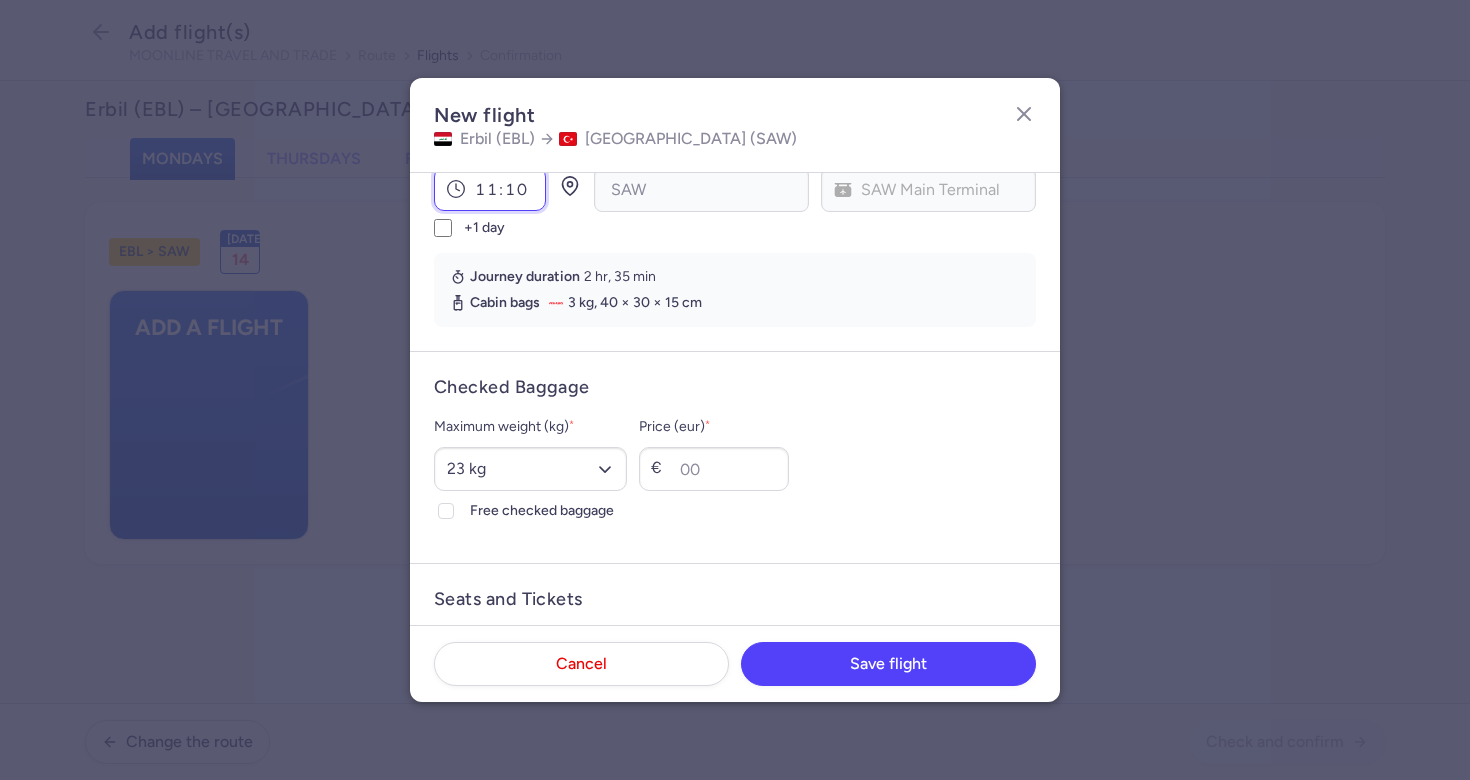 scroll, scrollTop: 388, scrollLeft: 0, axis: vertical 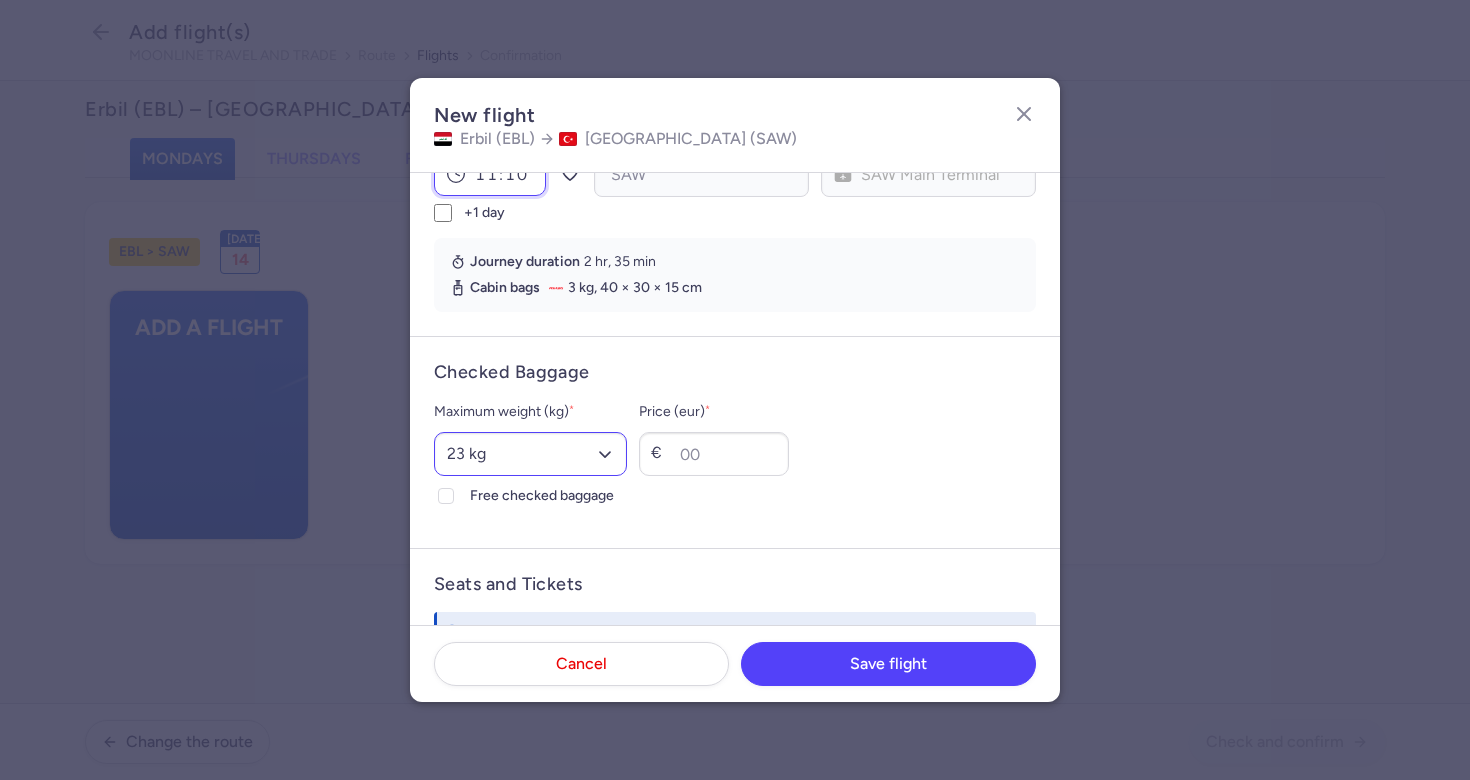type on "11:10" 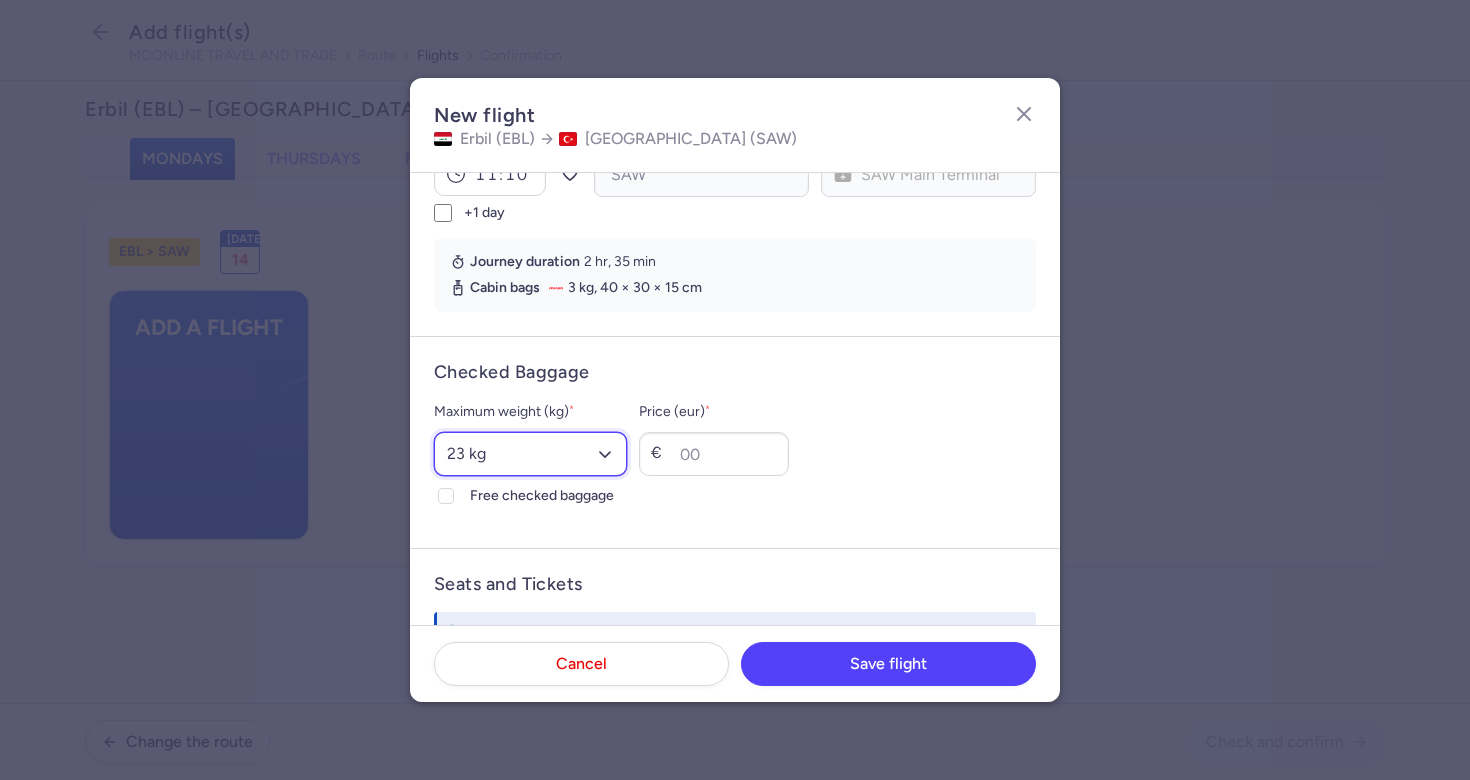 click on "Select an option 15 kg 16 kg 17 kg 18 kg 19 kg 20 kg 21 kg 22 kg 23 kg 24 kg 25 kg 26 kg 27 kg 28 kg 29 kg 30 kg 31 kg 32 kg 33 kg 34 kg 35 kg" at bounding box center [530, 454] 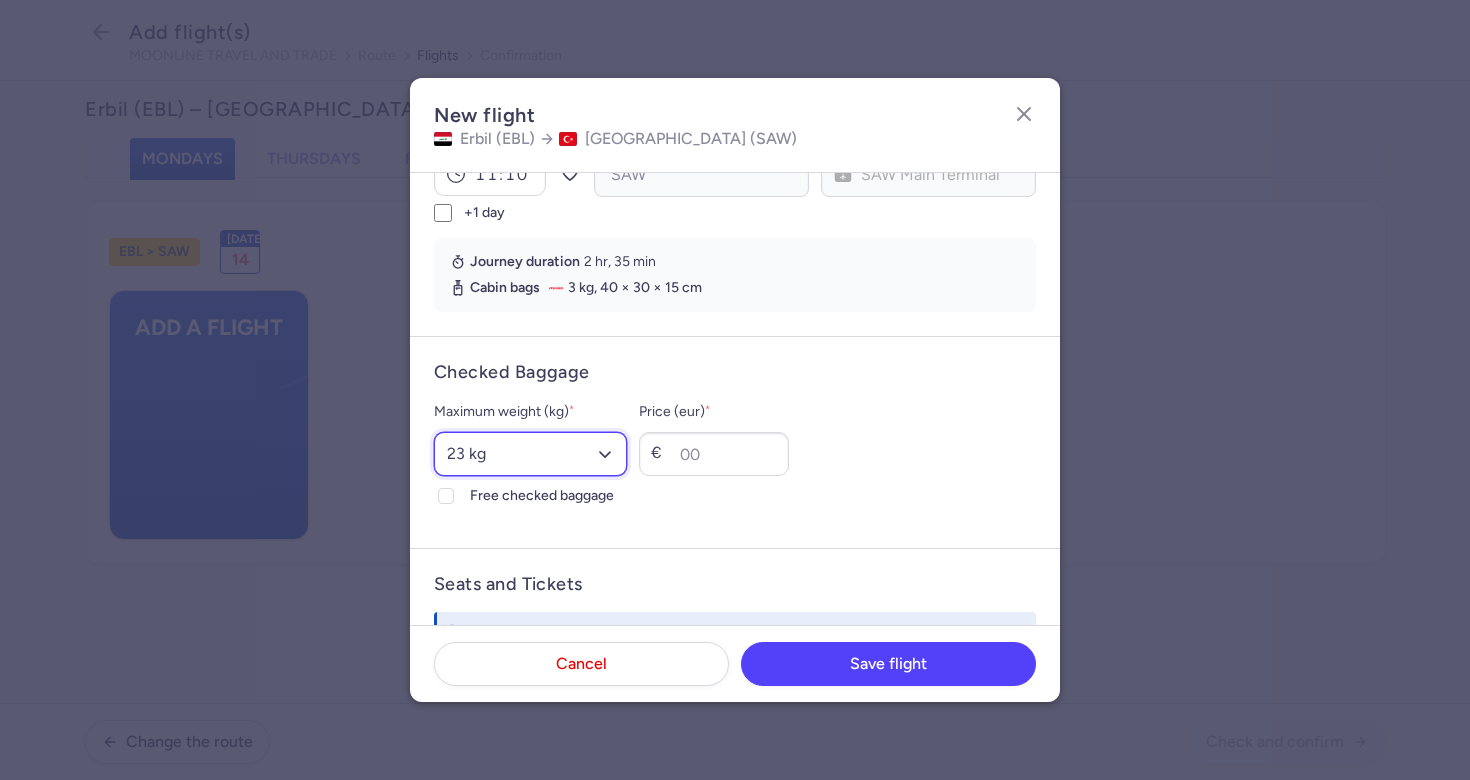 select on "20" 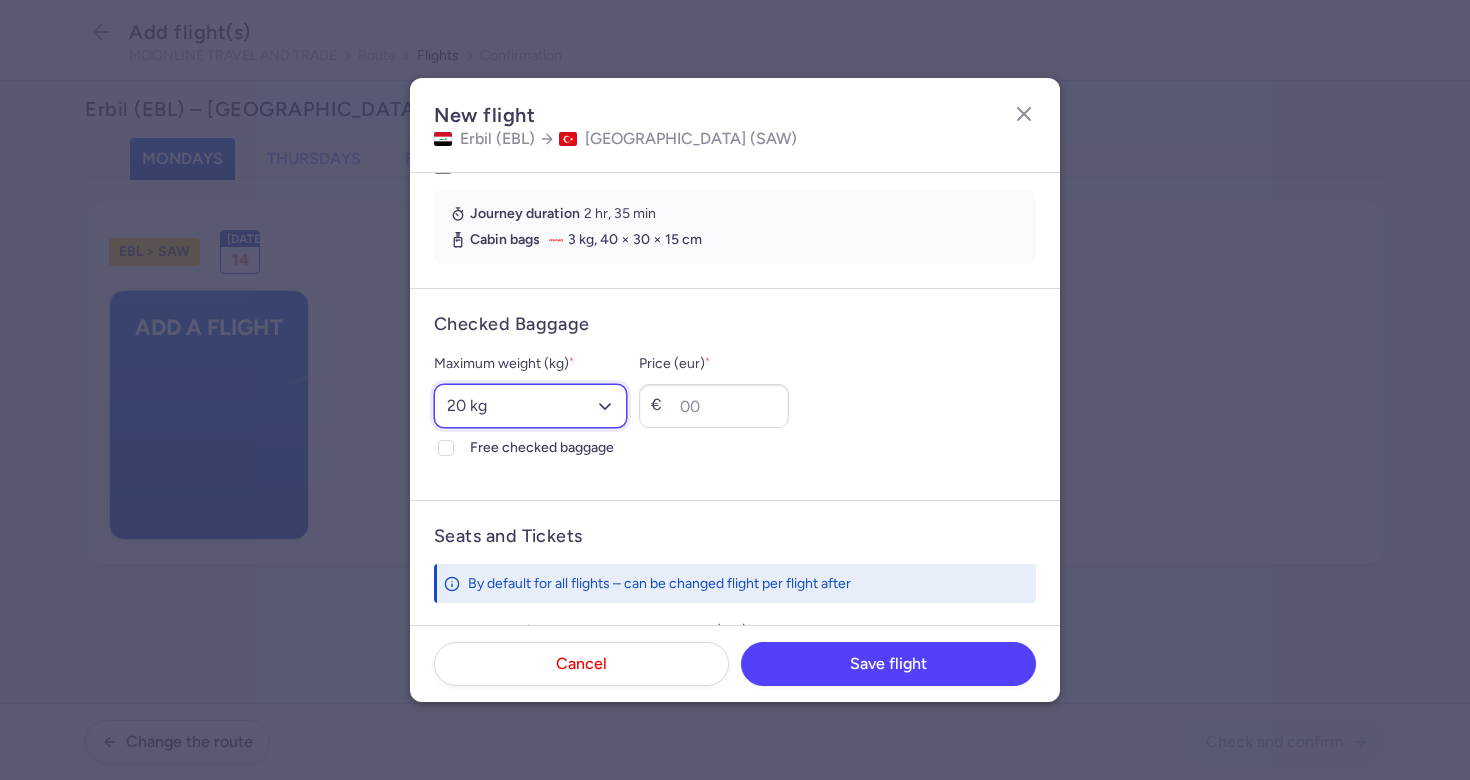 scroll, scrollTop: 437, scrollLeft: 0, axis: vertical 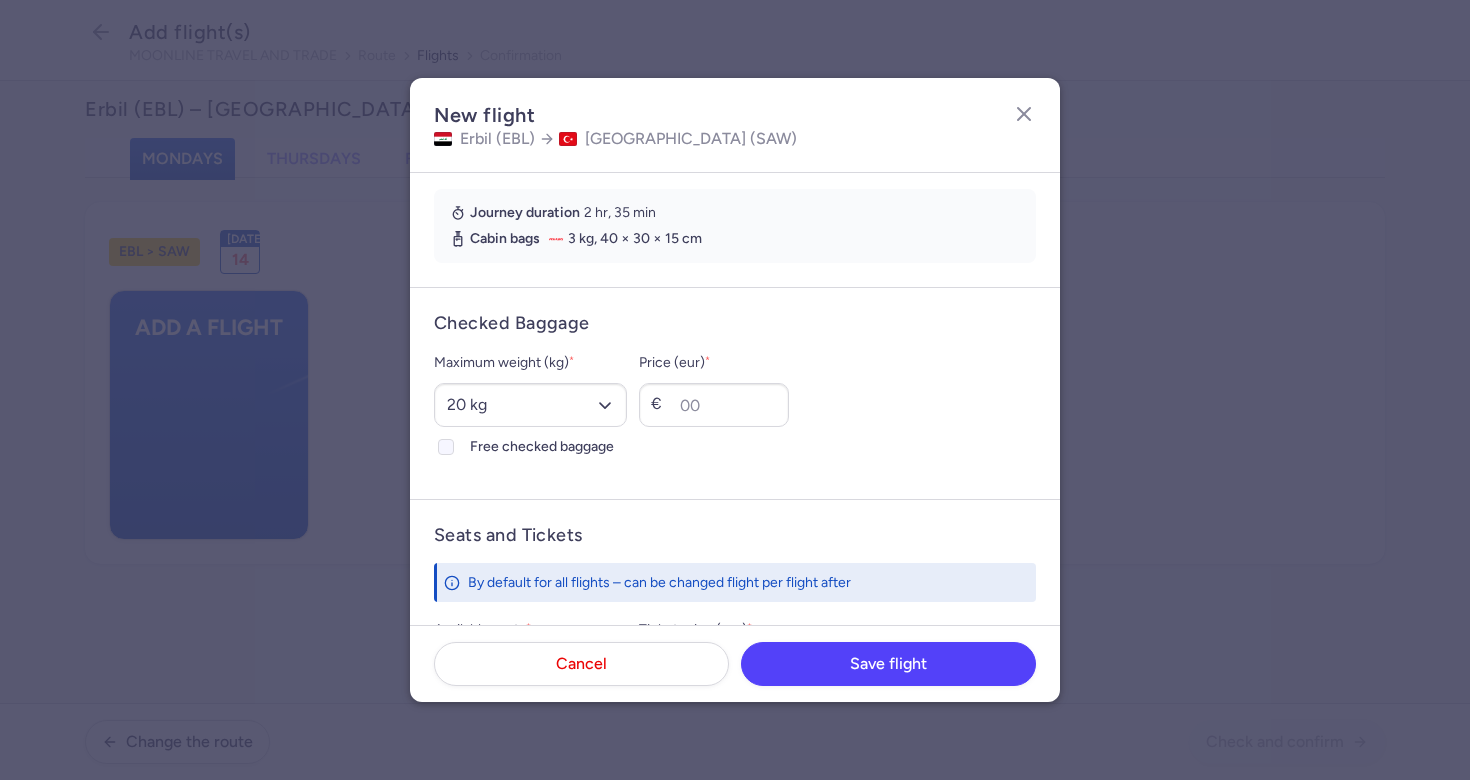 click 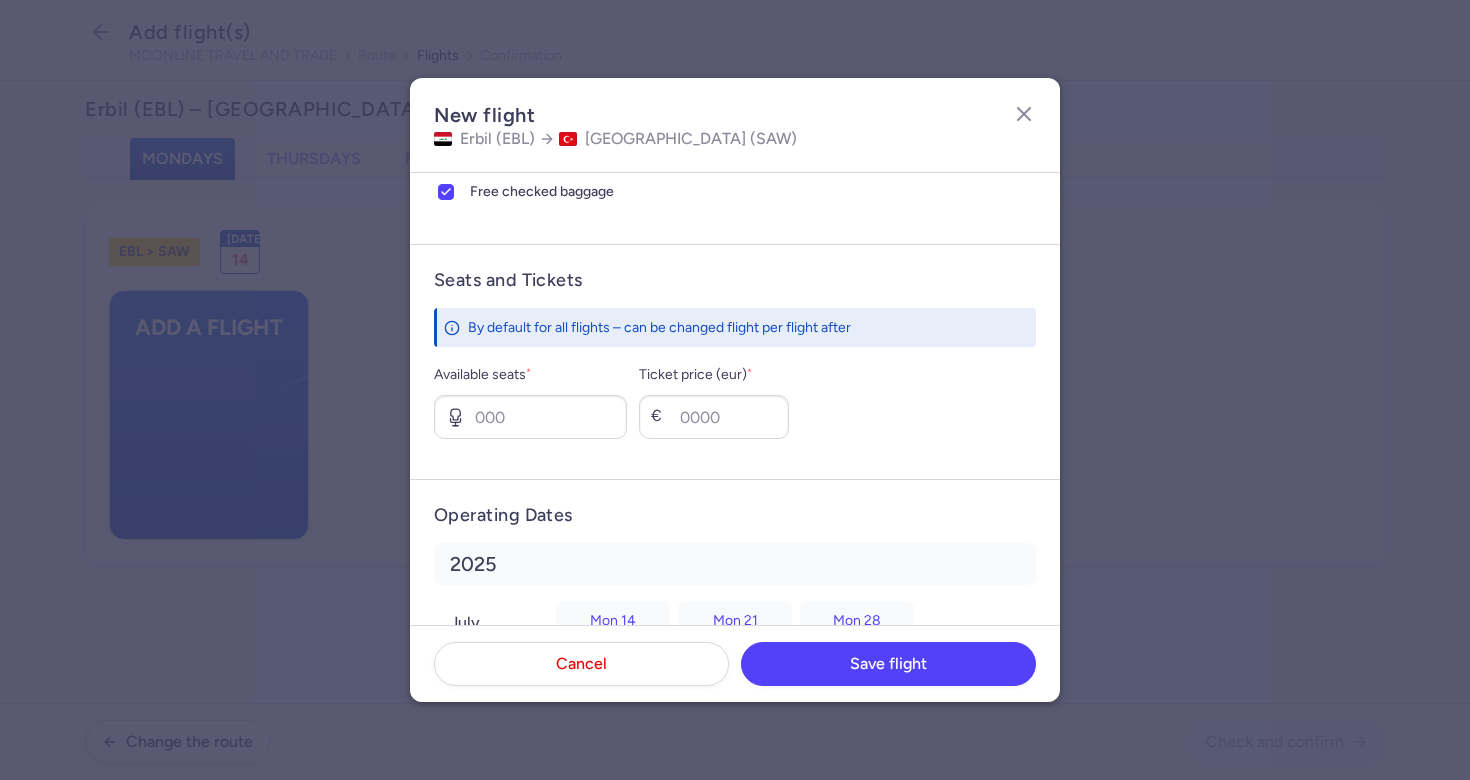 scroll, scrollTop: 697, scrollLeft: 0, axis: vertical 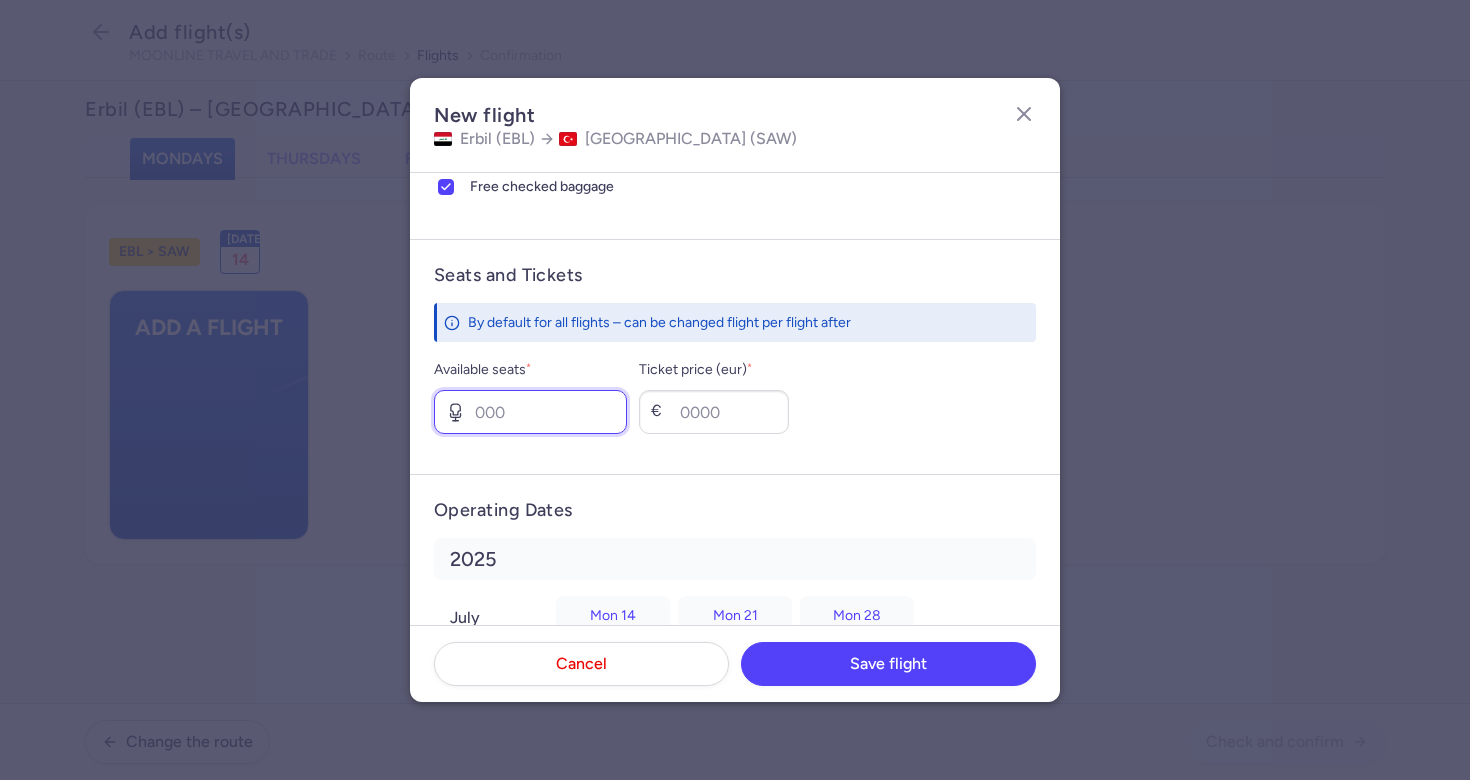 click on "Available seats  *" at bounding box center [530, 412] 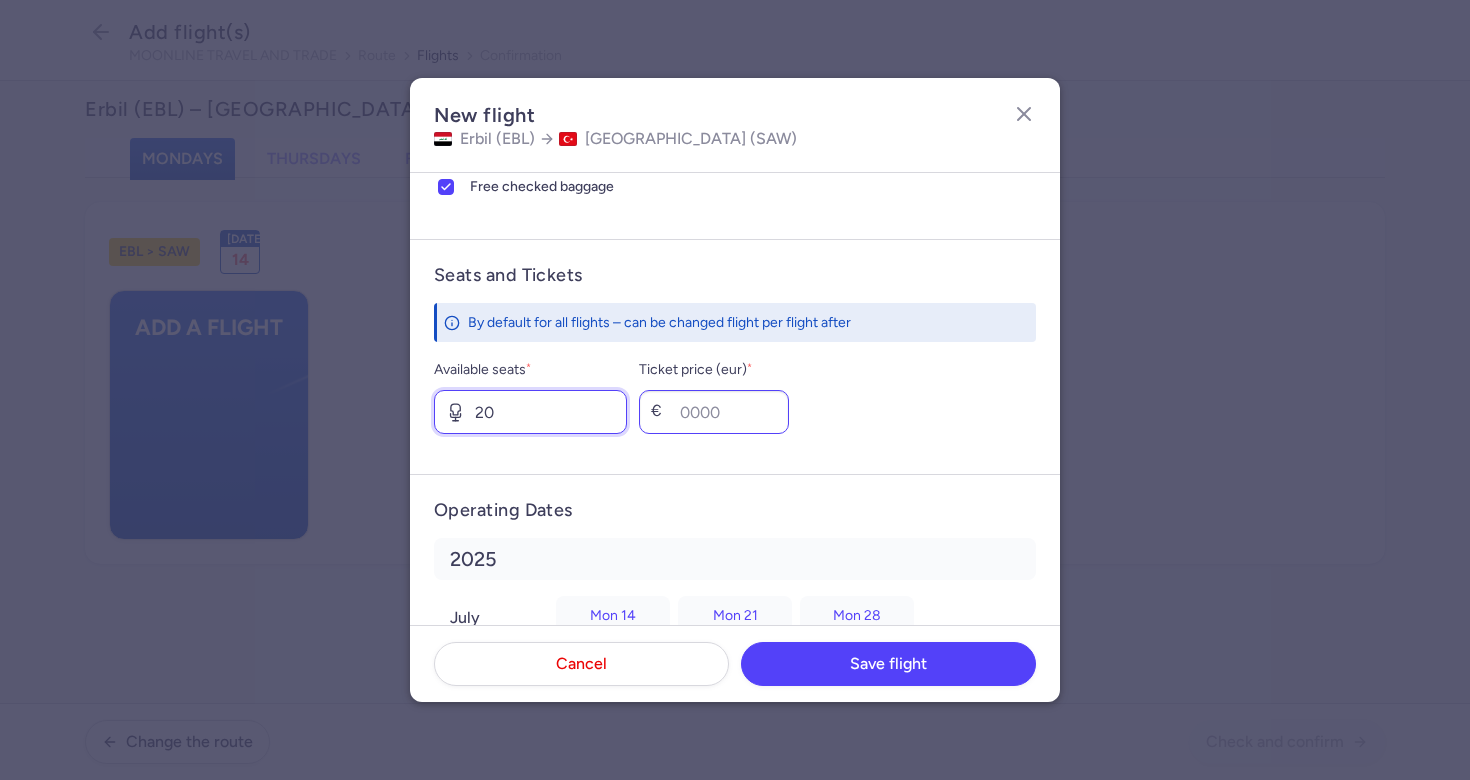 type on "20" 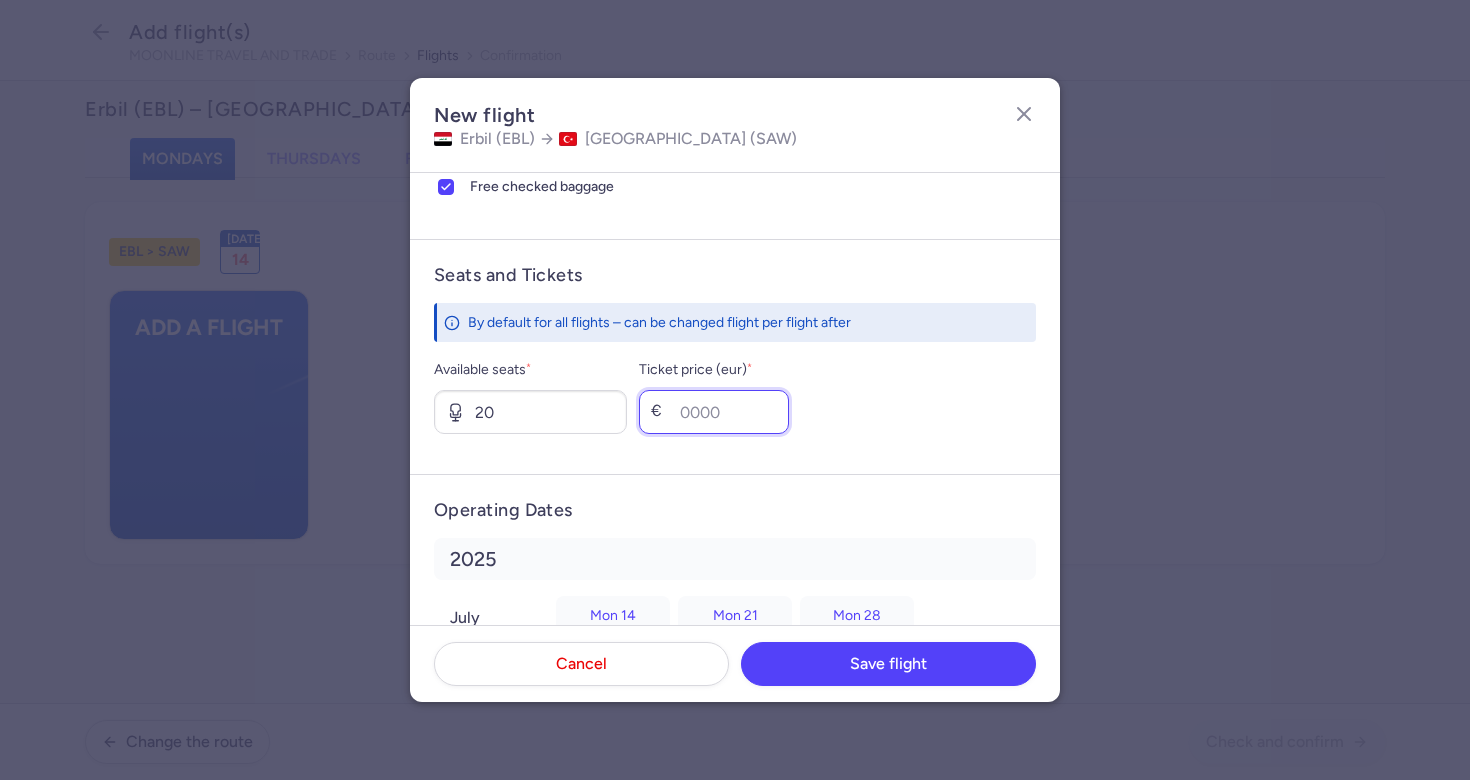 click on "Ticket price (eur)  *" at bounding box center (714, 412) 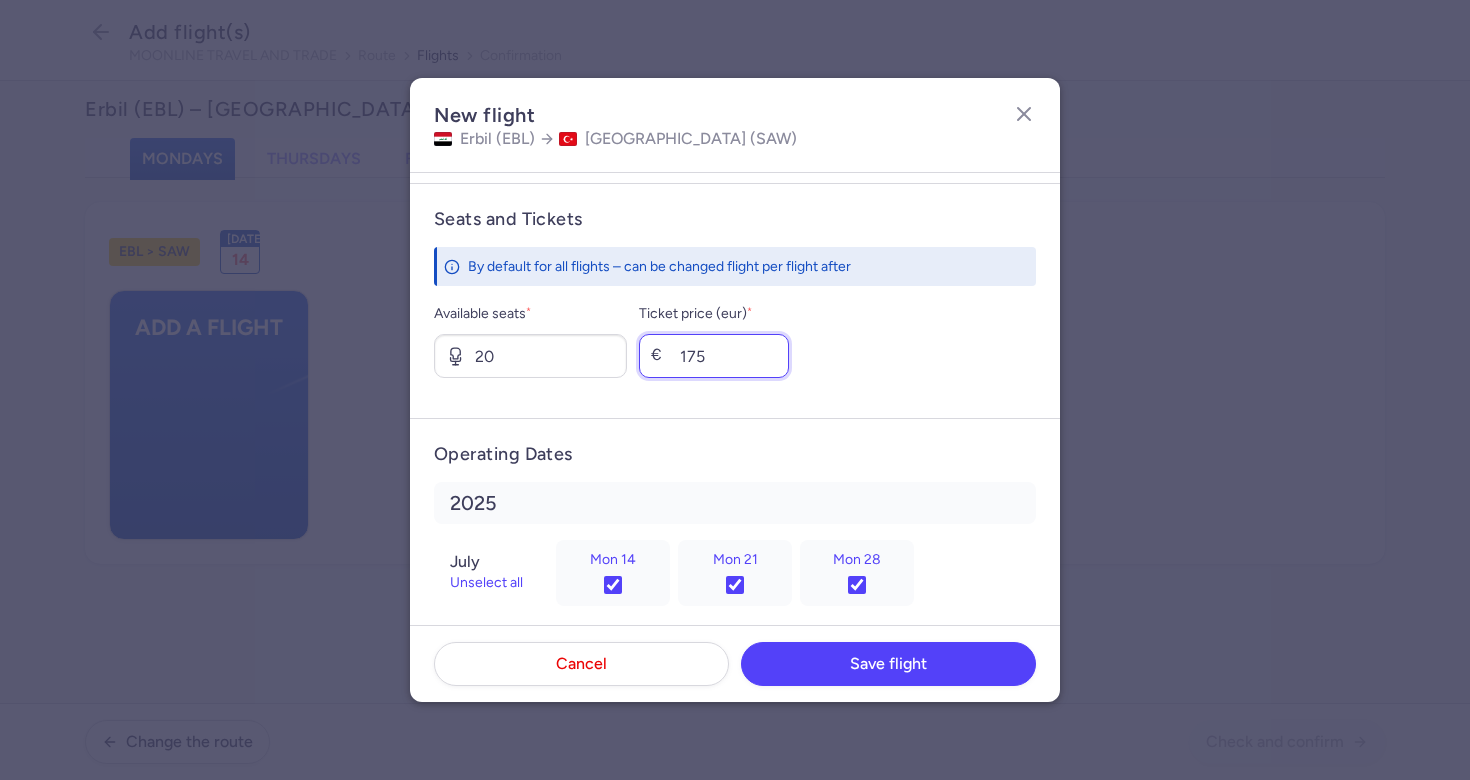 scroll, scrollTop: 774, scrollLeft: 0, axis: vertical 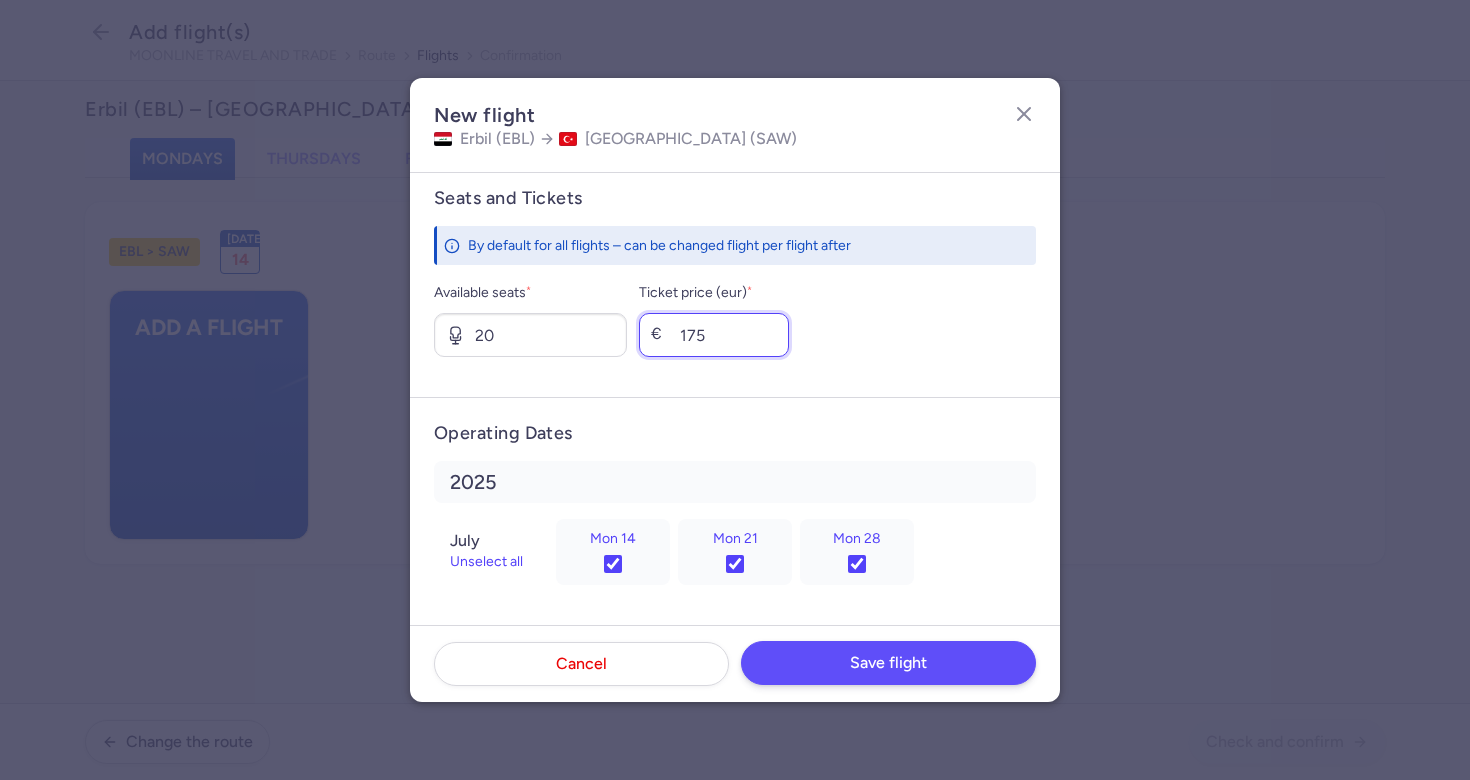 type on "175" 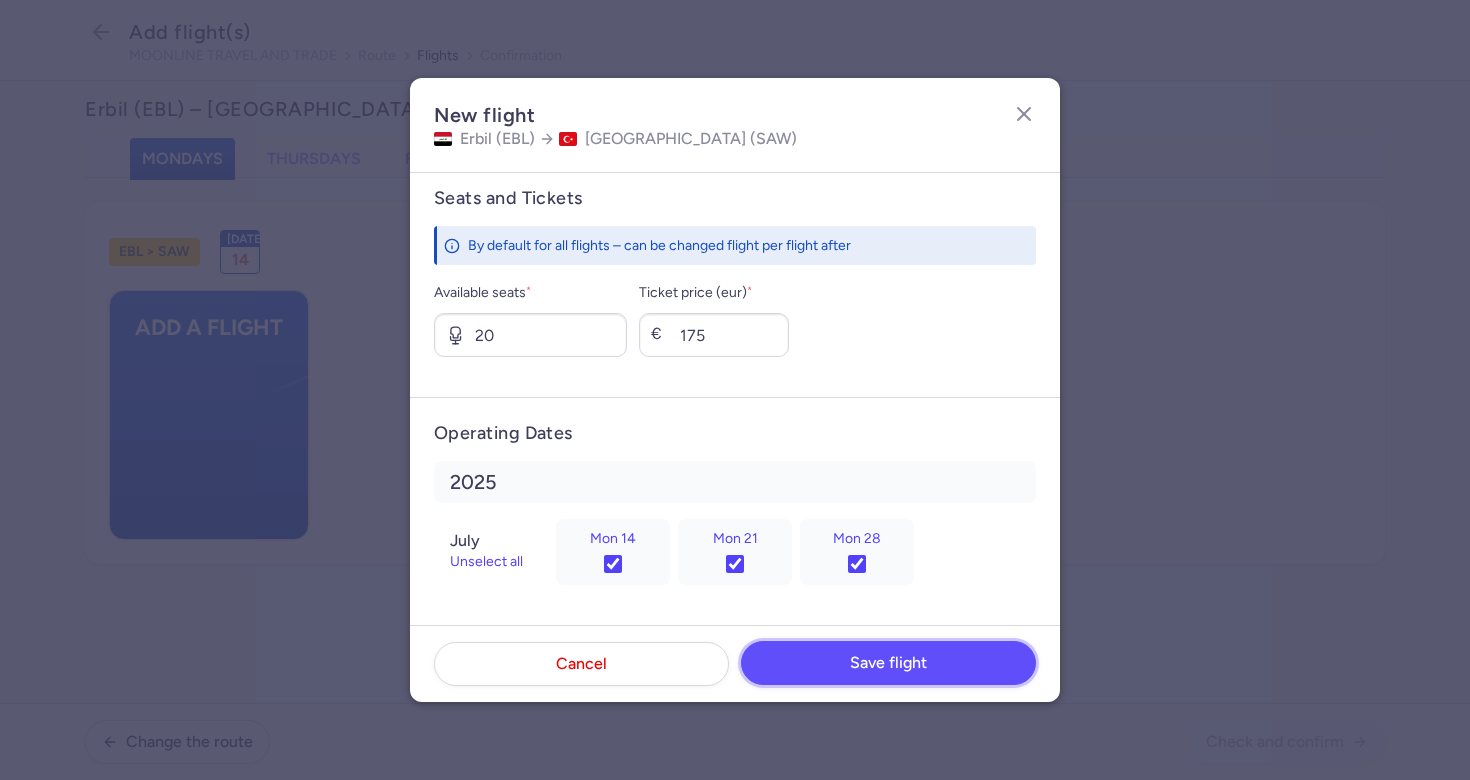click on "Save flight" at bounding box center (888, 663) 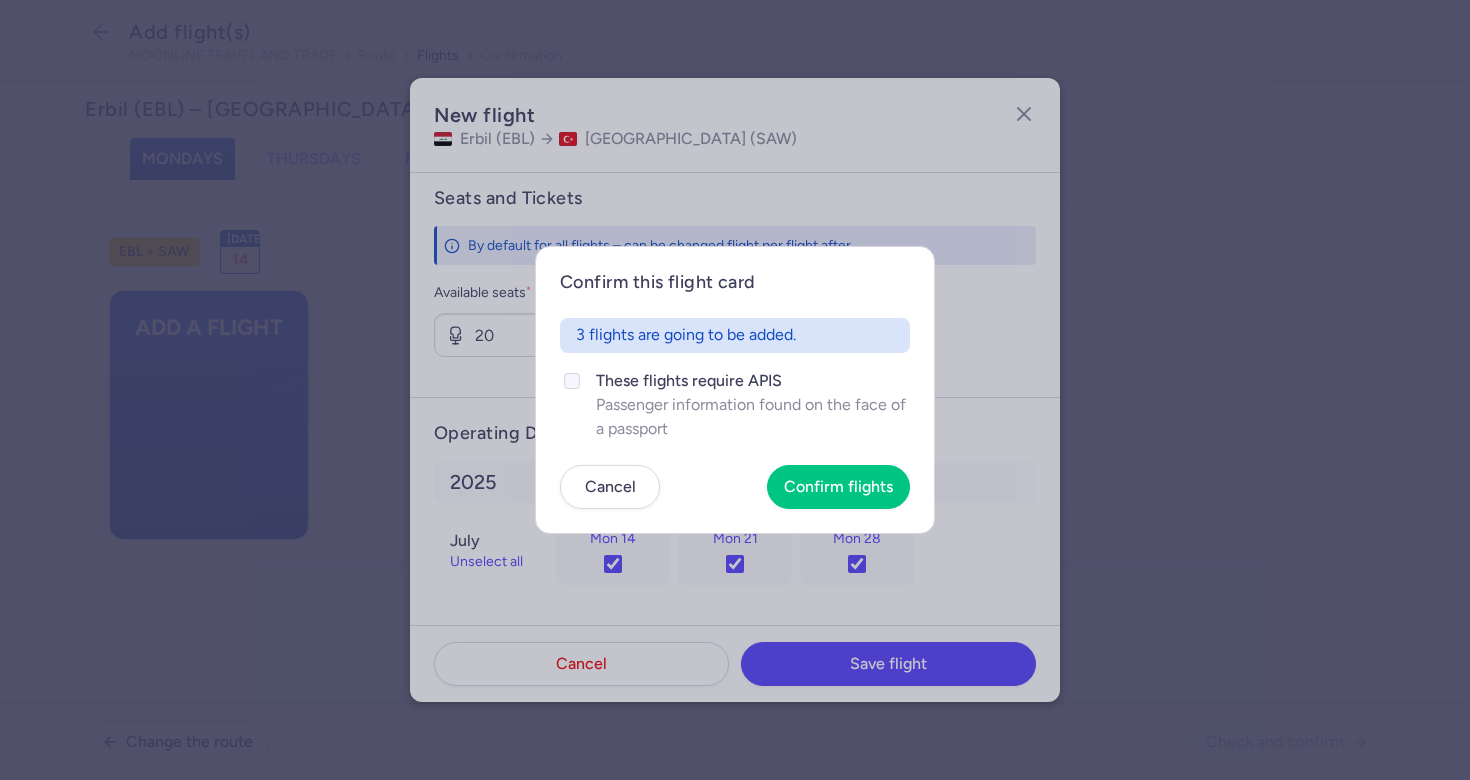 click 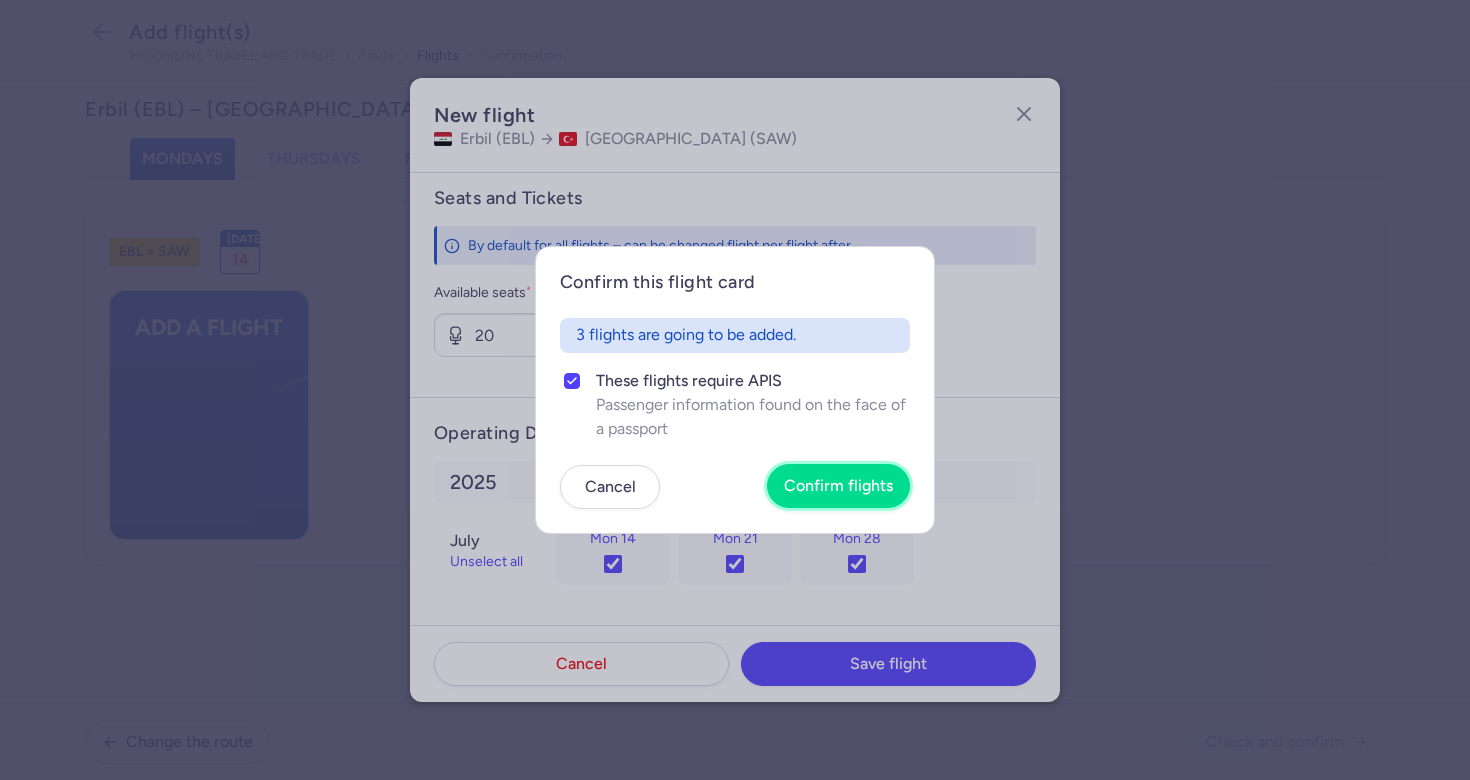 click on "Confirm flights" at bounding box center [838, 486] 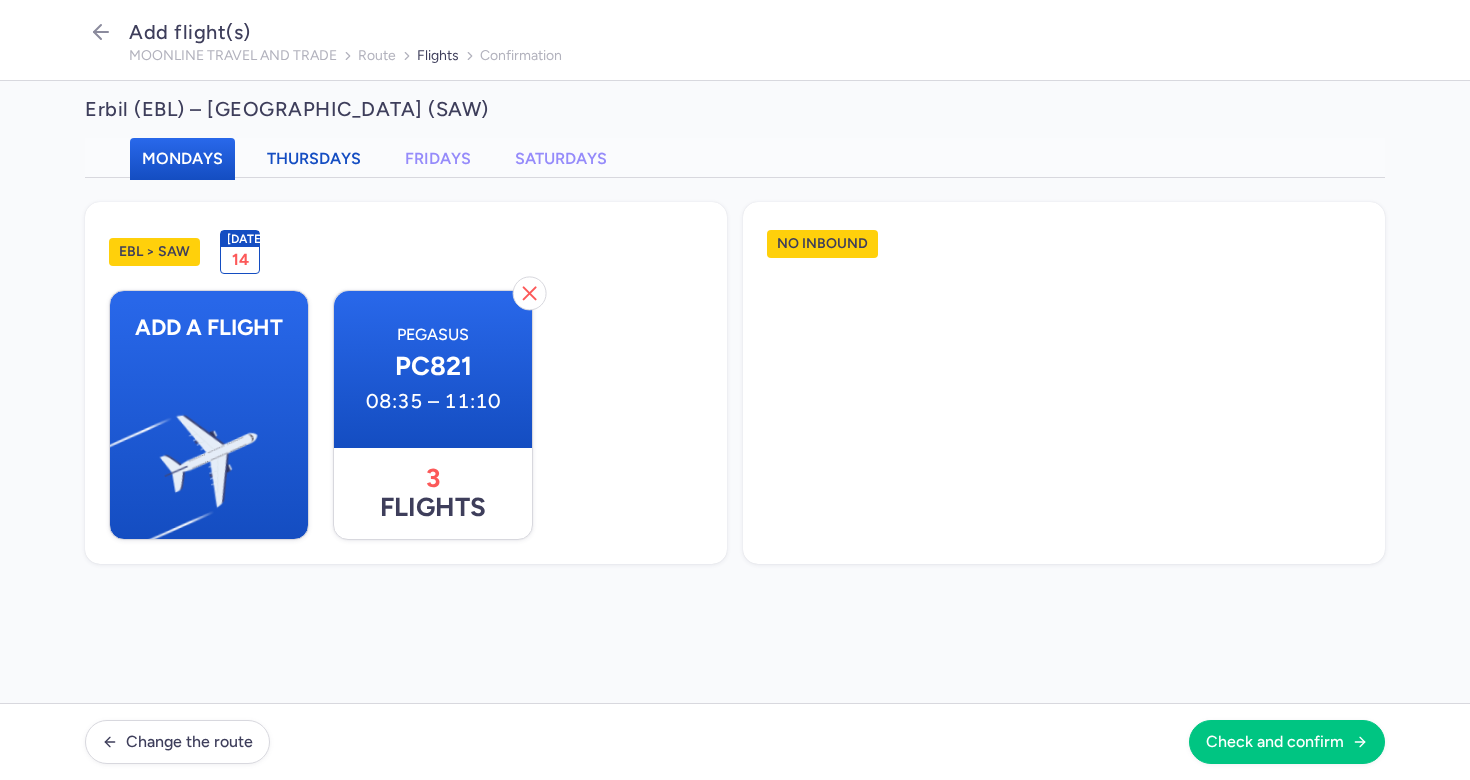click on "Thursdays" at bounding box center [314, 158] 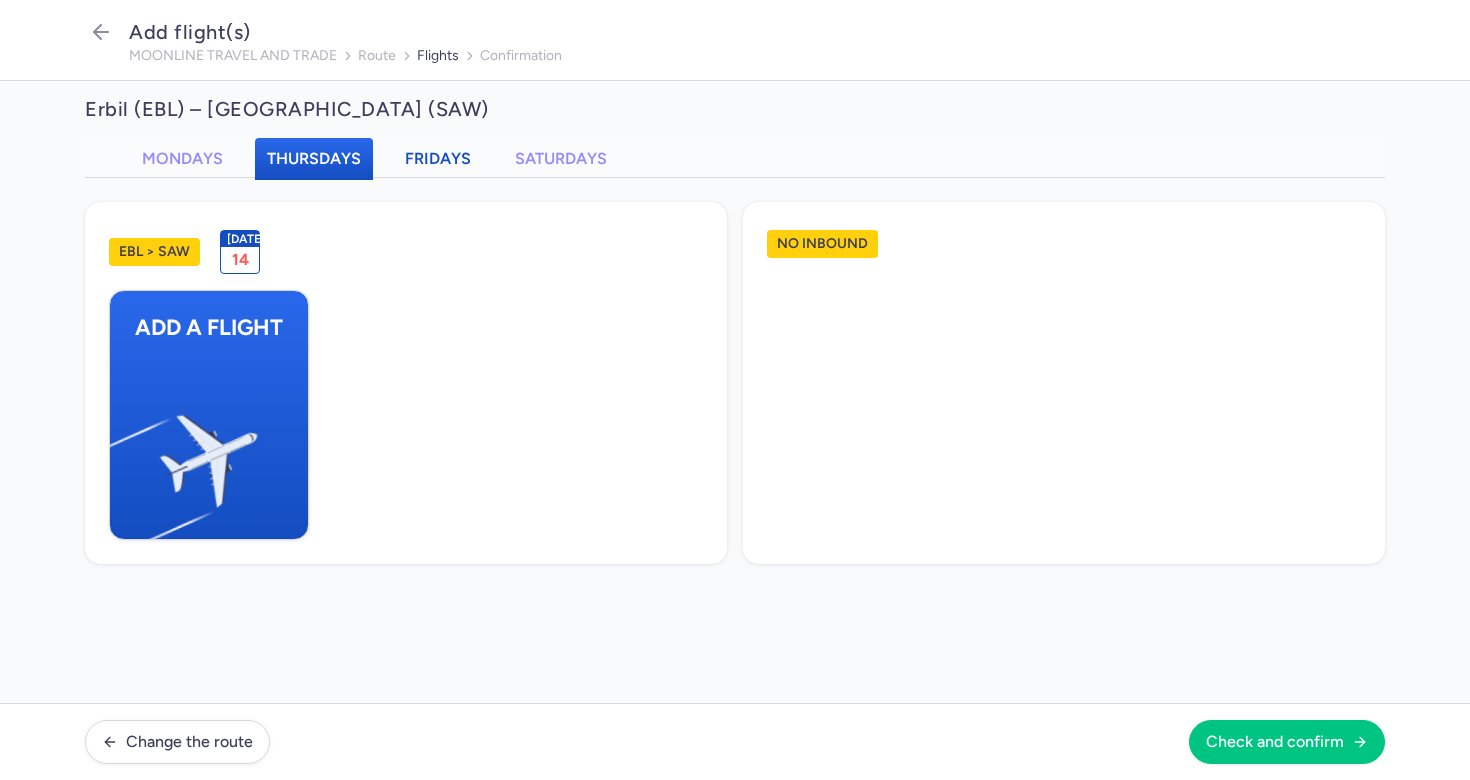 click on "Fridays" at bounding box center (438, 158) 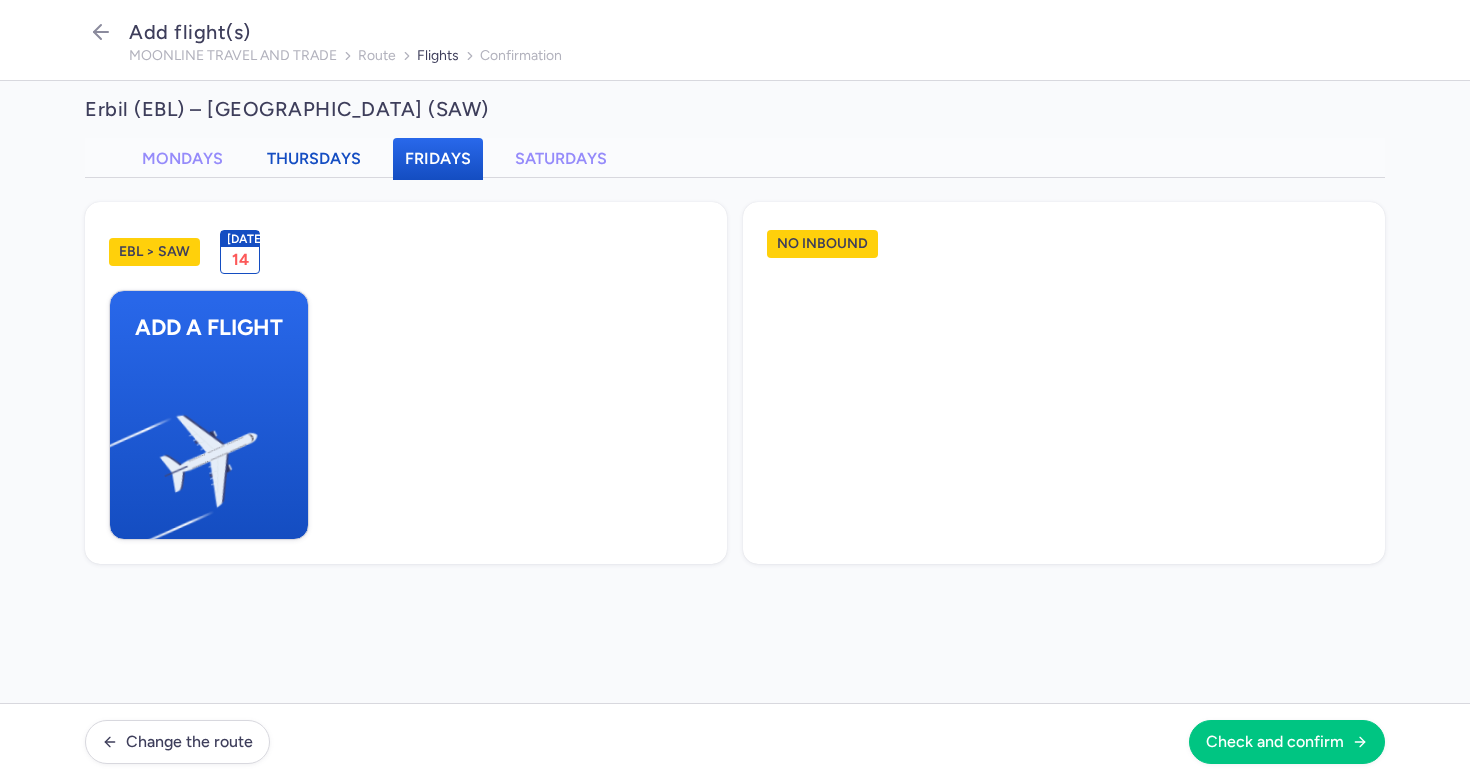 click on "Thursdays" at bounding box center (314, 158) 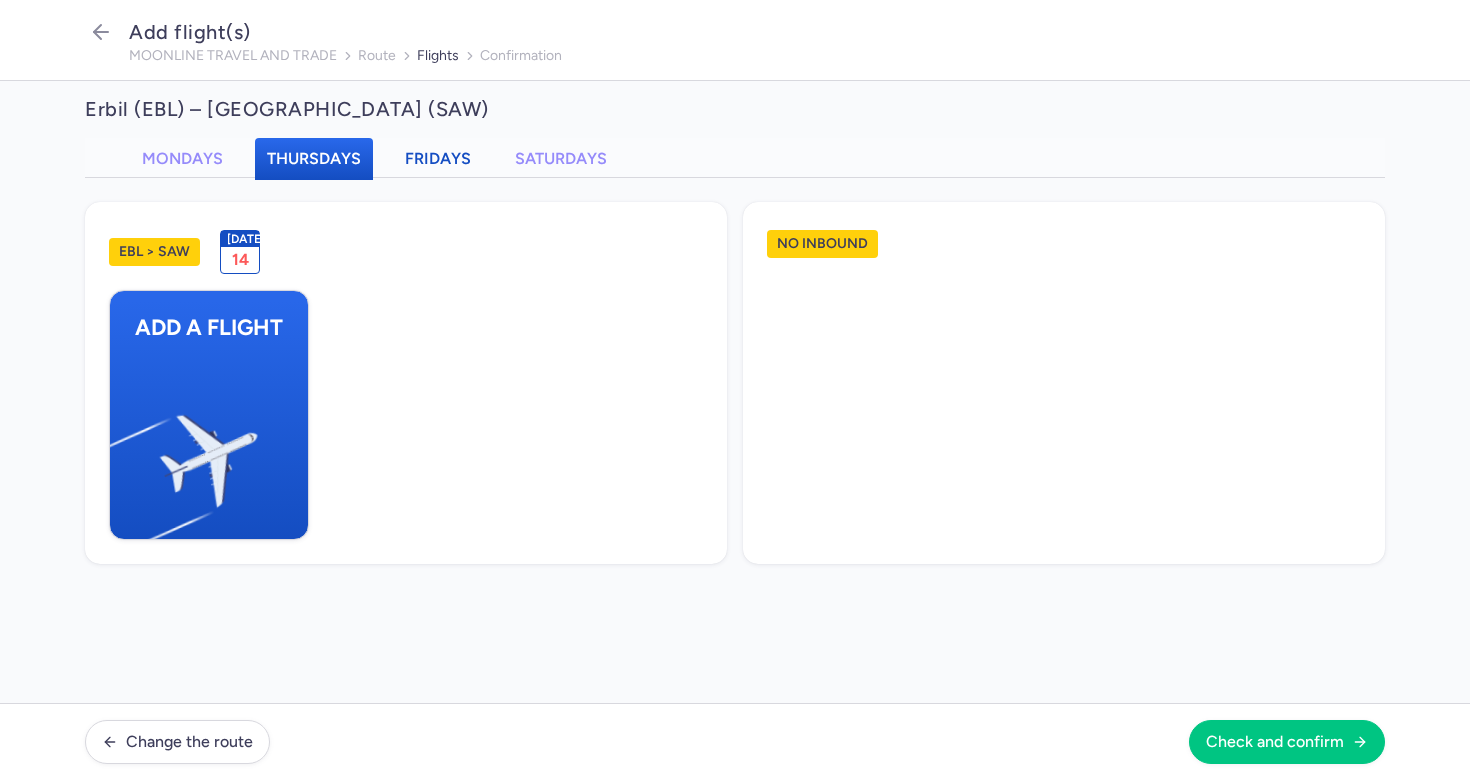 click on "Fridays" at bounding box center [438, 158] 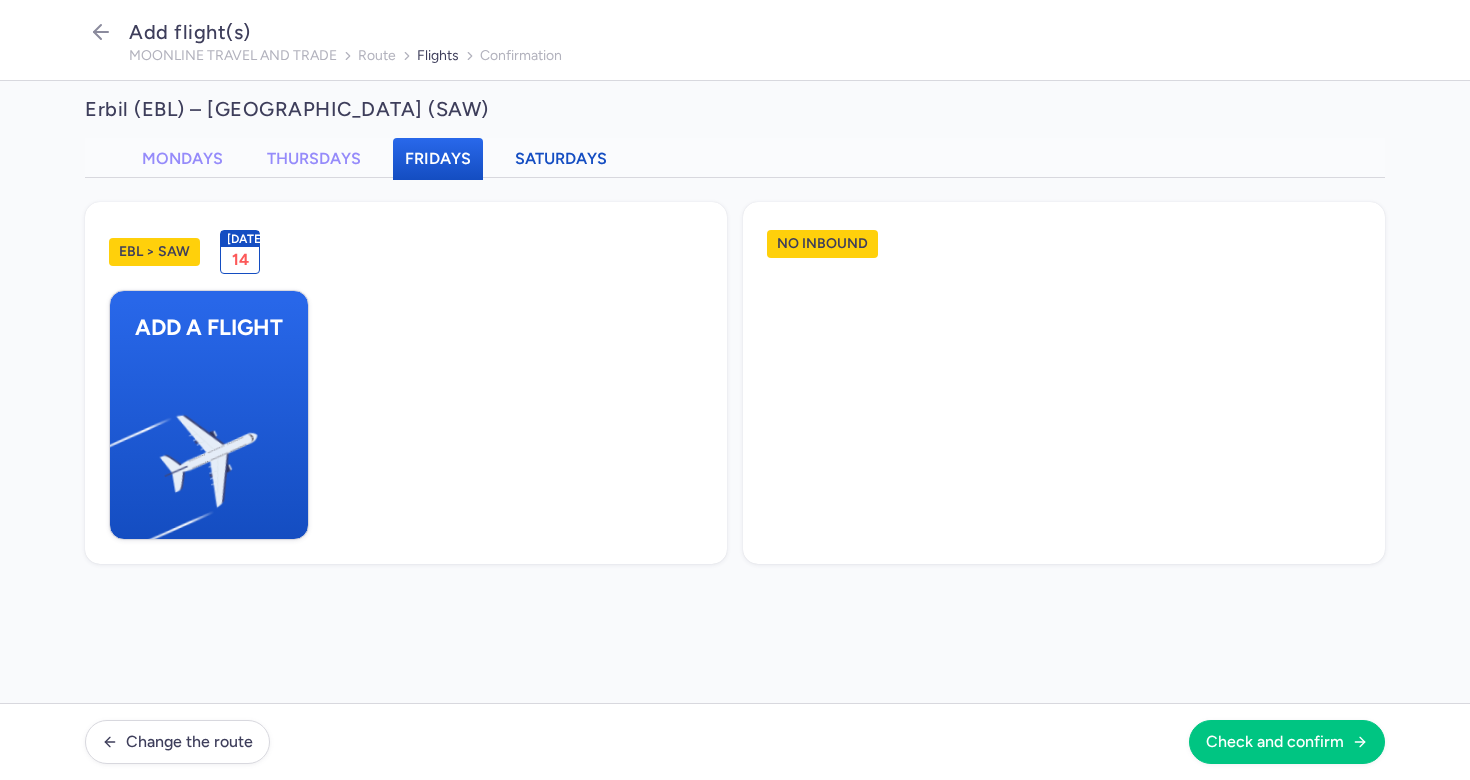 click on "Saturdays" at bounding box center [561, 158] 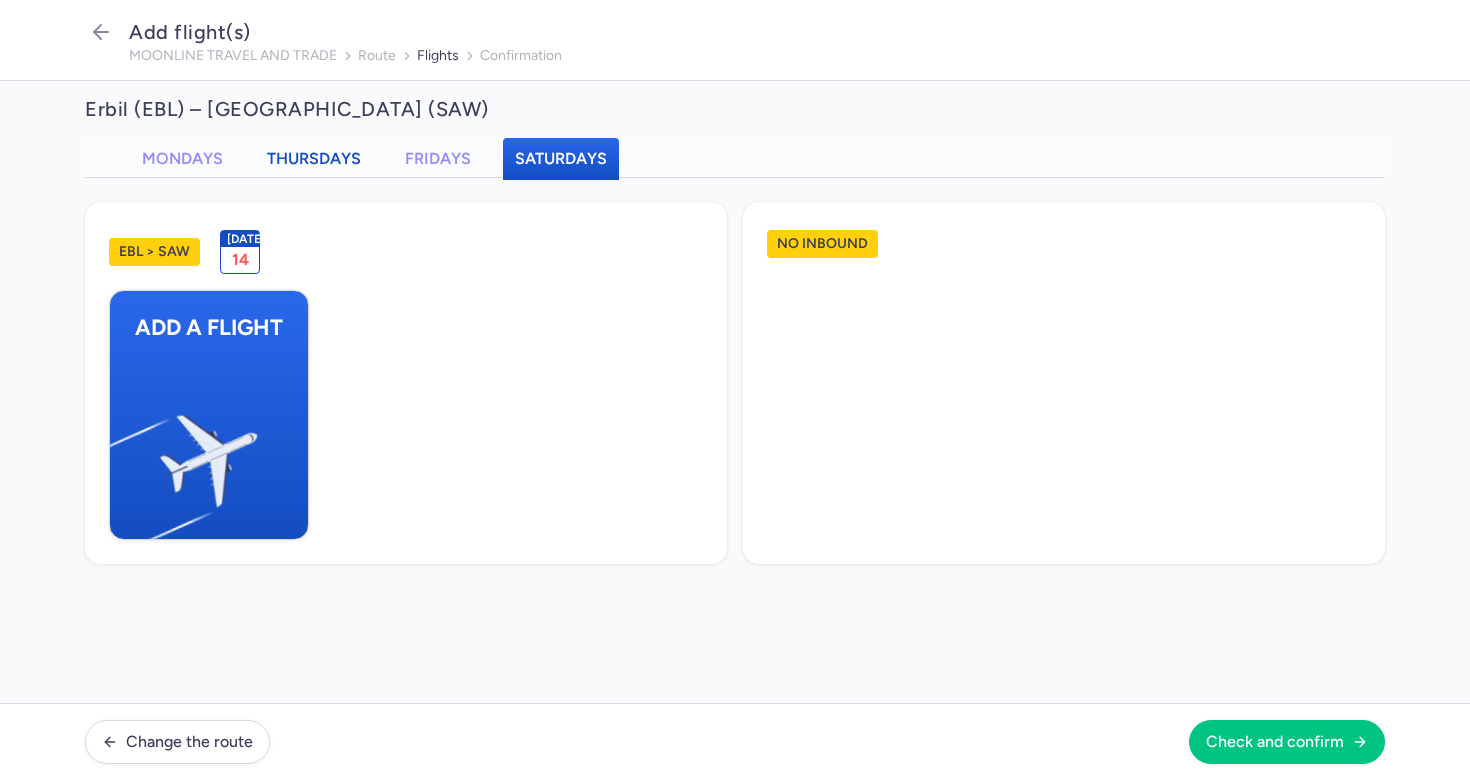 click on "Thursdays" at bounding box center [314, 158] 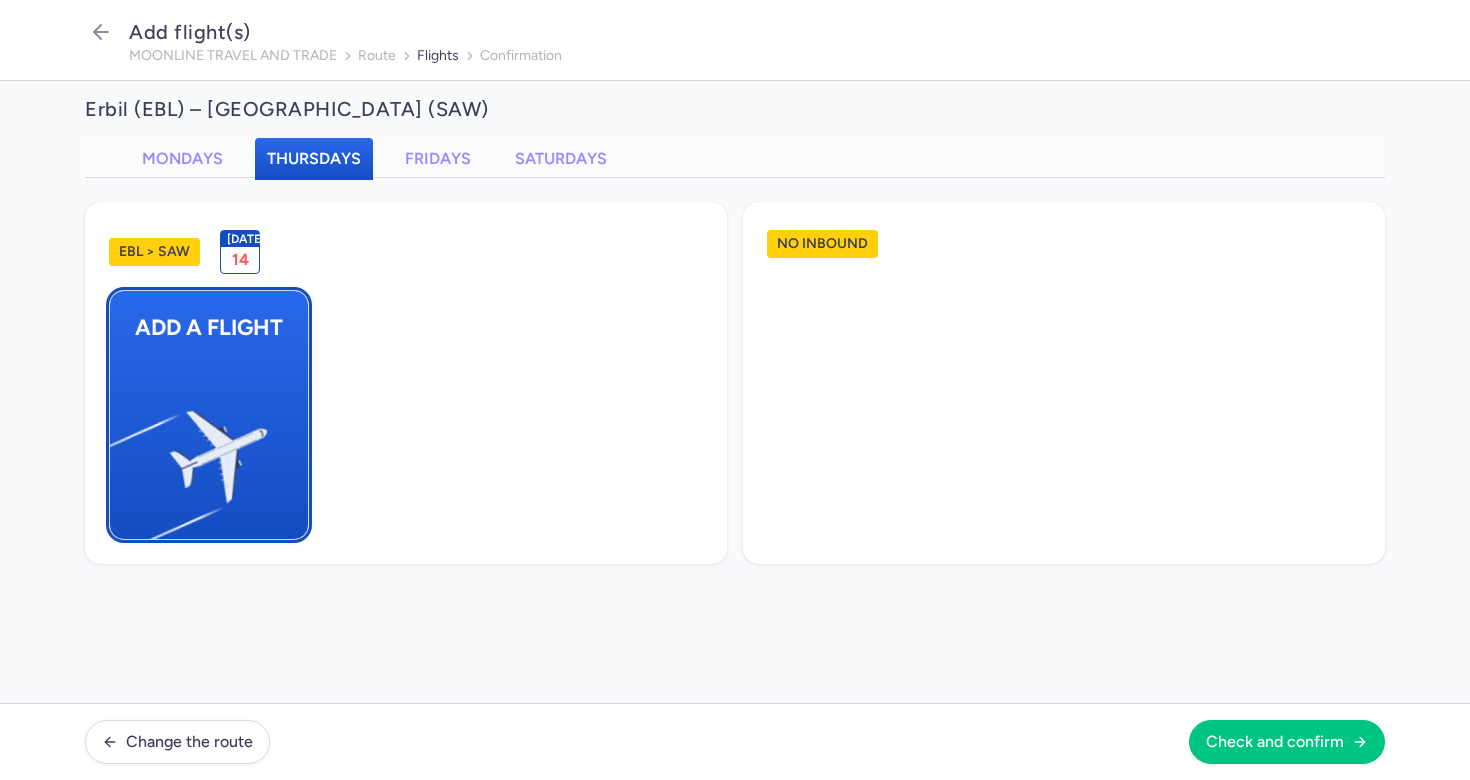 click at bounding box center (120, 448) 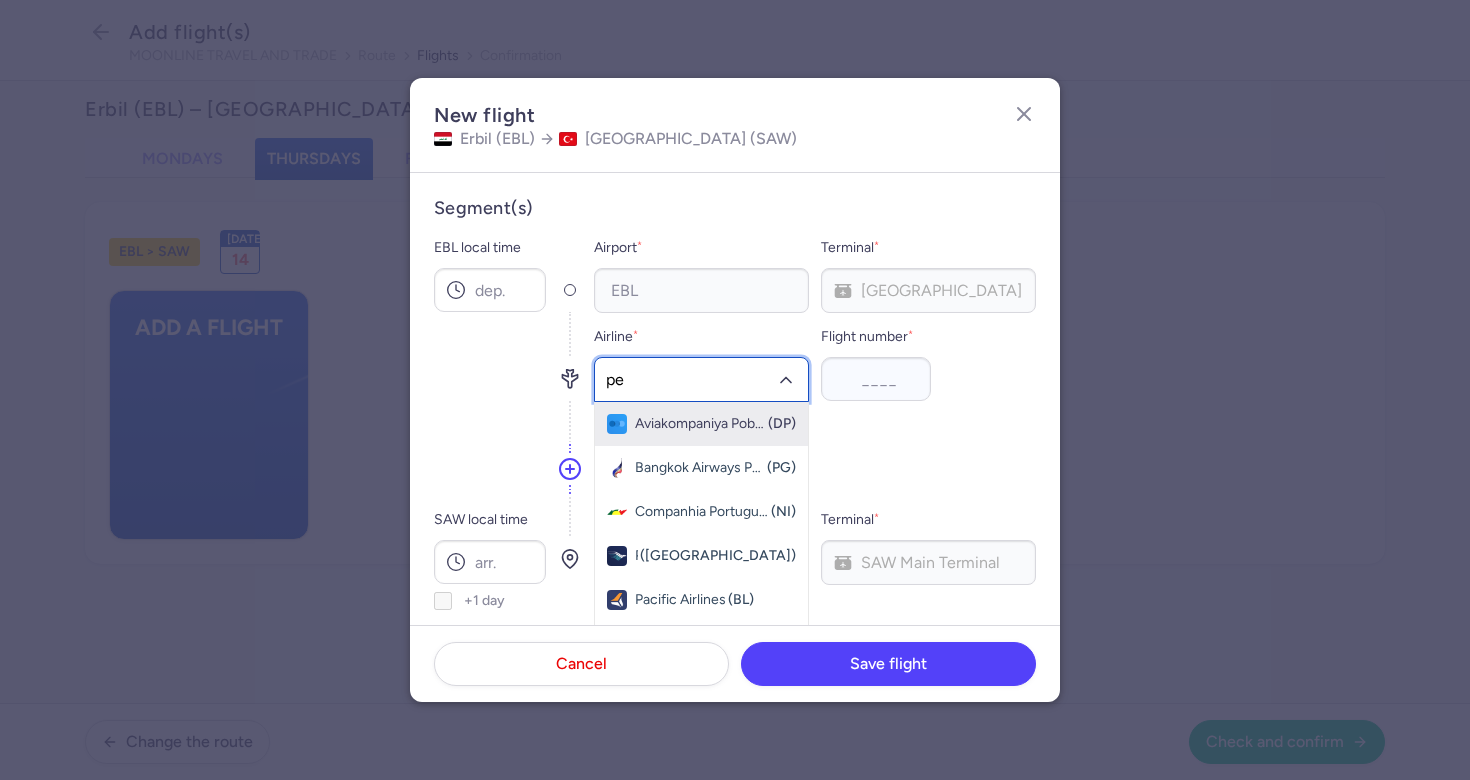 type on "peg" 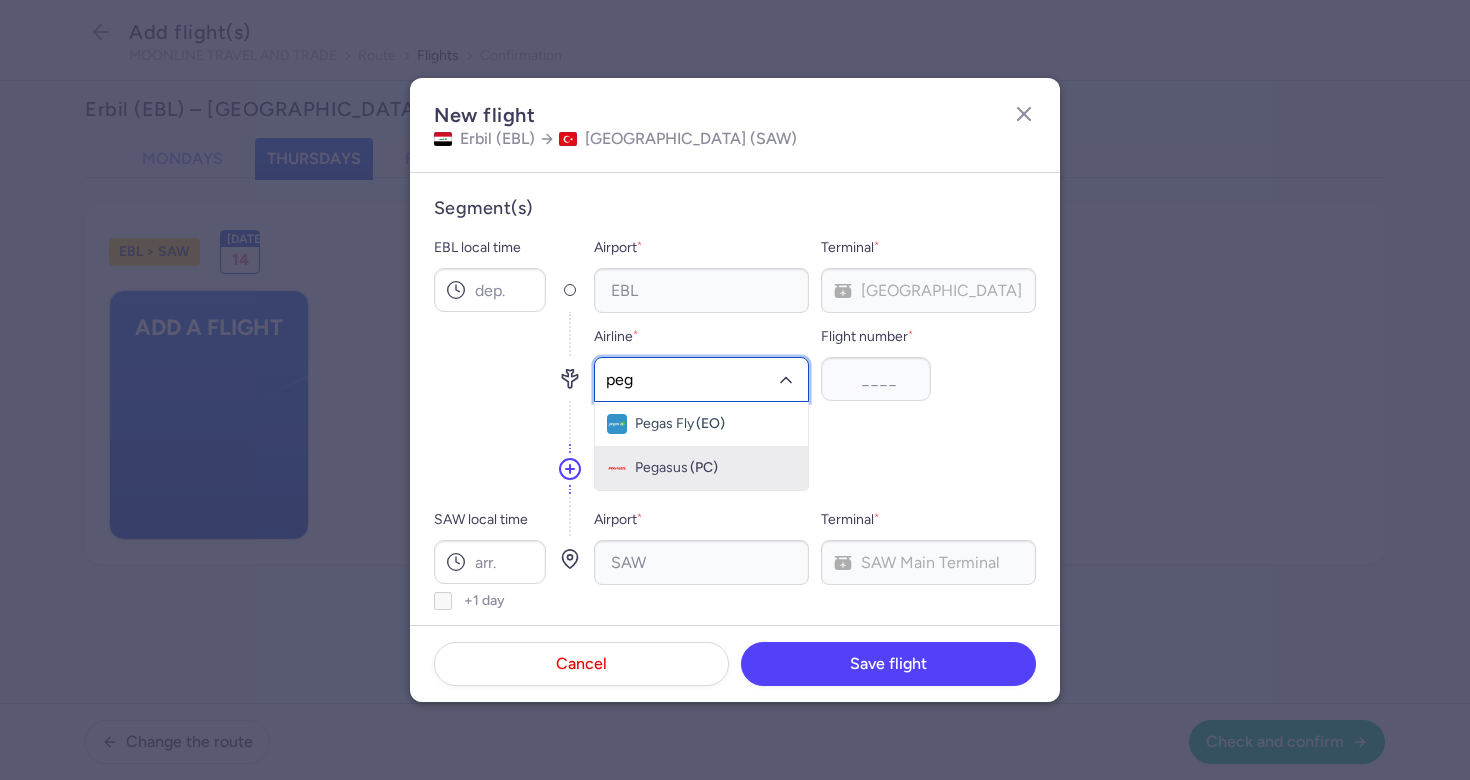 click on "Pegasus" at bounding box center [661, 468] 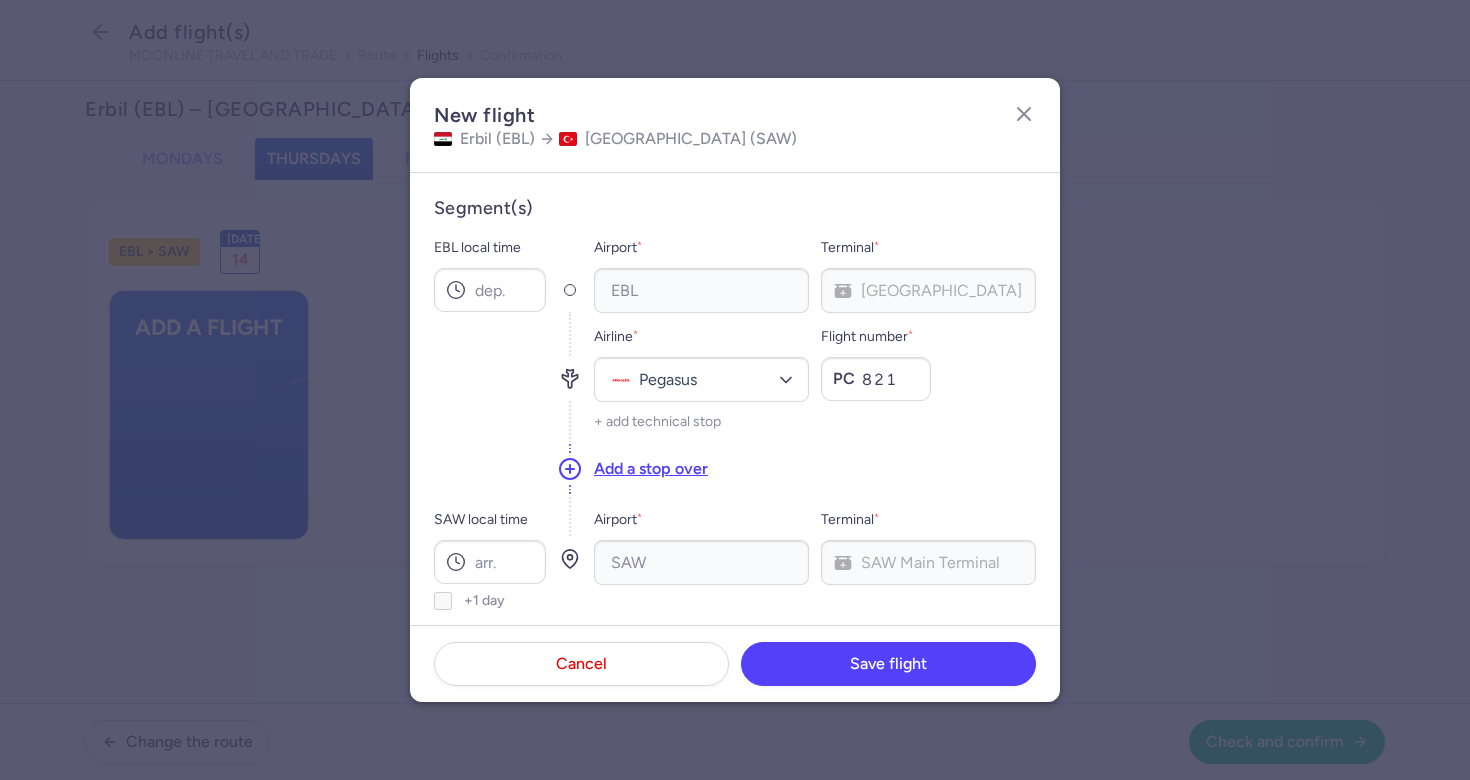 type on "821" 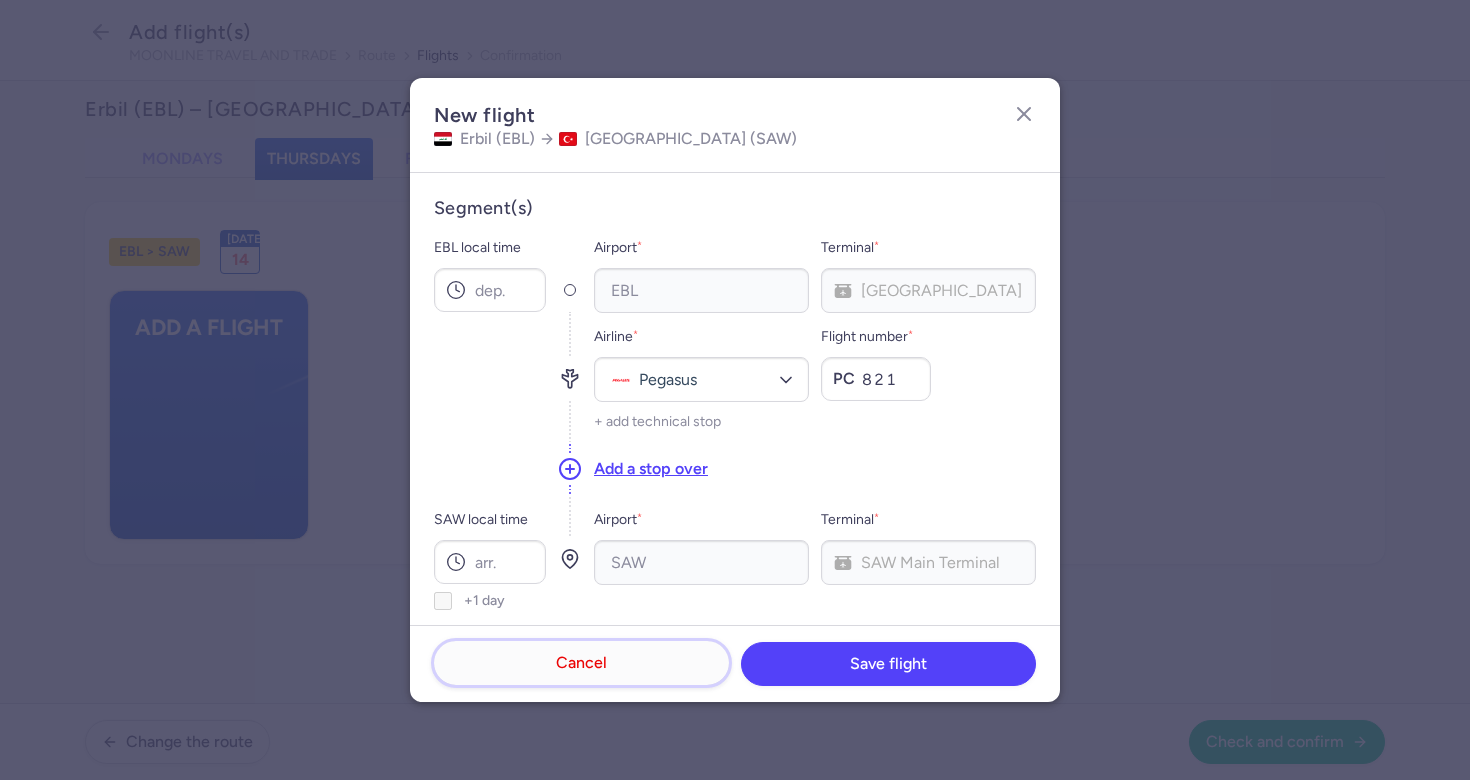 click on "Cancel" at bounding box center [581, 663] 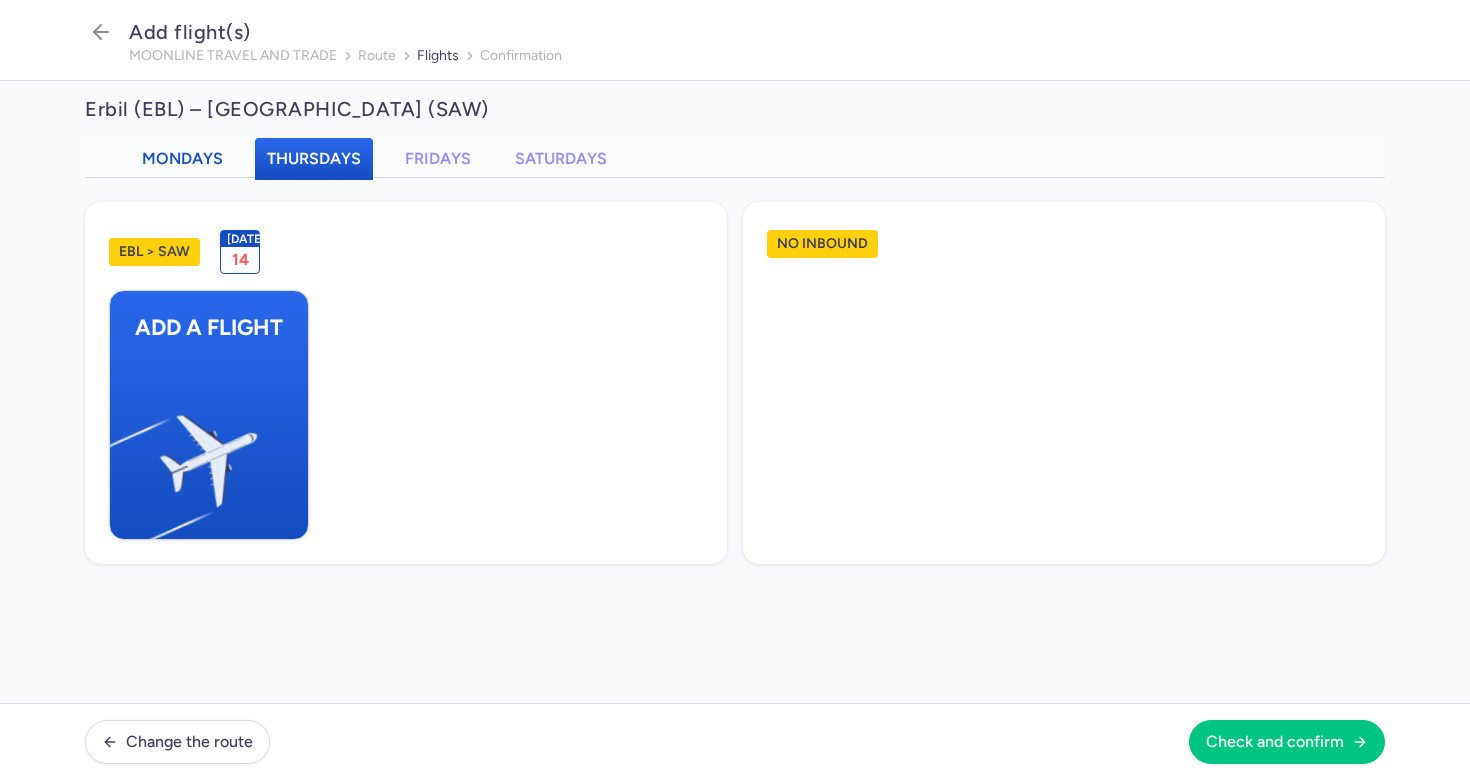 click on "Mondays" at bounding box center [182, 158] 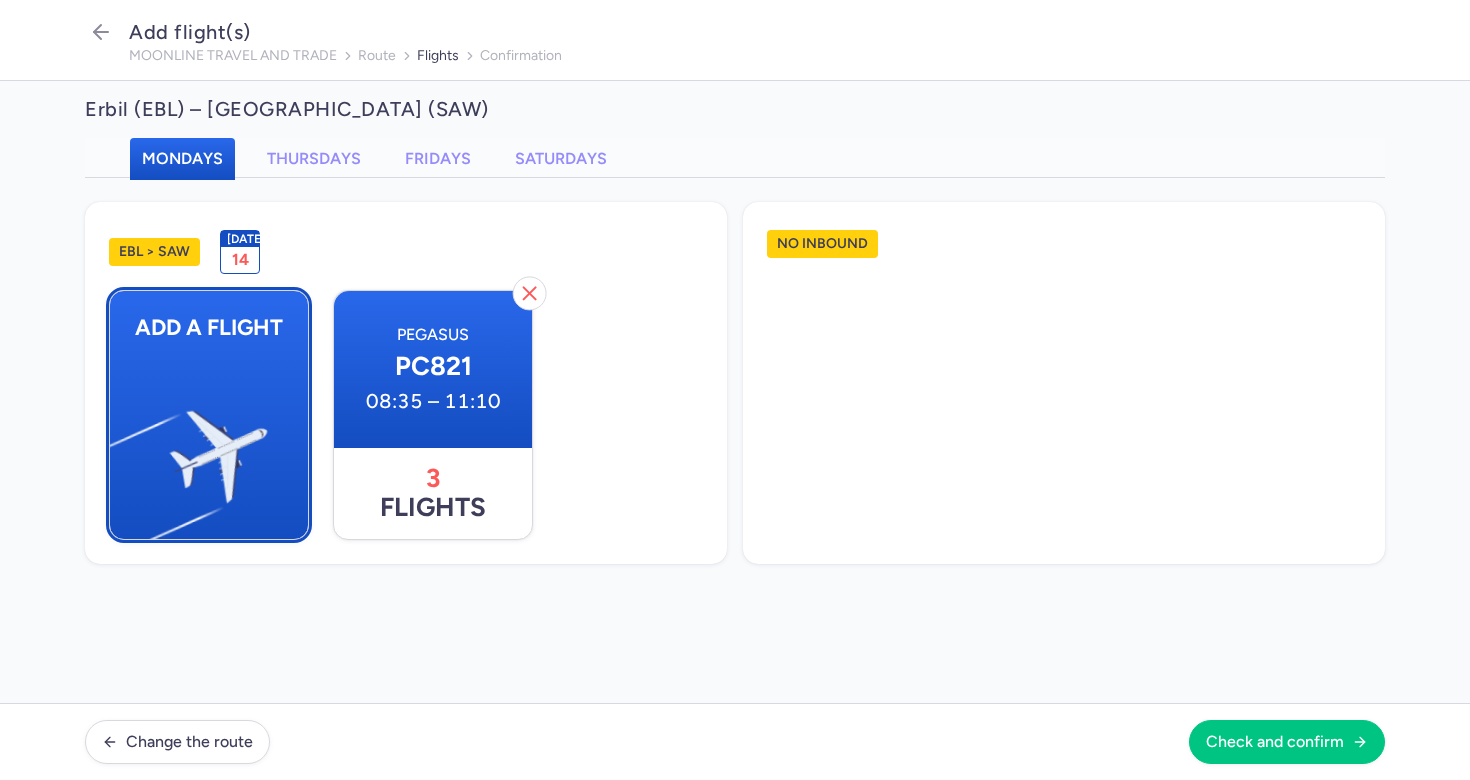 click at bounding box center [120, 448] 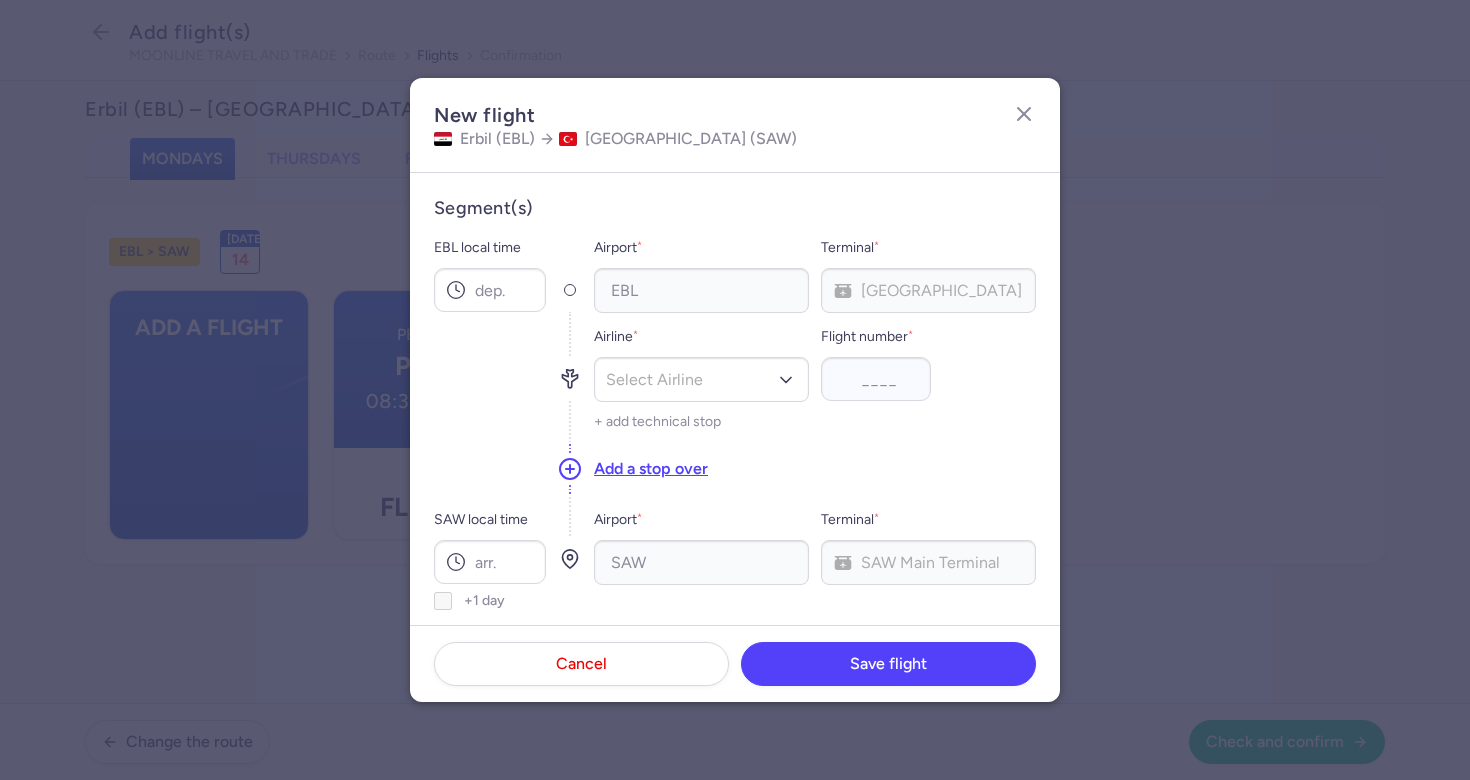 click on "New flight   Erbil (EBL)   İstanbul (SAW) Segment(s) EBL local time   Airport  * EBL No elements found. Consider changing the search query. Type an IATA code, a city, an airport name...  Terminal  *   EBL Main Terminal No elements found. Consider changing the search query. List is empty.  Airline  *  Select Airline  No elements found. Consider changing the search query. Type airline IATA code, name... Flight number  *  + add technical stop  Add a stop over SAW local time  +1 day  Airport  * SAW No elements found. Consider changing the search query. Type an IATA code, a city, an airport name...  Terminal  *   SAW Main Terminal No elements found. Consider changing the search query. List is empty.  Journey duration  -- h -- min Checked Baggage Maximum weight (kg)  * Select an option 15 kg 16 kg 17 kg 18 kg 19 kg 20 kg 21 kg 22 kg 23 kg 24 kg 25 kg 26 kg 27 kg 28 kg 29 kg 30 kg 31 kg 32 kg 33 kg 34 kg 35 kg Free checked baggage Price (eur)  * € Seats and Tickets Available seats  * Ticket price (eur)  * €" 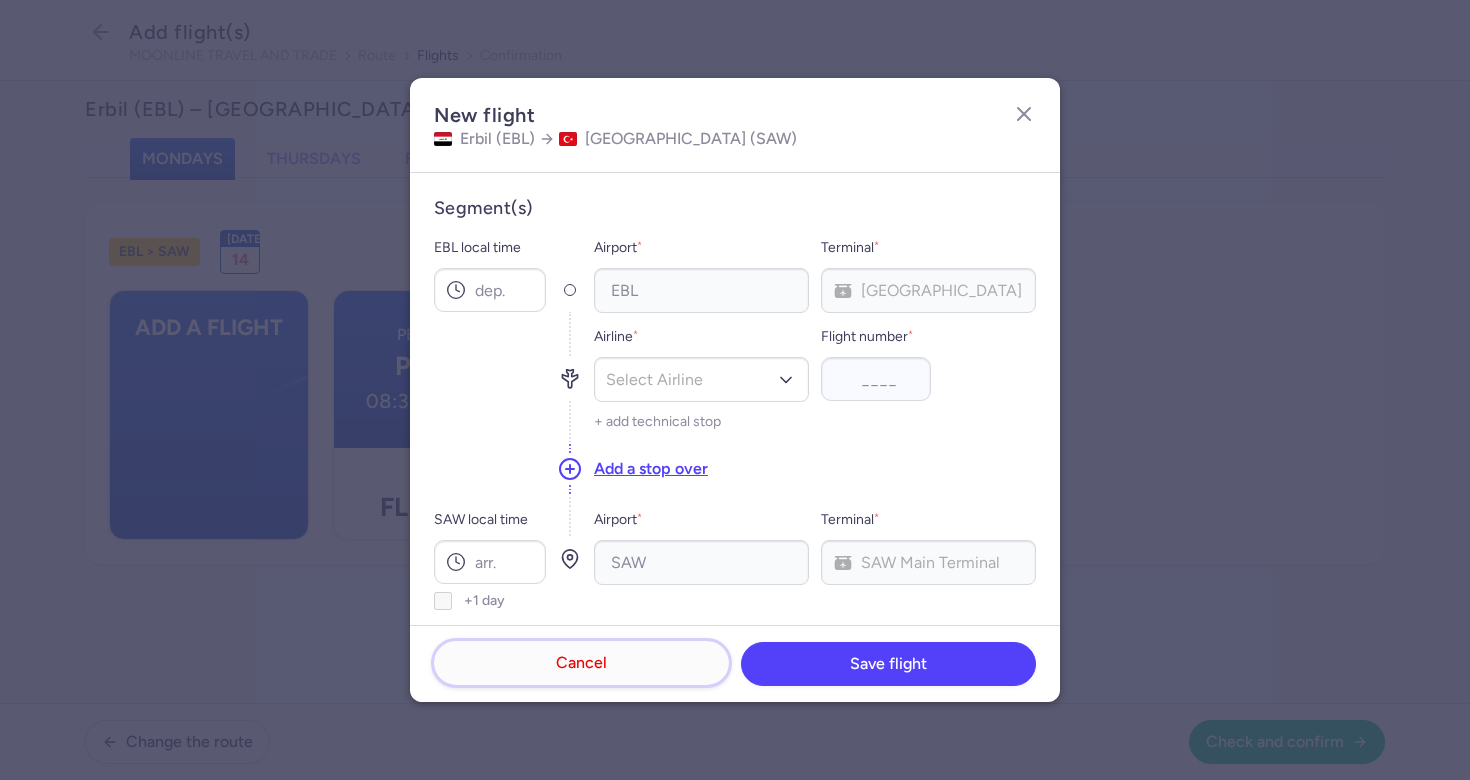 click on "Cancel" at bounding box center [581, 663] 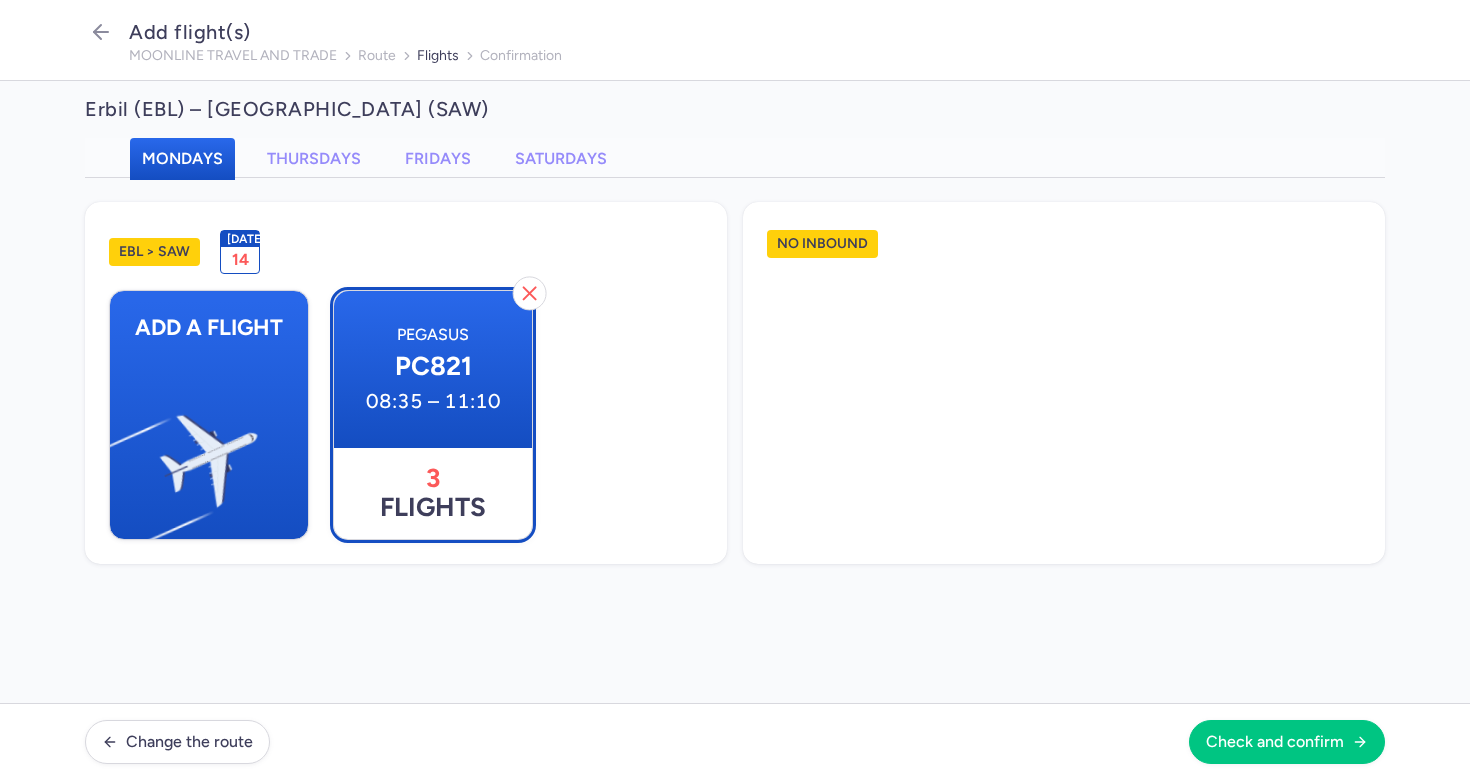 click on "Pegasus PC821  08:35 – 11:10" at bounding box center [433, 369] 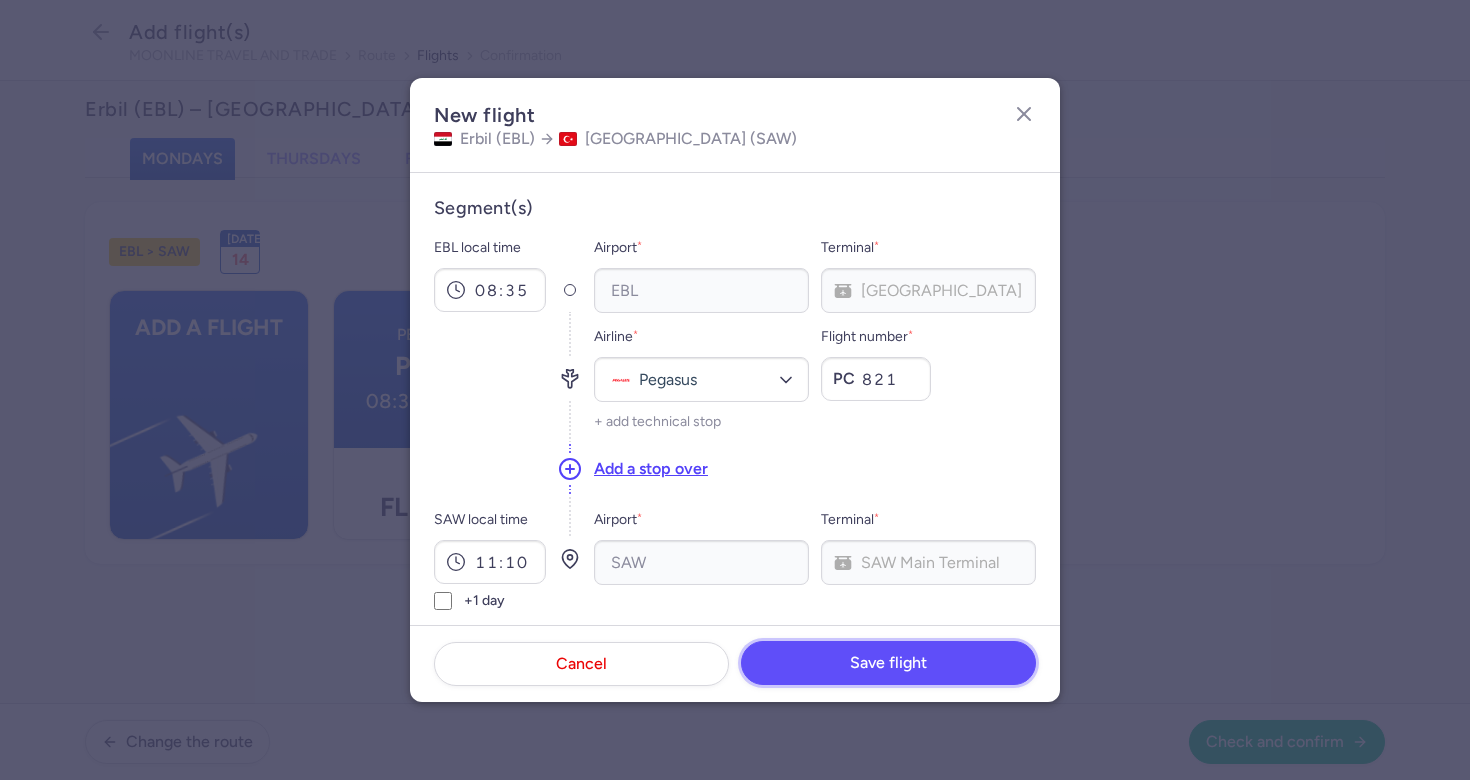 click on "Save flight" at bounding box center (888, 663) 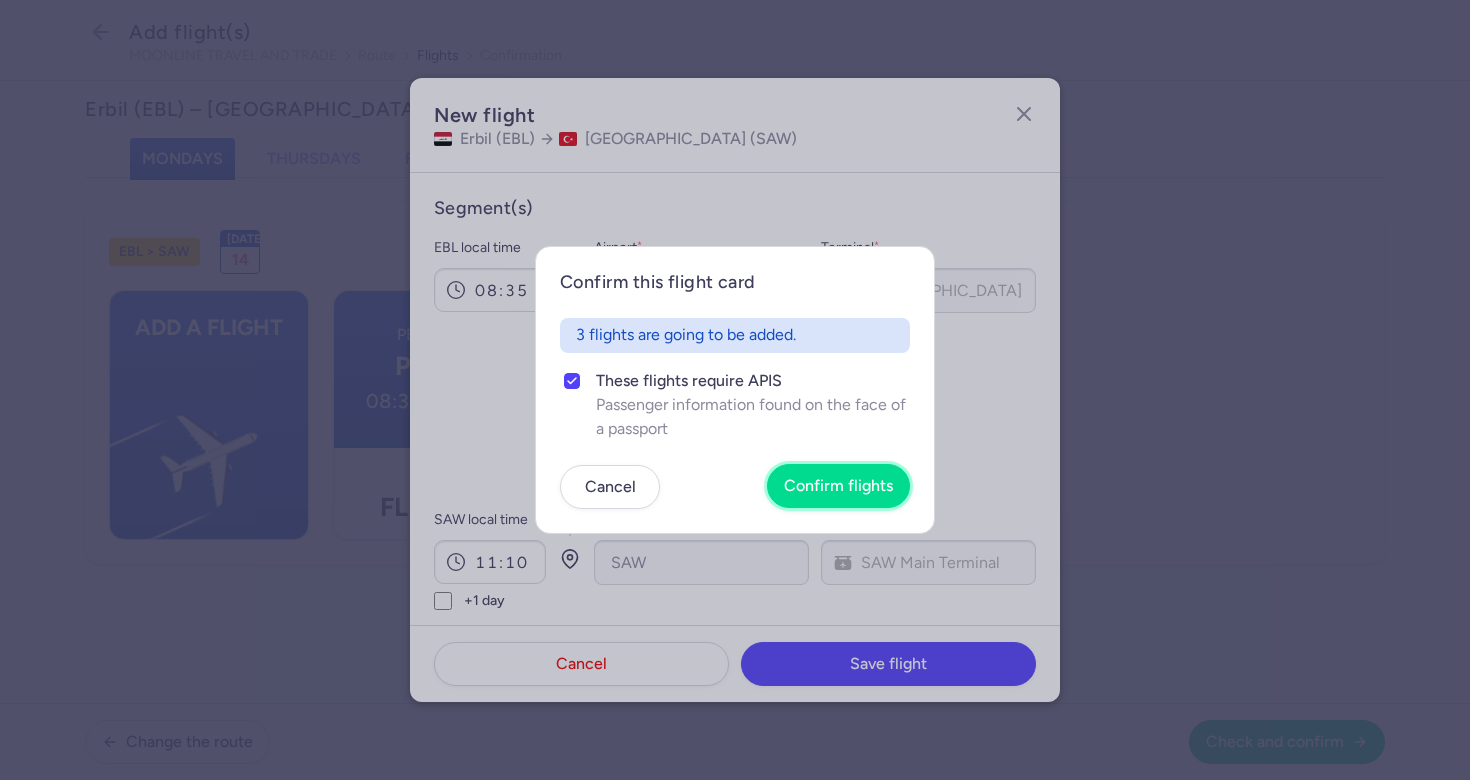 click on "Confirm flights" at bounding box center (838, 486) 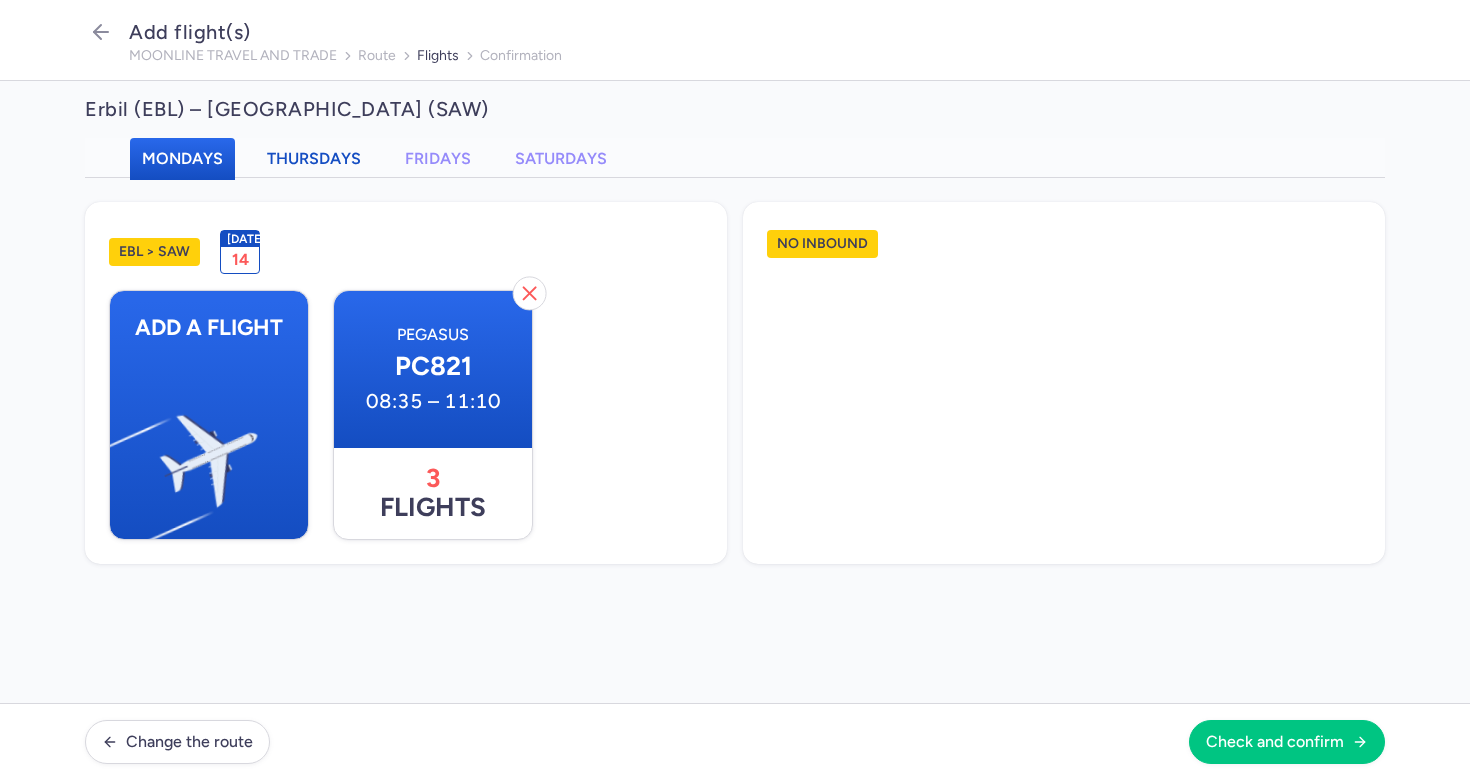 click on "Thursdays" at bounding box center (314, 158) 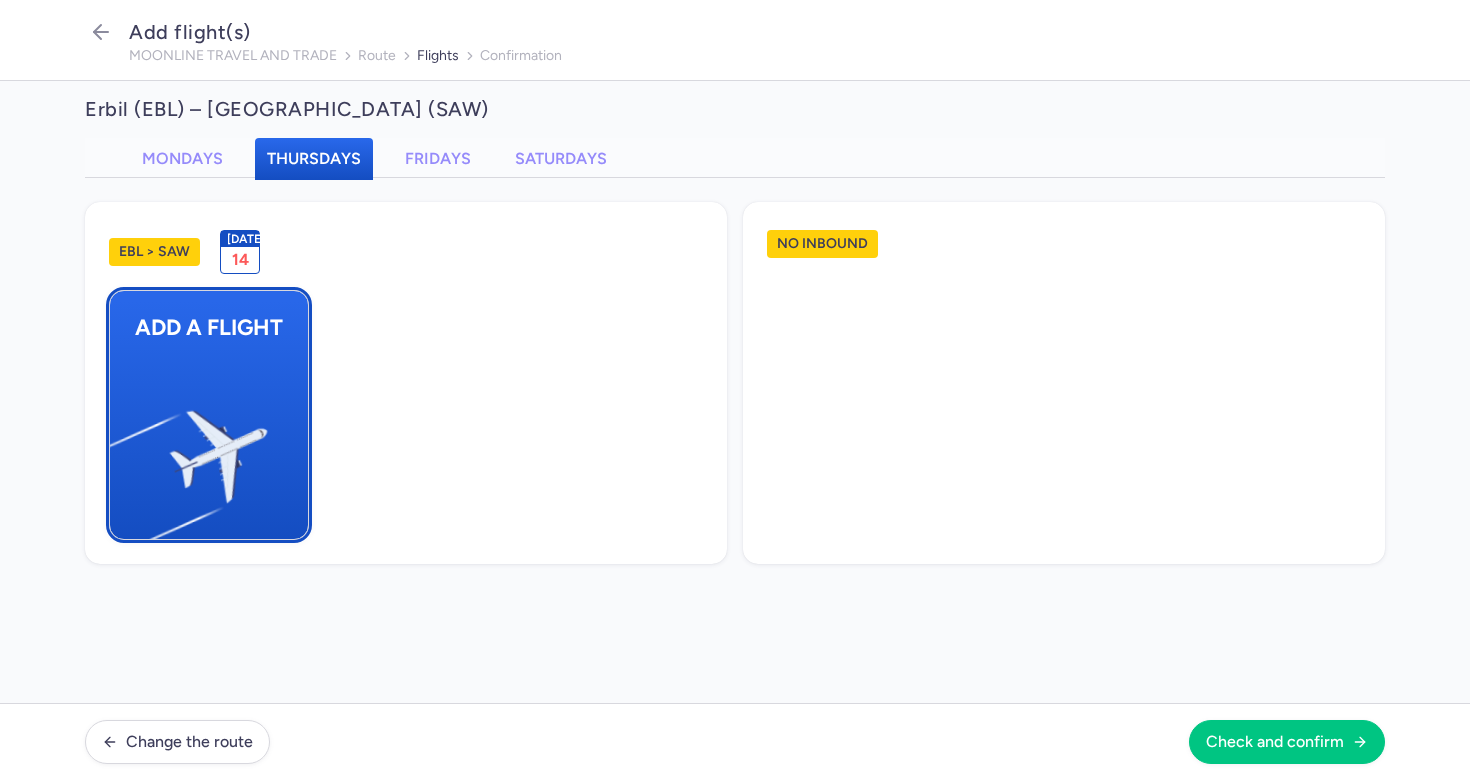 click at bounding box center (120, 448) 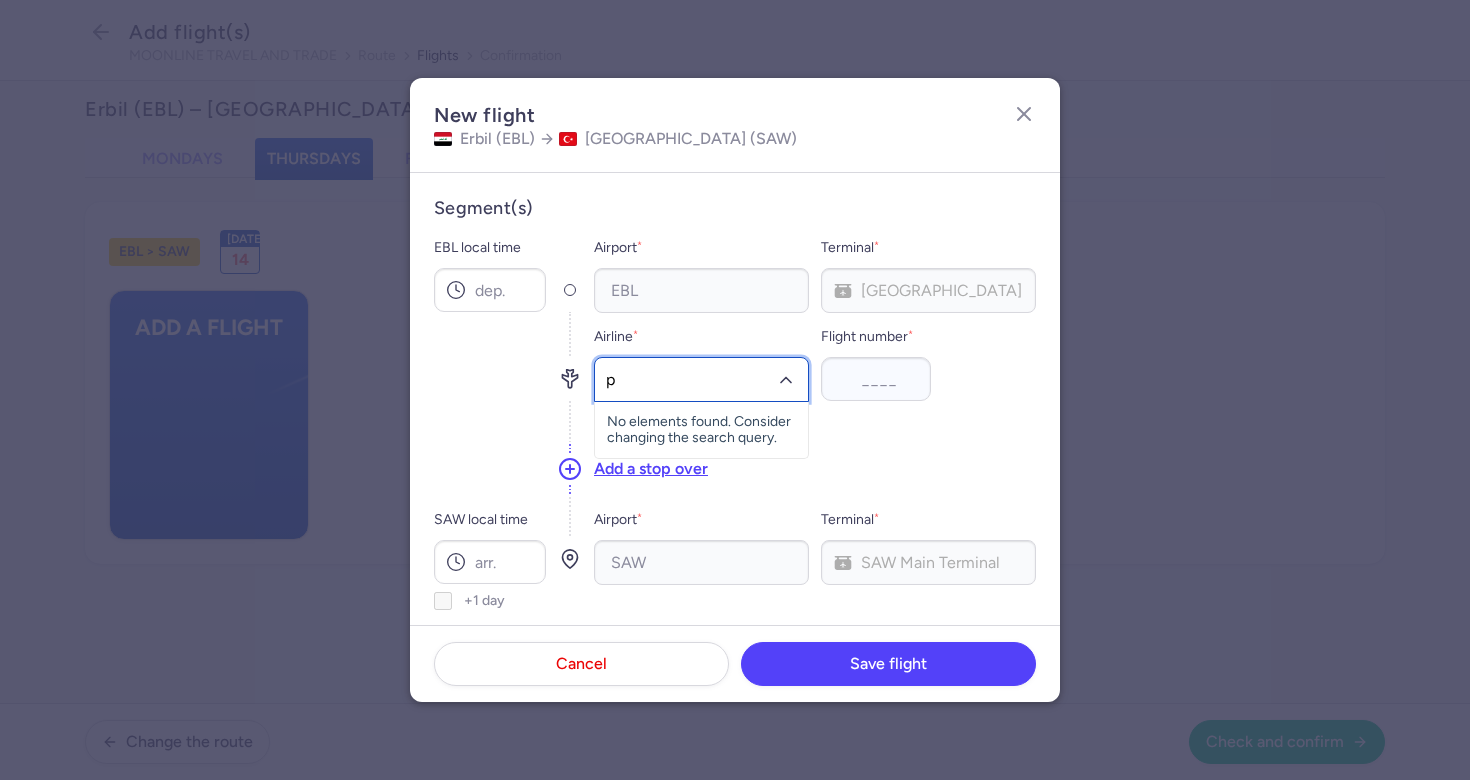 type on "pc" 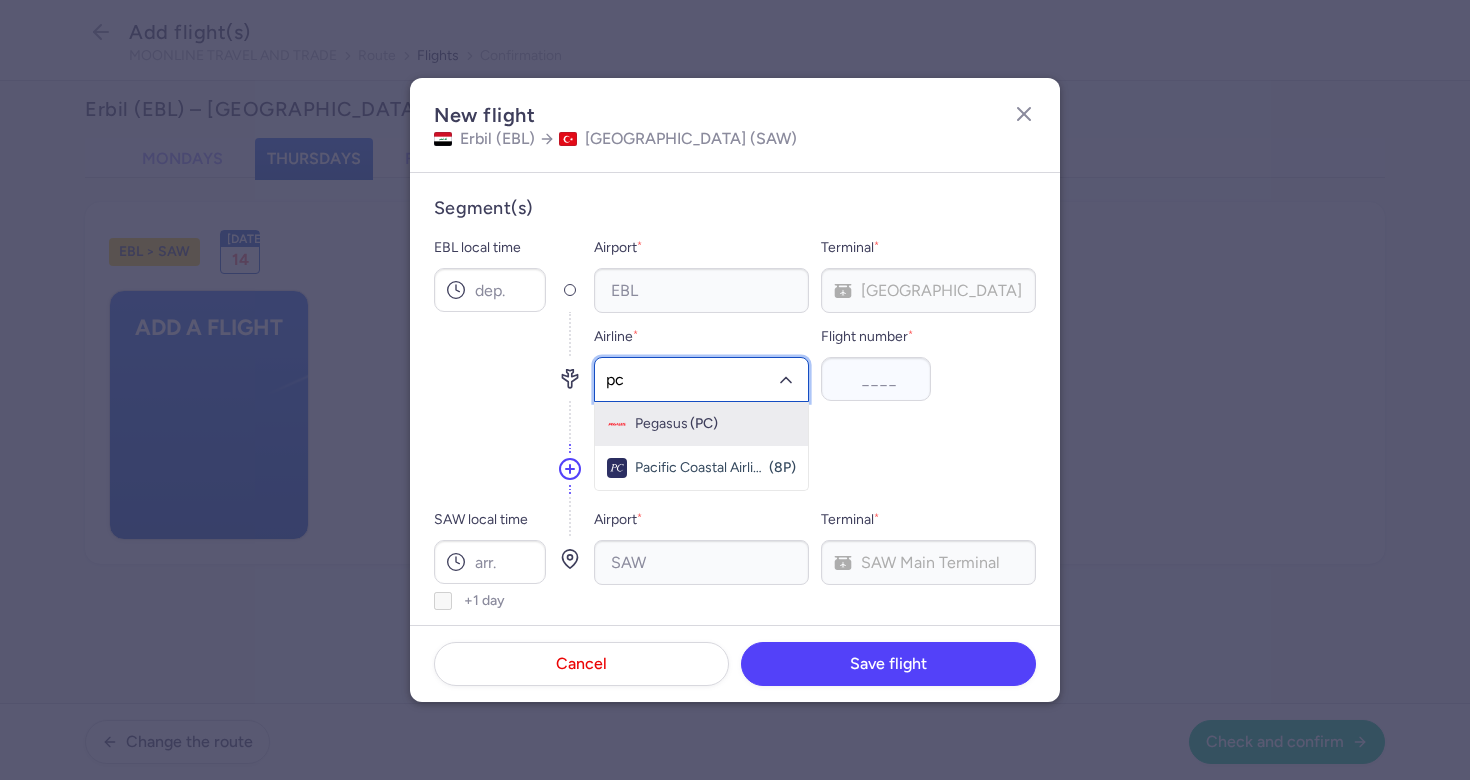 click on "Pegasus (PC)" 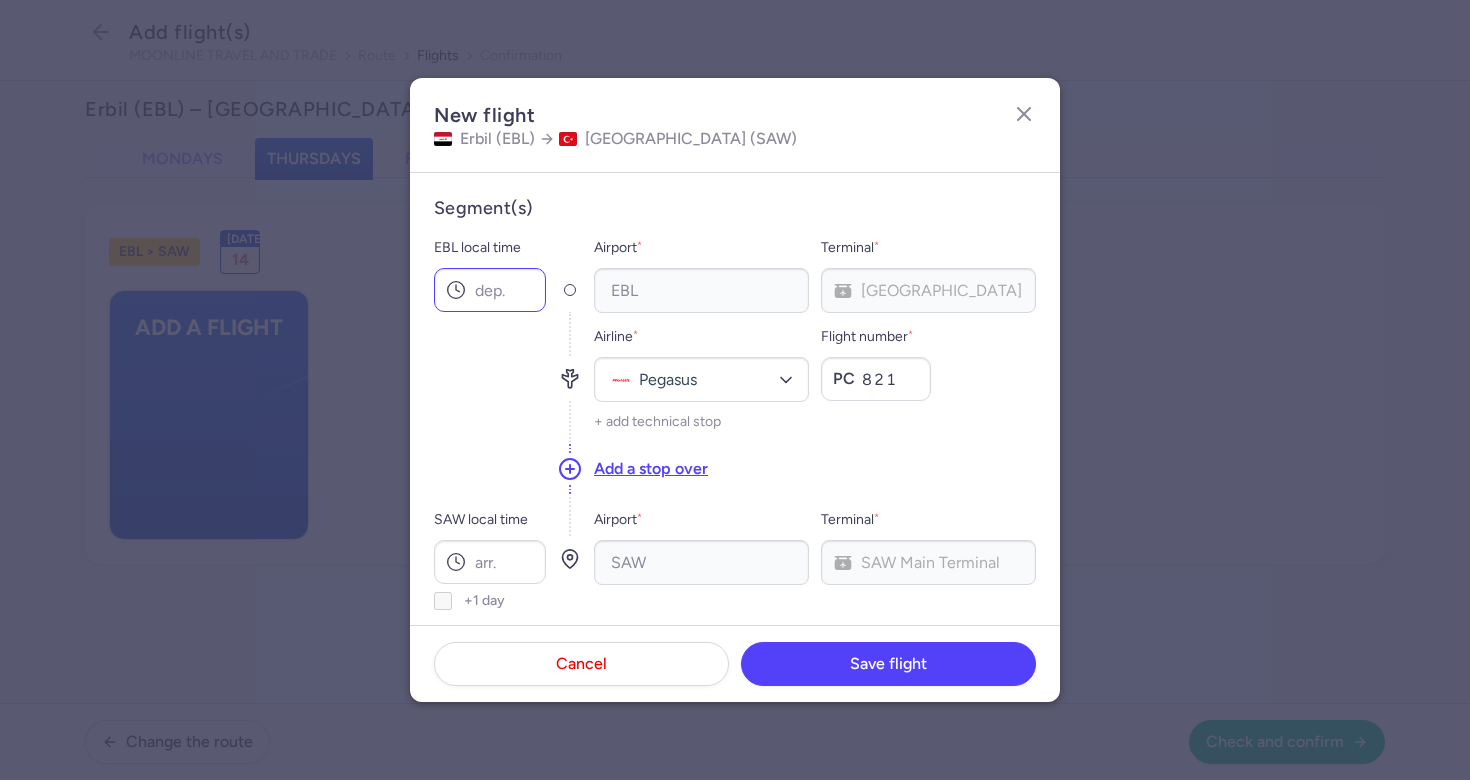 type on "821" 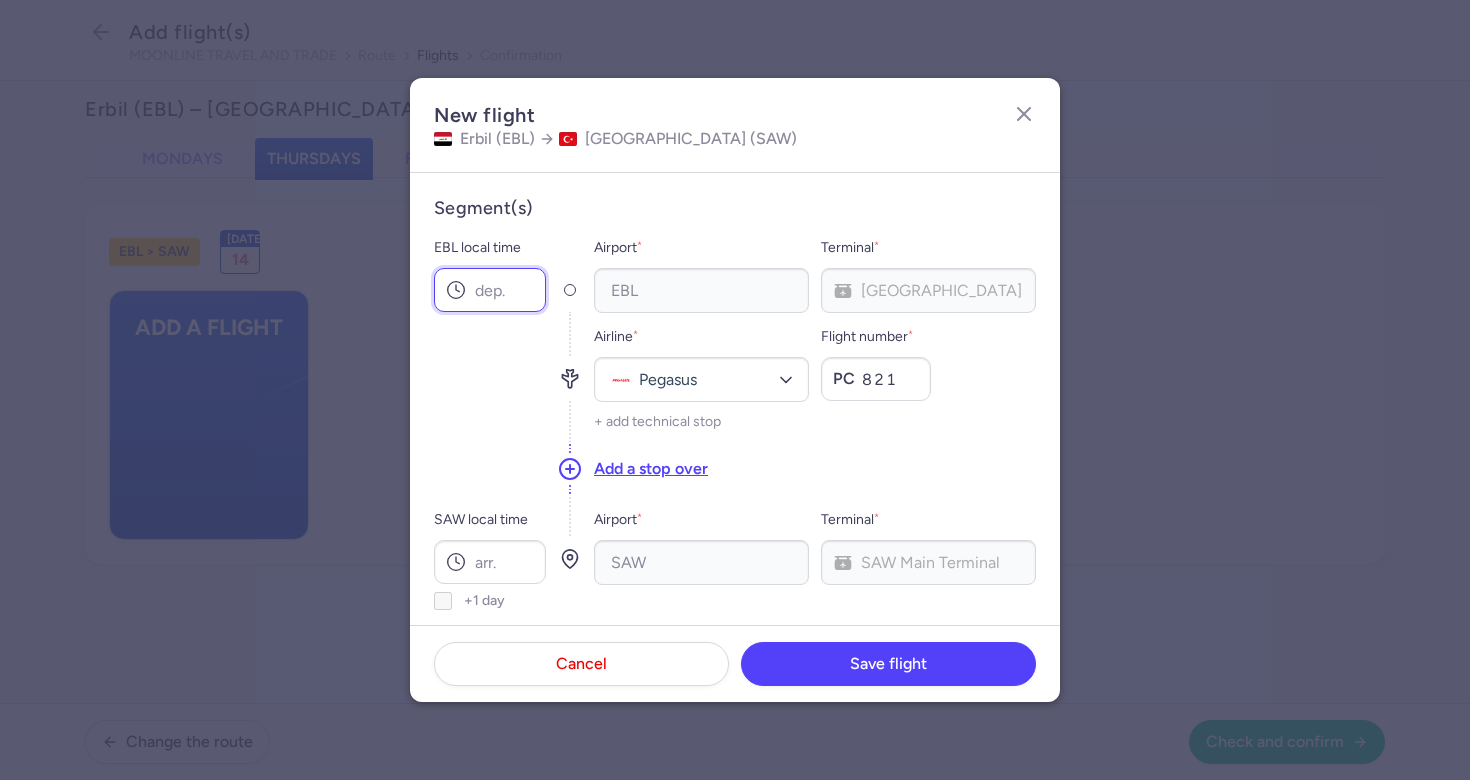 click on "EBL local time" at bounding box center [490, 290] 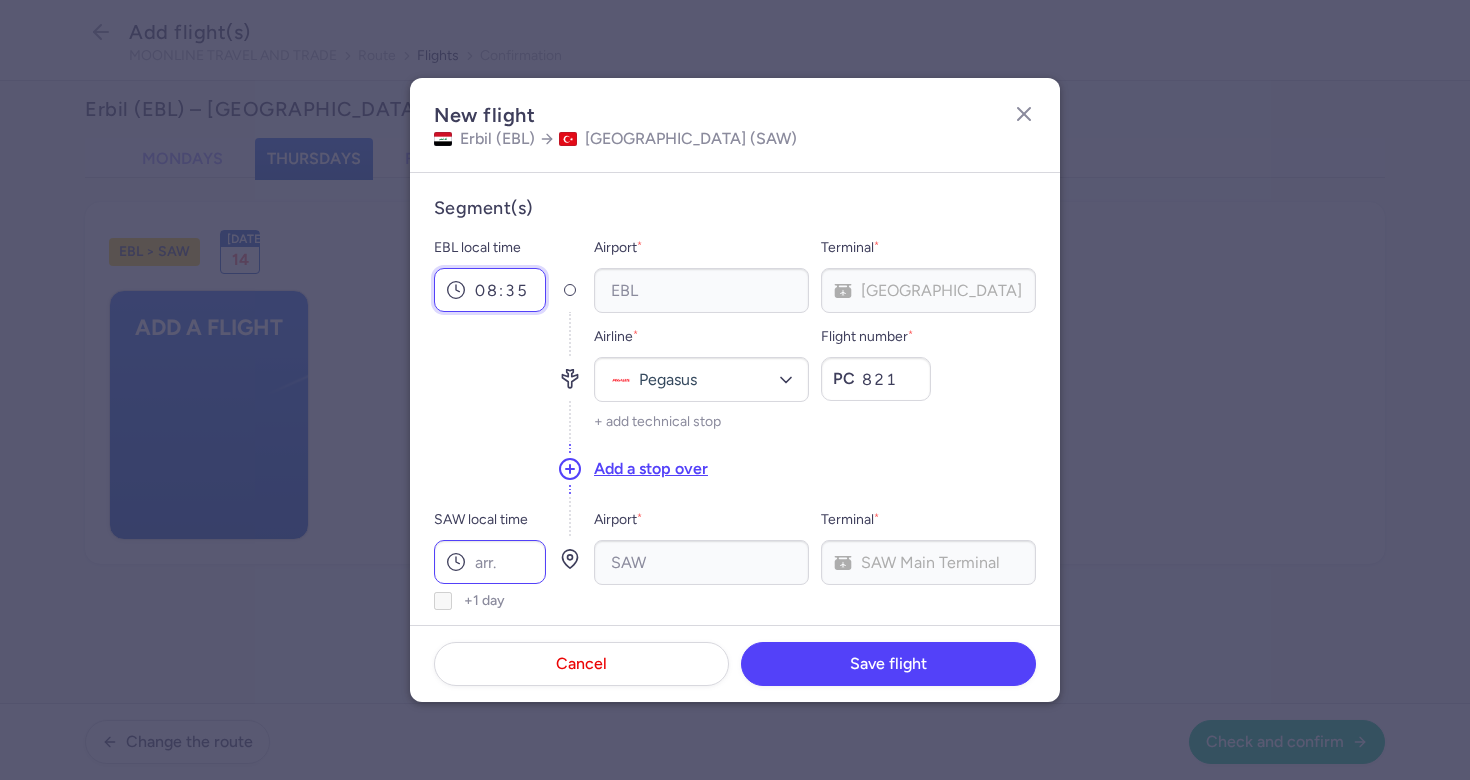 type on "08:35" 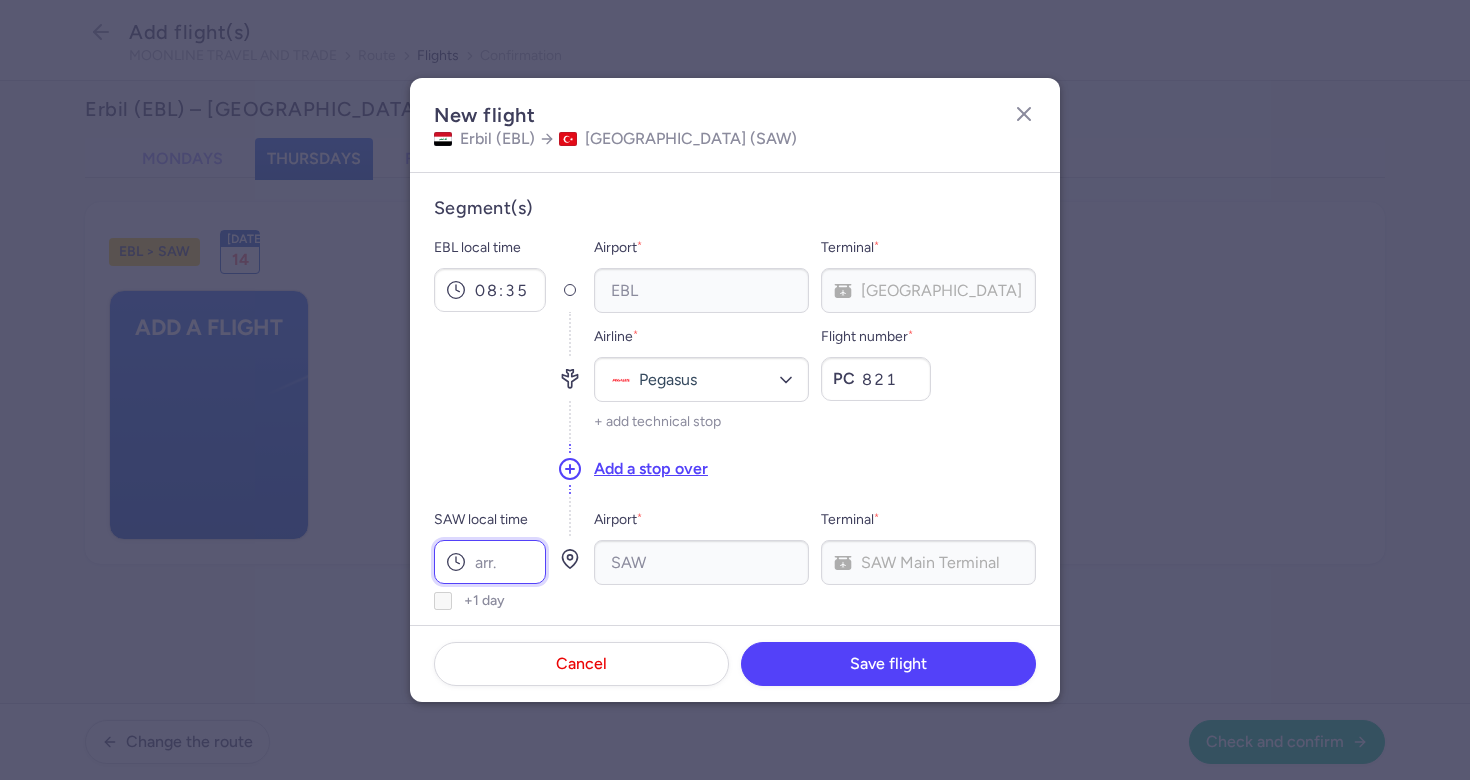 click on "SAW local time" at bounding box center (490, 562) 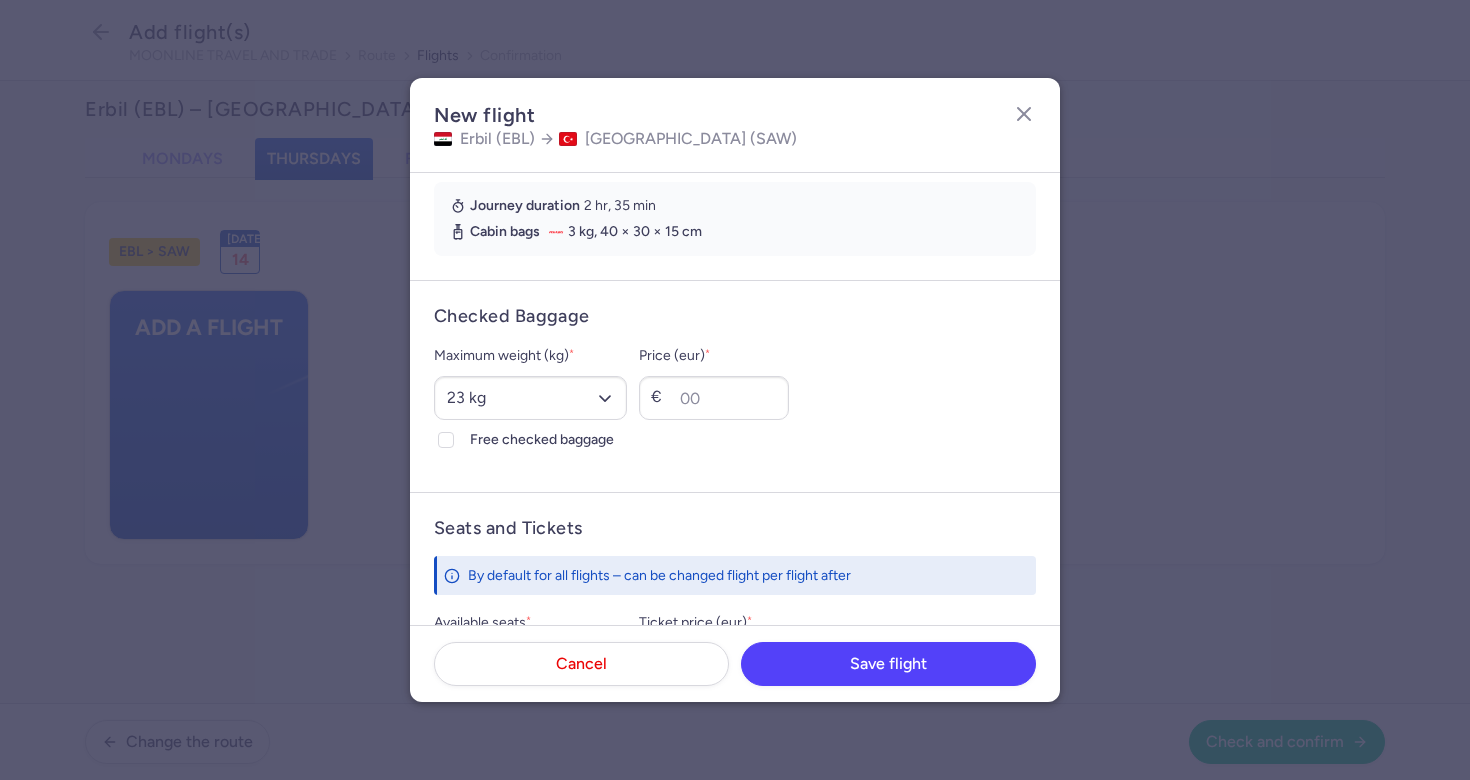 scroll, scrollTop: 452, scrollLeft: 0, axis: vertical 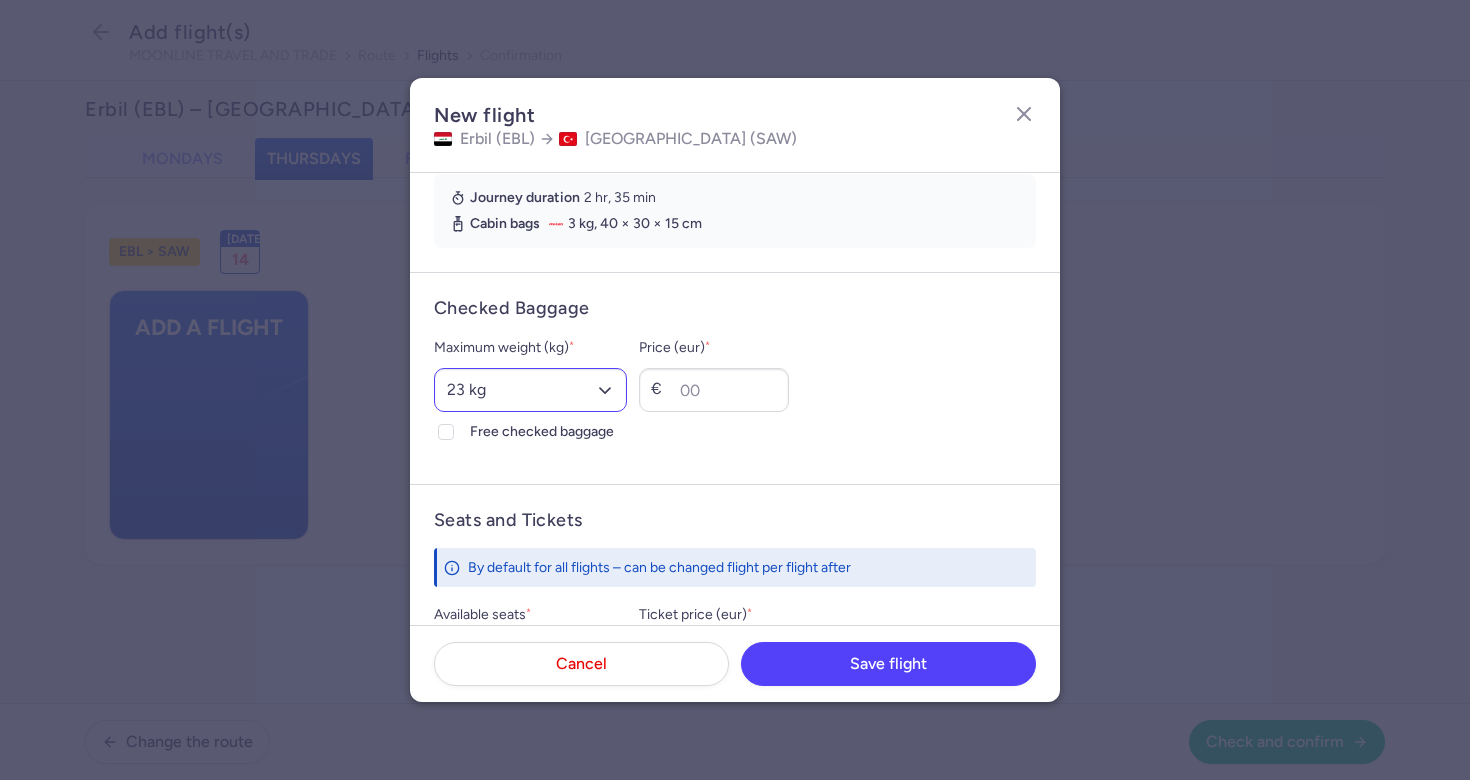 type on "11:10" 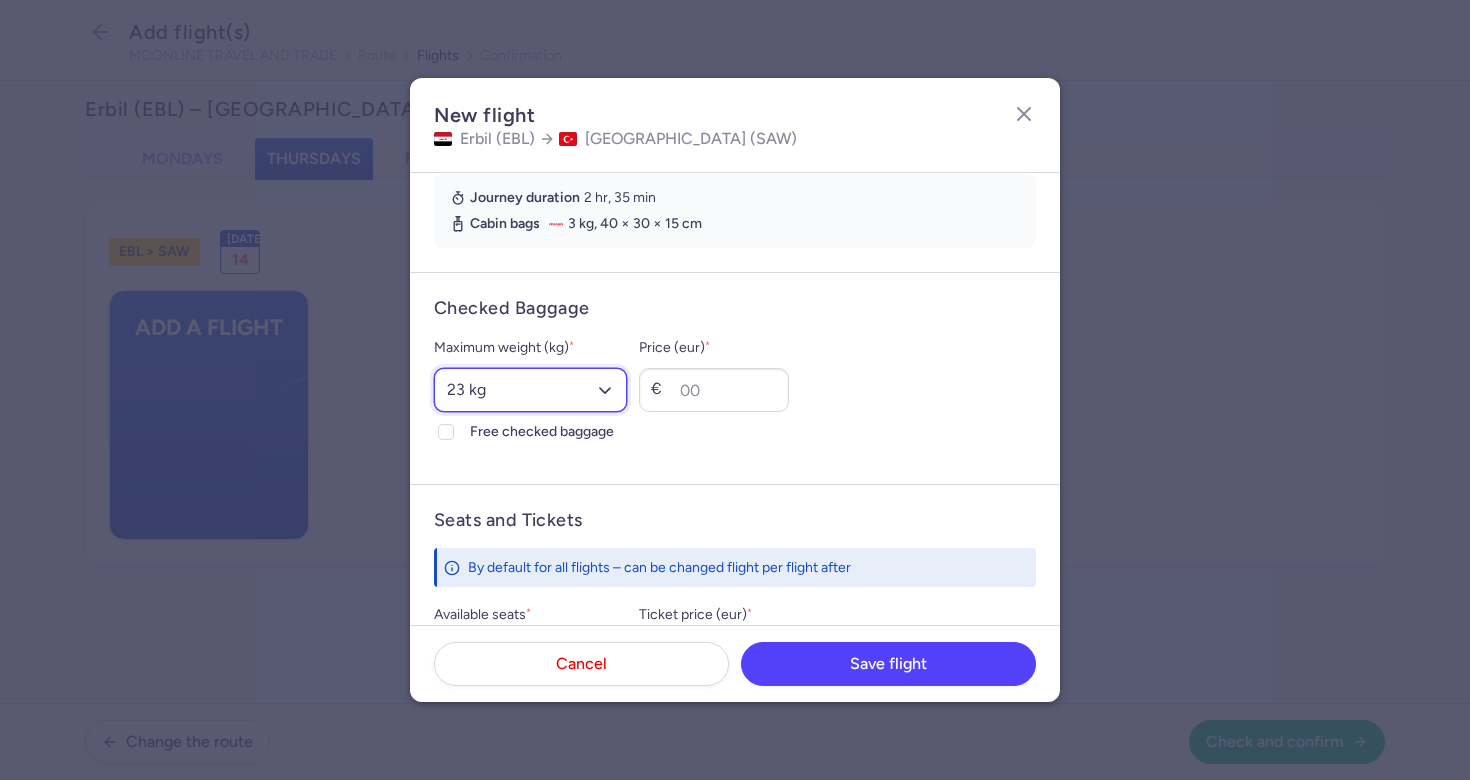 click on "Select an option 15 kg 16 kg 17 kg 18 kg 19 kg 20 kg 21 kg 22 kg 23 kg 24 kg 25 kg 26 kg 27 kg 28 kg 29 kg 30 kg 31 kg 32 kg 33 kg 34 kg 35 kg" at bounding box center (530, 390) 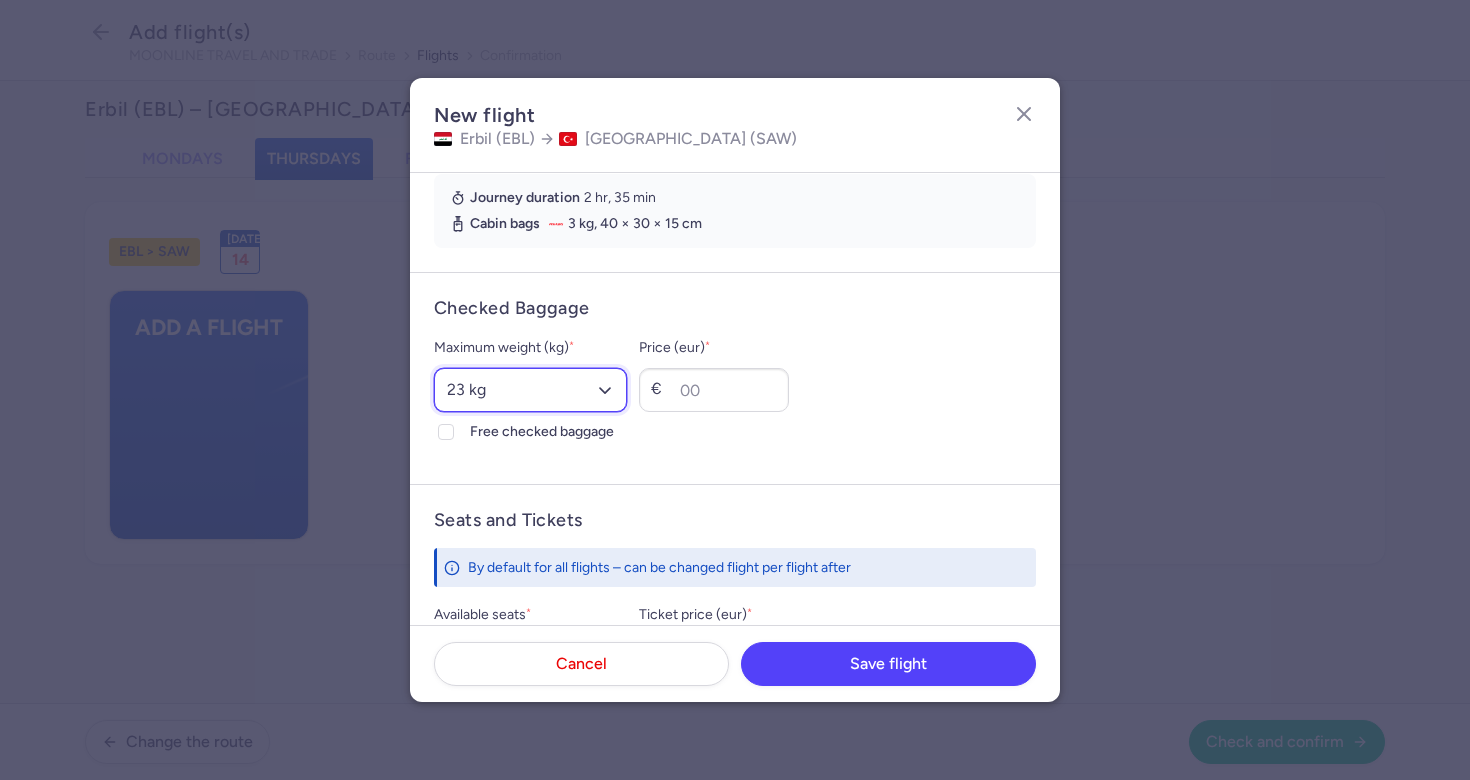 select on "20" 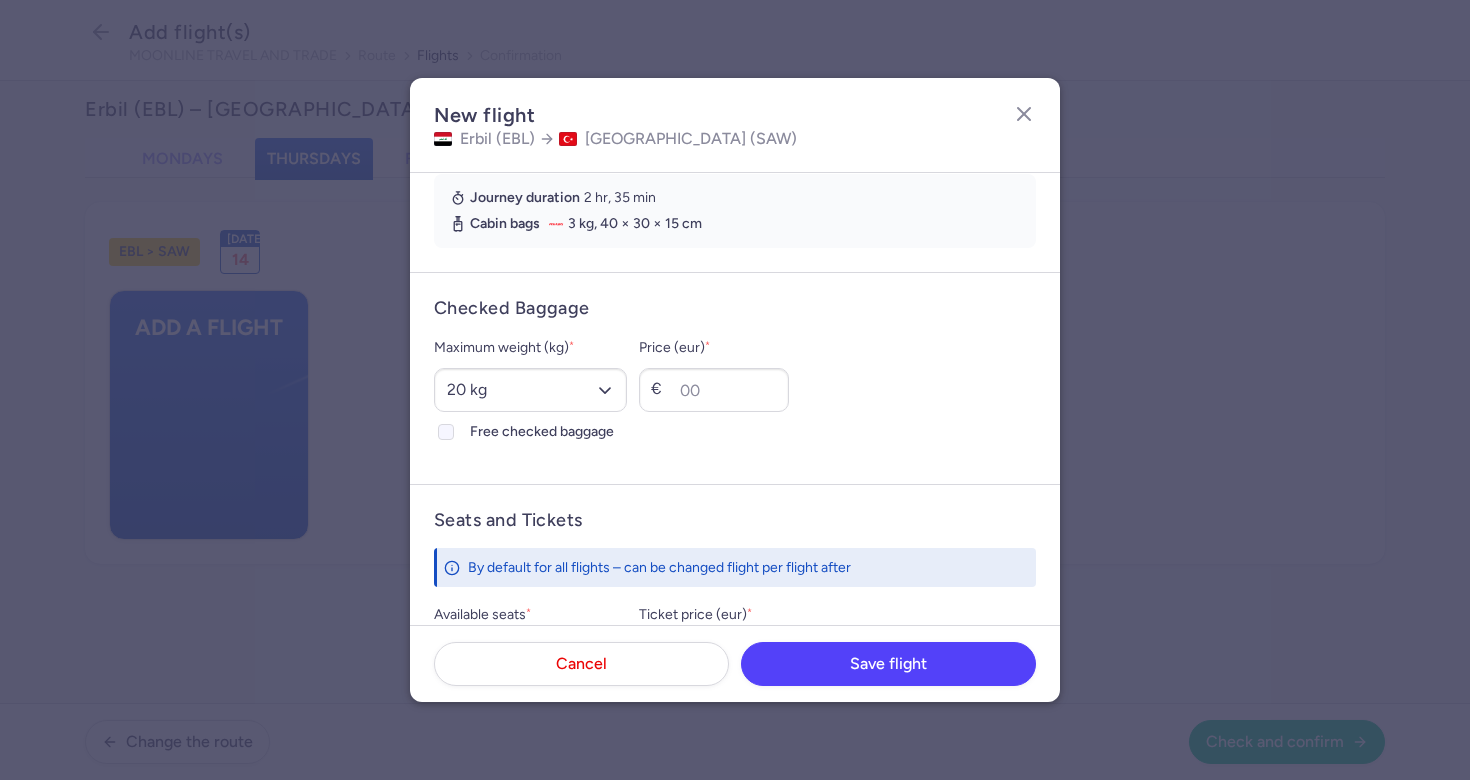 click 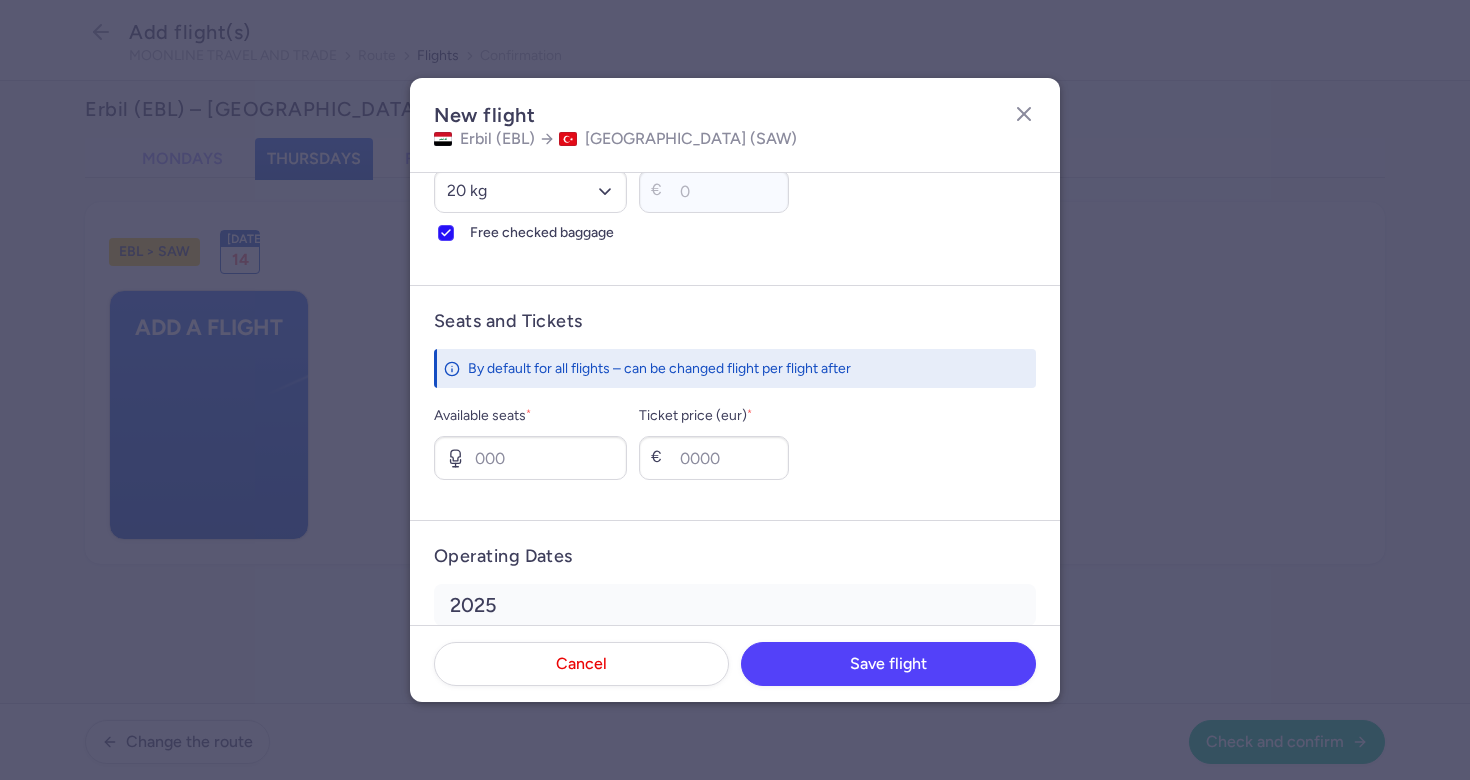 scroll, scrollTop: 768, scrollLeft: 0, axis: vertical 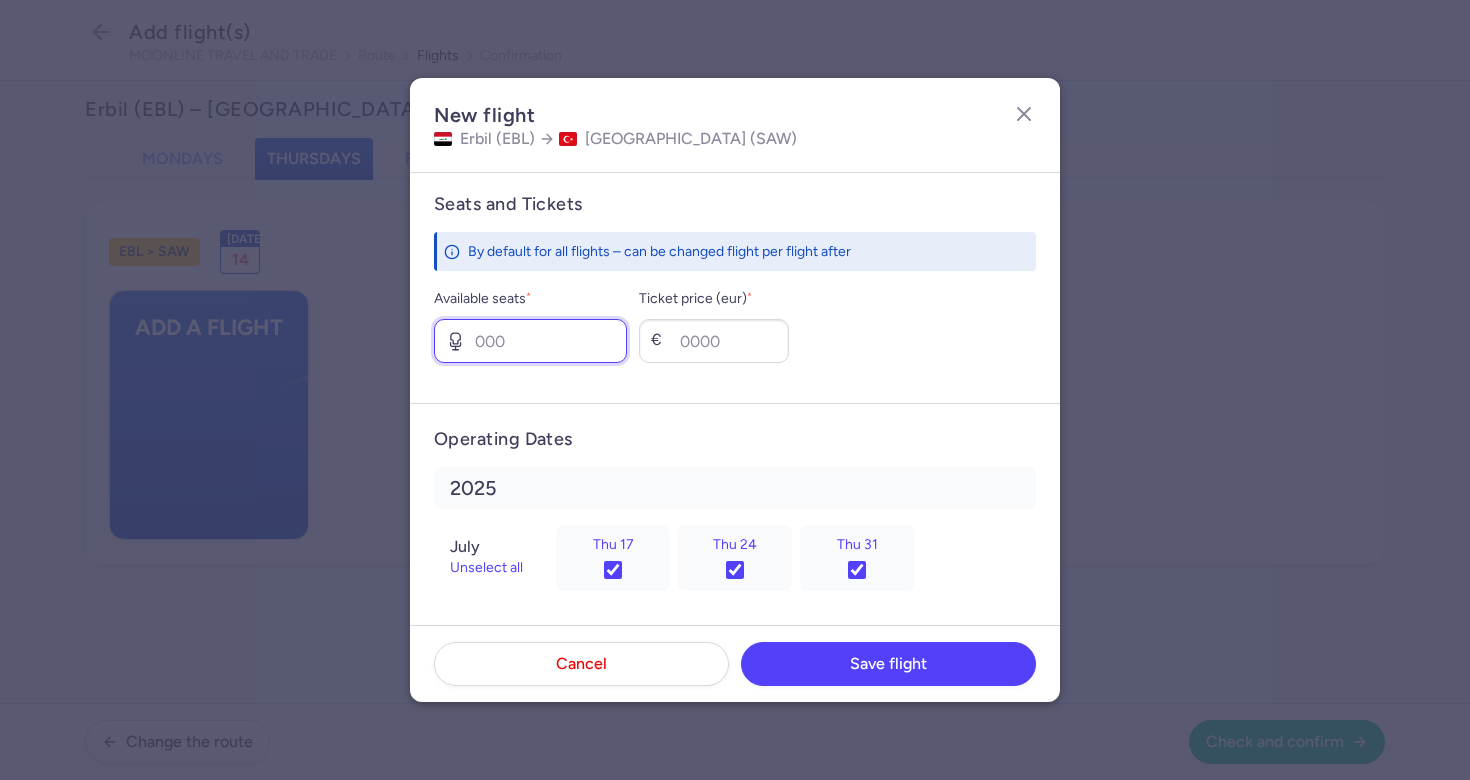click on "Available seats  *" at bounding box center (530, 341) 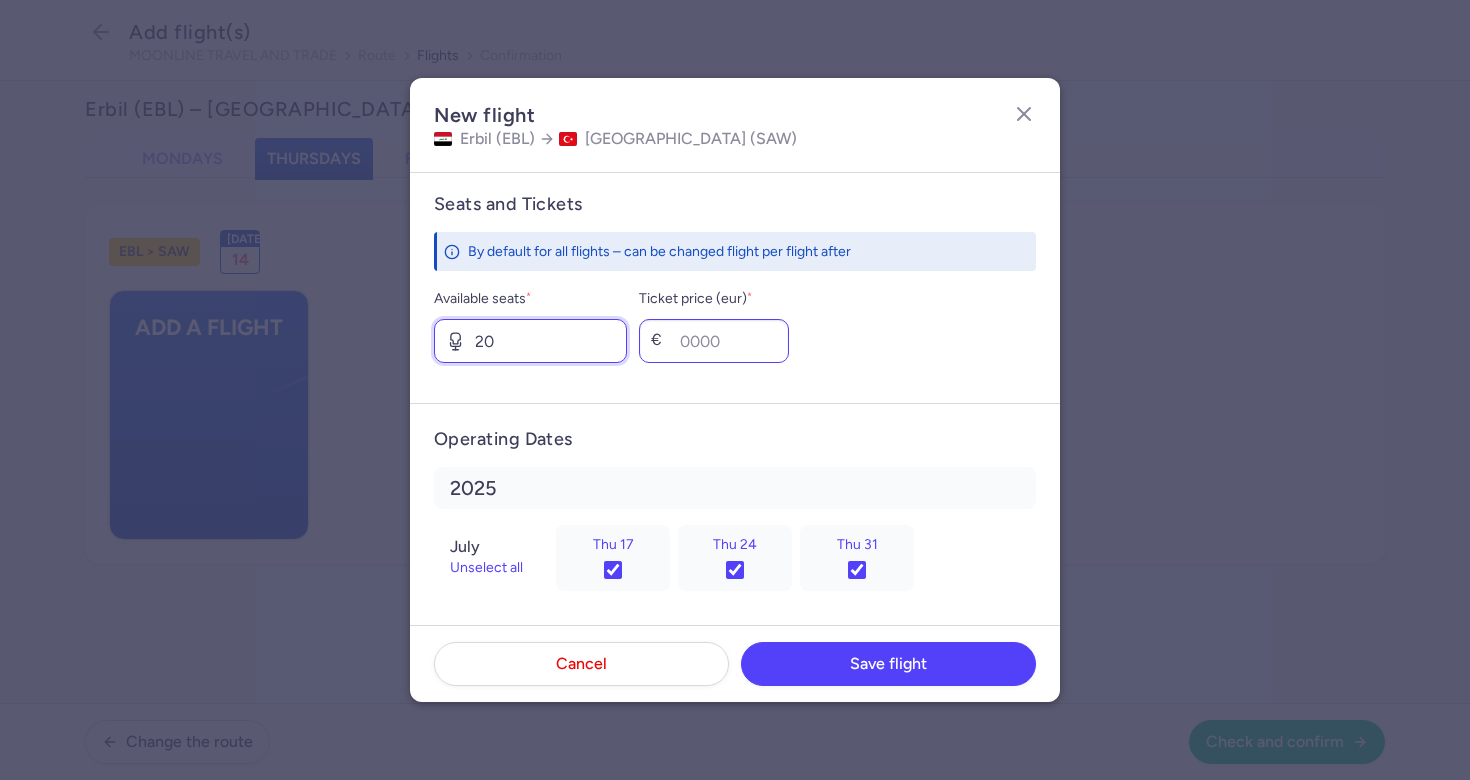 type on "20" 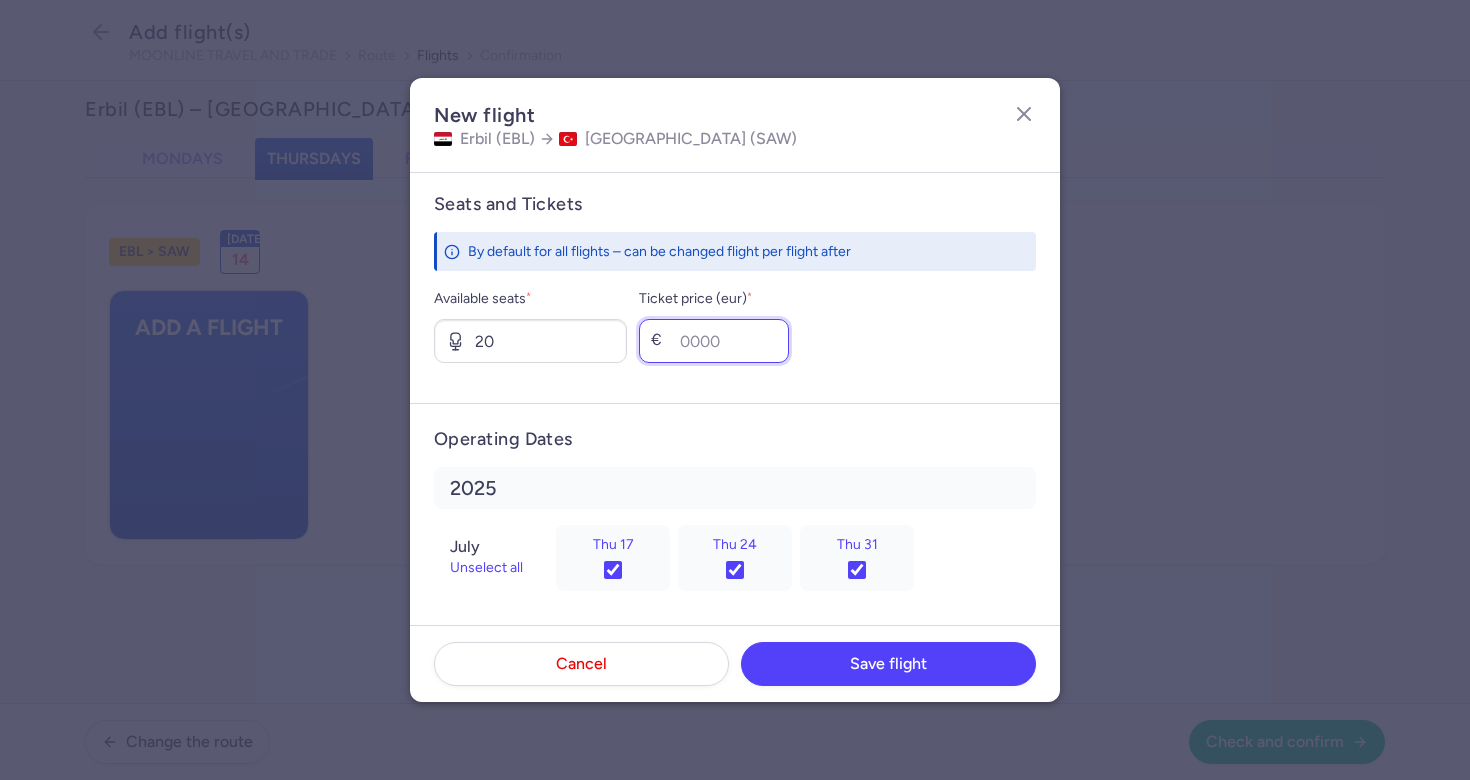 click on "Ticket price (eur)  *" at bounding box center [714, 341] 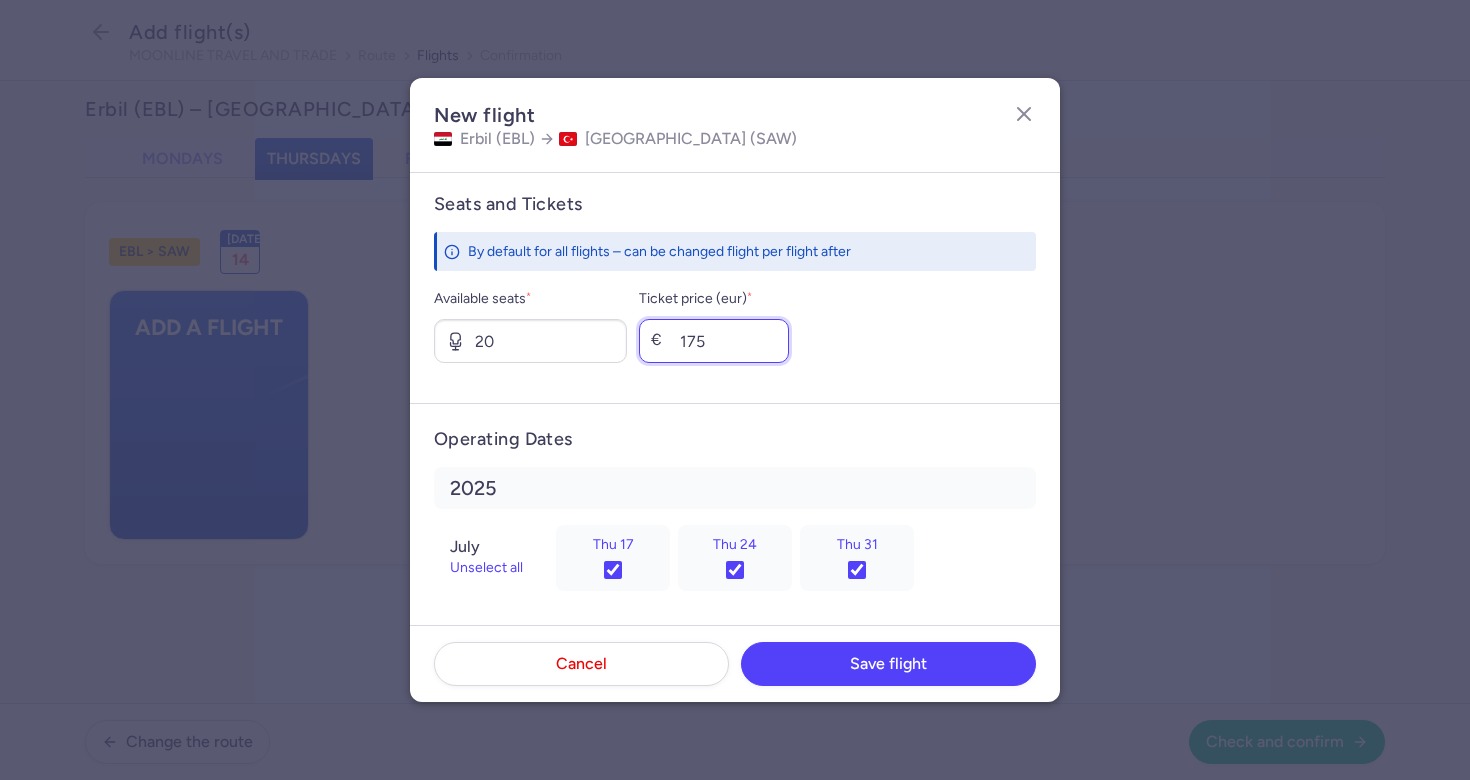 scroll, scrollTop: 774, scrollLeft: 0, axis: vertical 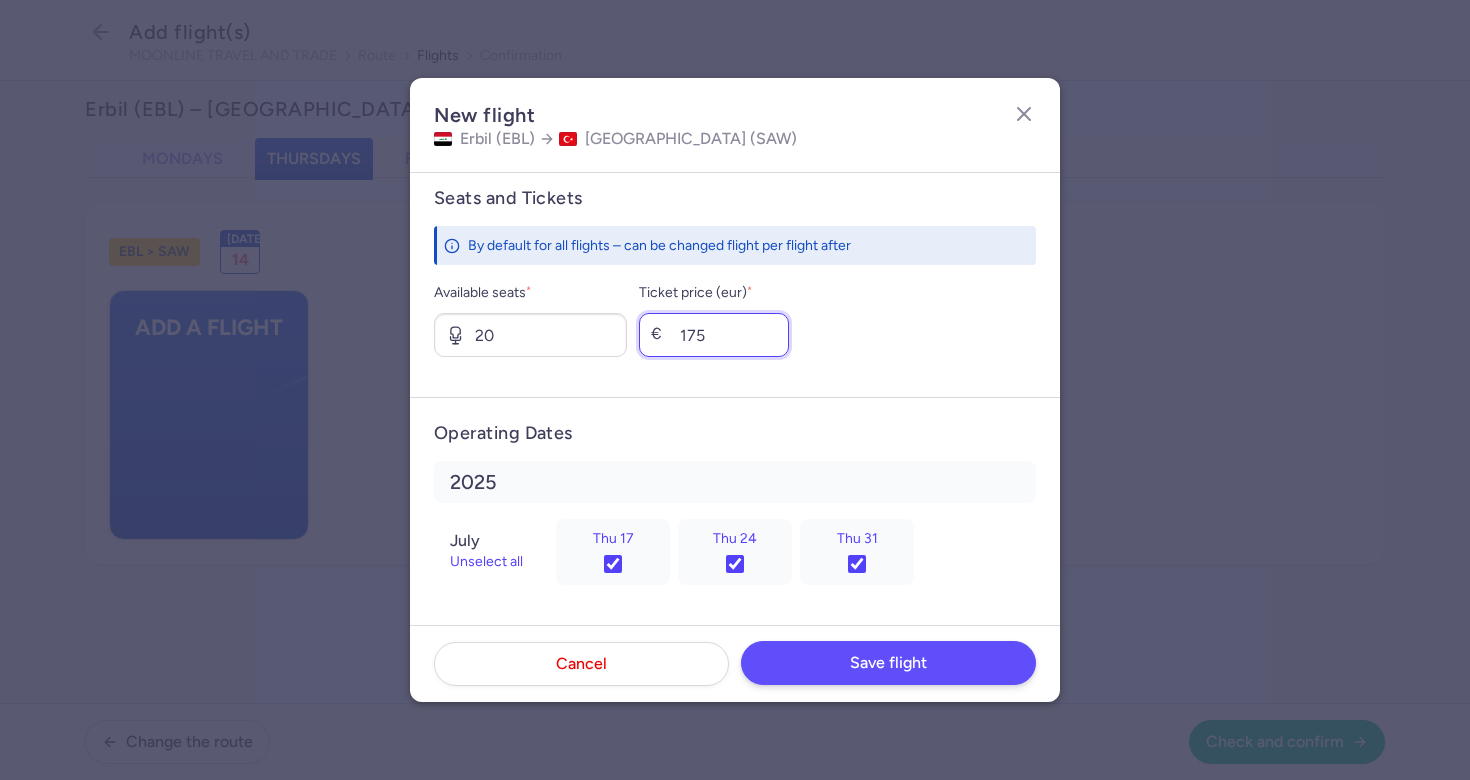 type on "175" 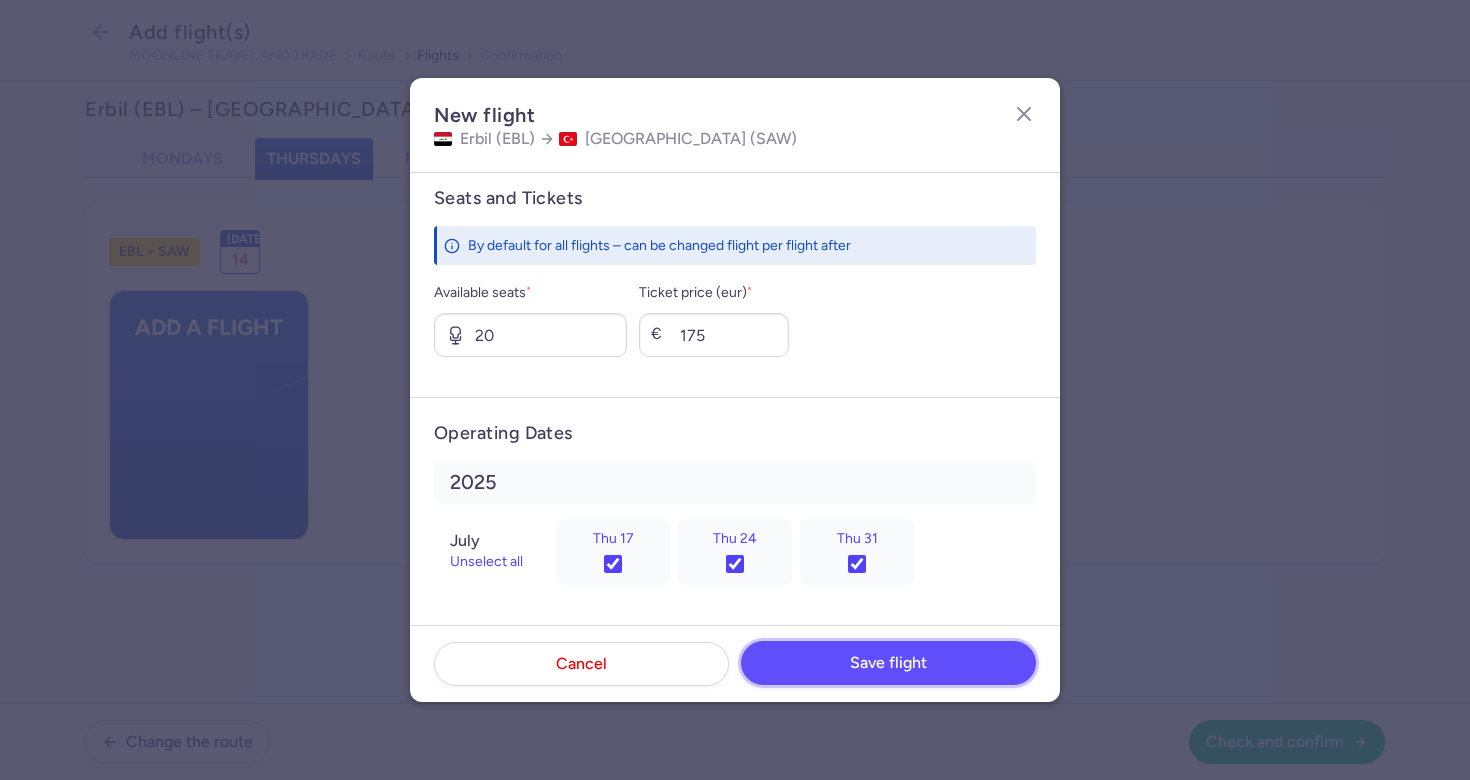 click on "Save flight" at bounding box center [888, 663] 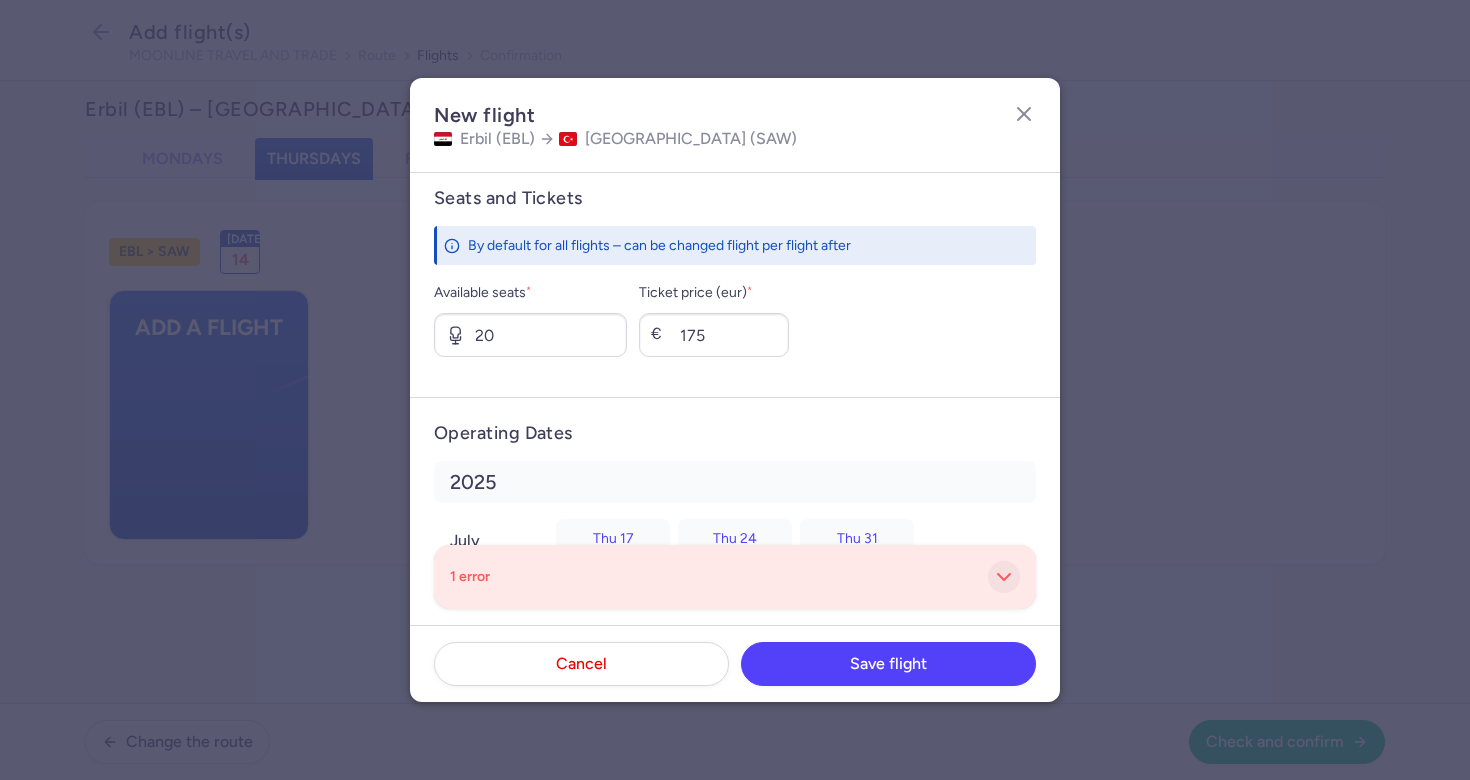click 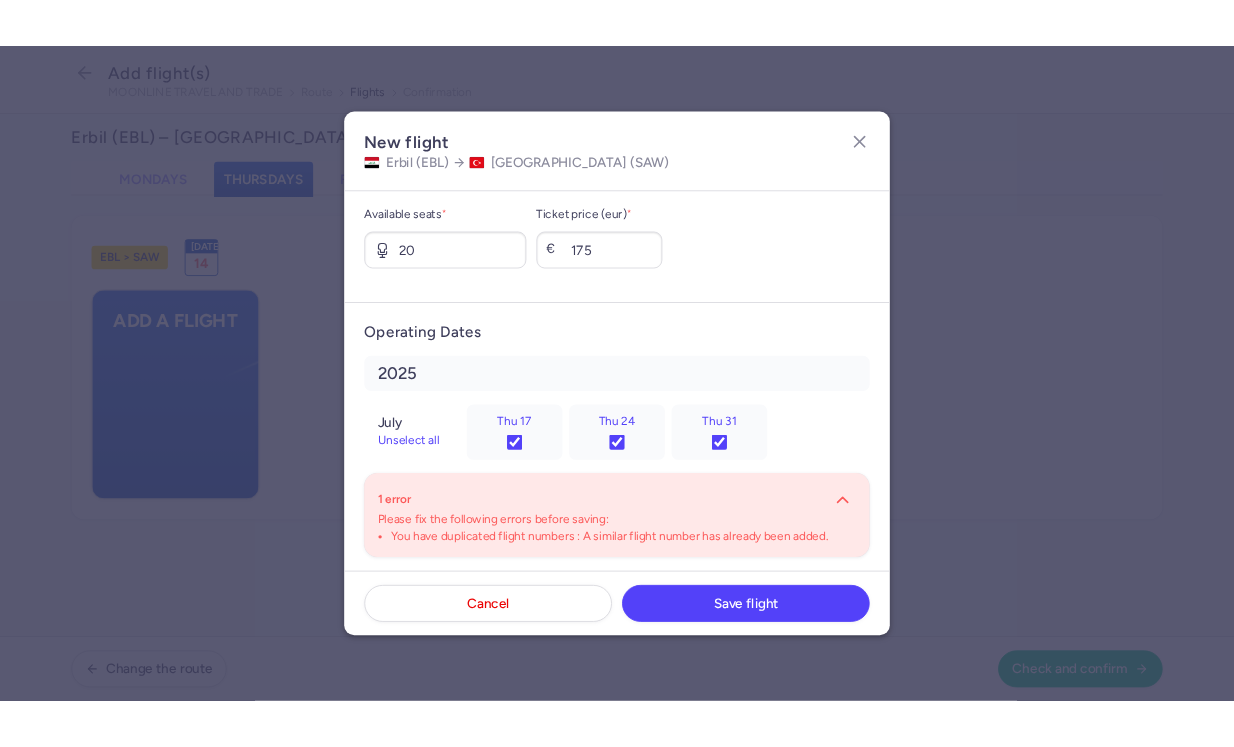 scroll, scrollTop: 874, scrollLeft: 0, axis: vertical 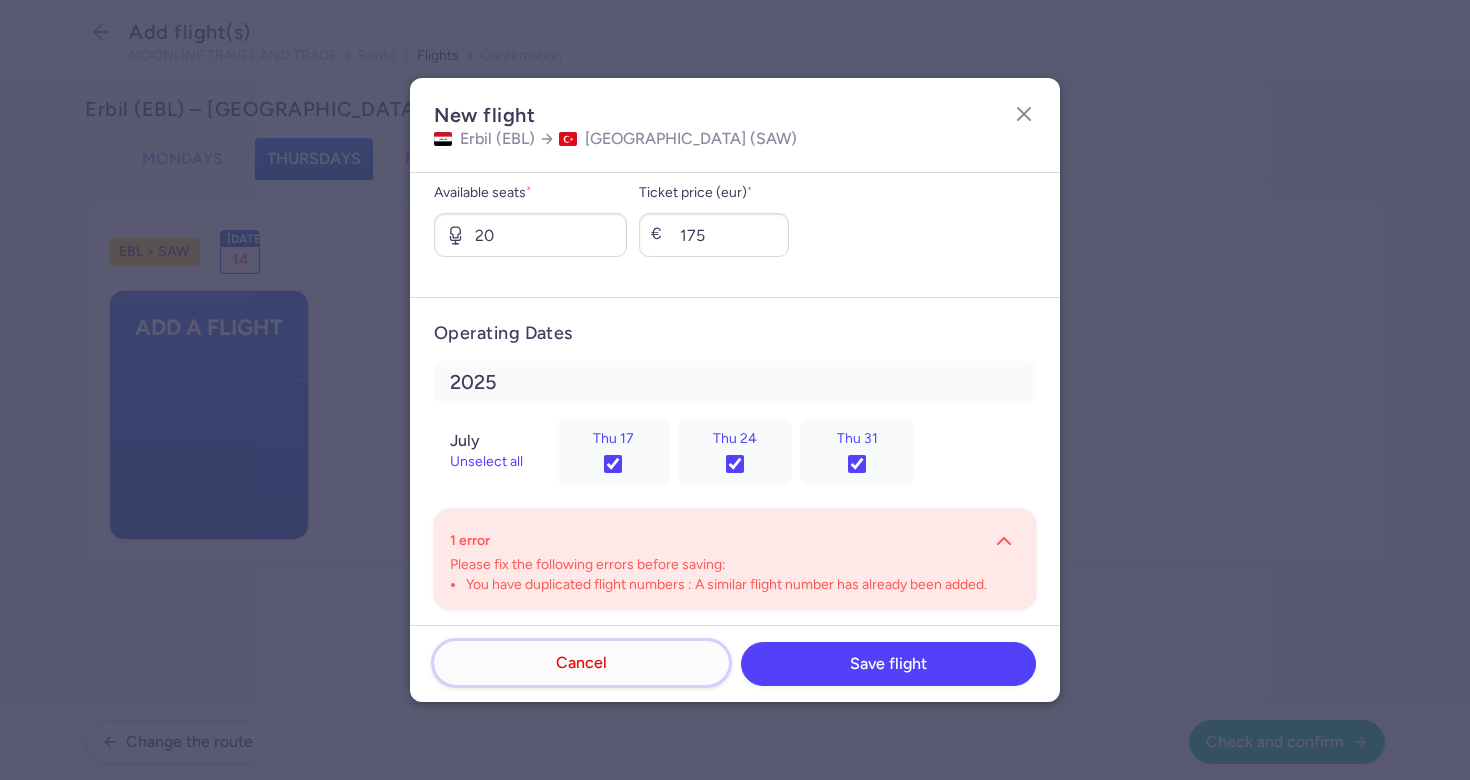 click on "Cancel" at bounding box center (581, 663) 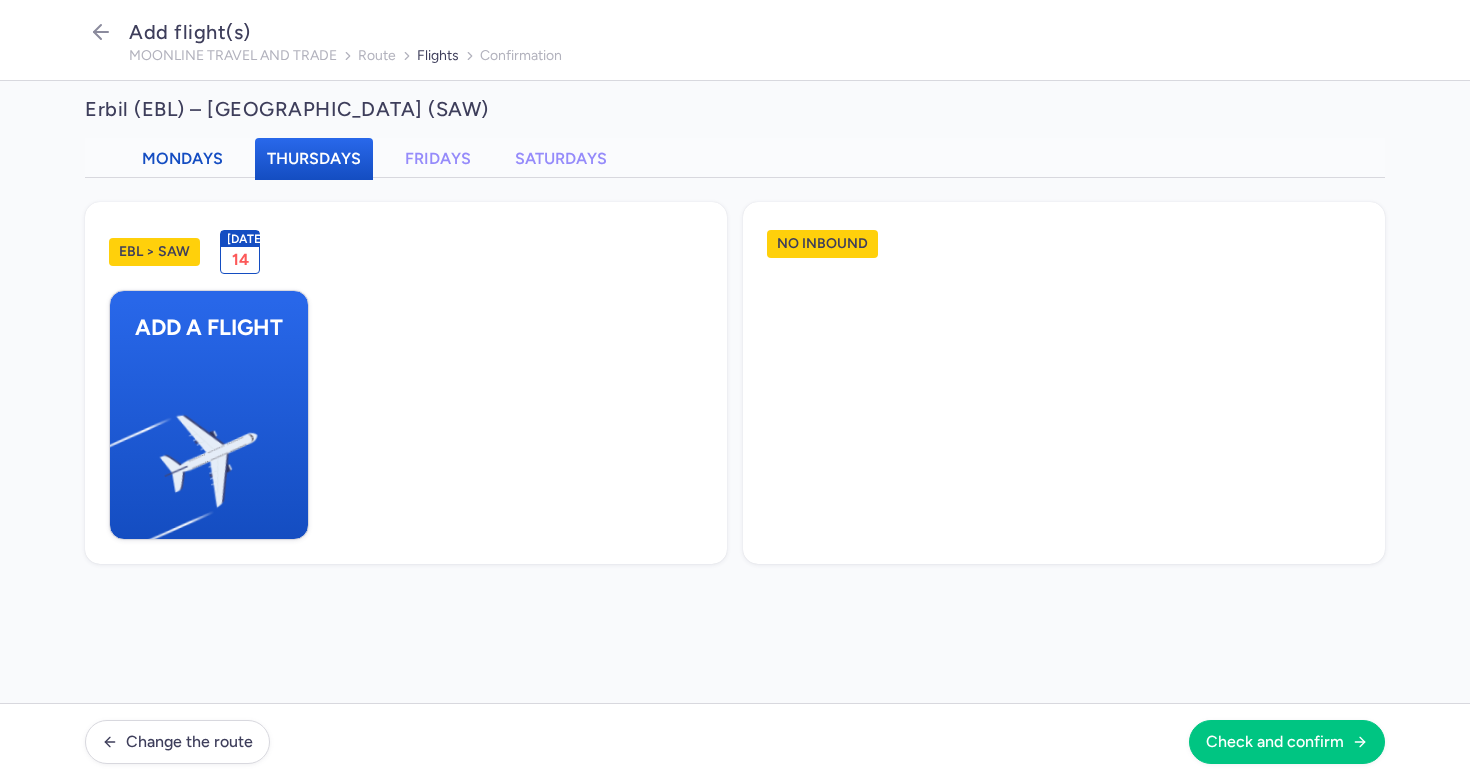 click on "Mondays" 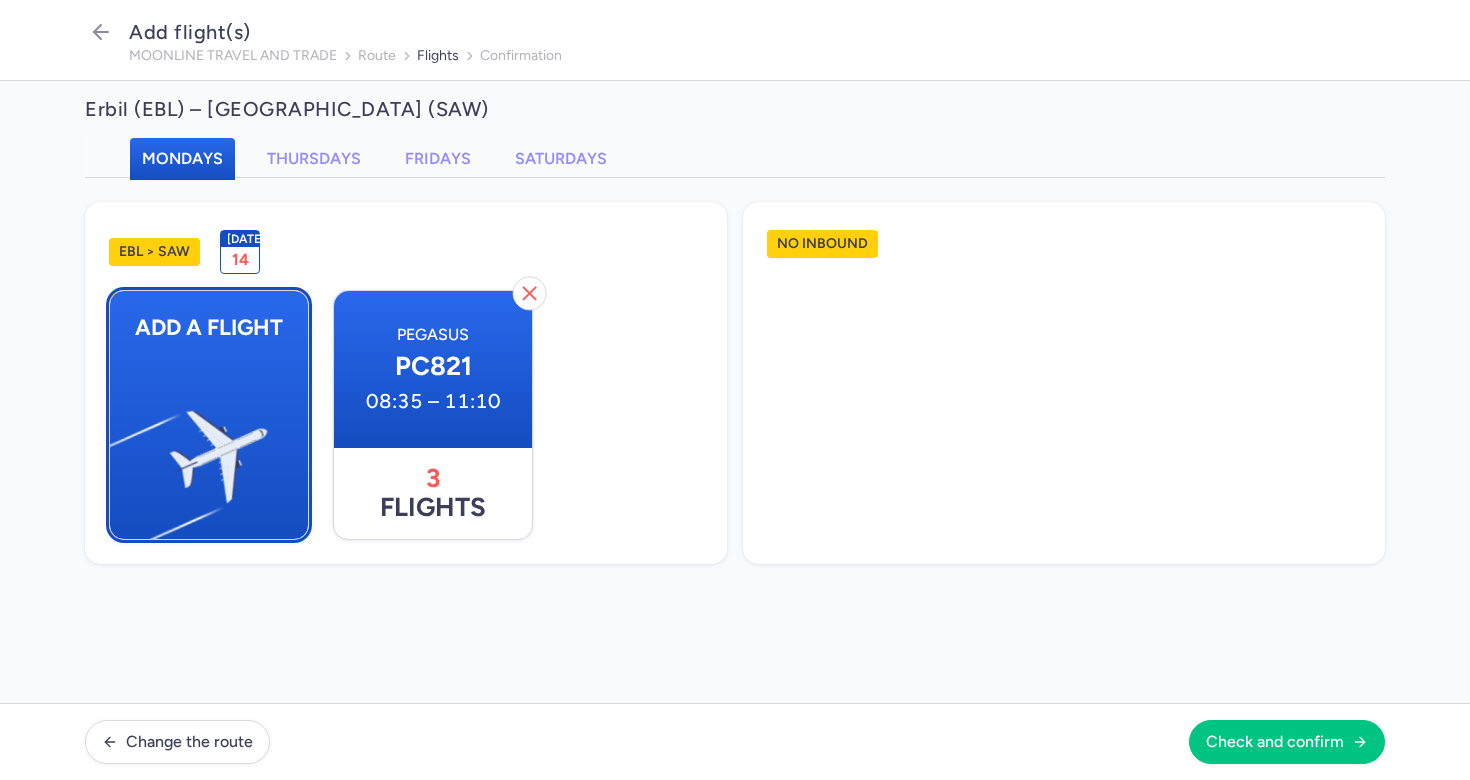 click at bounding box center (120, 448) 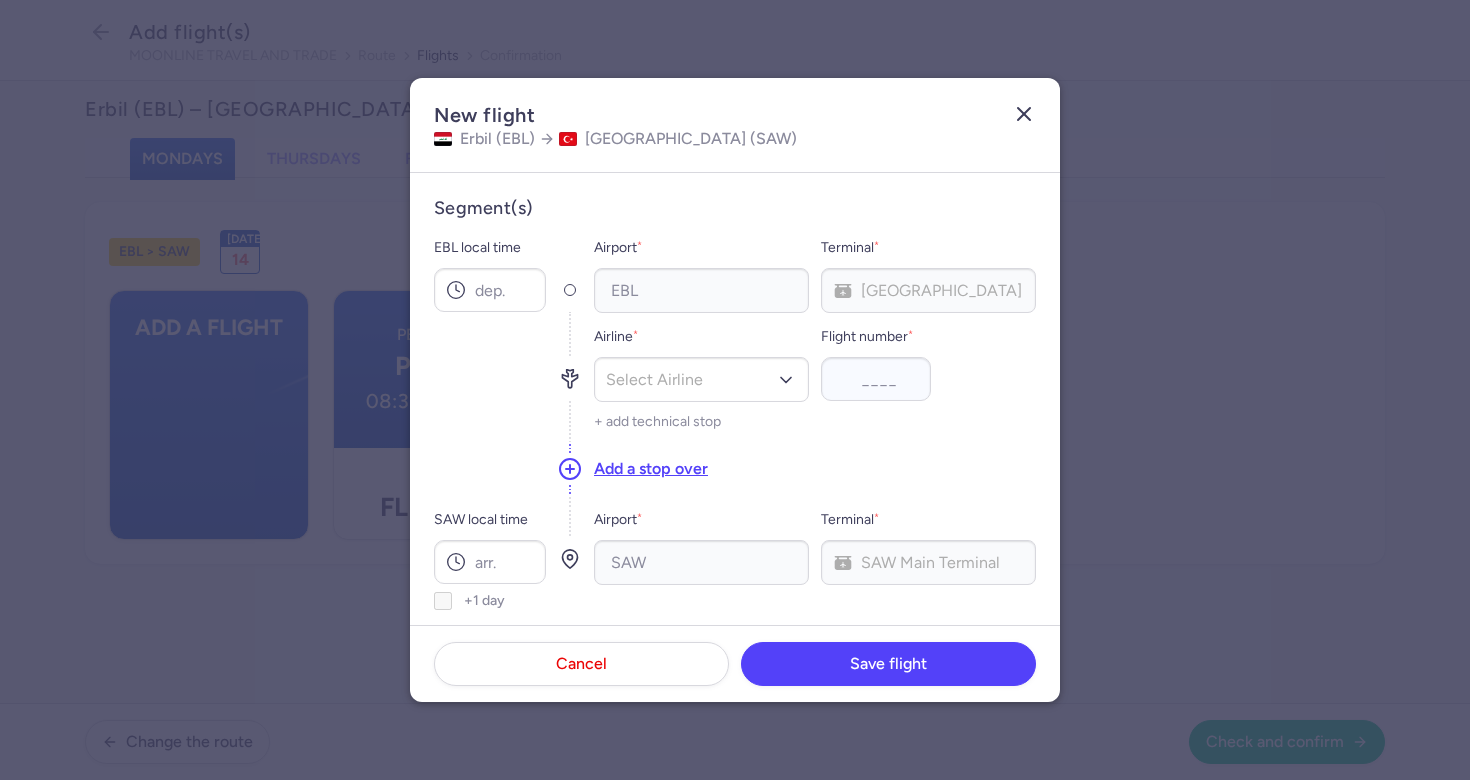 click 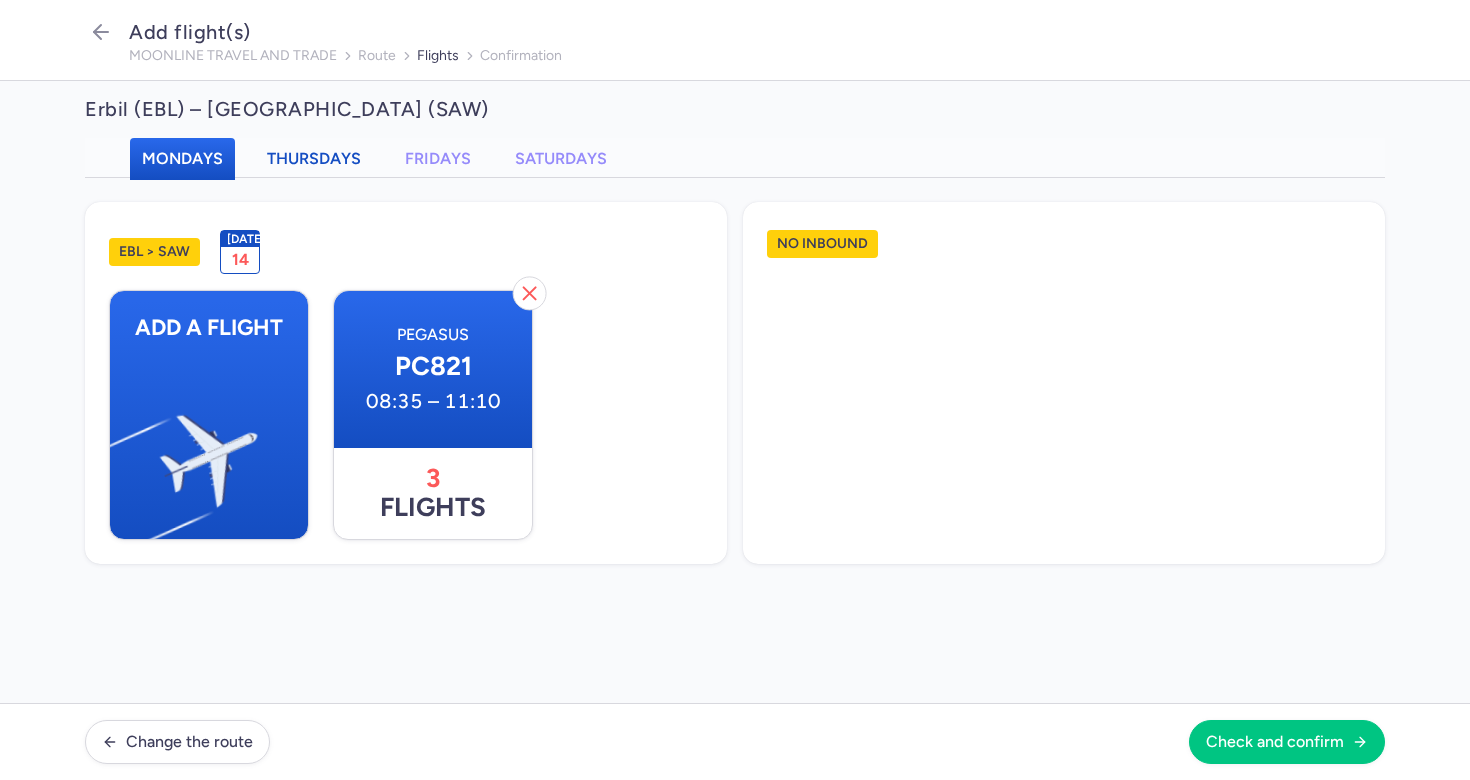click on "Thursdays" at bounding box center (314, 158) 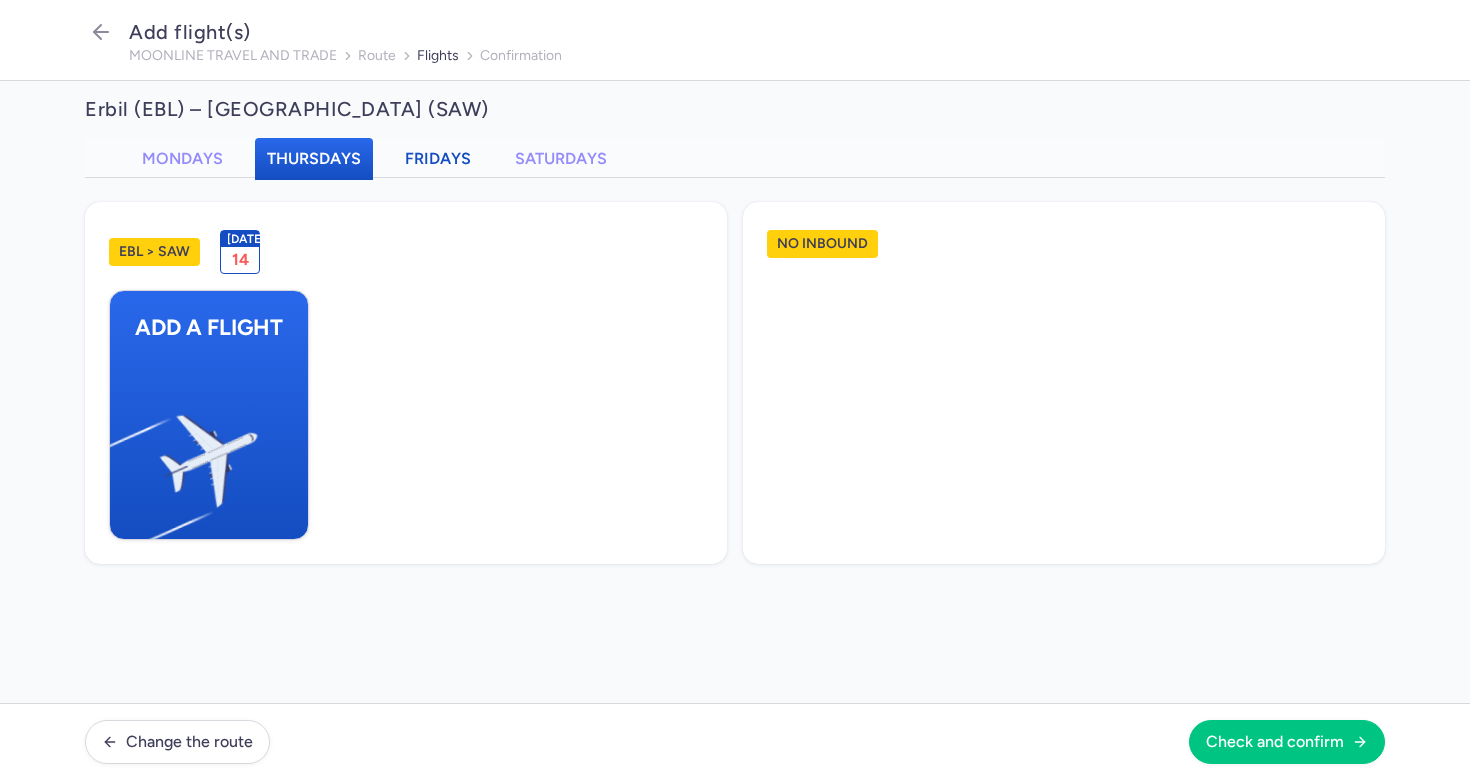 click on "Fridays" 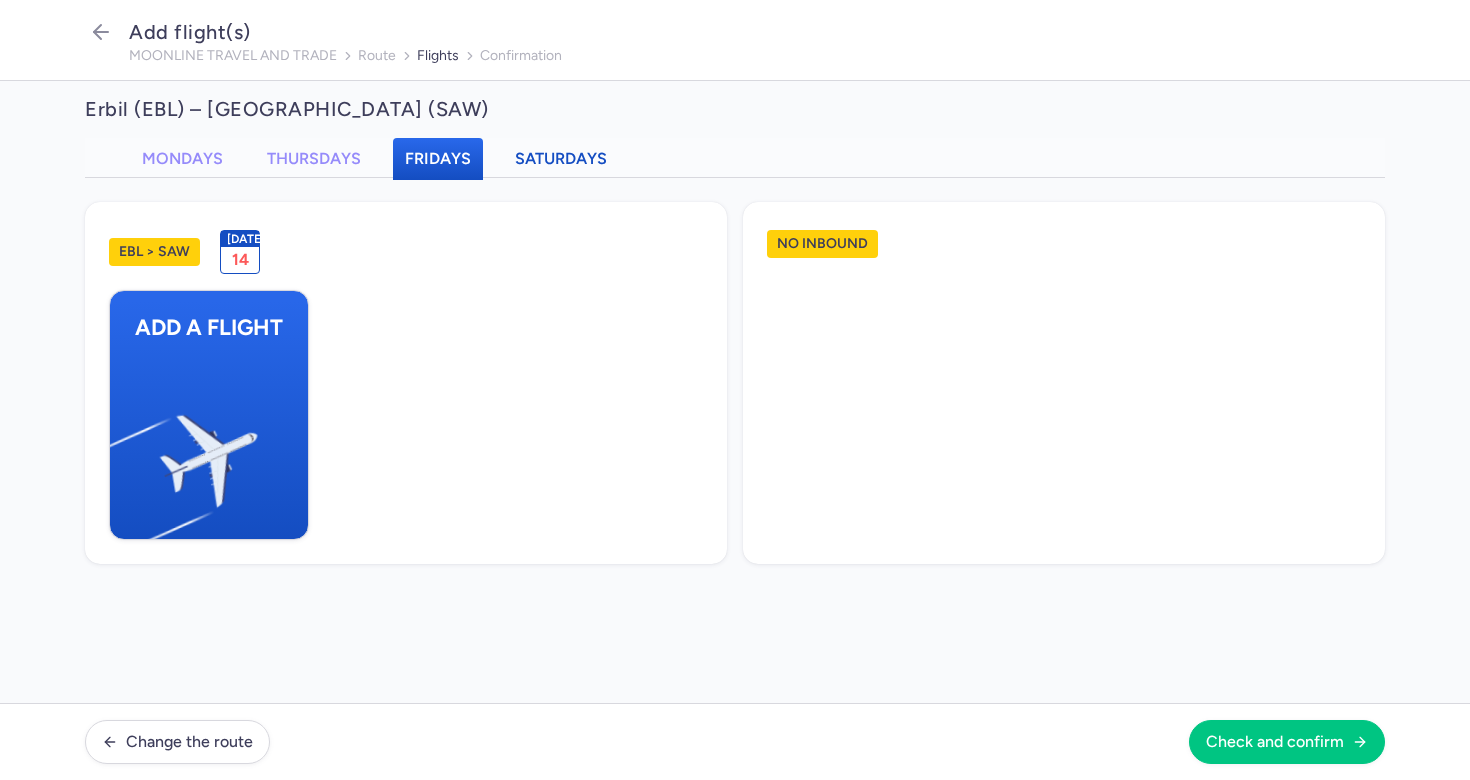 click on "Saturdays" at bounding box center [561, 158] 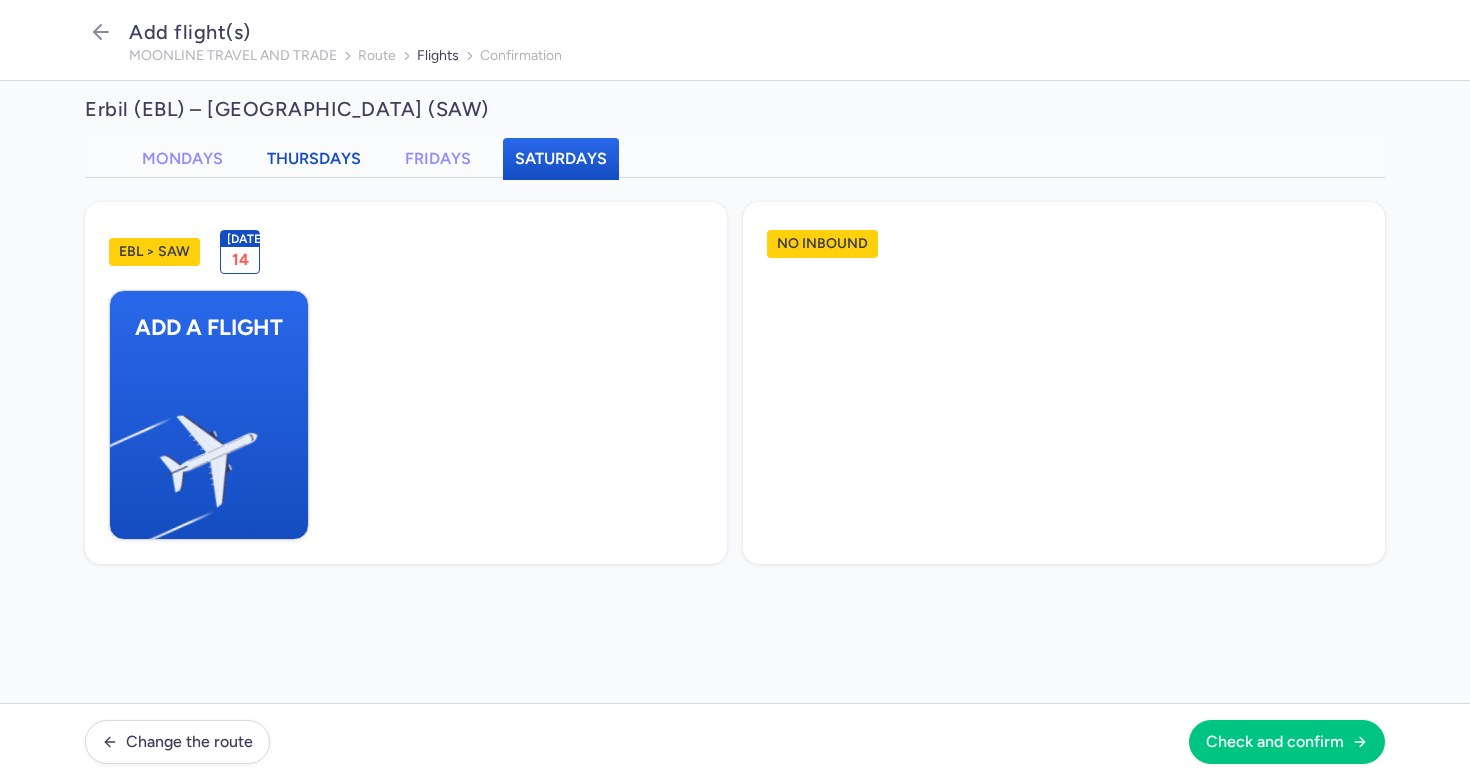 click on "Thursdays" at bounding box center (314, 158) 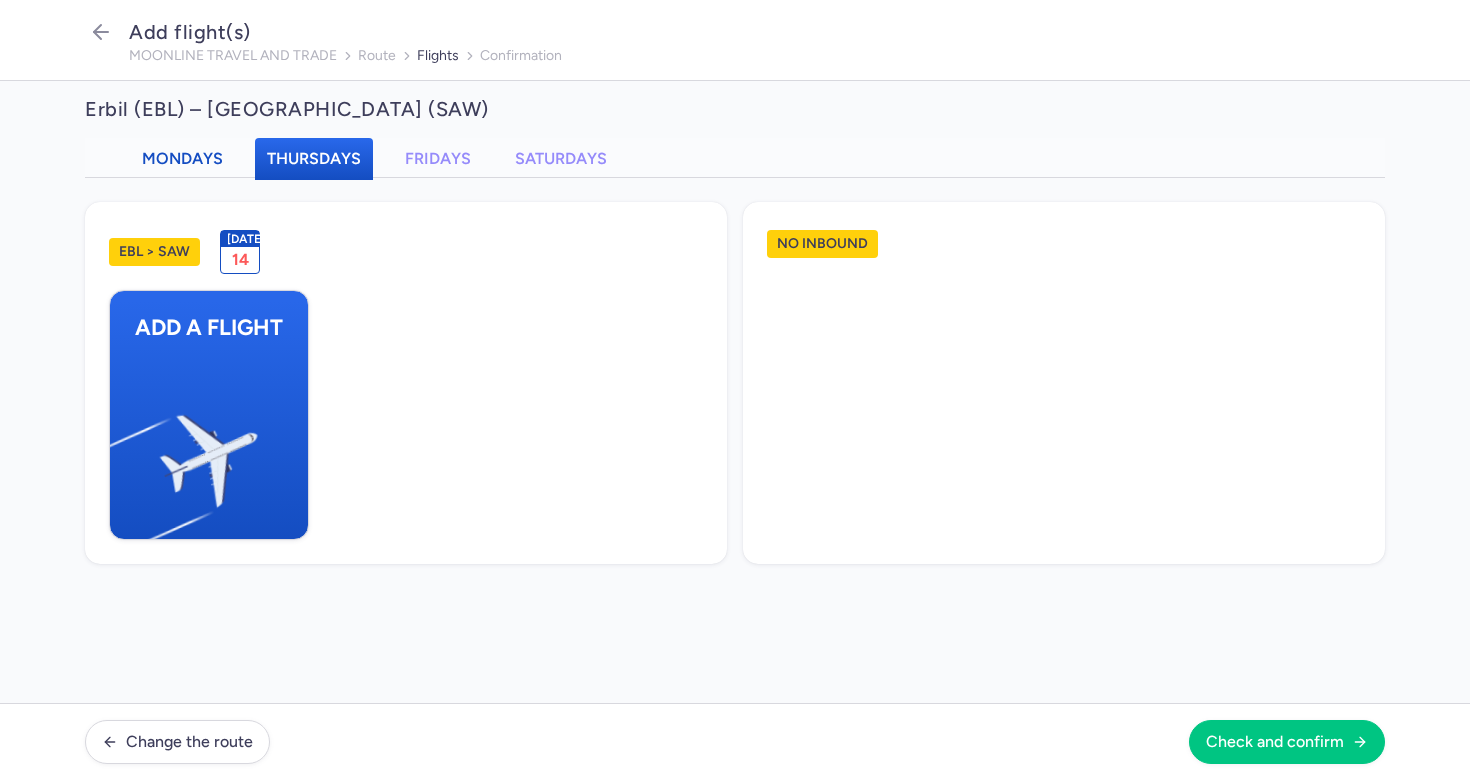 click on "Mondays" at bounding box center [182, 158] 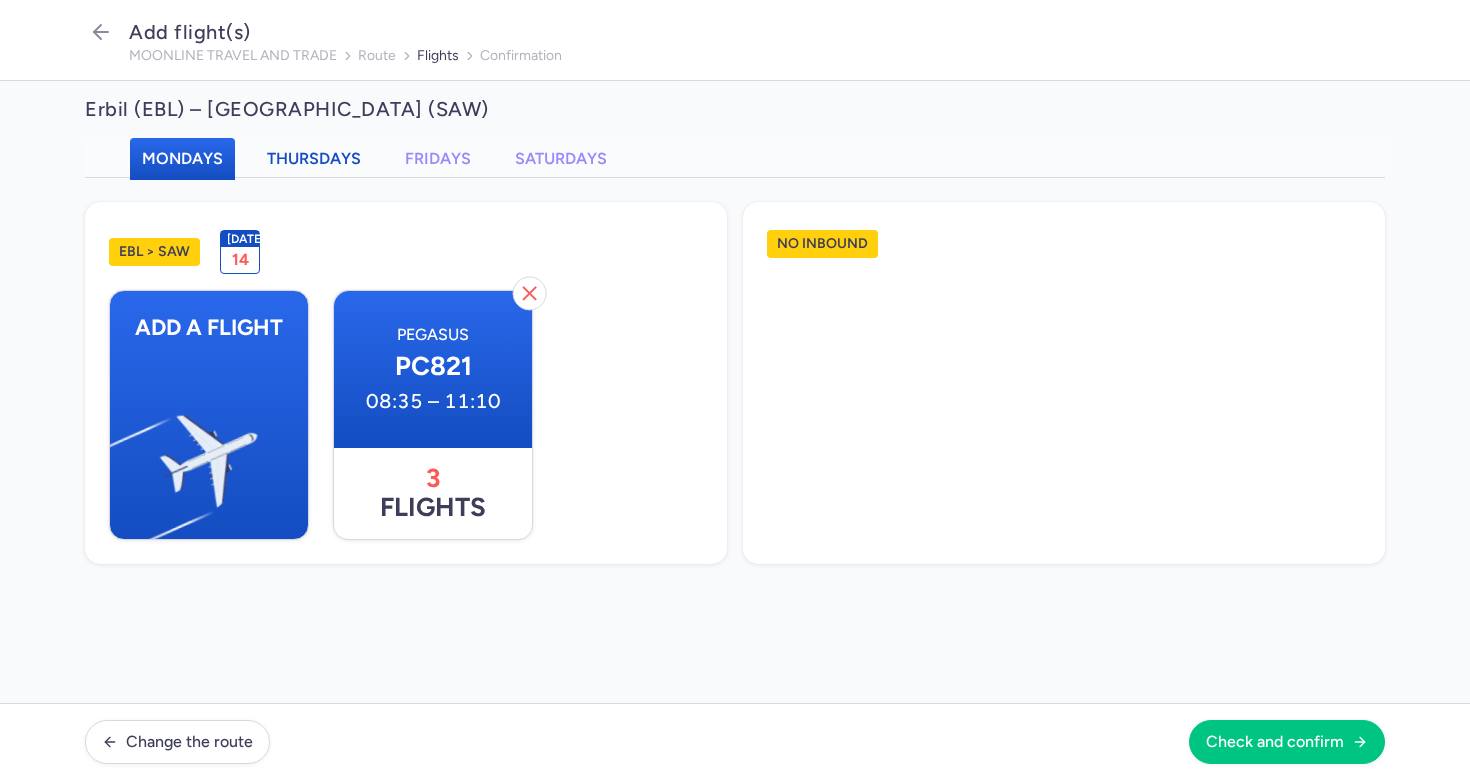 click on "Thursdays" at bounding box center (314, 158) 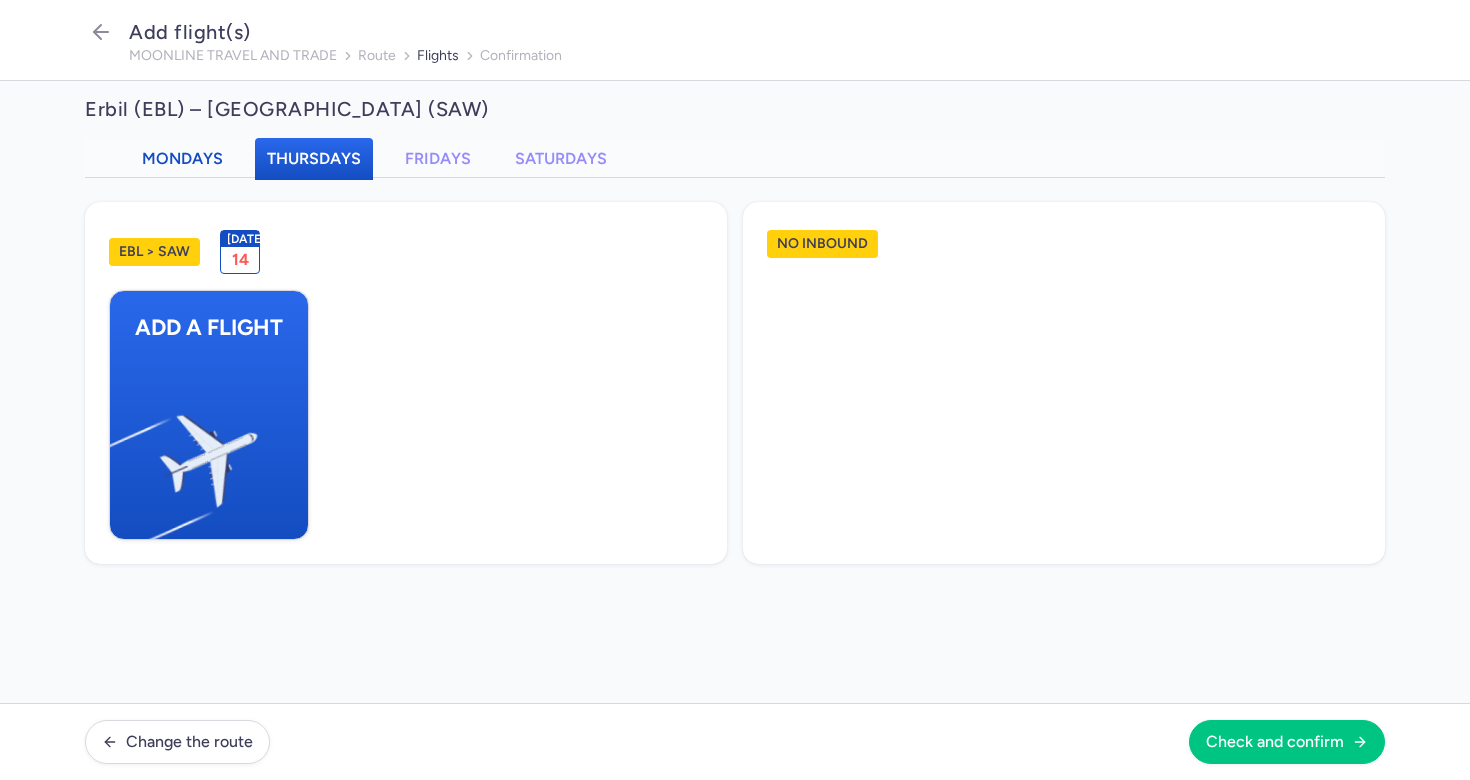 click on "Mondays" at bounding box center [182, 158] 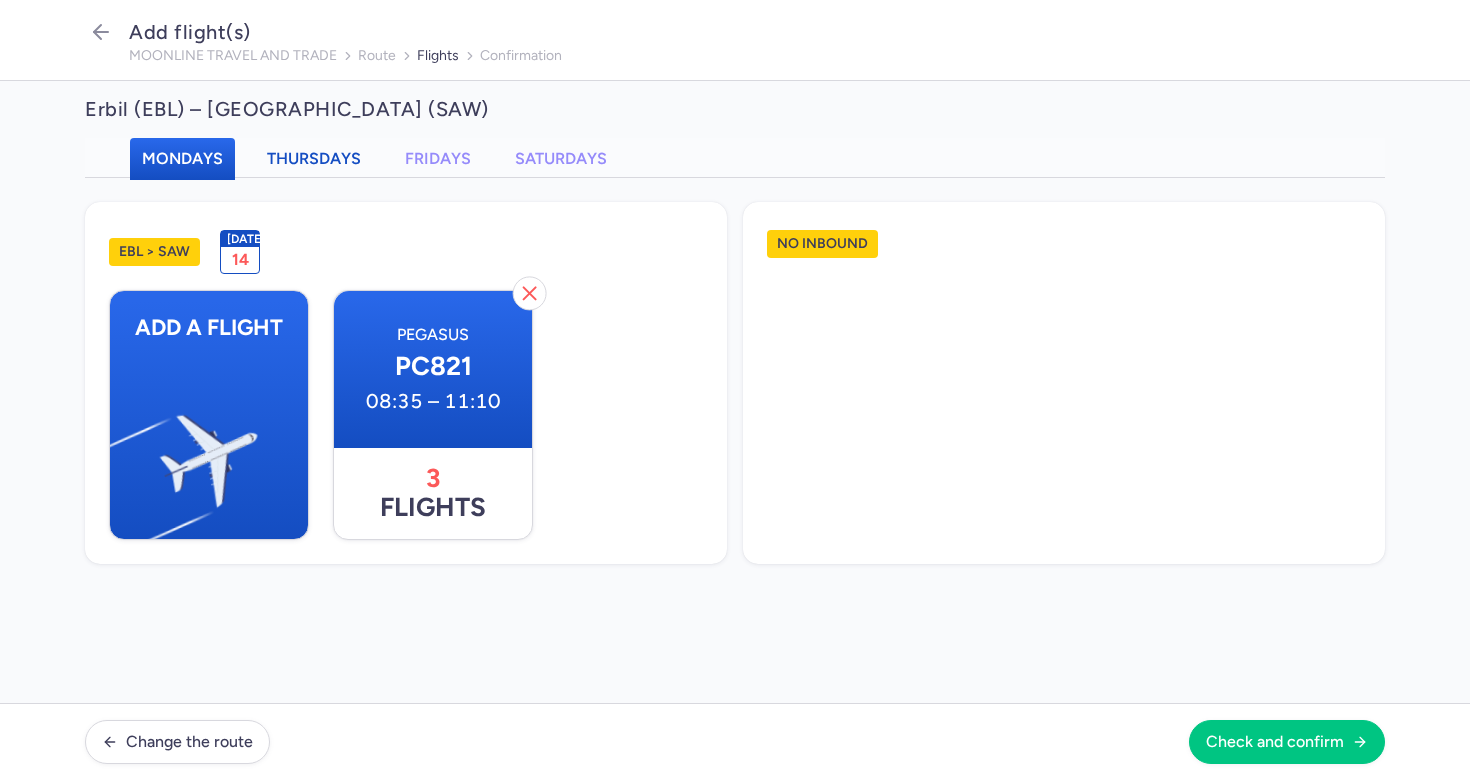 click on "Thursdays" at bounding box center [314, 158] 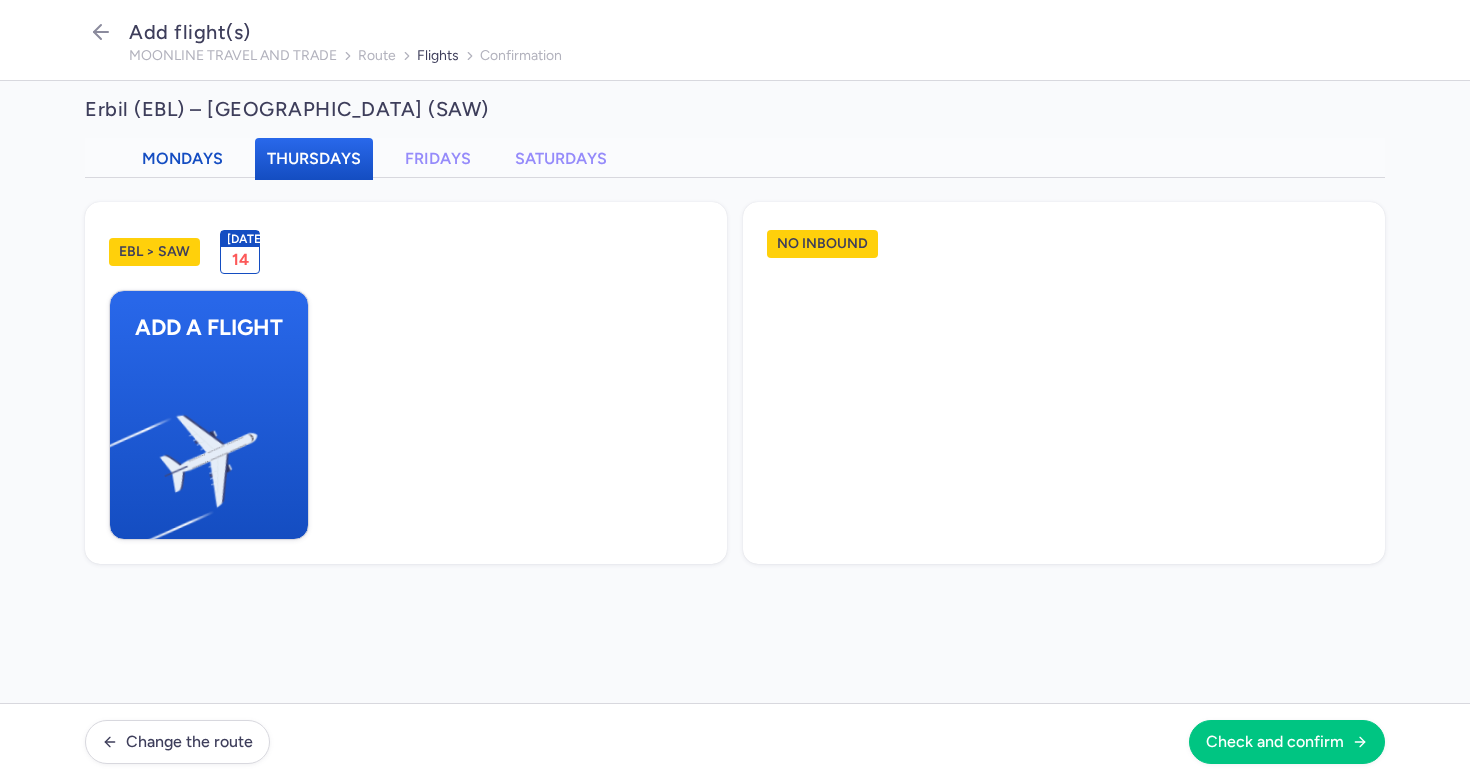 click on "Mondays" at bounding box center (182, 158) 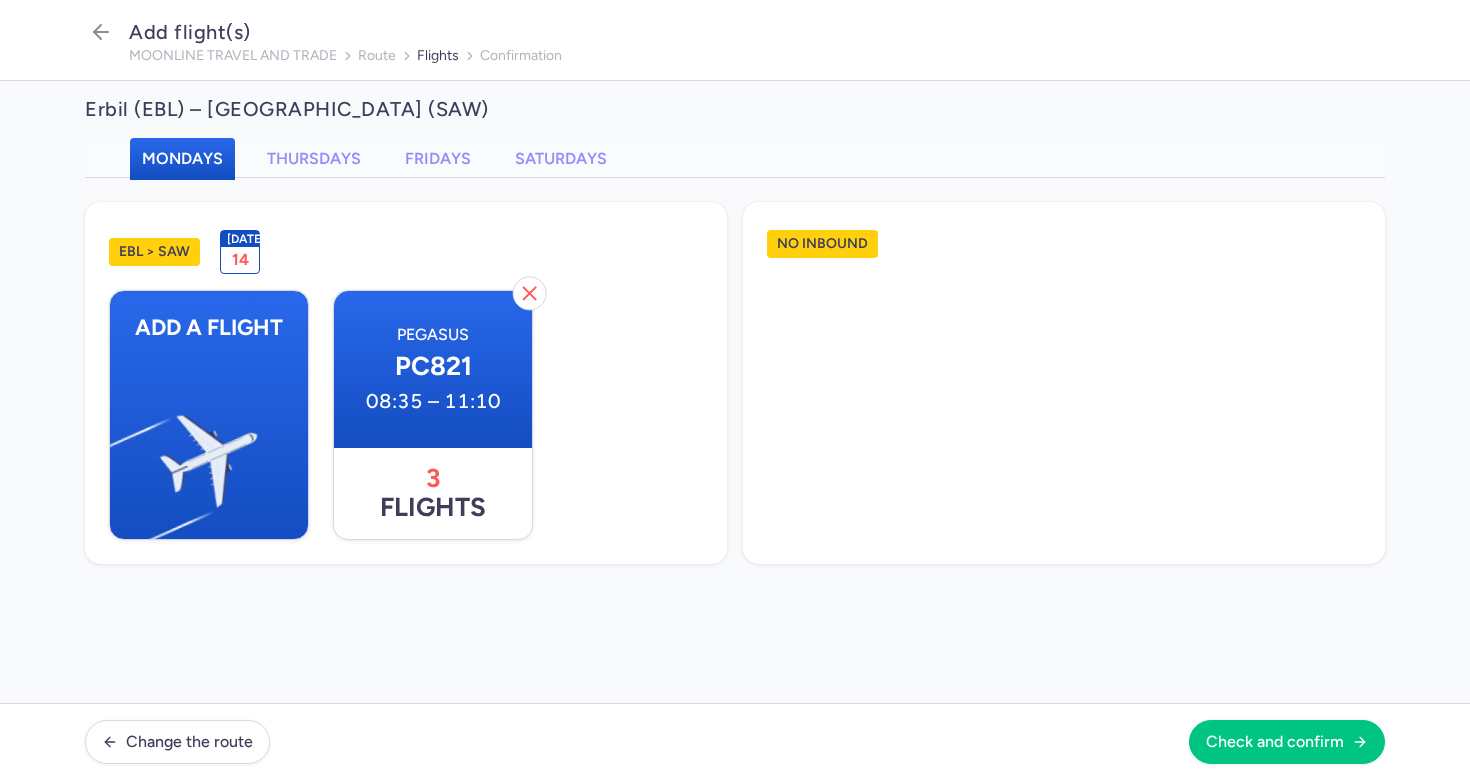 click on "Add a flight Pegasus PC821  08:35 – 11:10  3  flights" 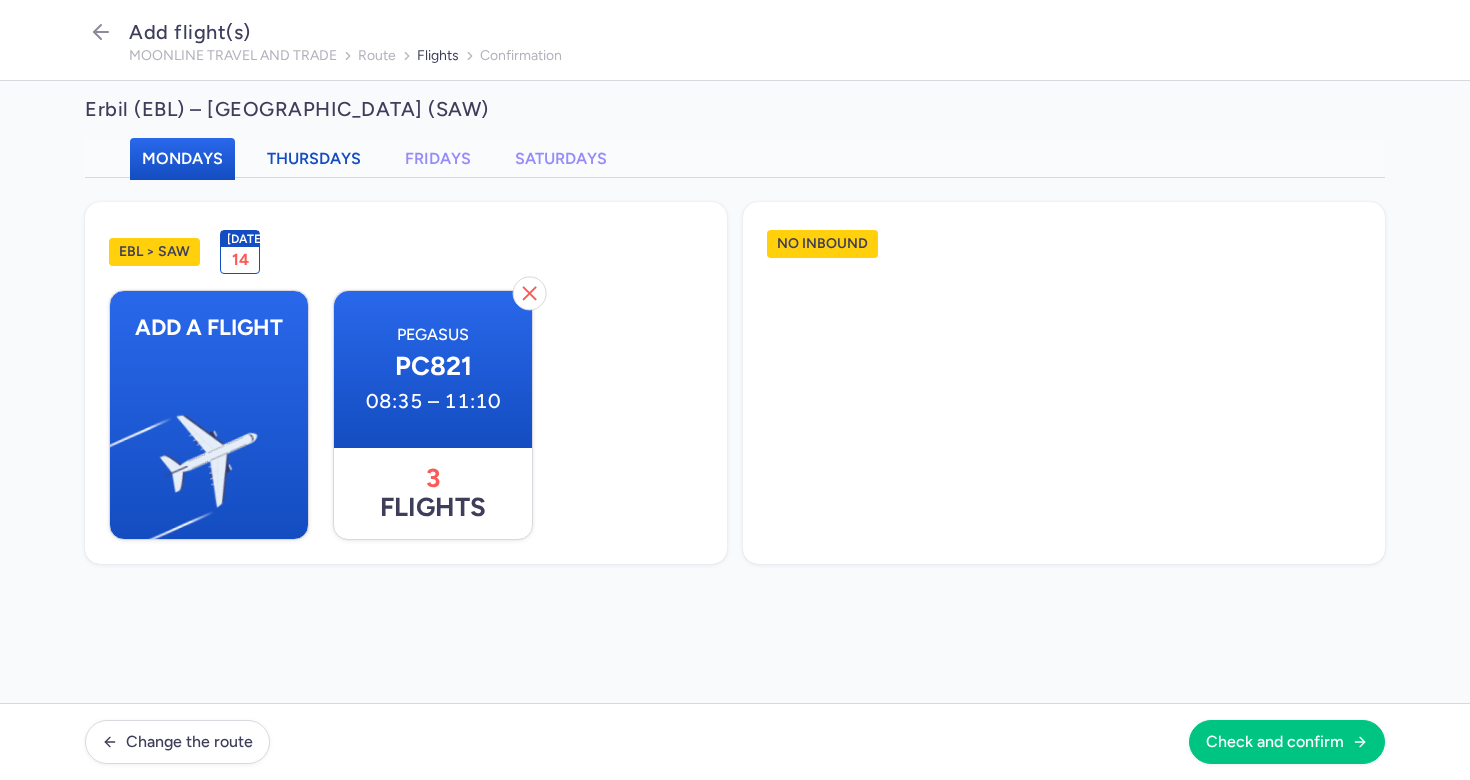 click on "Thursdays" at bounding box center [314, 158] 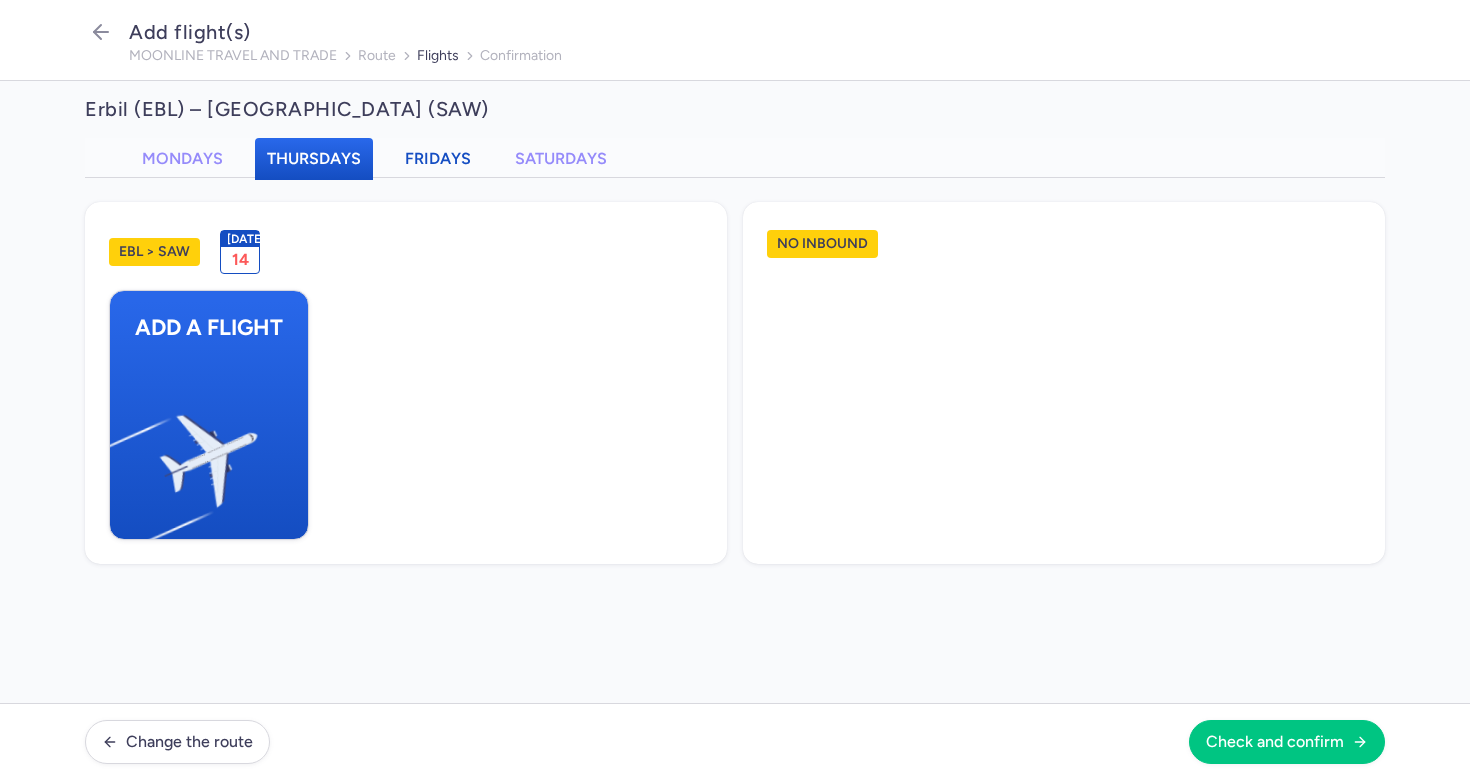 click on "Fridays" 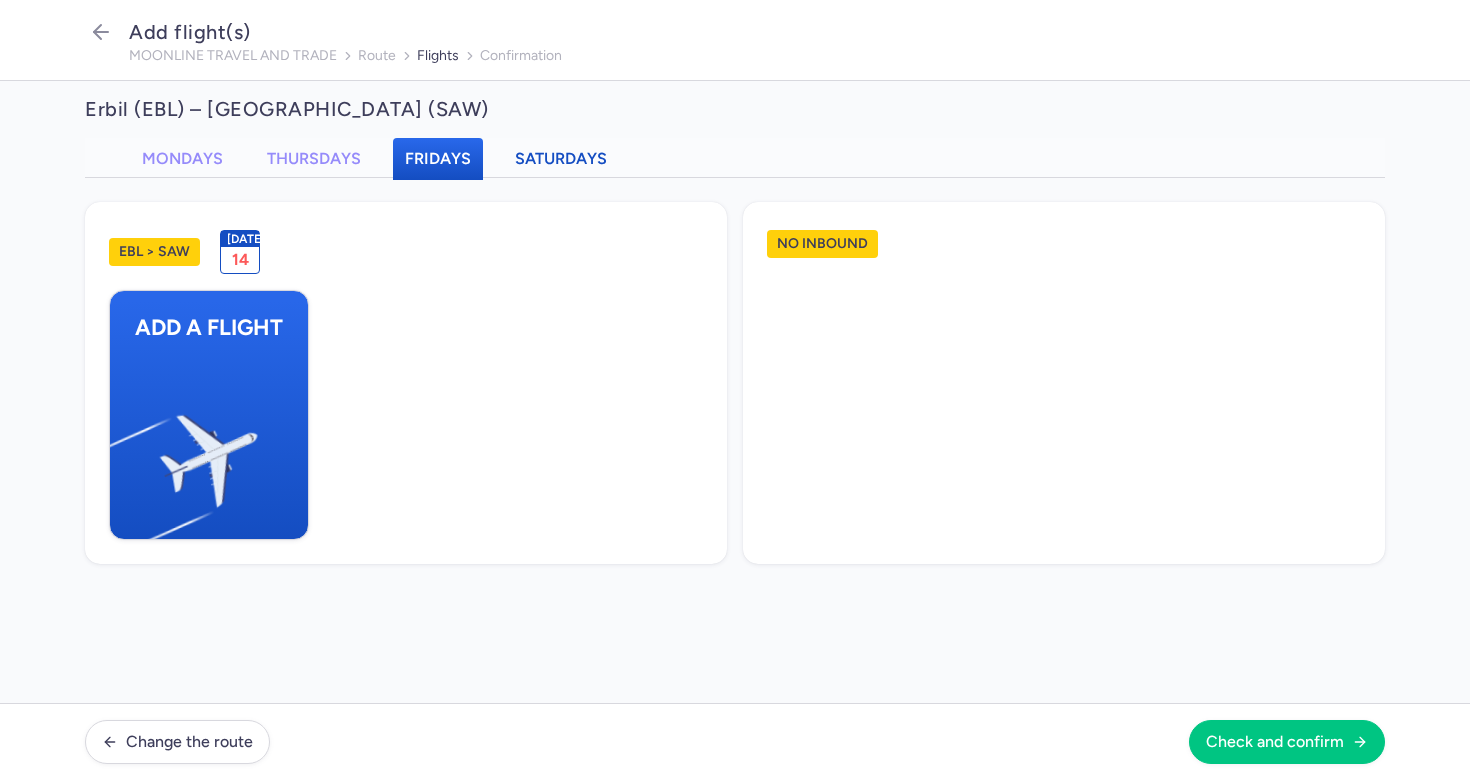click on "Saturdays" at bounding box center [561, 158] 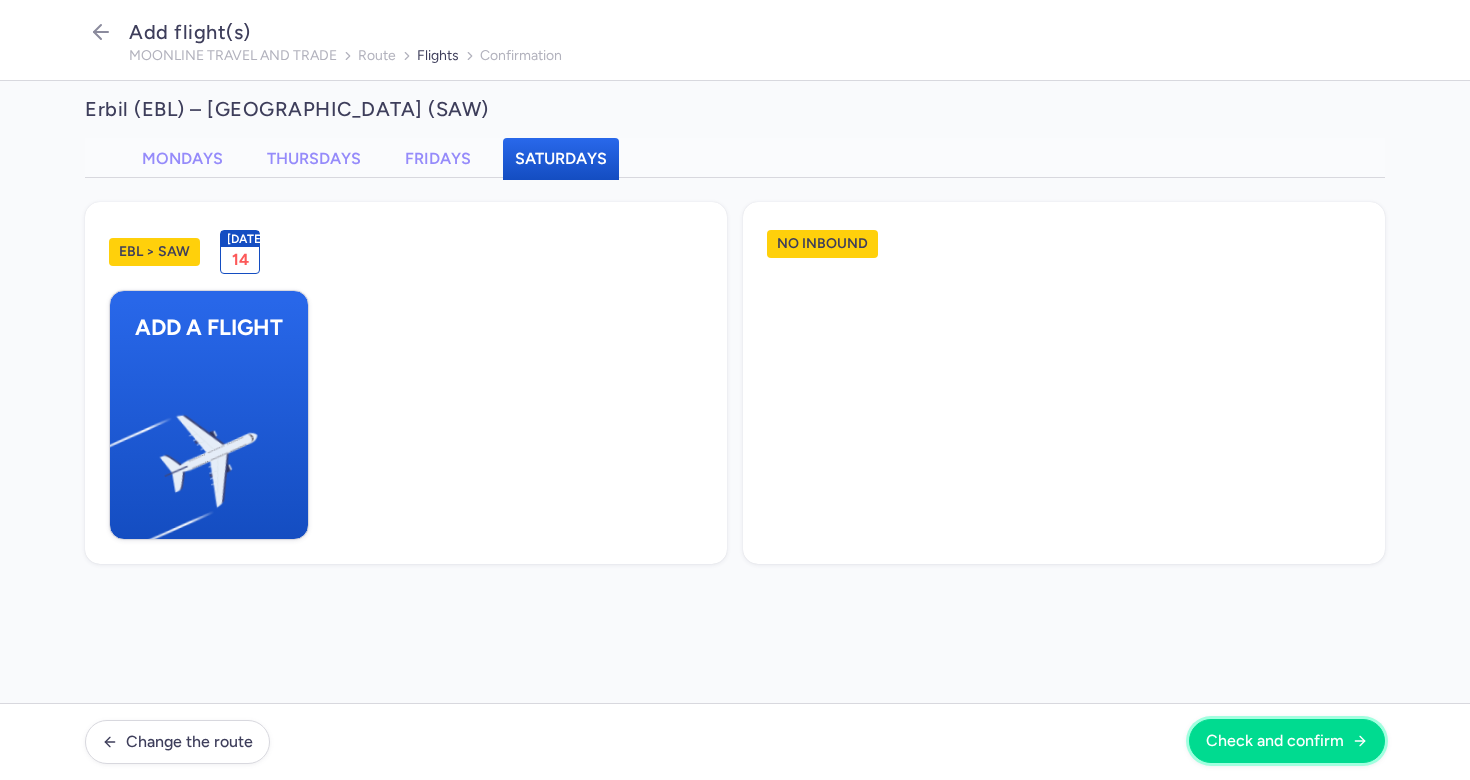 click on "Check and confirm" at bounding box center (1287, 741) 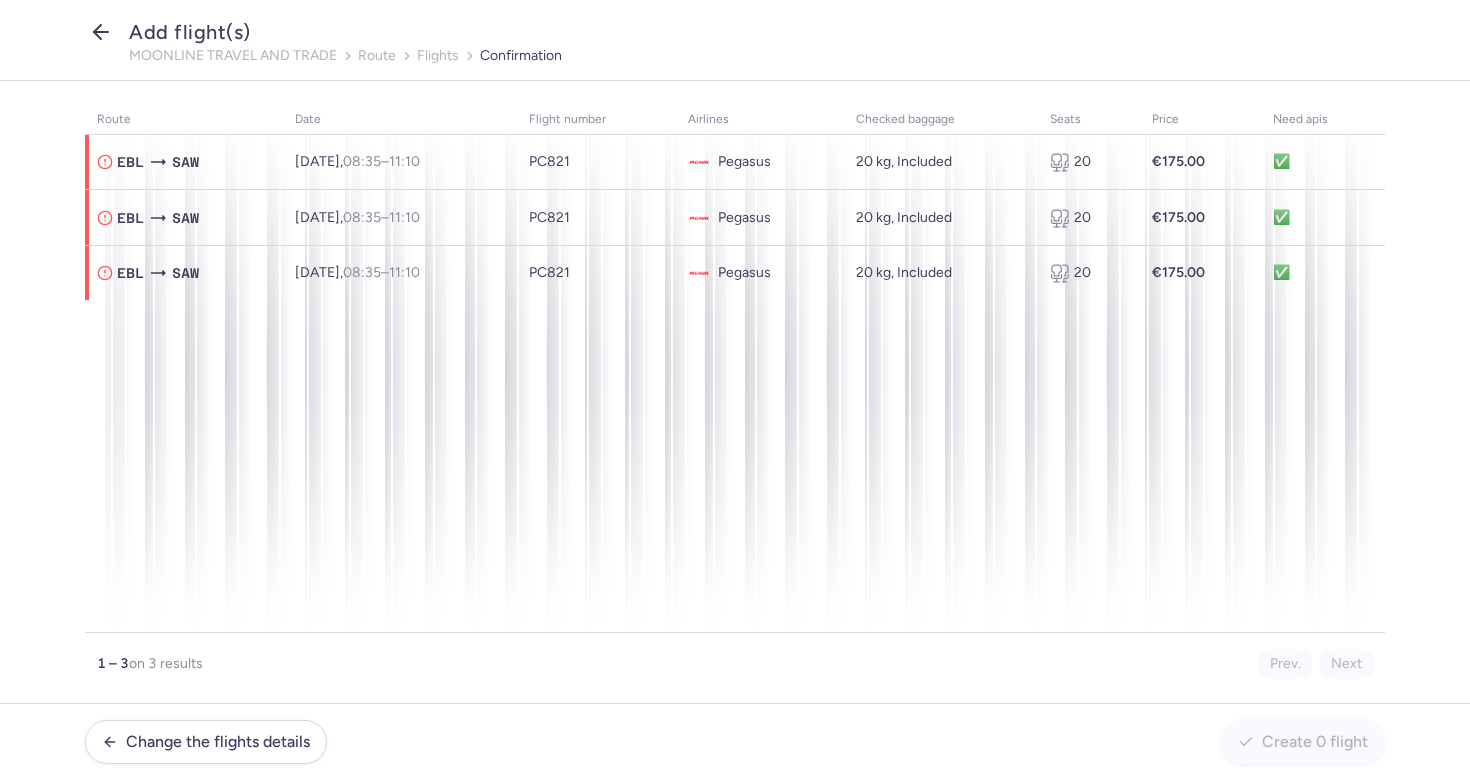 click 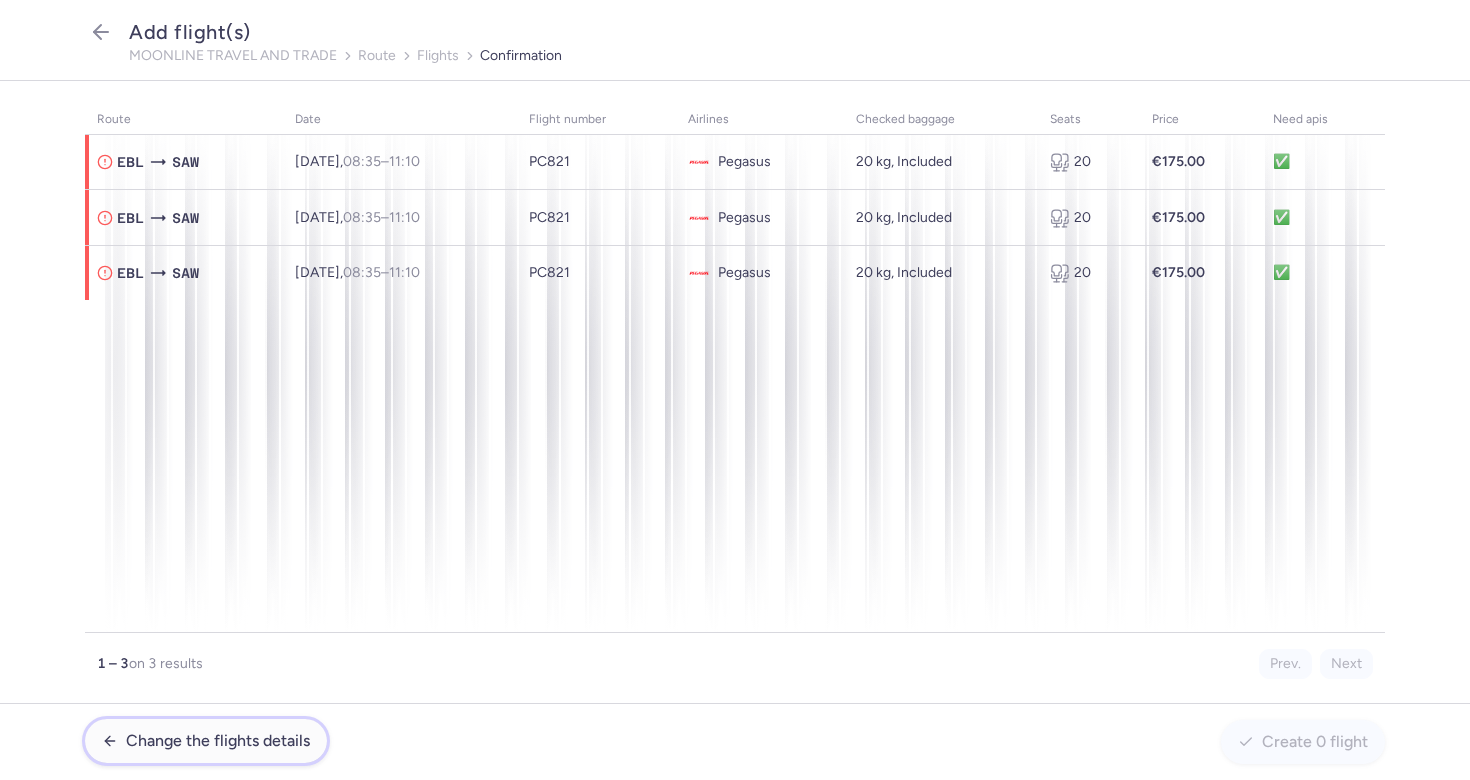 click on "Change the flights details" at bounding box center (206, 741) 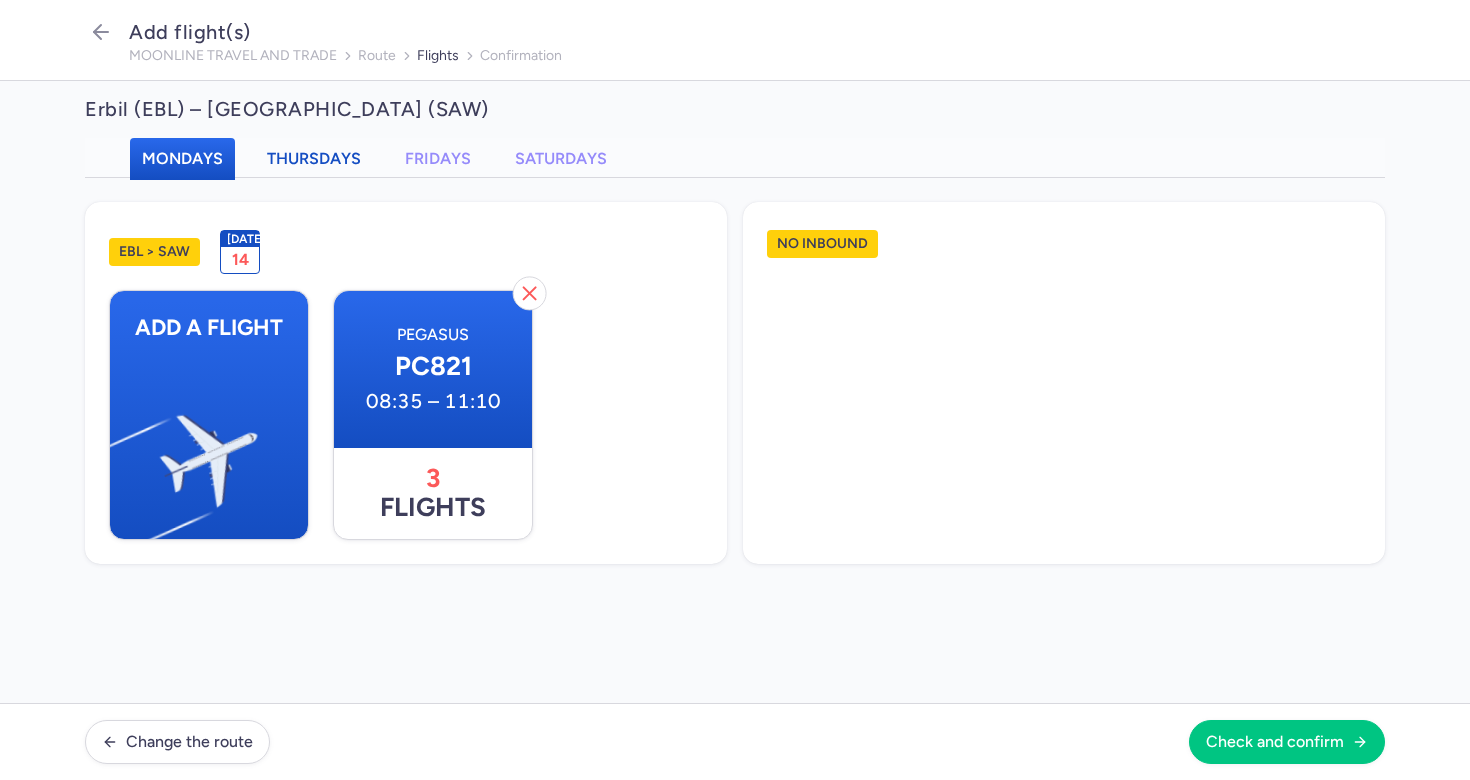 click on "Thursdays" at bounding box center [314, 158] 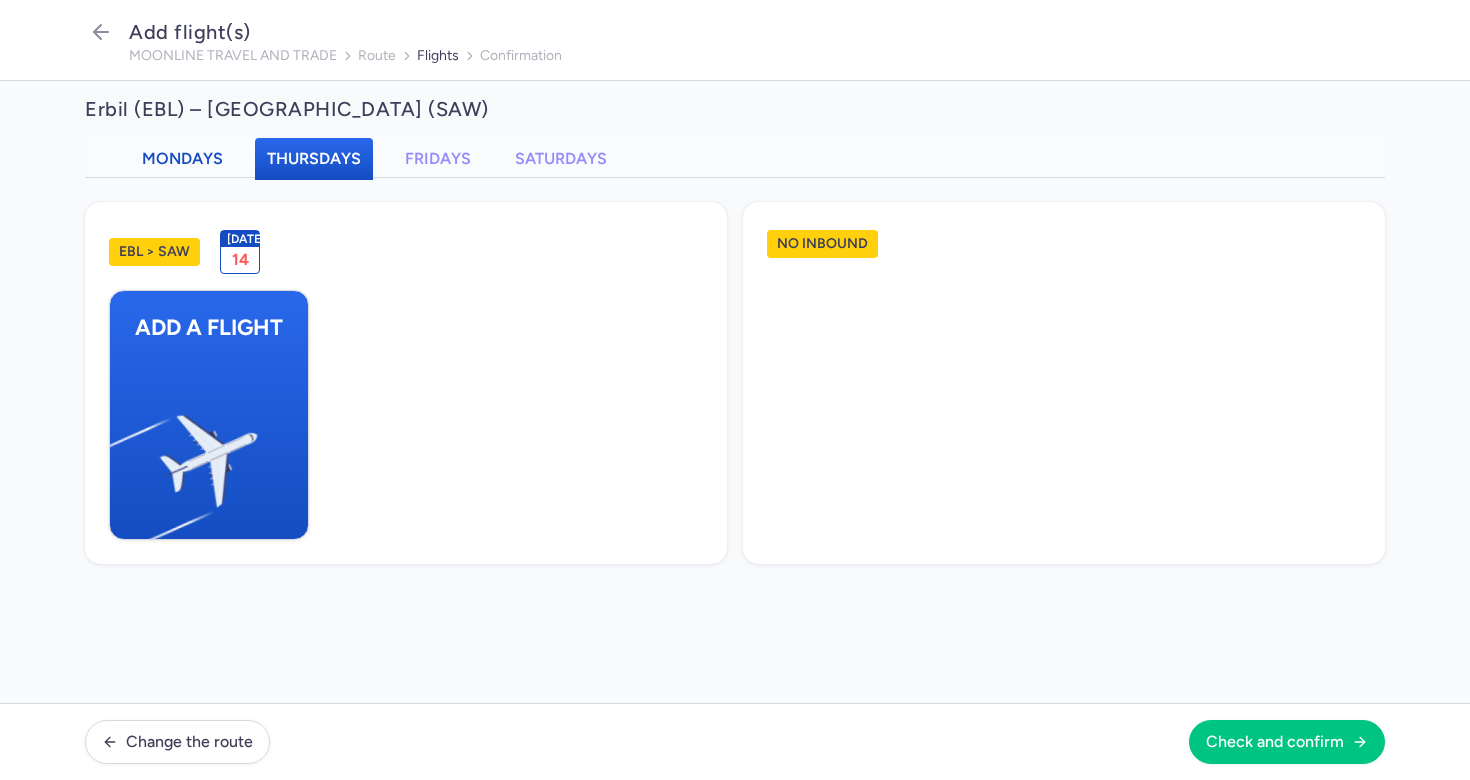 click on "Mondays" at bounding box center (182, 158) 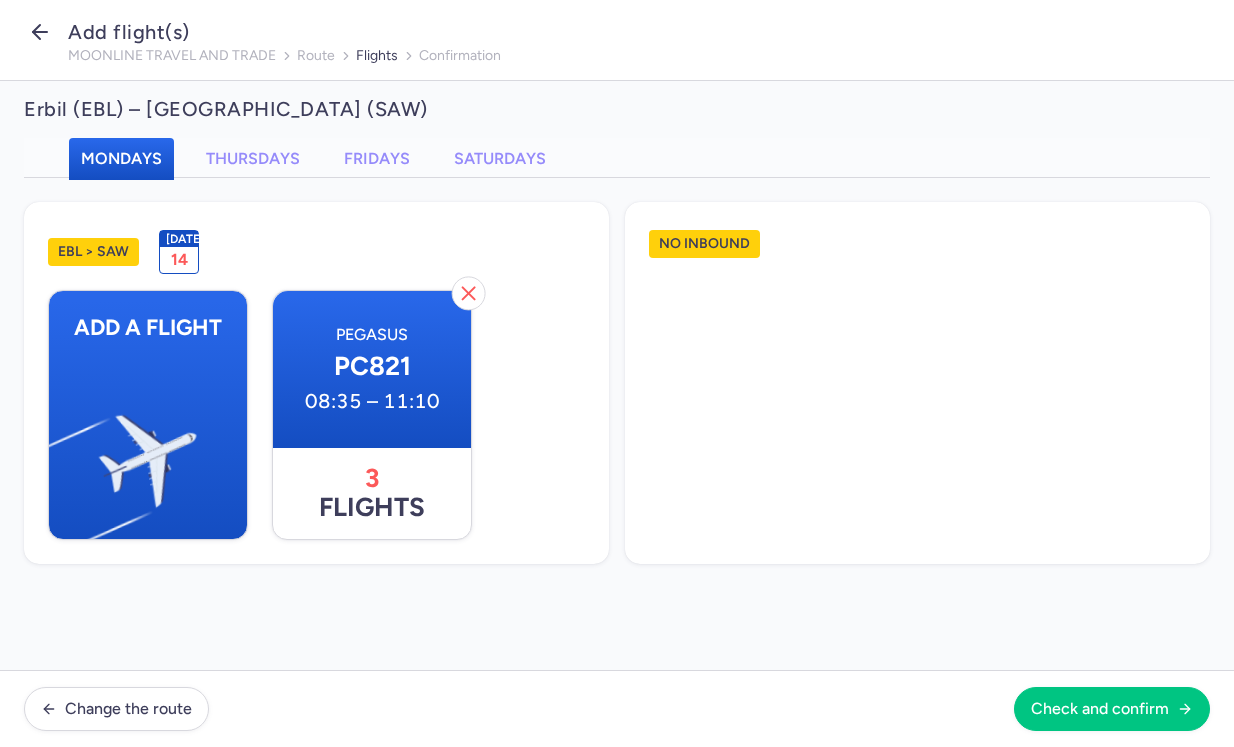 click 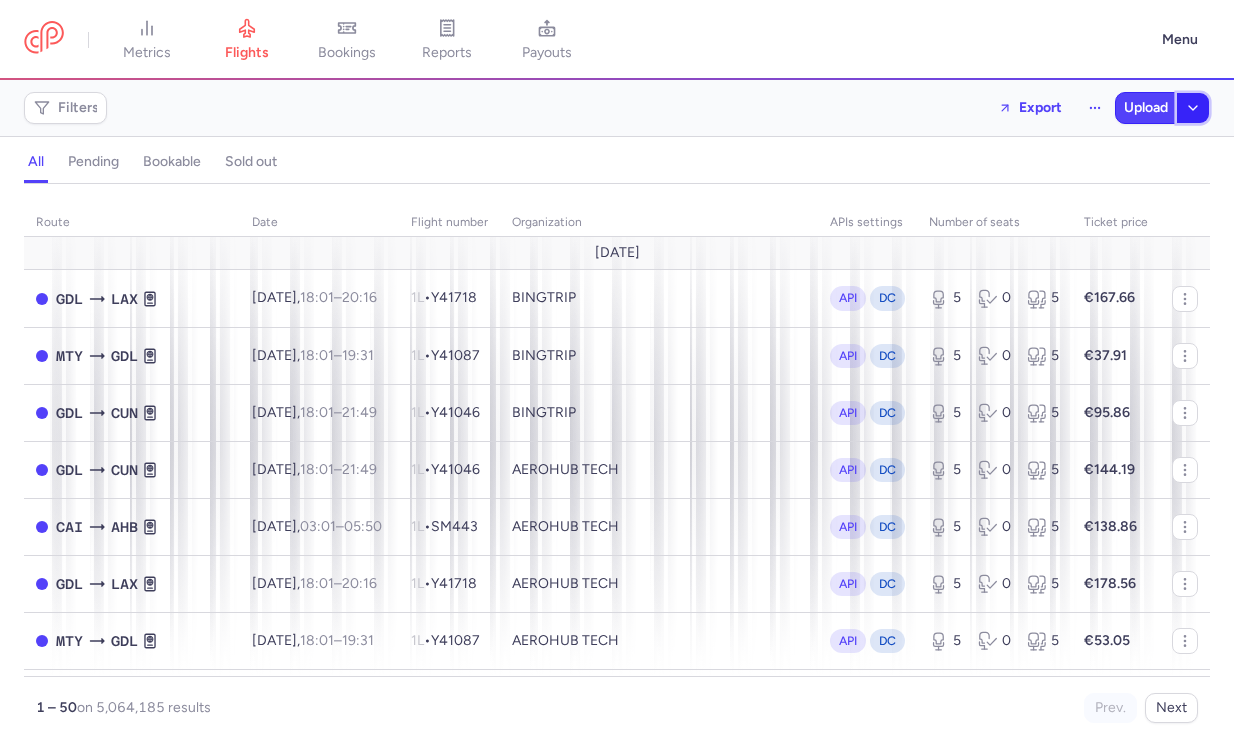 click 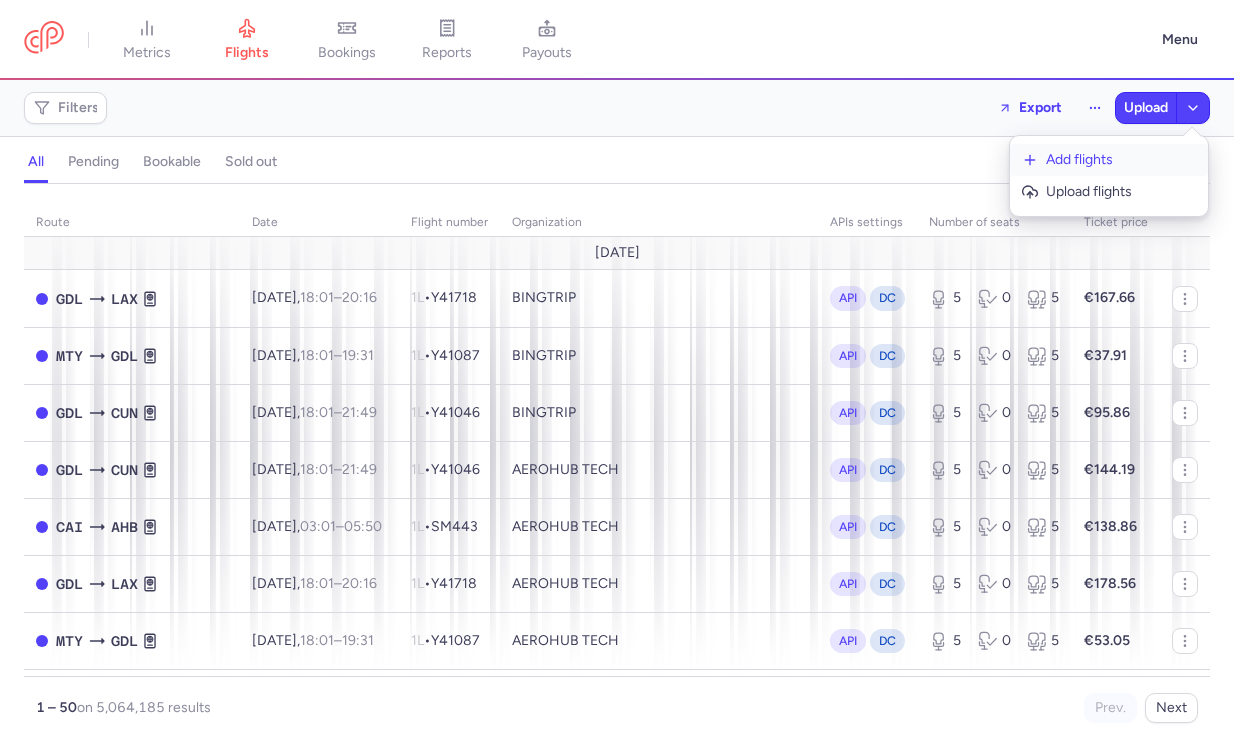 click on "Add flights" at bounding box center (1121, 160) 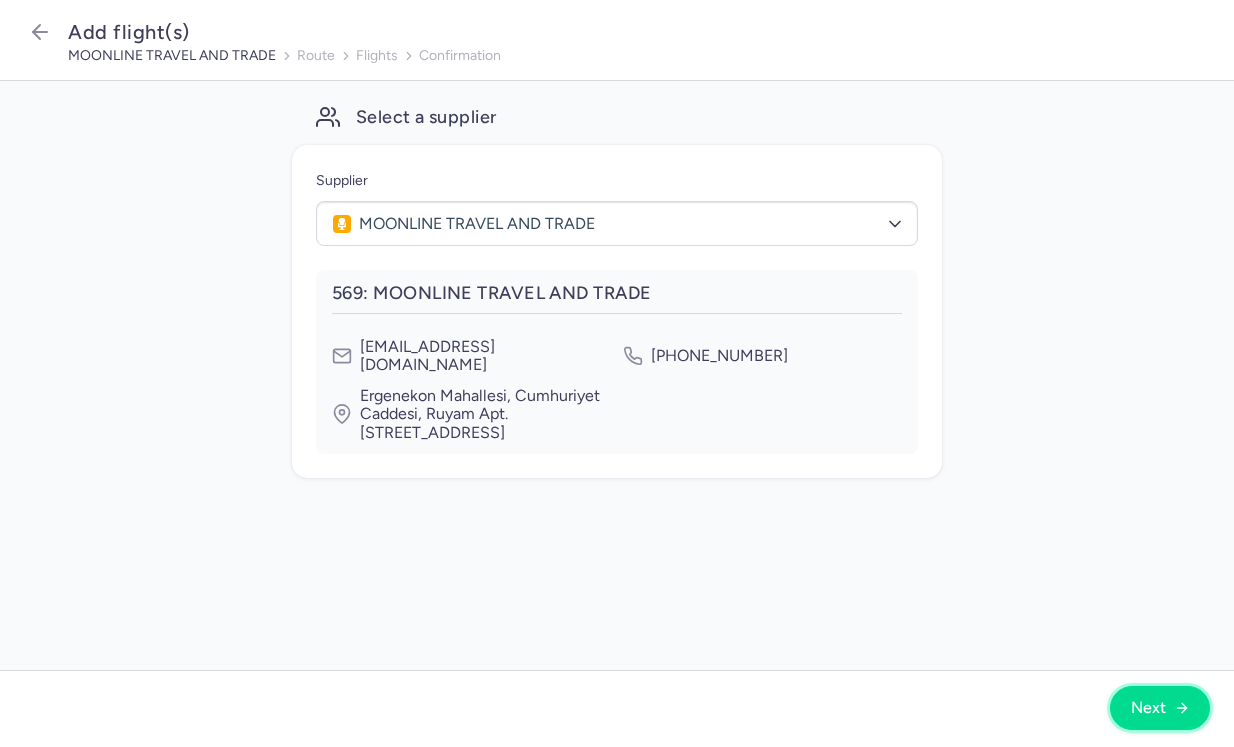 click on "Next" at bounding box center (1148, 708) 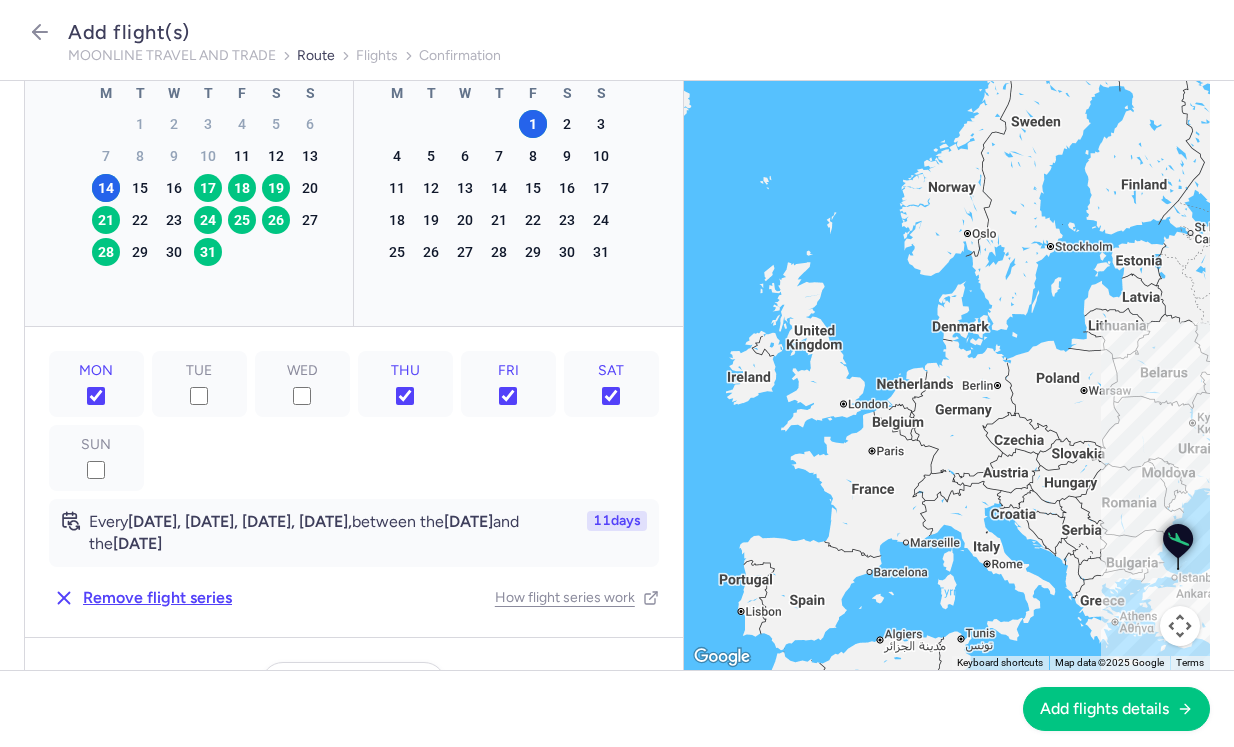 scroll, scrollTop: 307, scrollLeft: 0, axis: vertical 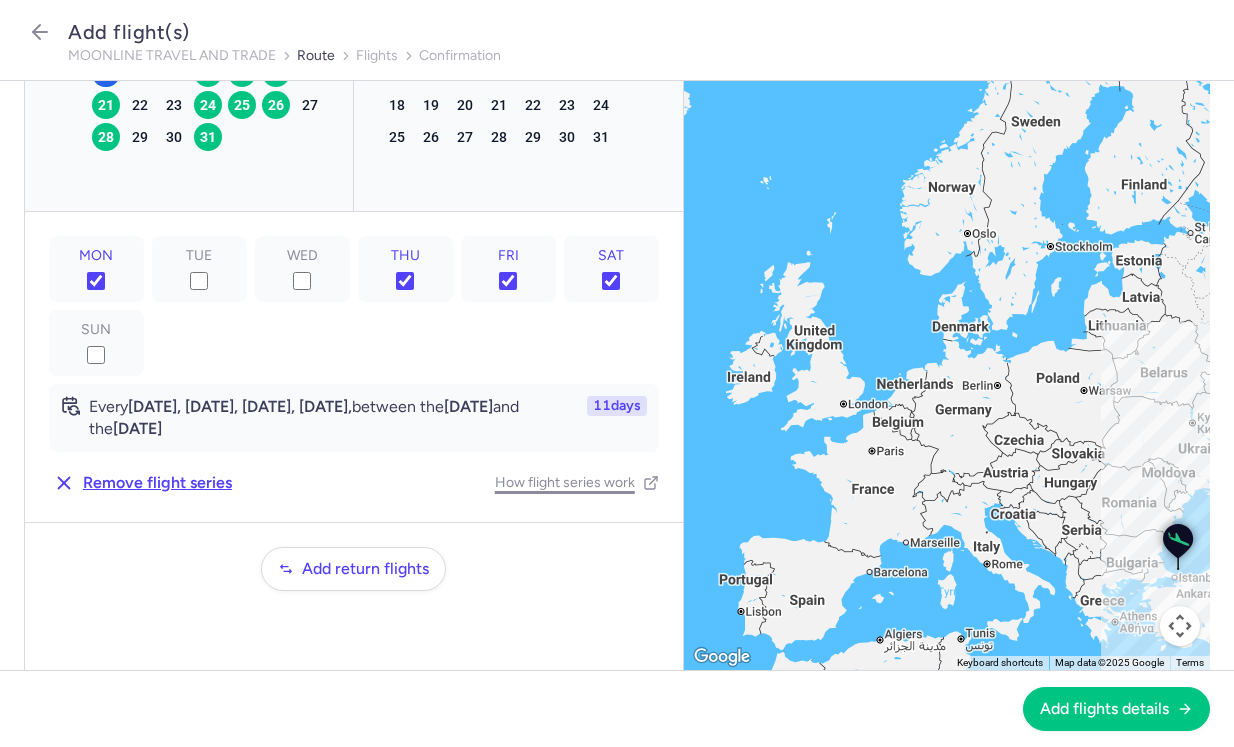 click on "How flight series work" at bounding box center [577, 483] 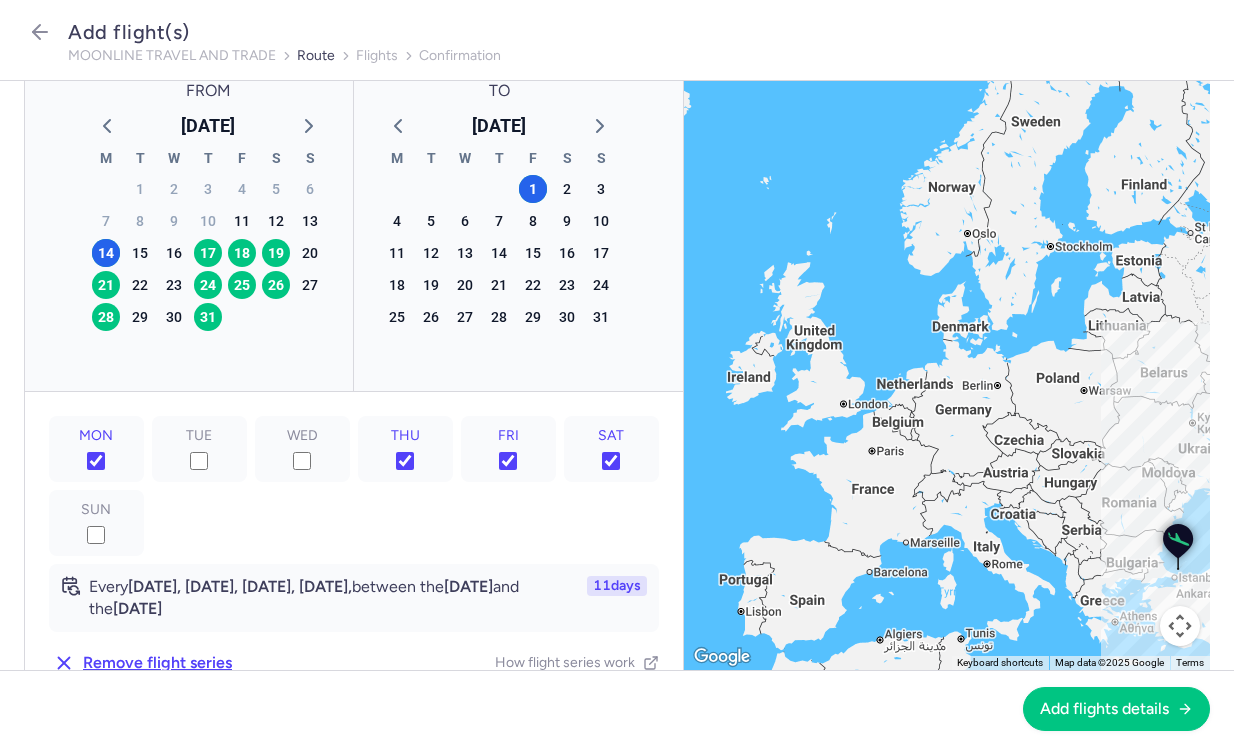 scroll, scrollTop: 154, scrollLeft: 0, axis: vertical 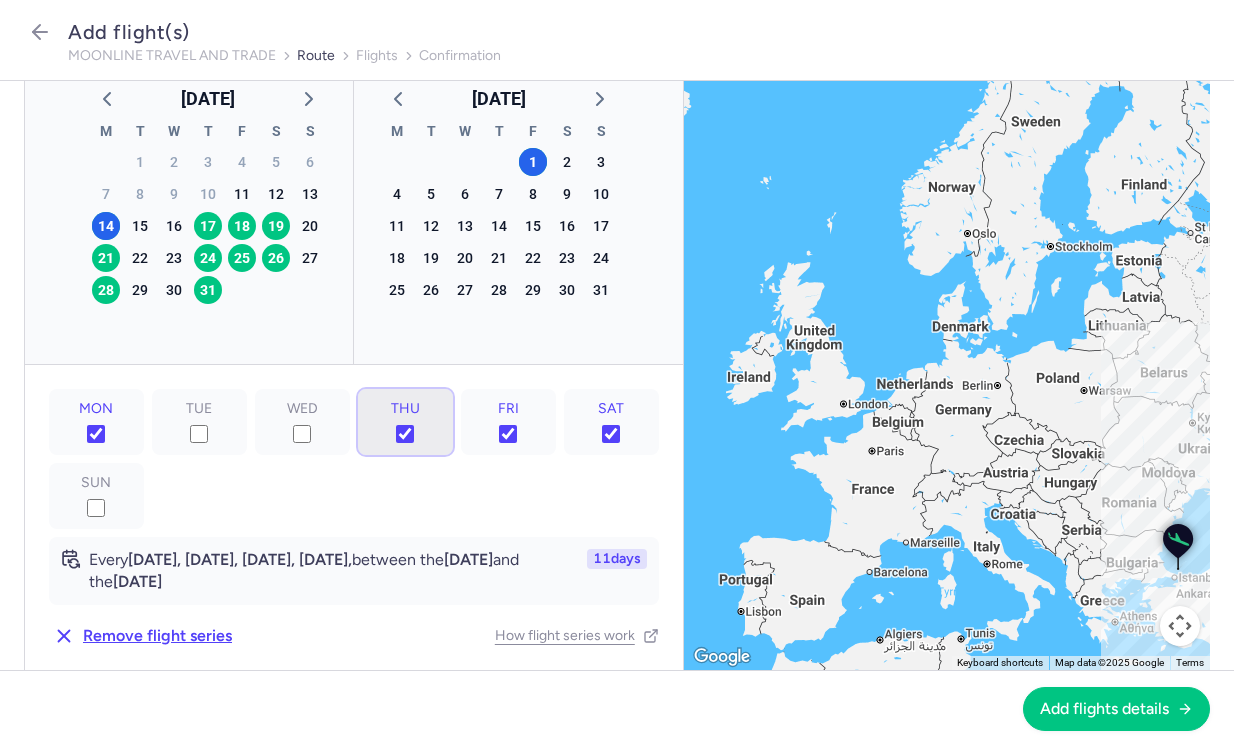 click on "THU" at bounding box center (405, 434) 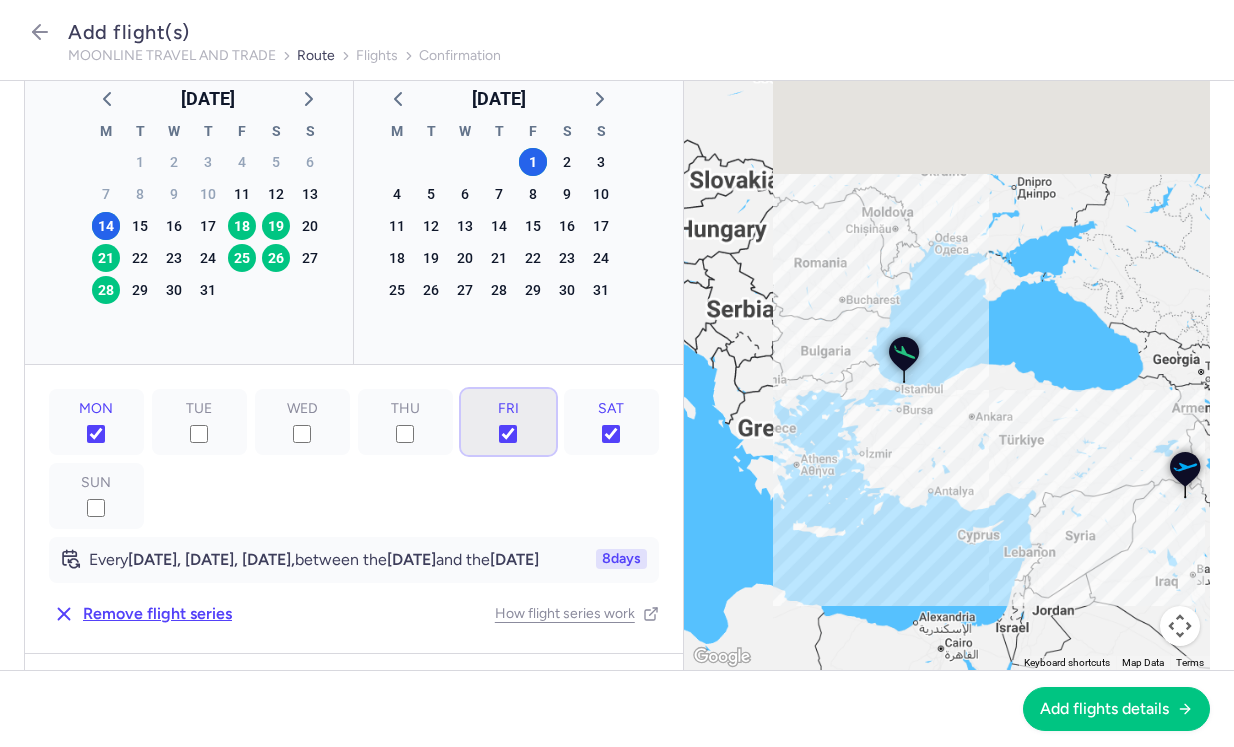 click on "FRI" at bounding box center (508, 434) 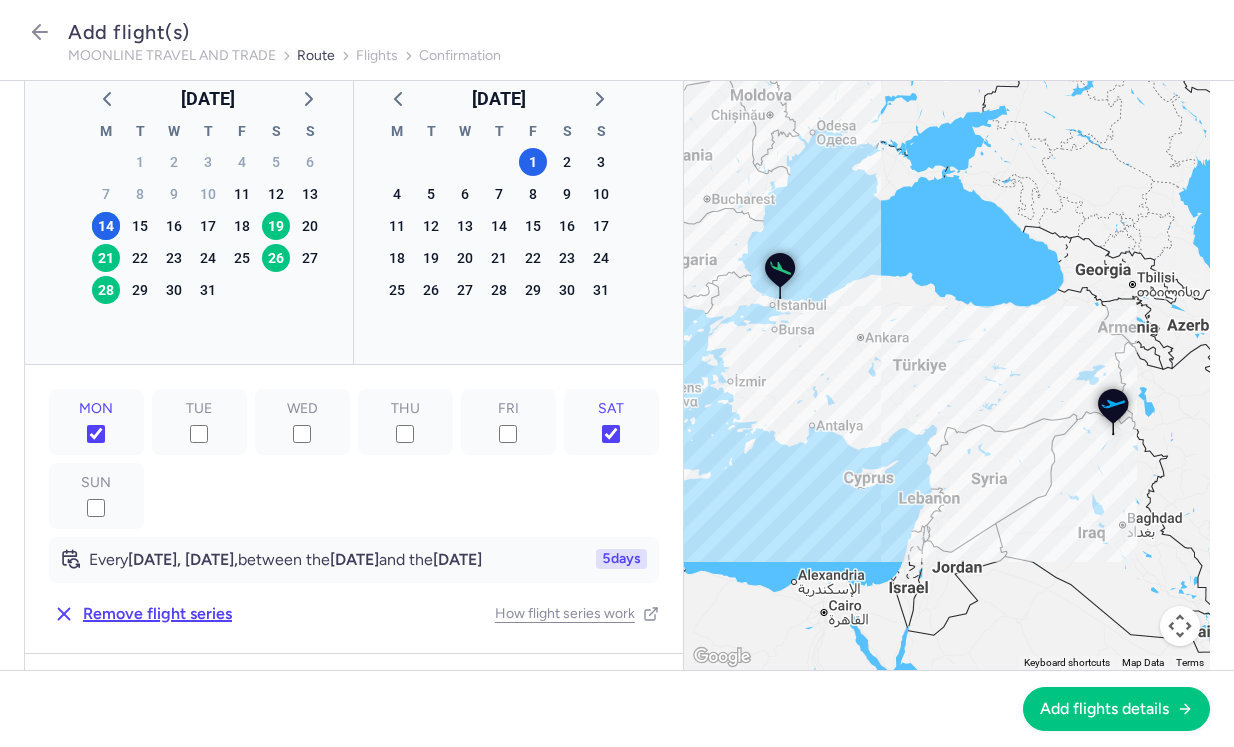 click on "Remove flight series" at bounding box center (157, 614) 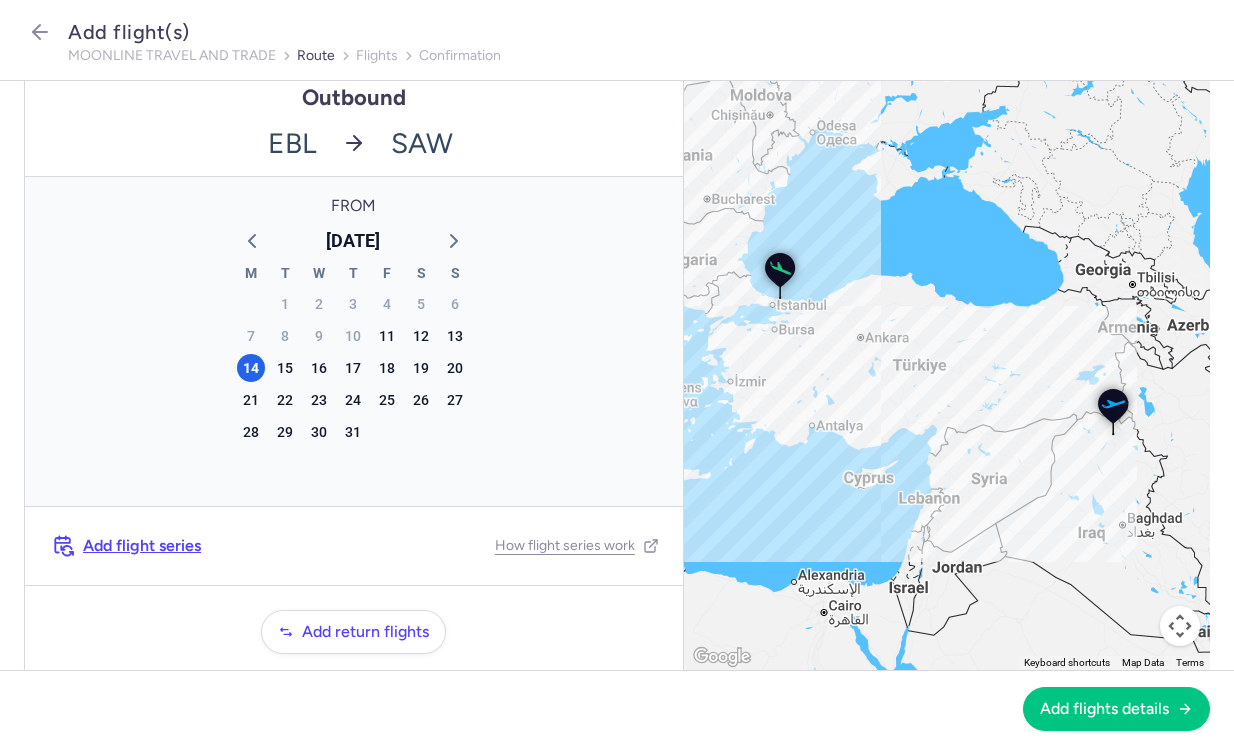 scroll, scrollTop: 0, scrollLeft: 0, axis: both 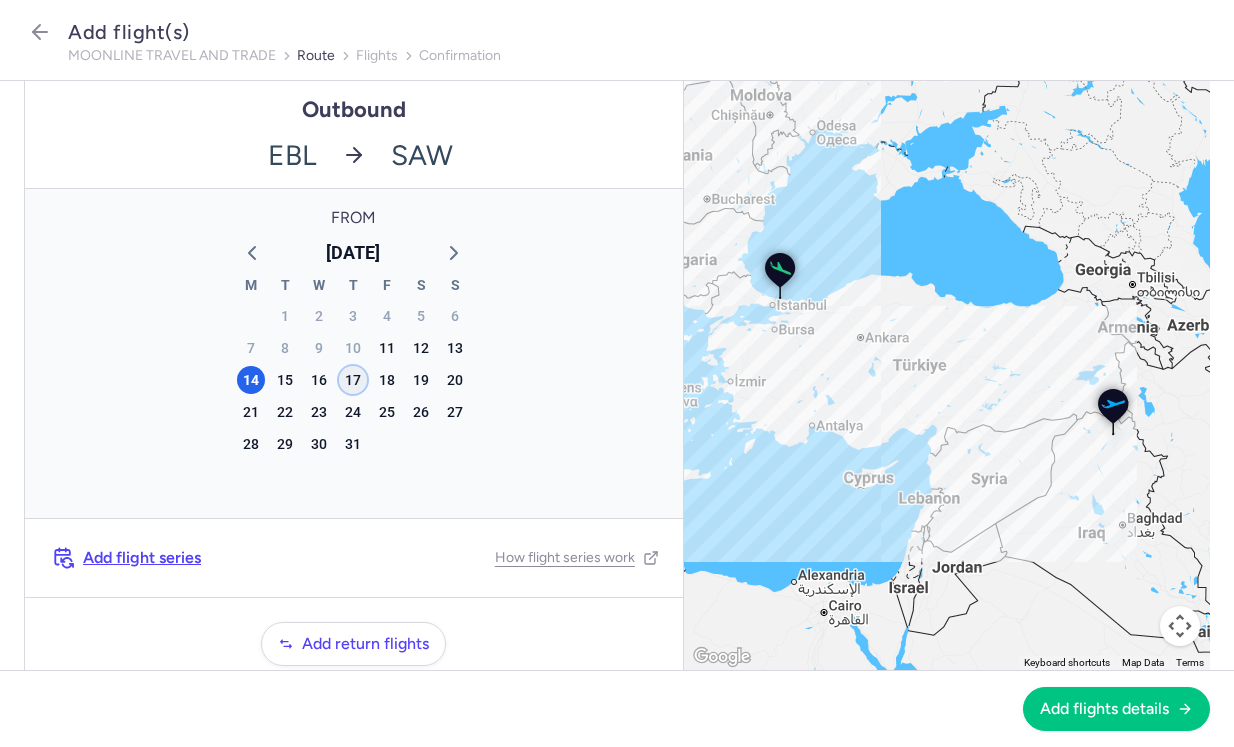 click on "17" 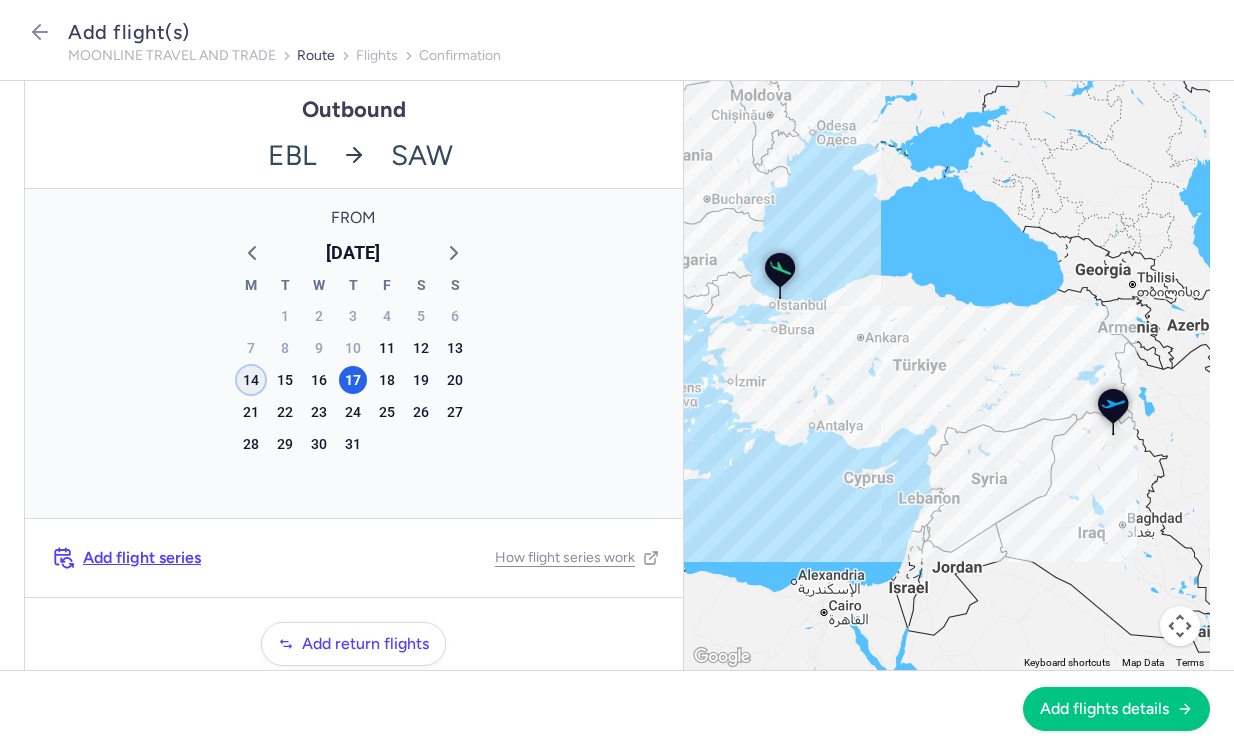 click on "14" 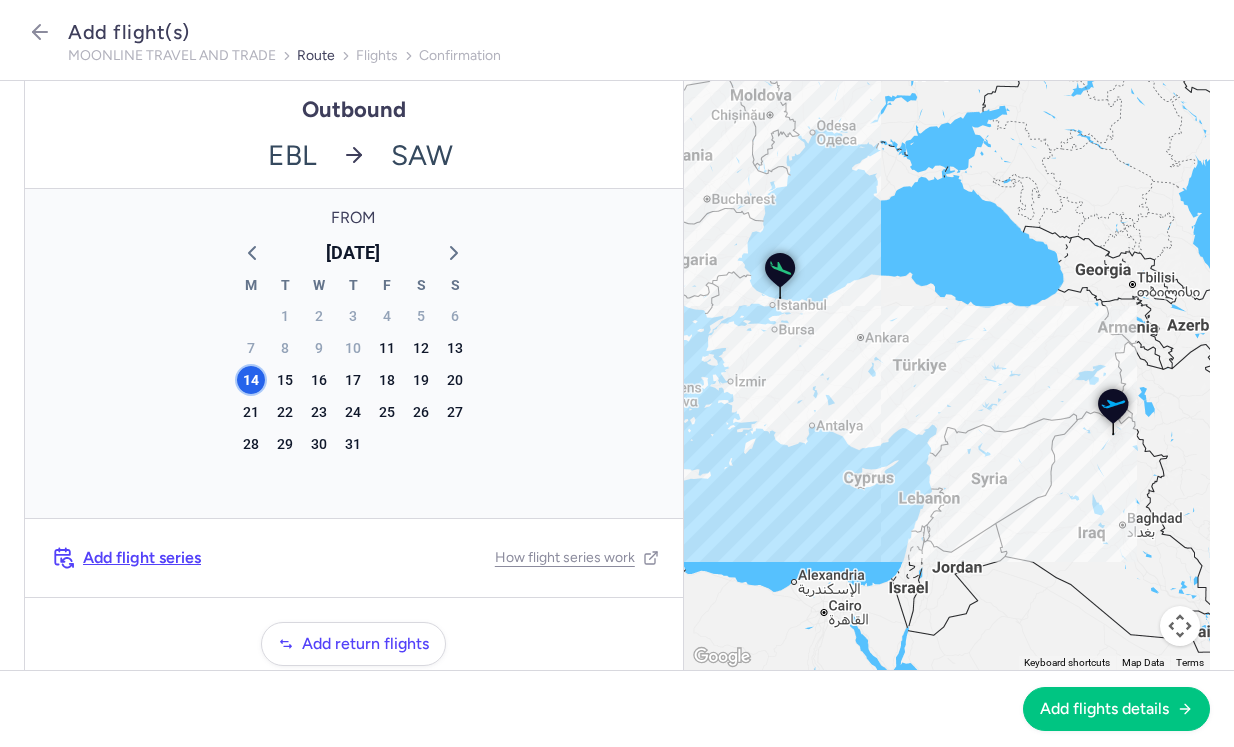 scroll, scrollTop: 75, scrollLeft: 0, axis: vertical 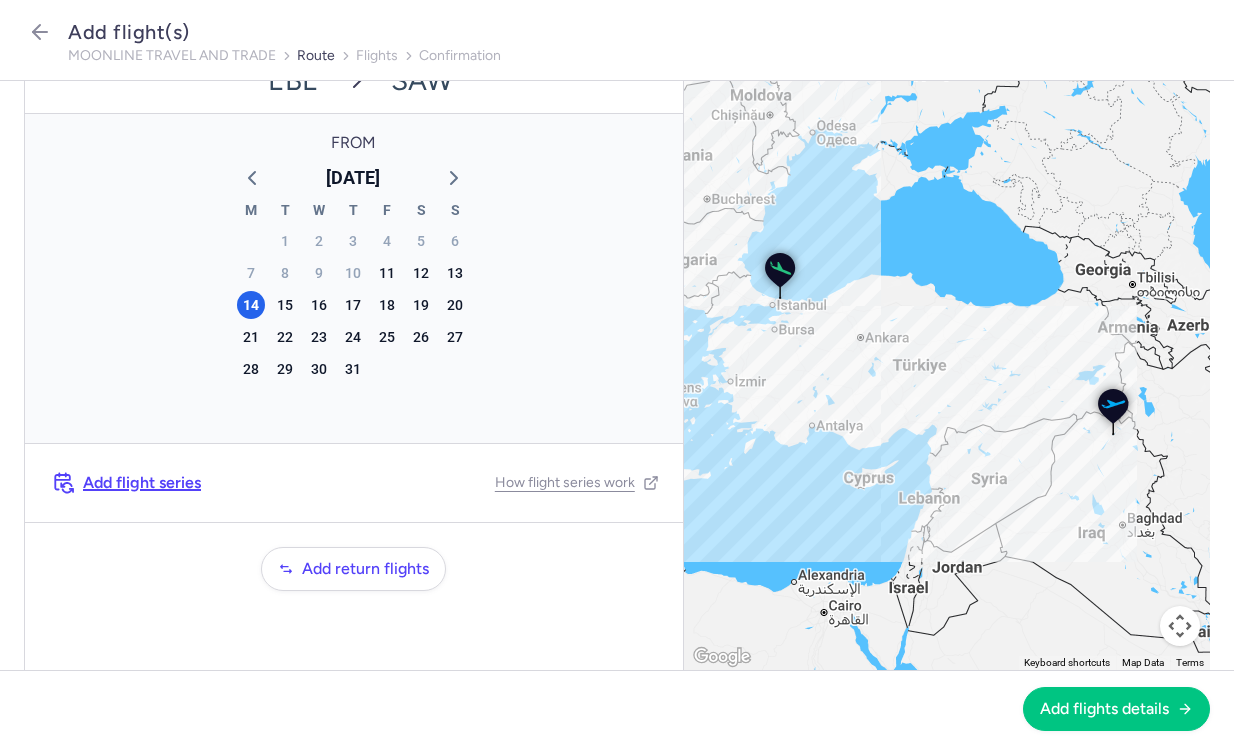 click on "Add flight series" at bounding box center (142, 483) 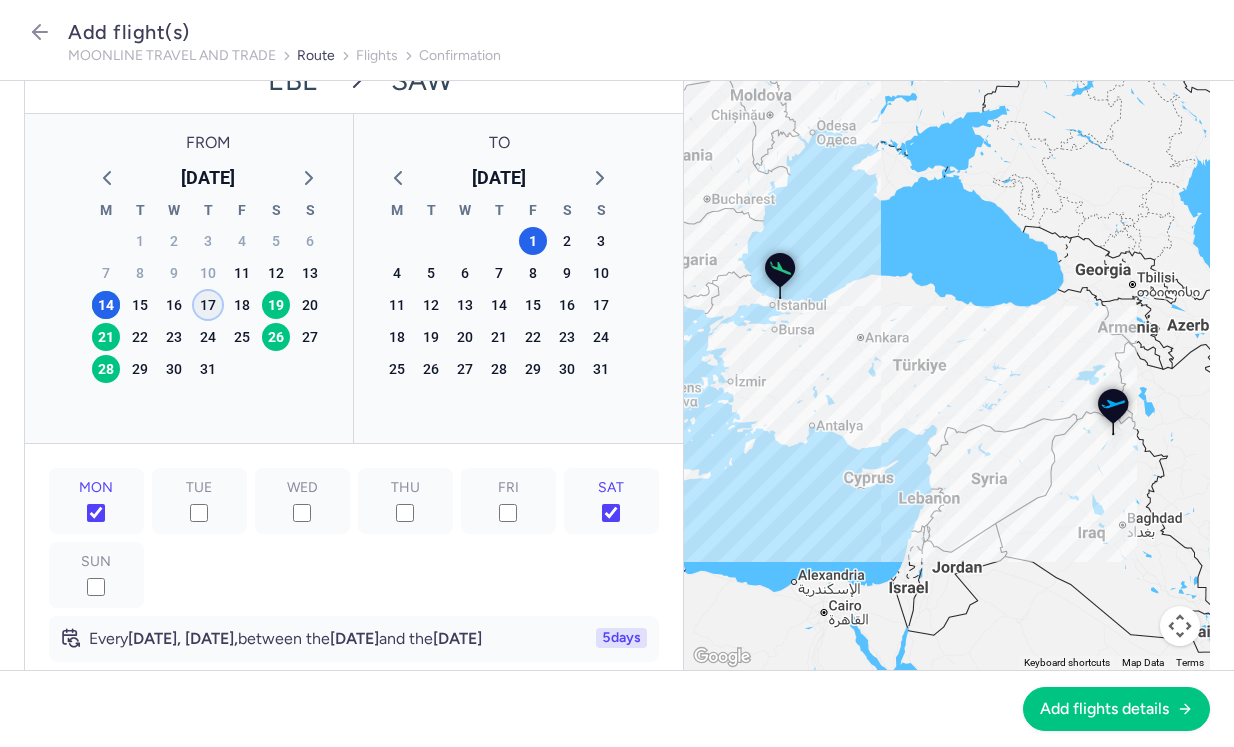 click on "17" 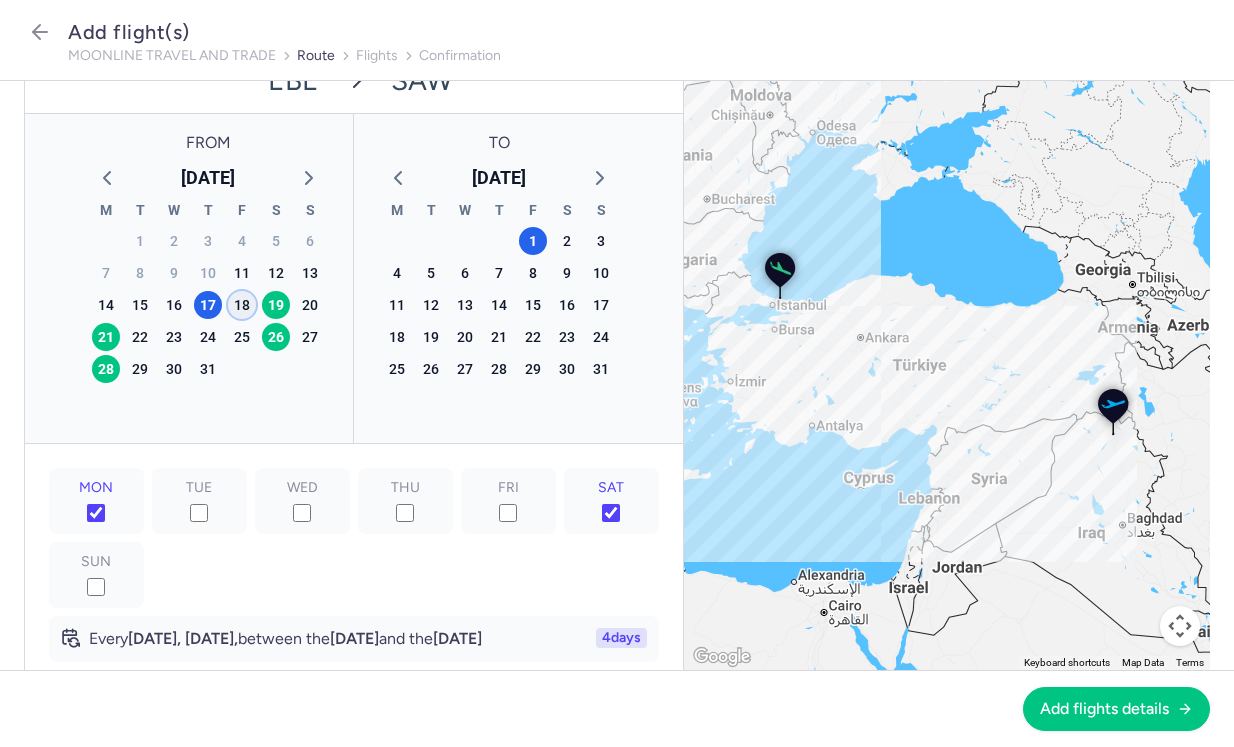 click on "18" 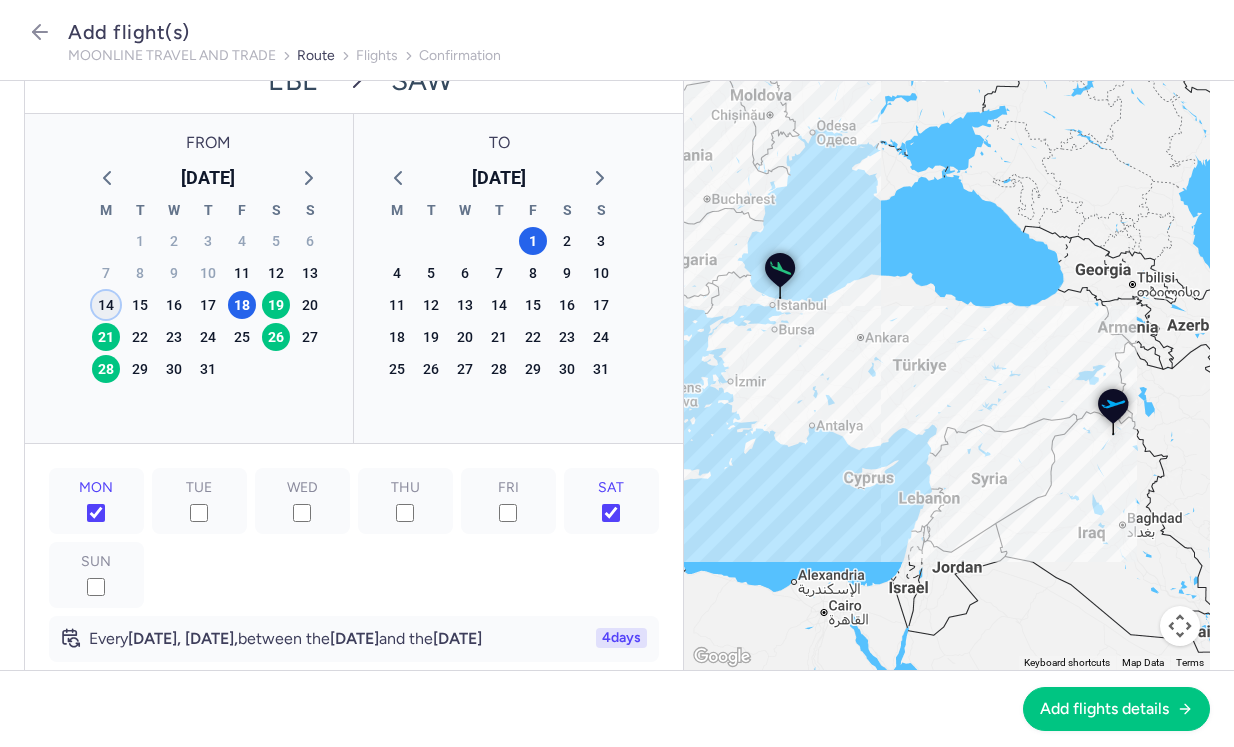 click on "14" 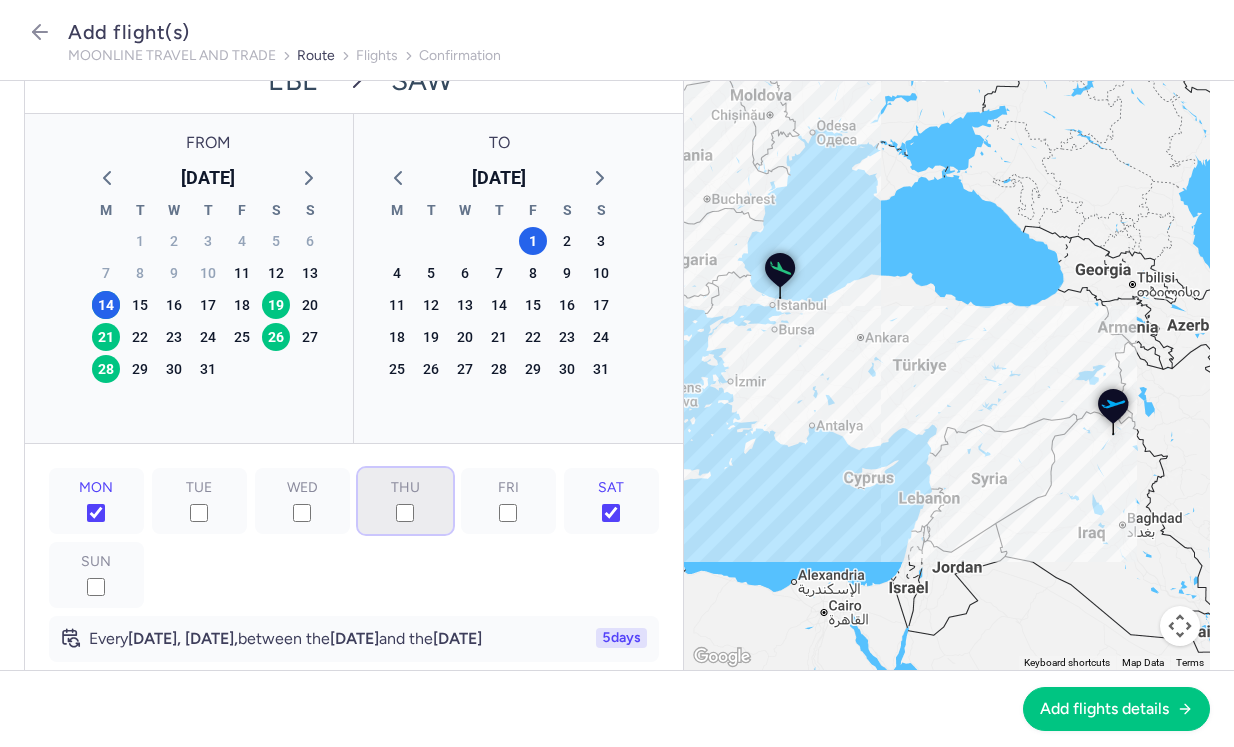 click on "THU" at bounding box center [405, 513] 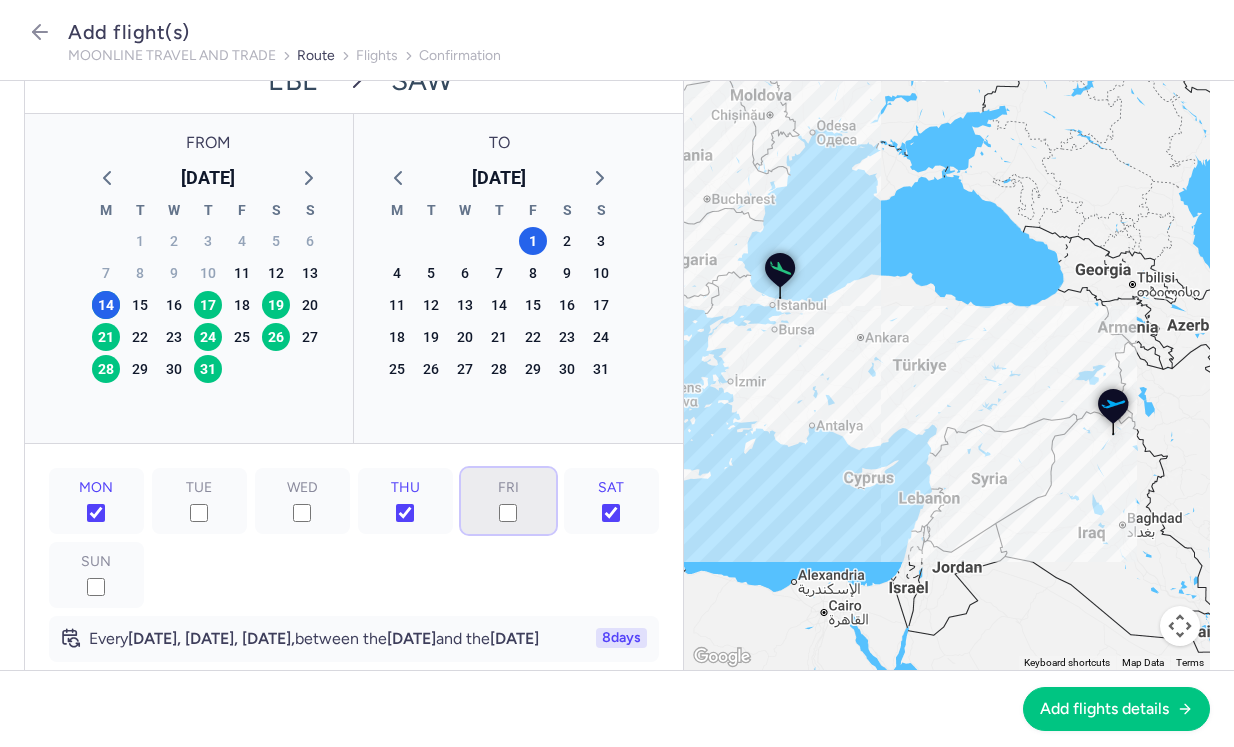 click on "FRI" at bounding box center (508, 513) 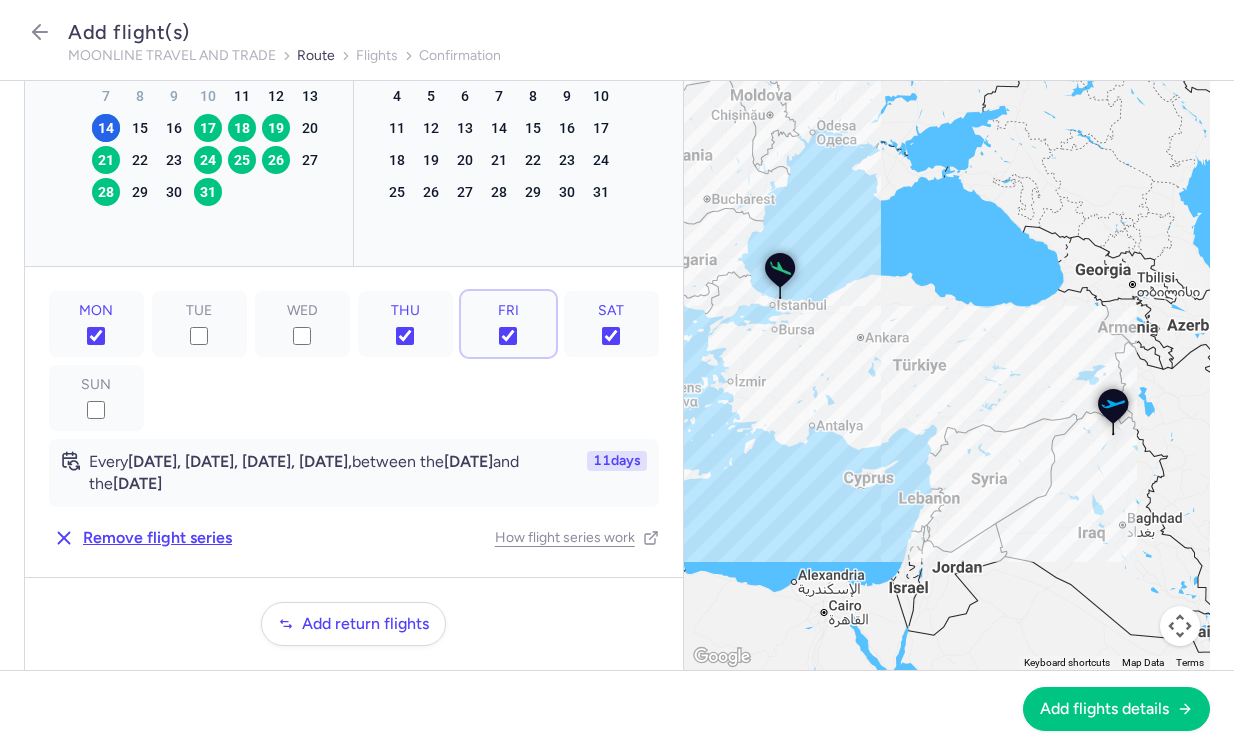scroll, scrollTop: 307, scrollLeft: 0, axis: vertical 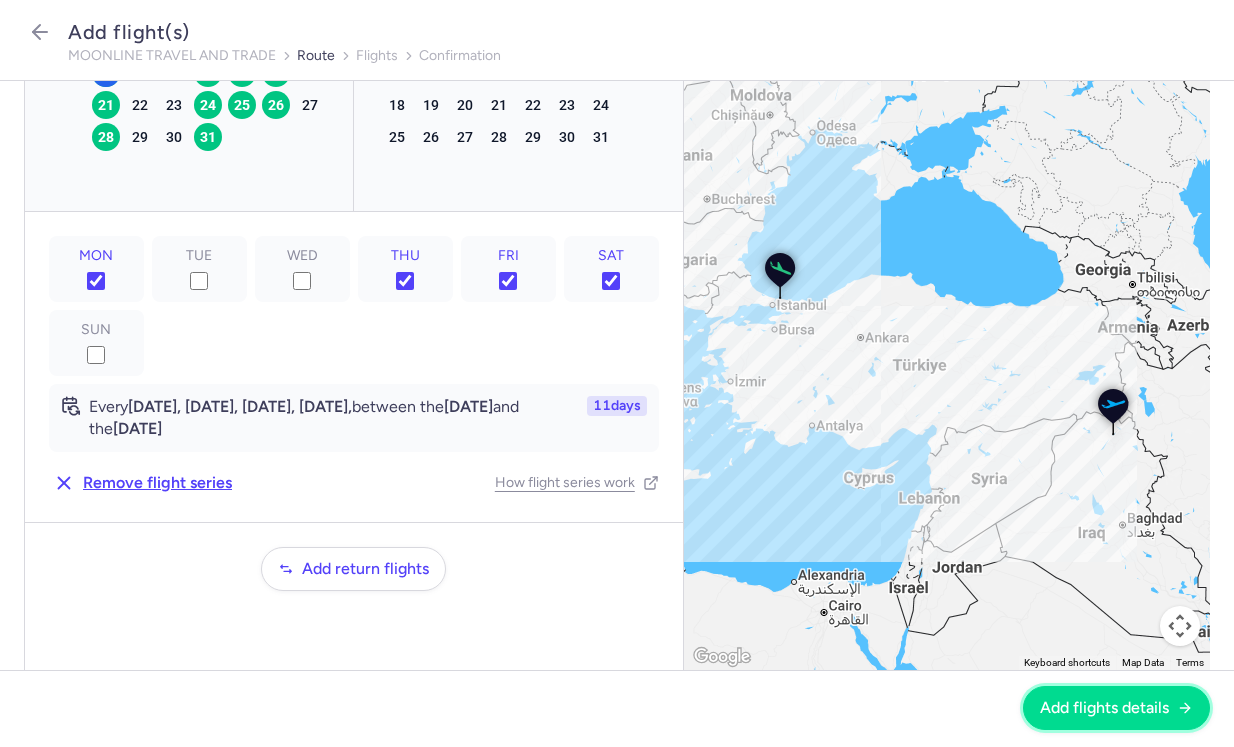 click on "Add flights details" at bounding box center (1104, 708) 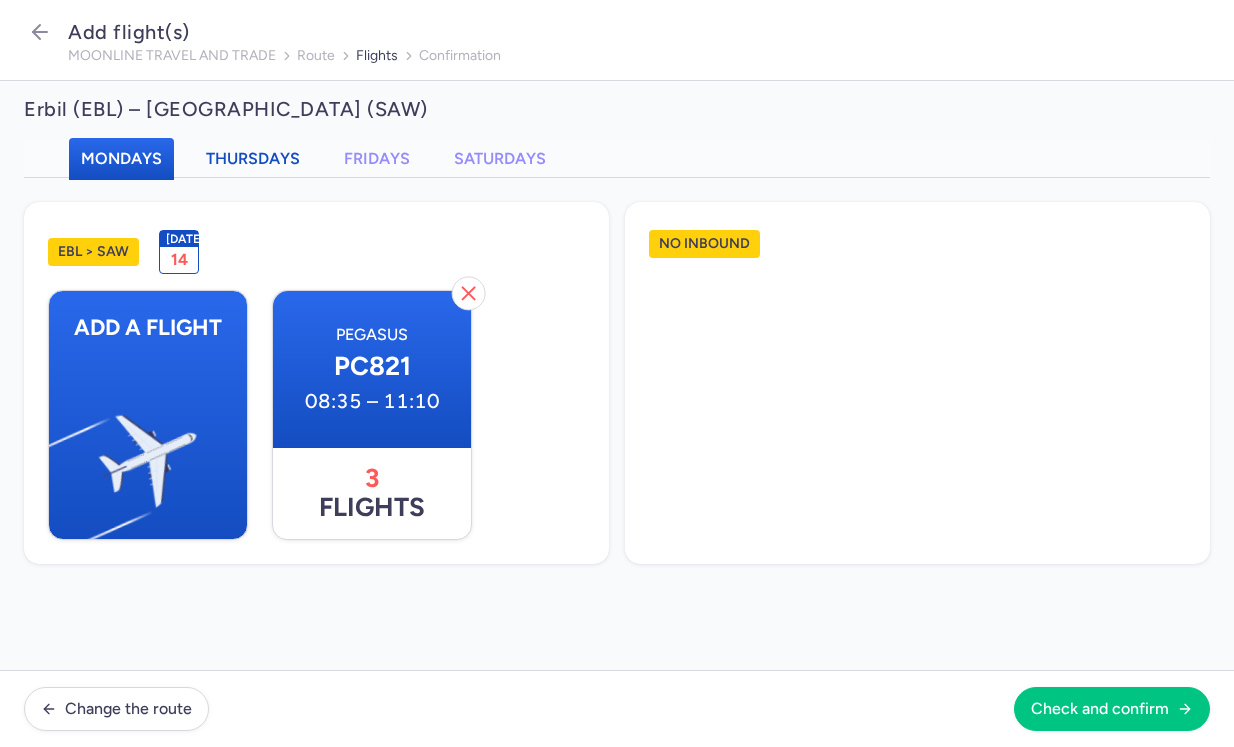 click on "Thursdays" at bounding box center (253, 158) 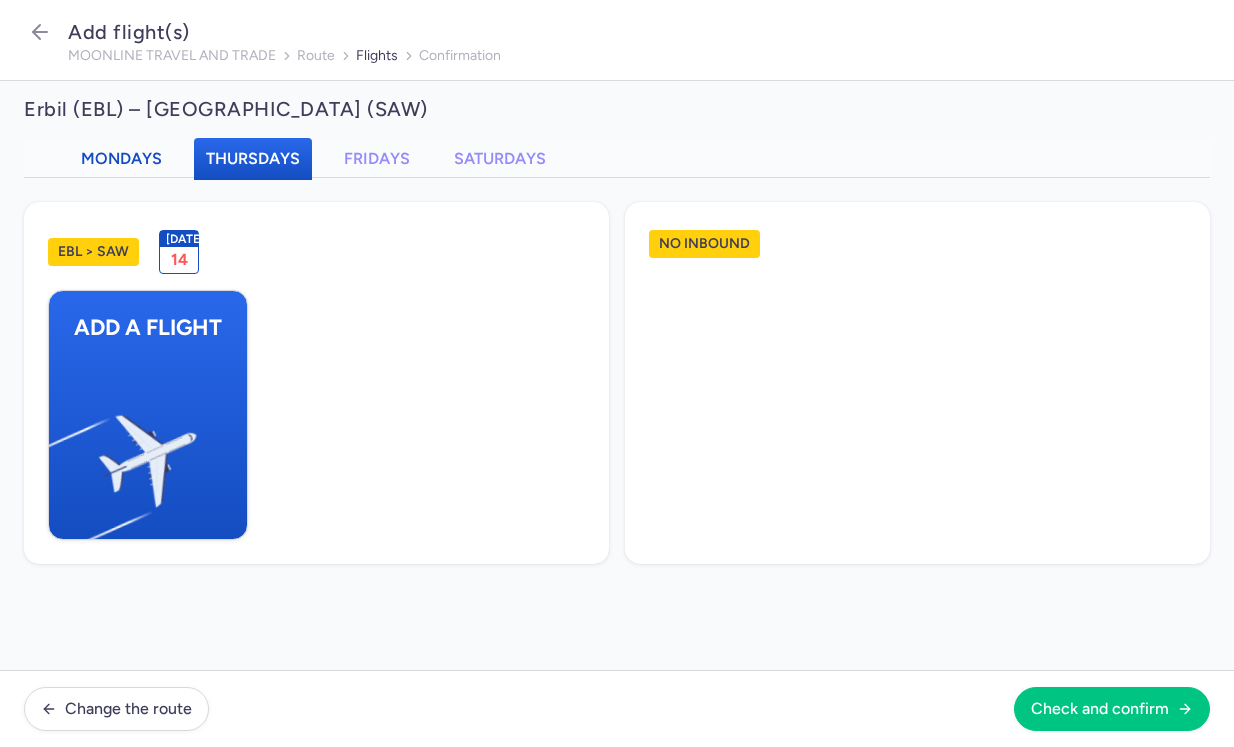 click on "Mondays" at bounding box center (121, 158) 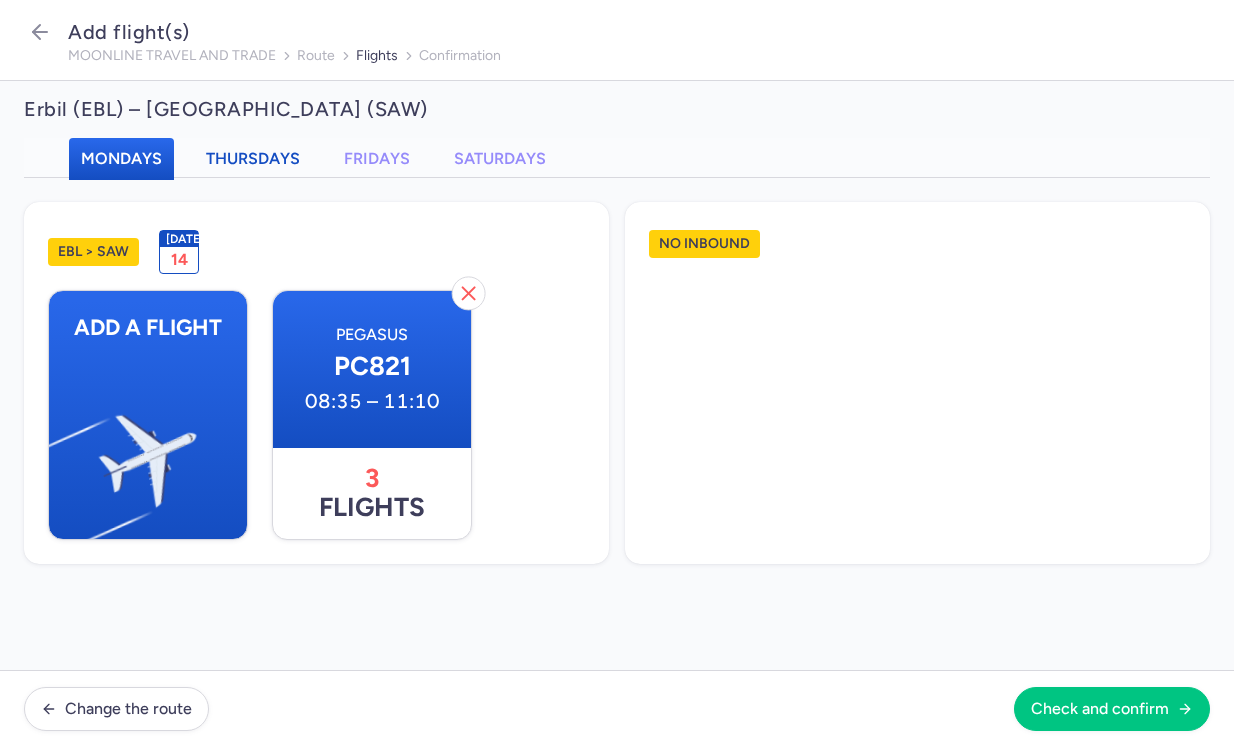 click on "Thursdays" at bounding box center [253, 158] 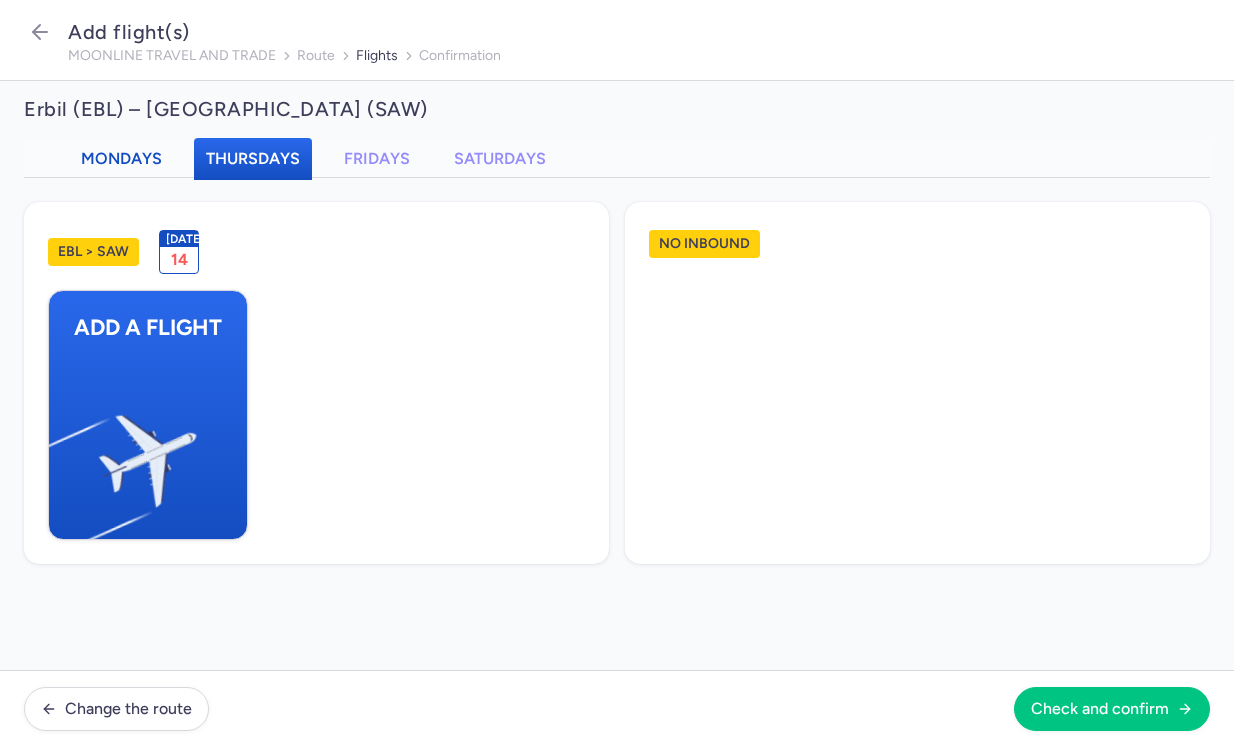 click on "Mondays" at bounding box center [121, 158] 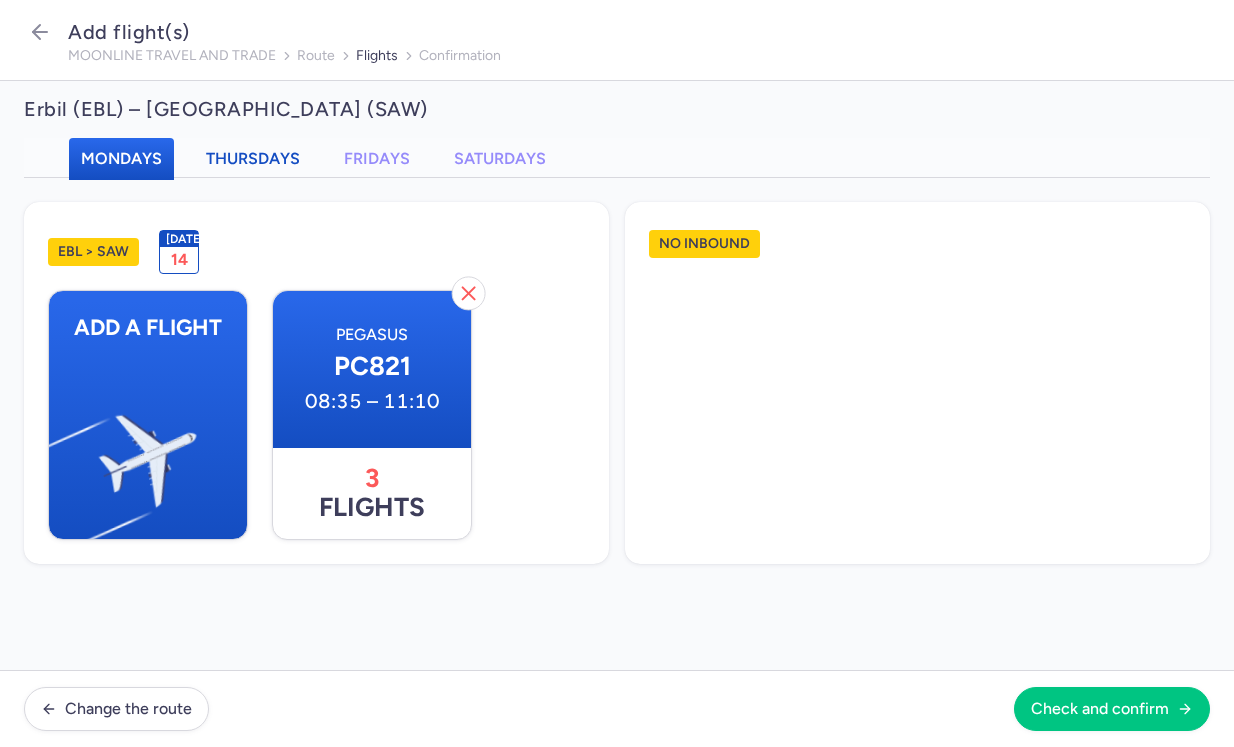 click on "Thursdays" at bounding box center [253, 158] 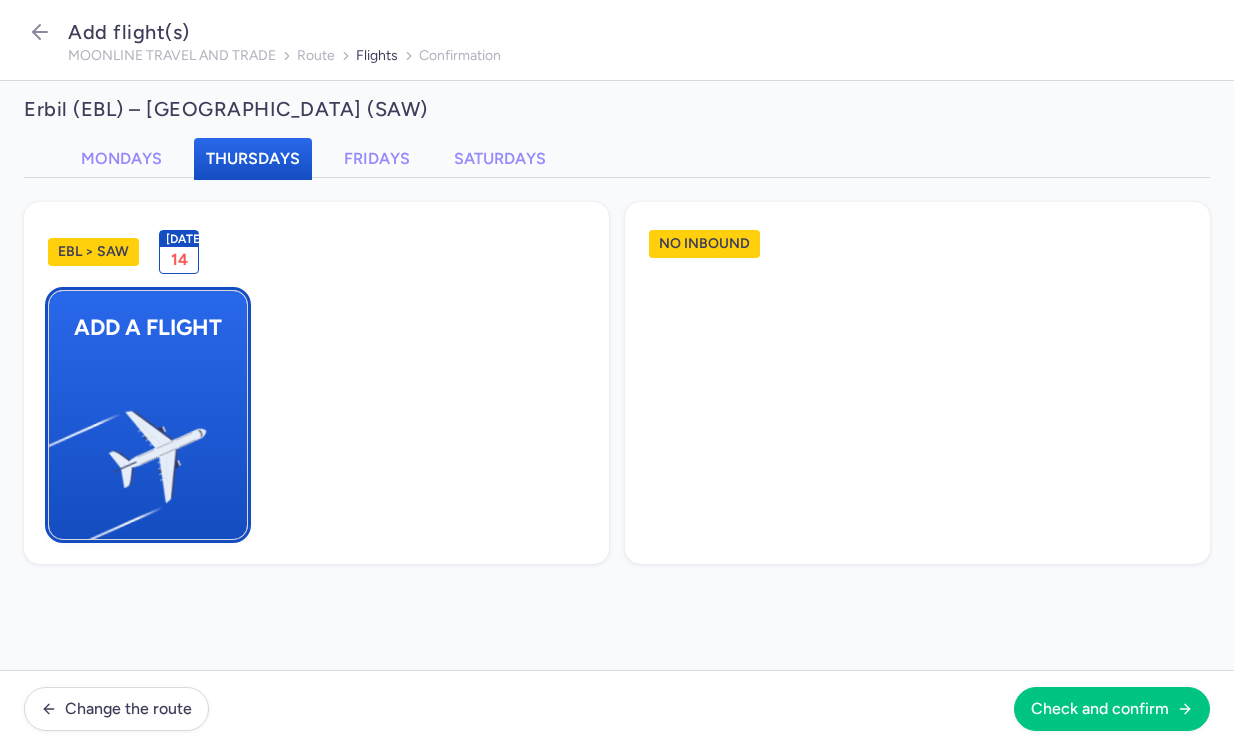 click at bounding box center [59, 448] 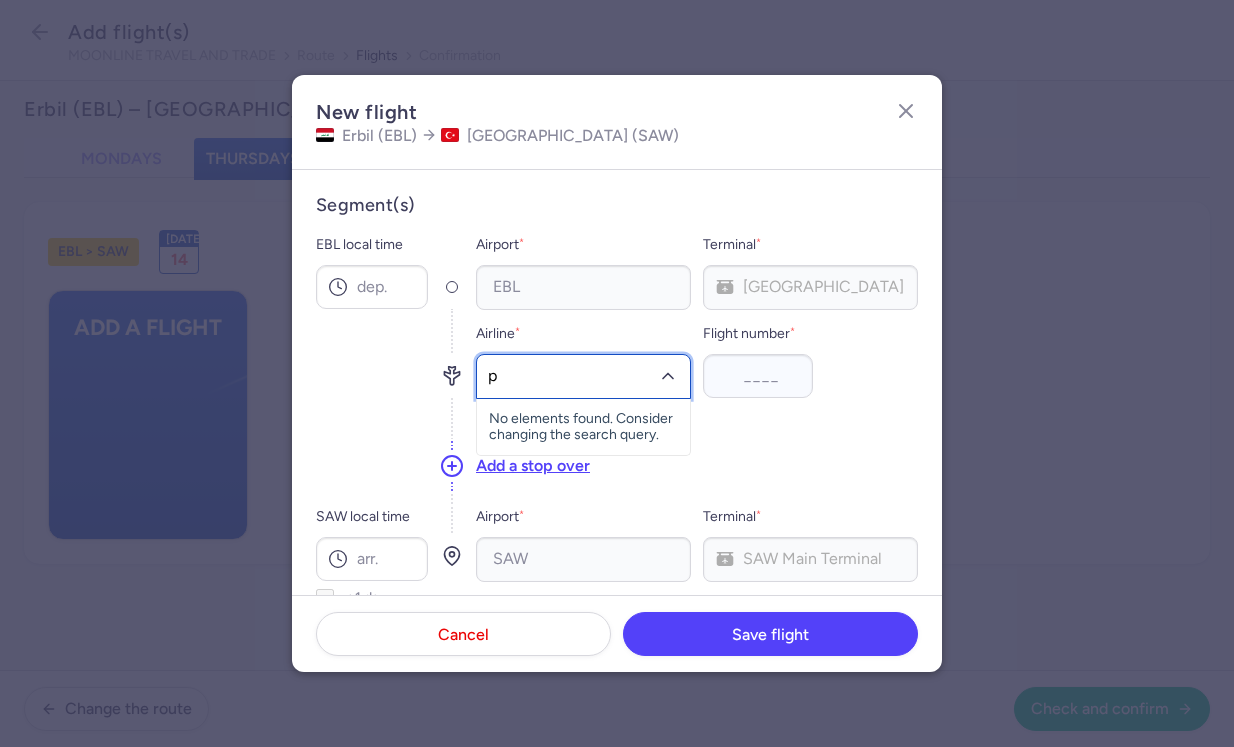 type on "pc" 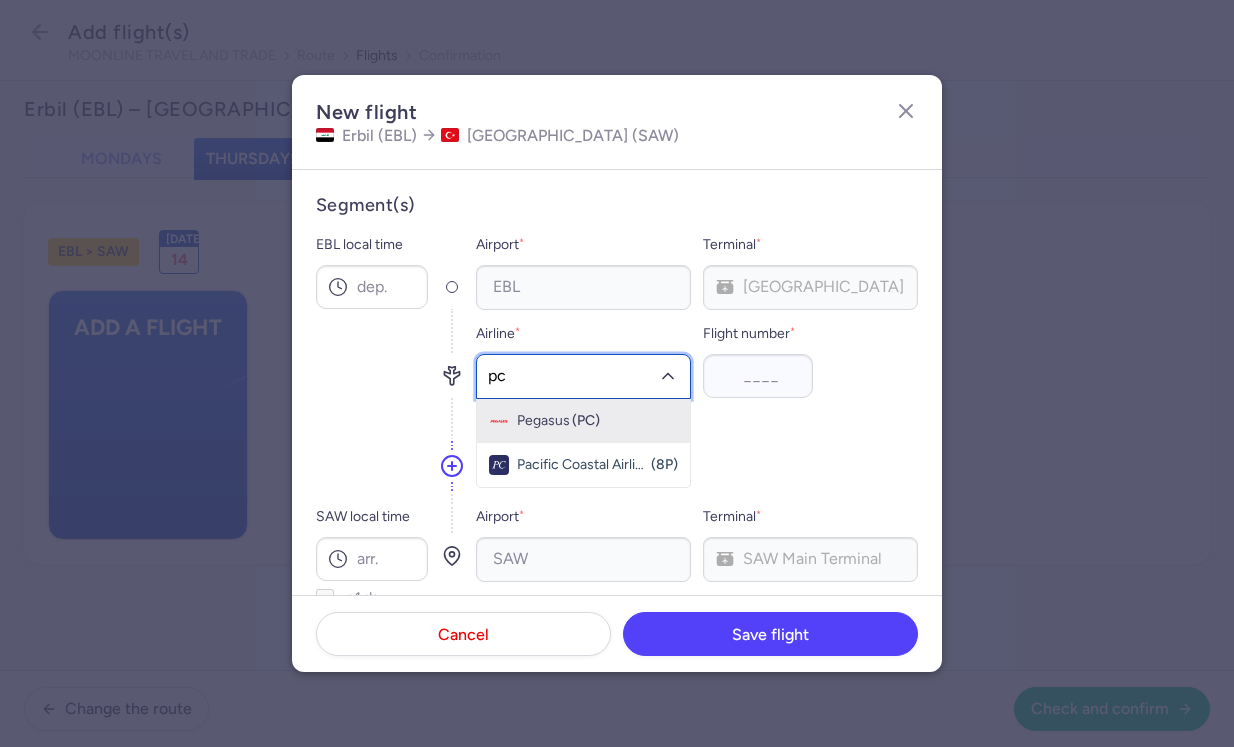 click on "Pegasus (PC)" 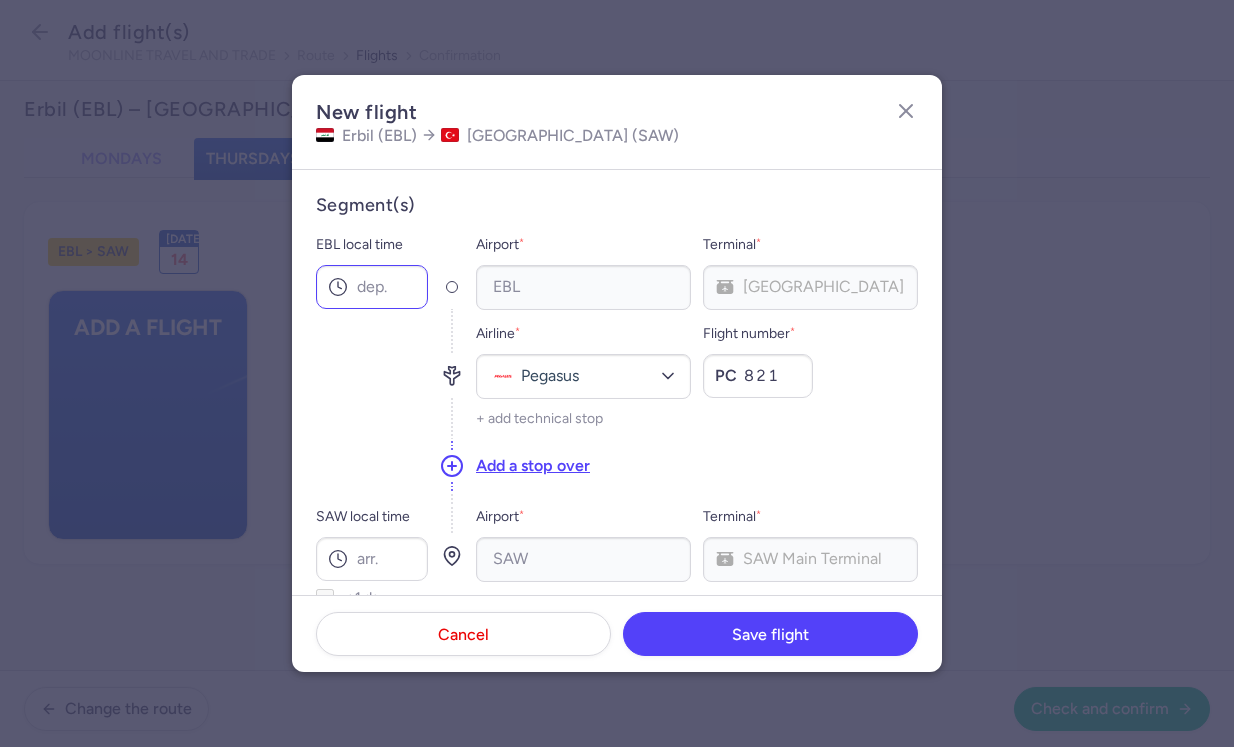 type on "821" 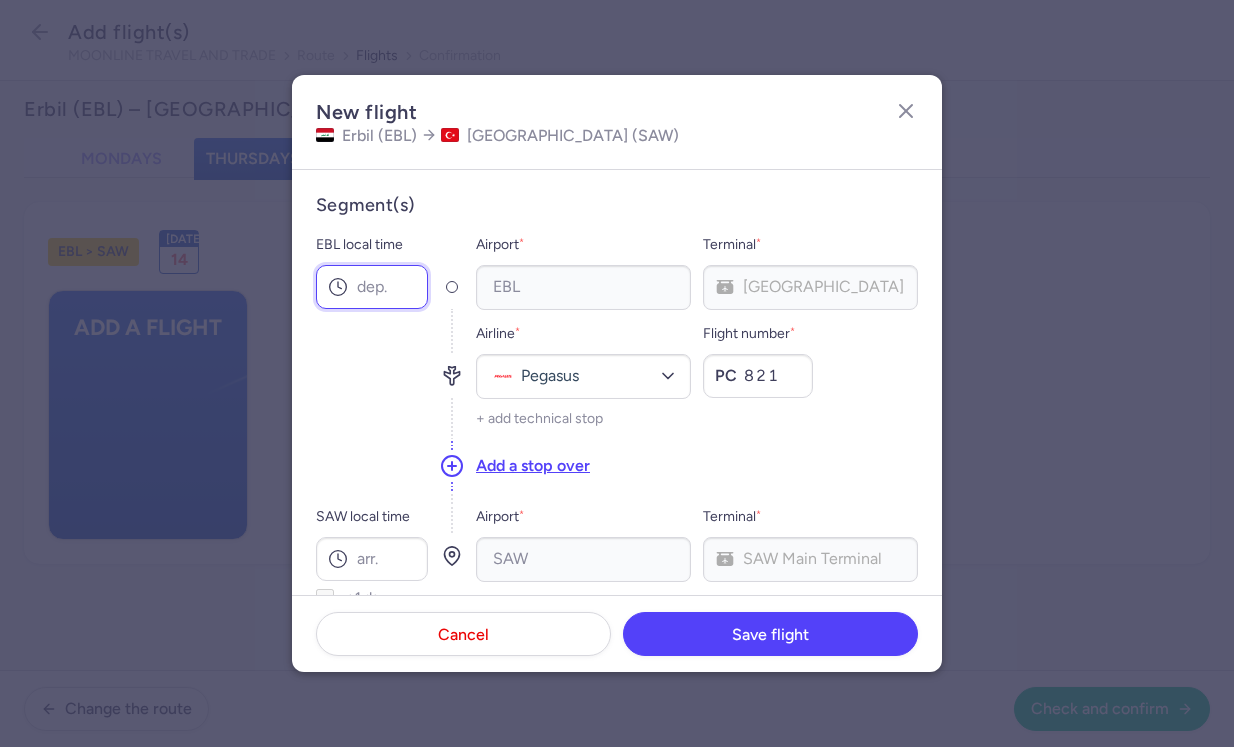 click on "EBL local time" at bounding box center [372, 287] 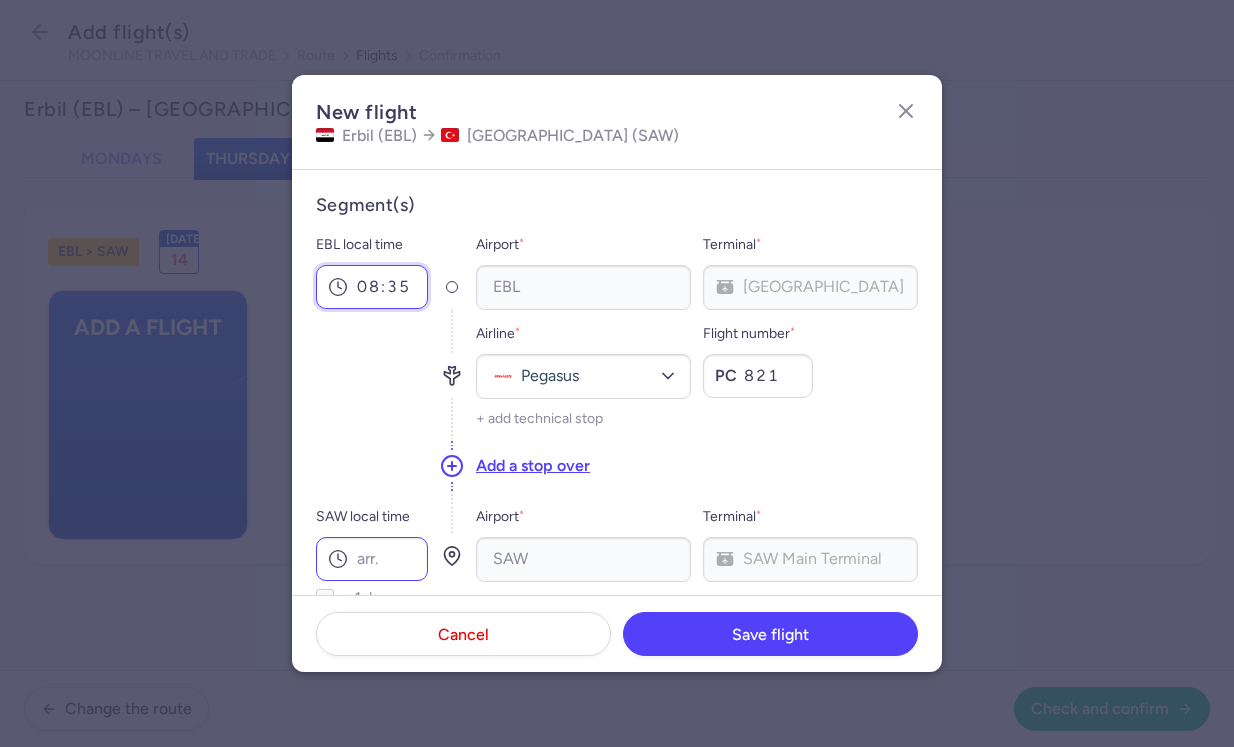type on "08:35" 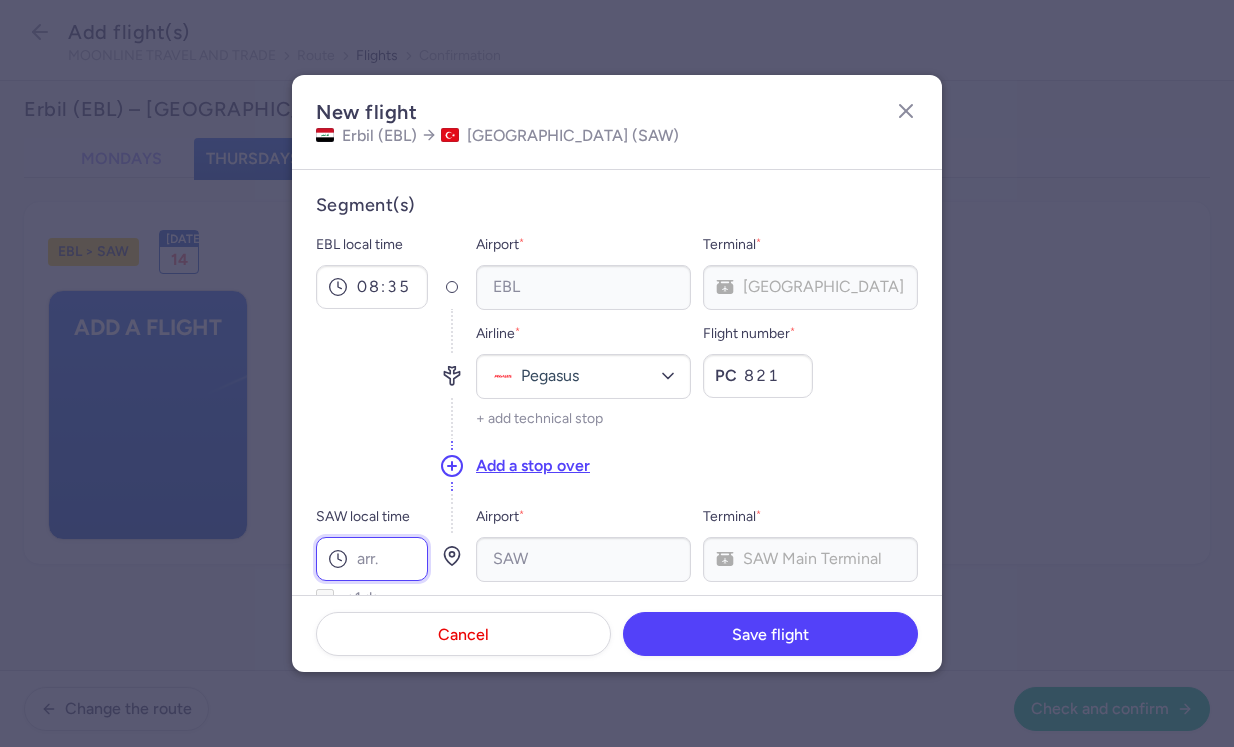 click on "SAW local time" at bounding box center [372, 559] 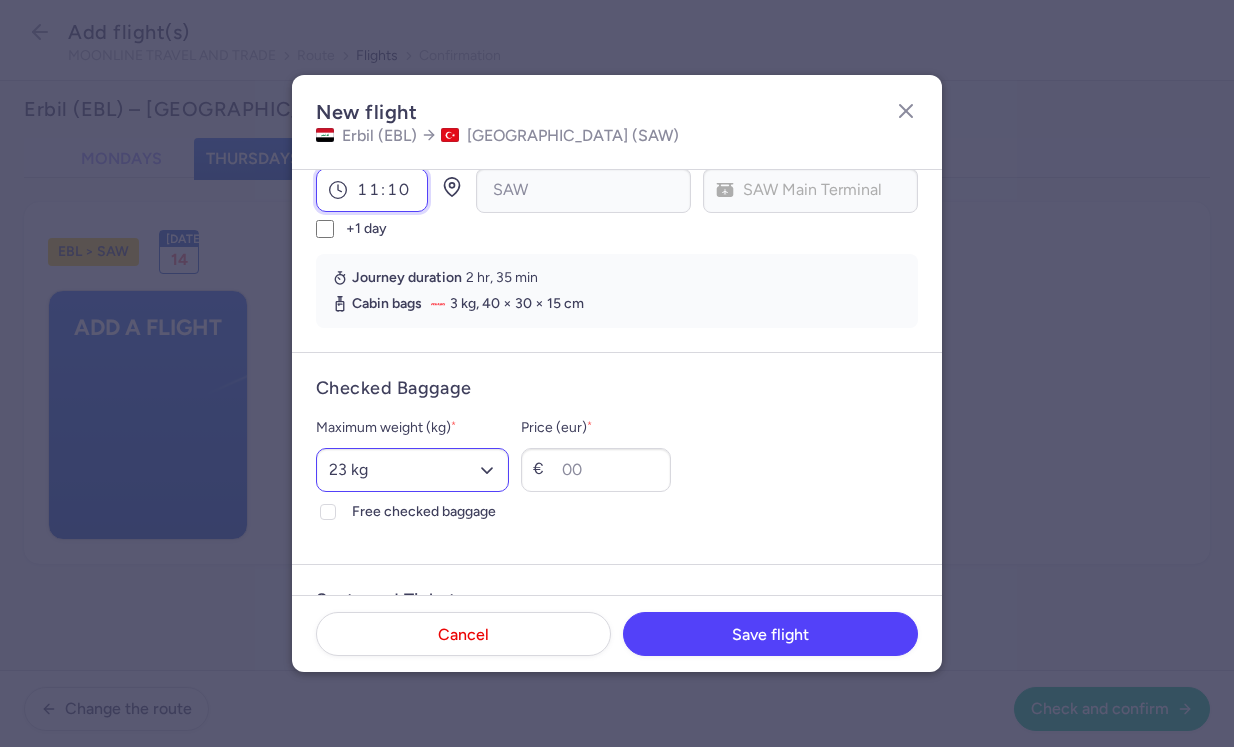 scroll, scrollTop: 380, scrollLeft: 0, axis: vertical 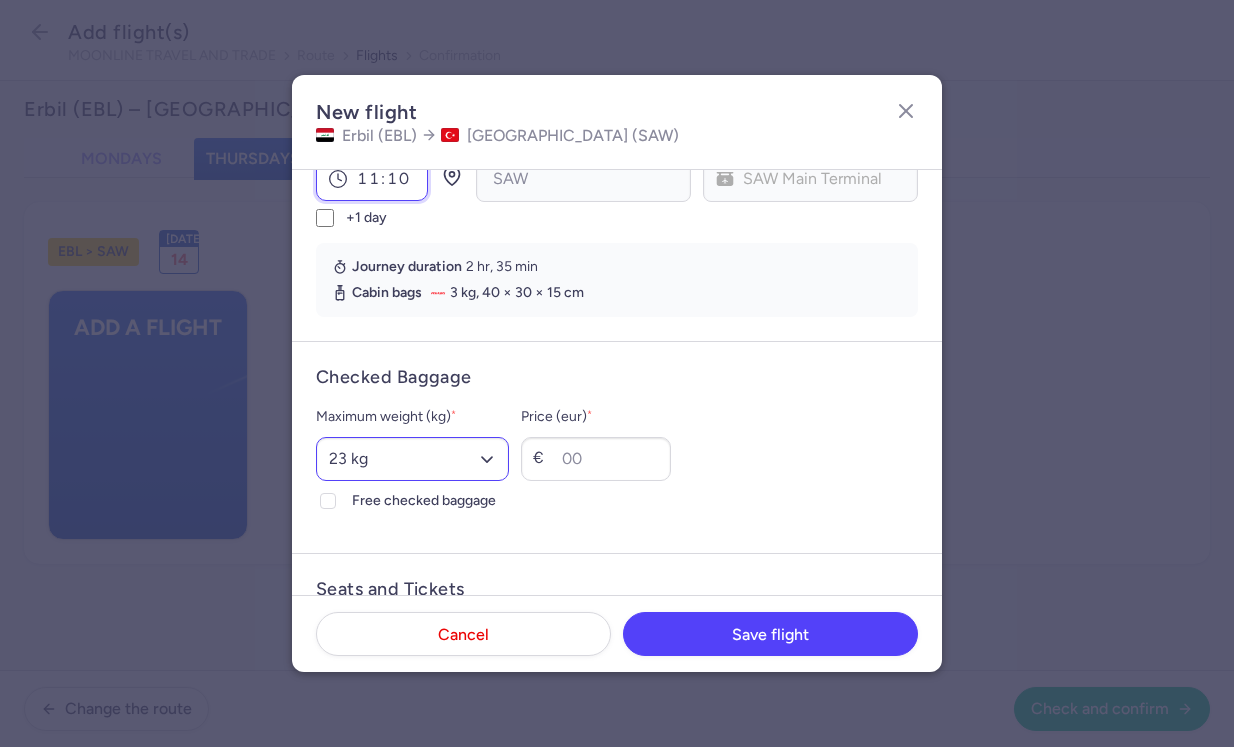 type on "11:10" 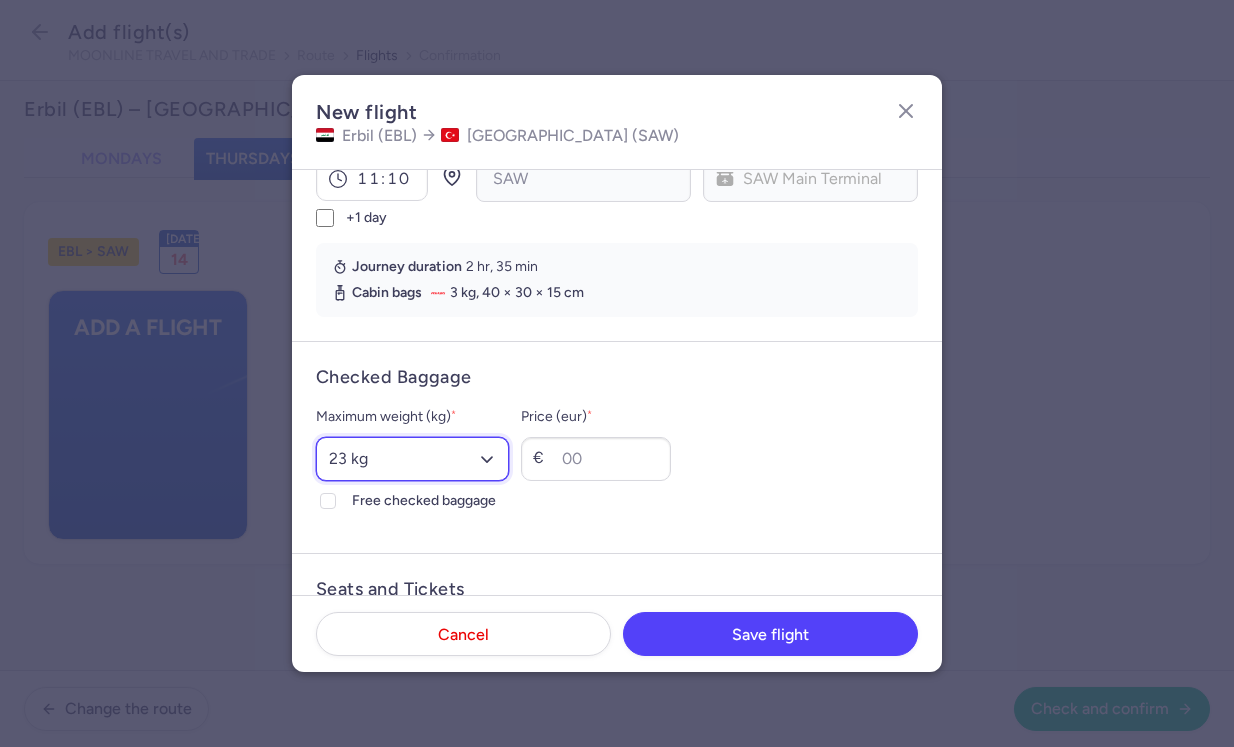 click on "Select an option 15 kg 16 kg 17 kg 18 kg 19 kg 20 kg 21 kg 22 kg 23 kg 24 kg 25 kg 26 kg 27 kg 28 kg 29 kg 30 kg 31 kg 32 kg 33 kg 34 kg 35 kg" at bounding box center (412, 459) 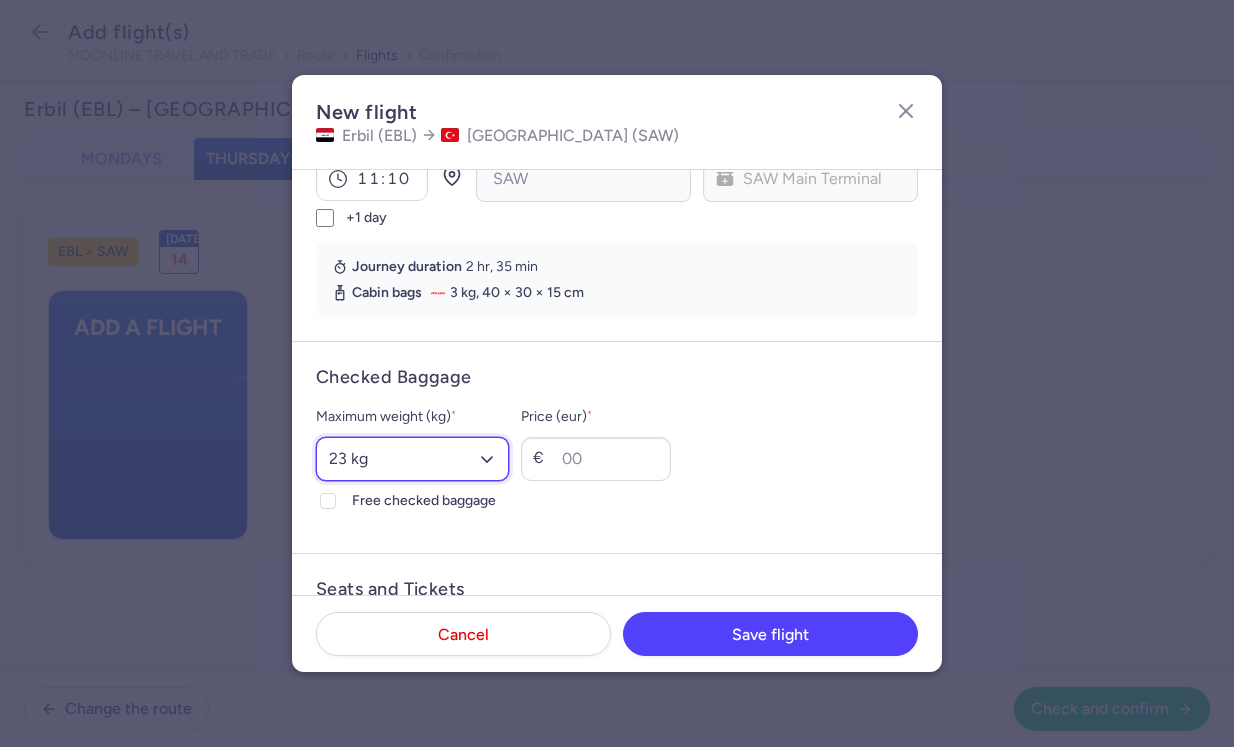 select on "20" 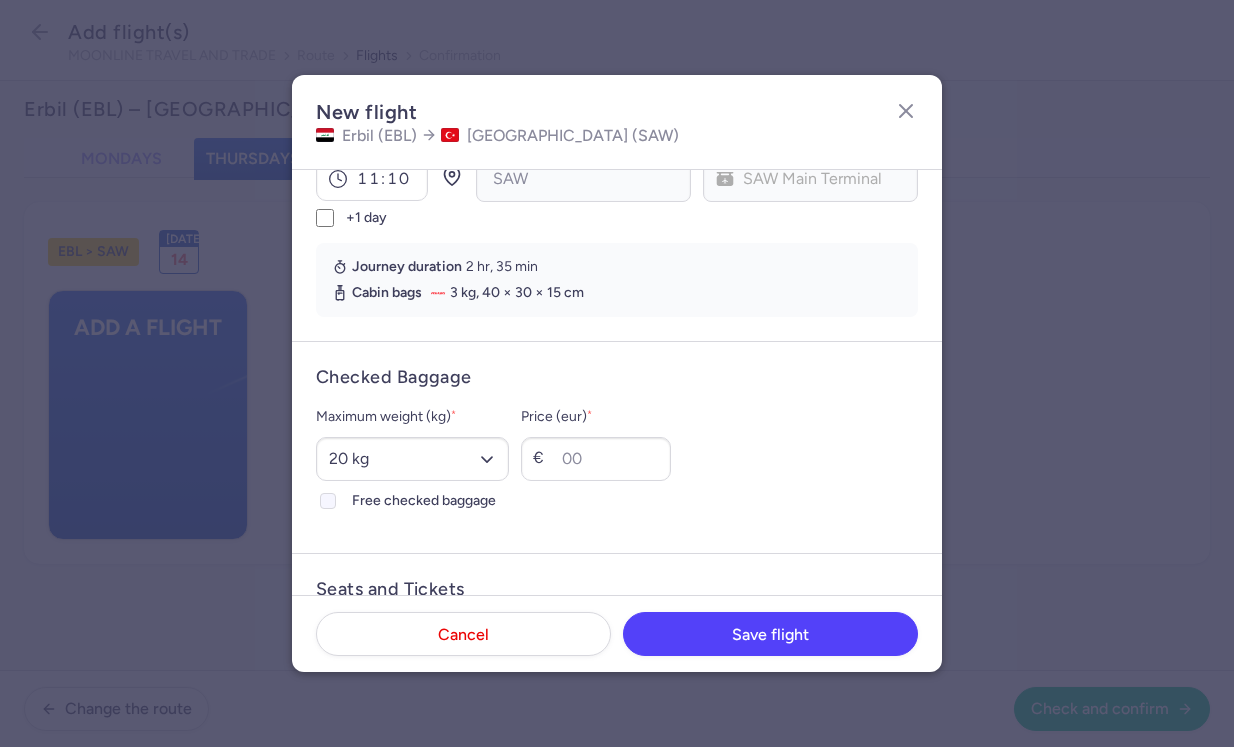 click 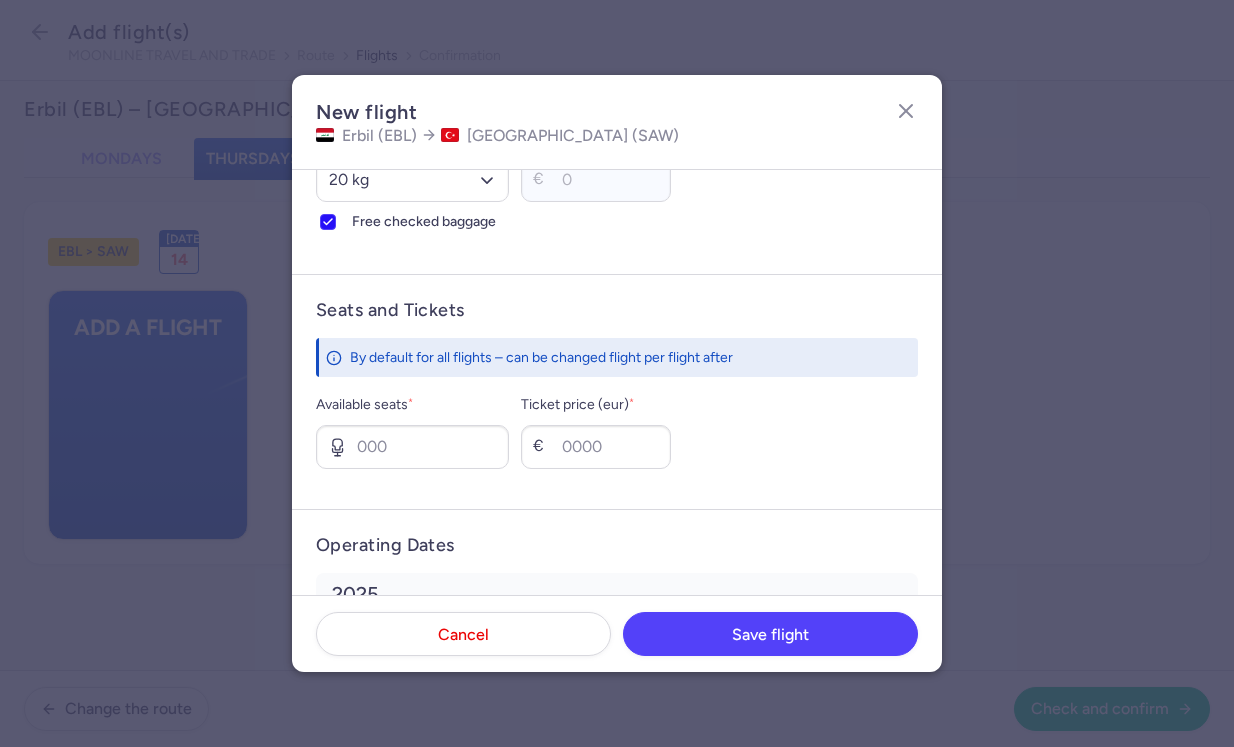 scroll, scrollTop: 665, scrollLeft: 0, axis: vertical 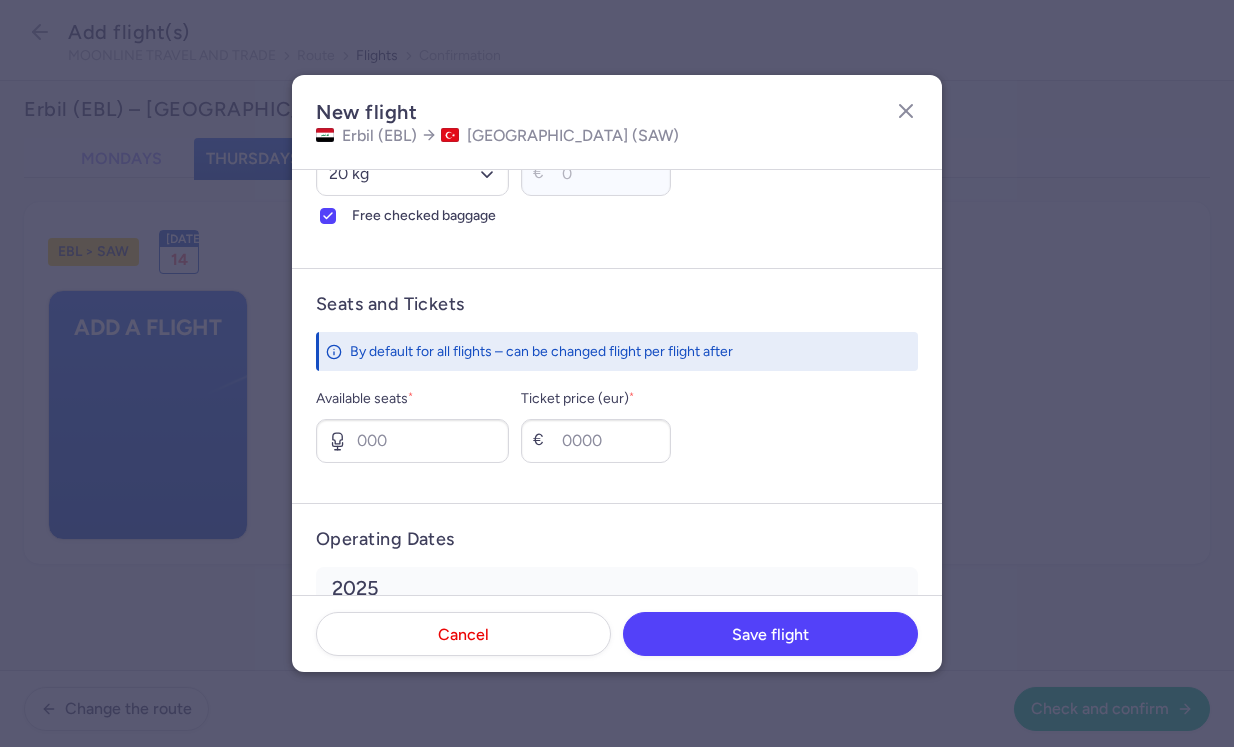click on "Available seats  *" at bounding box center [412, 425] 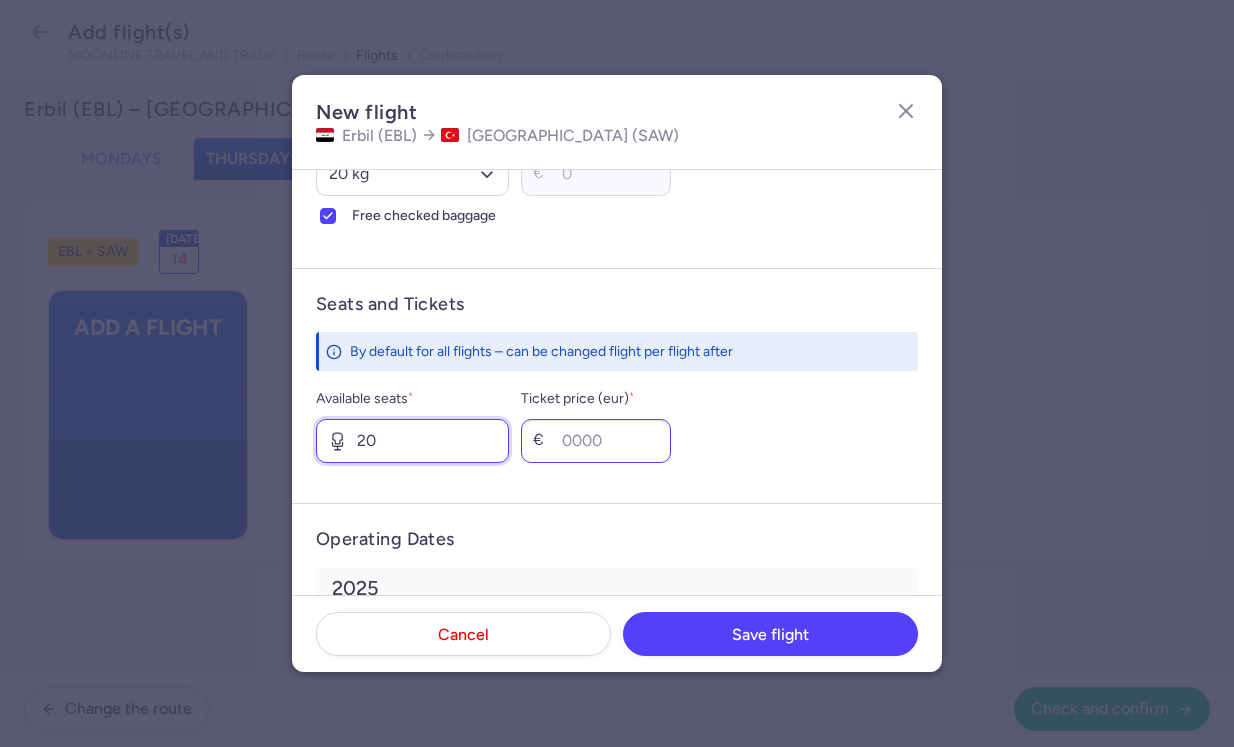 type on "20" 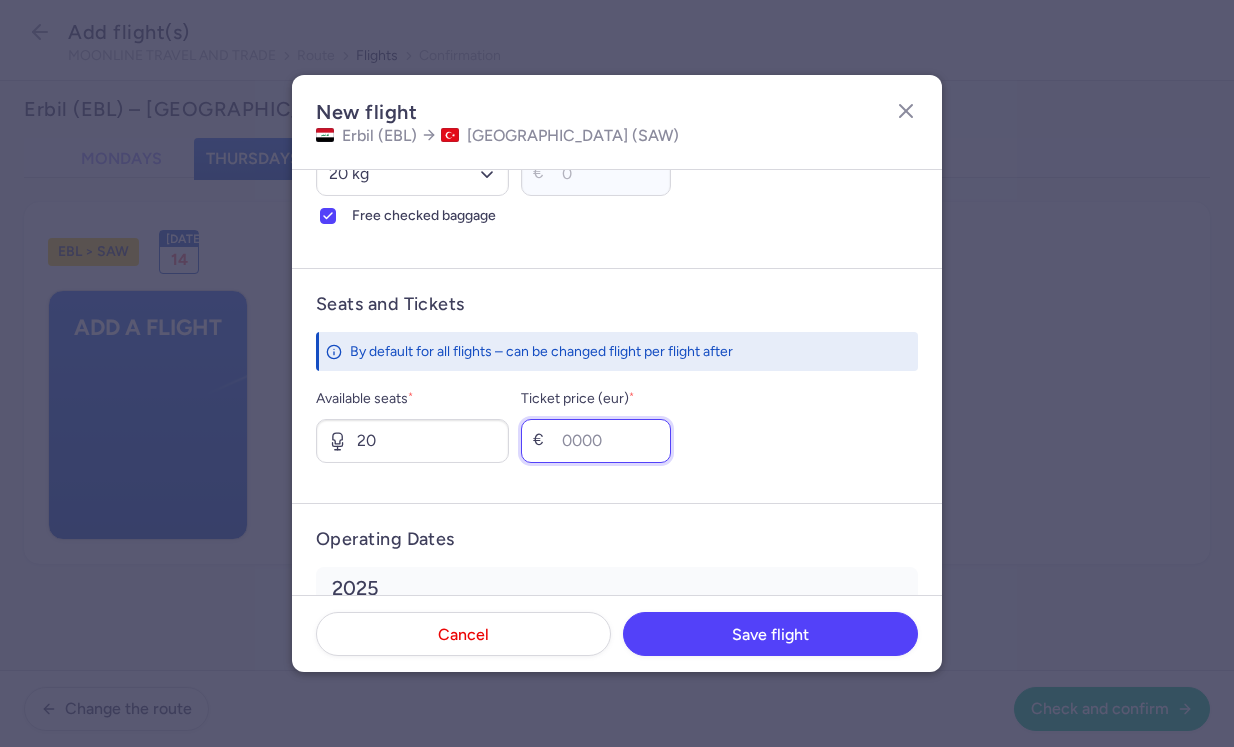 click on "Ticket price (eur)  *" at bounding box center (596, 441) 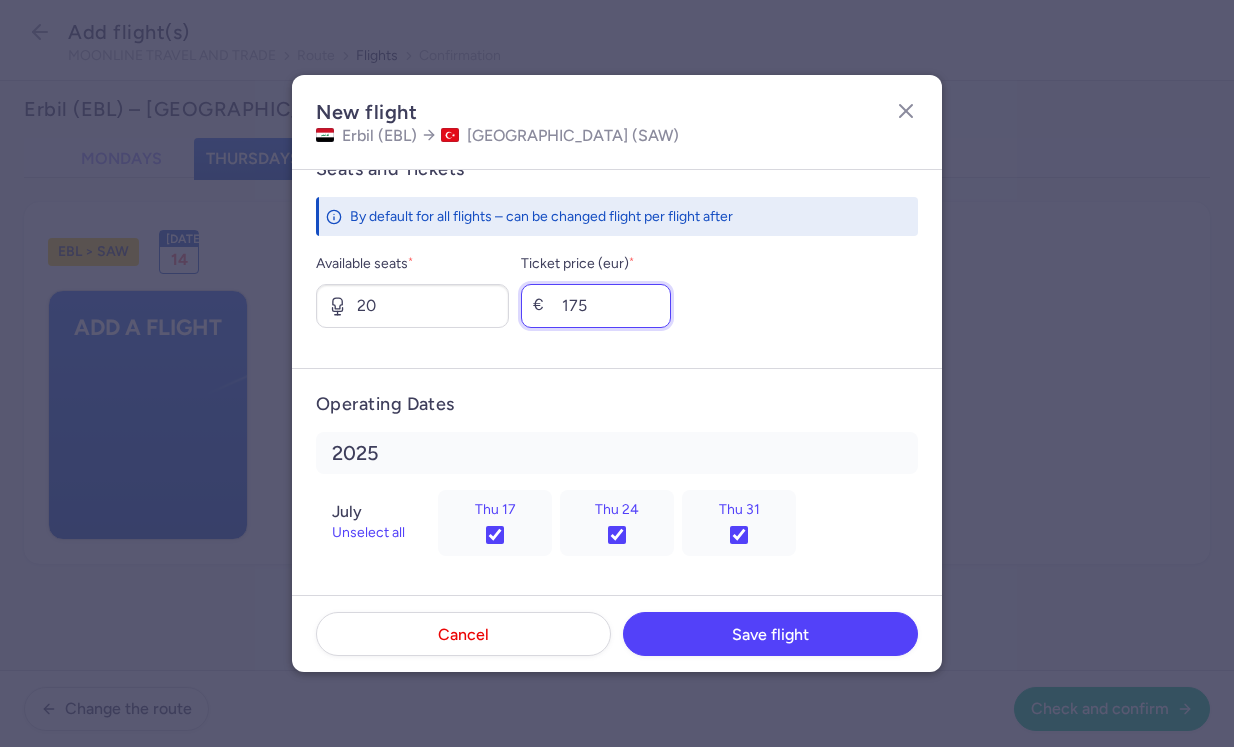 scroll, scrollTop: 799, scrollLeft: 0, axis: vertical 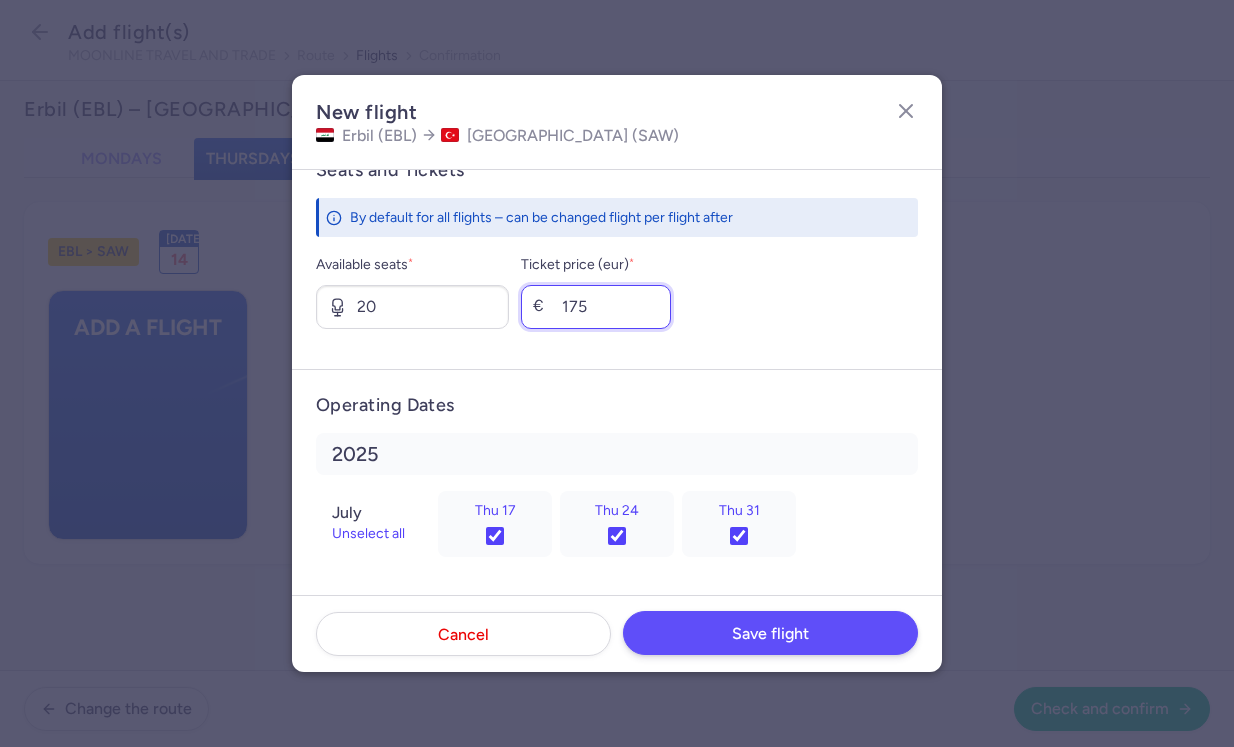 type on "175" 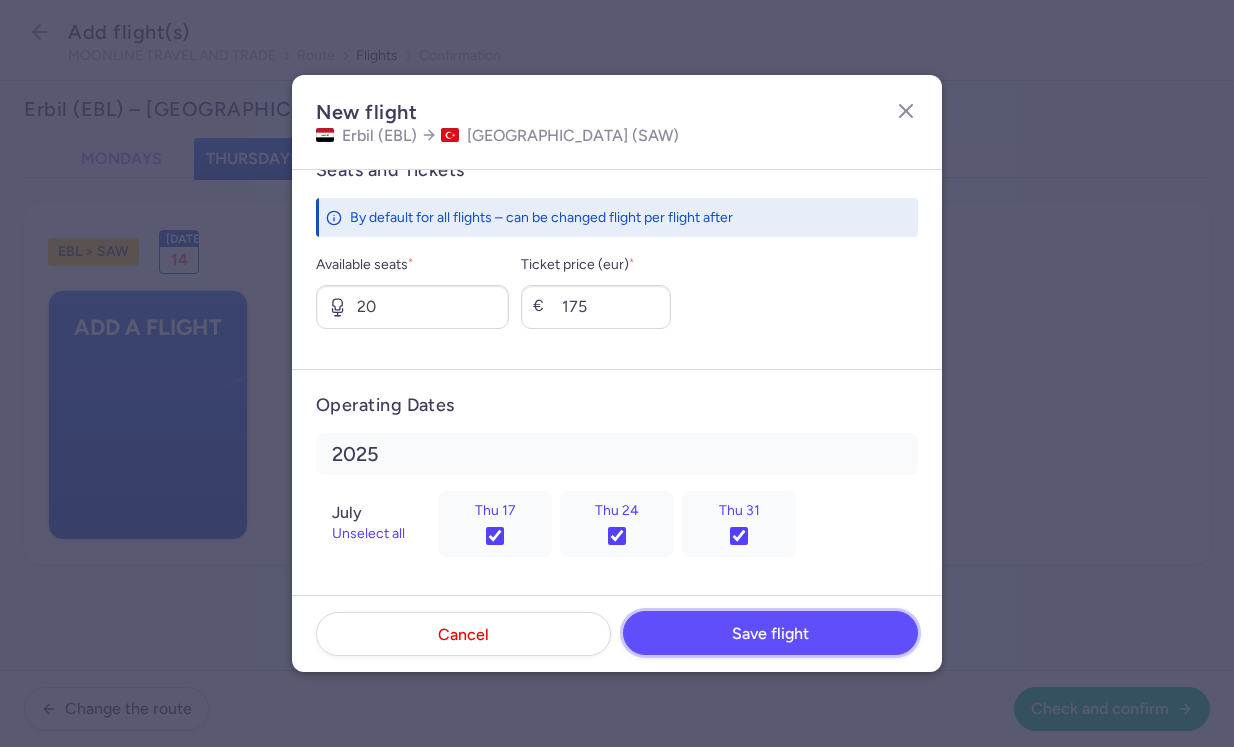 click on "Save flight" at bounding box center (770, 633) 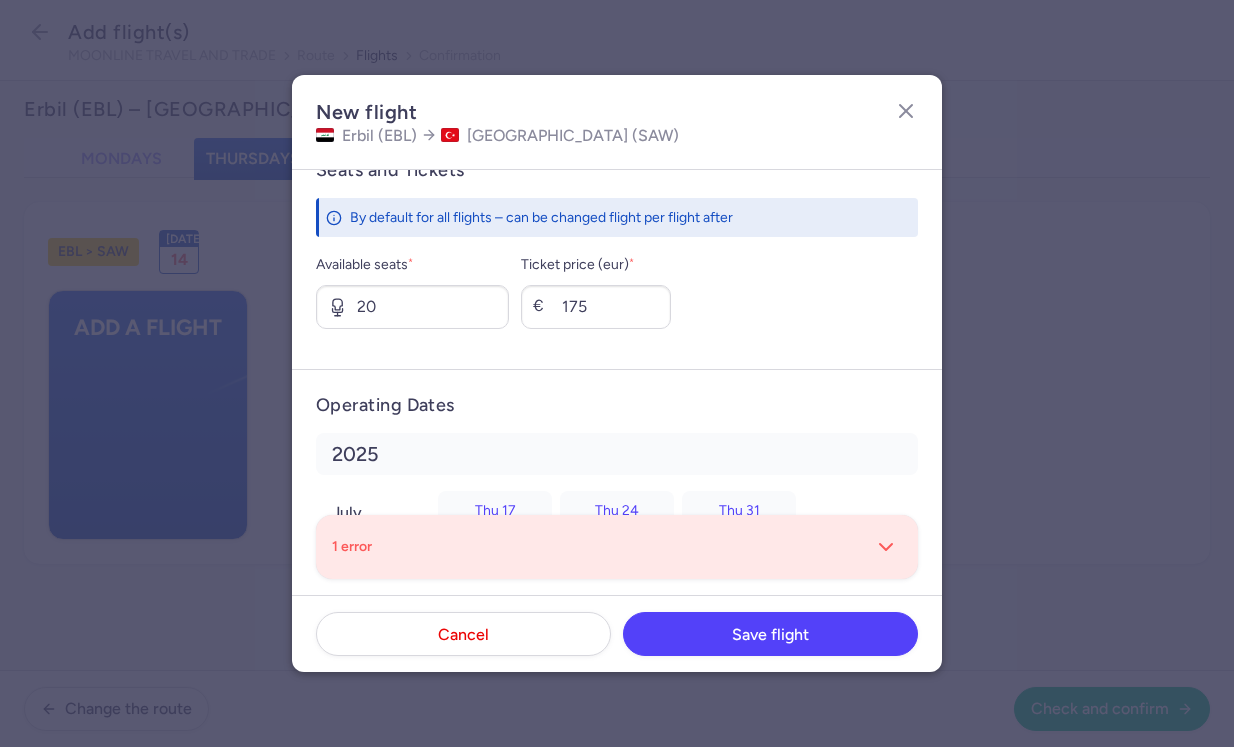 click on "1 error" at bounding box center [617, 547] 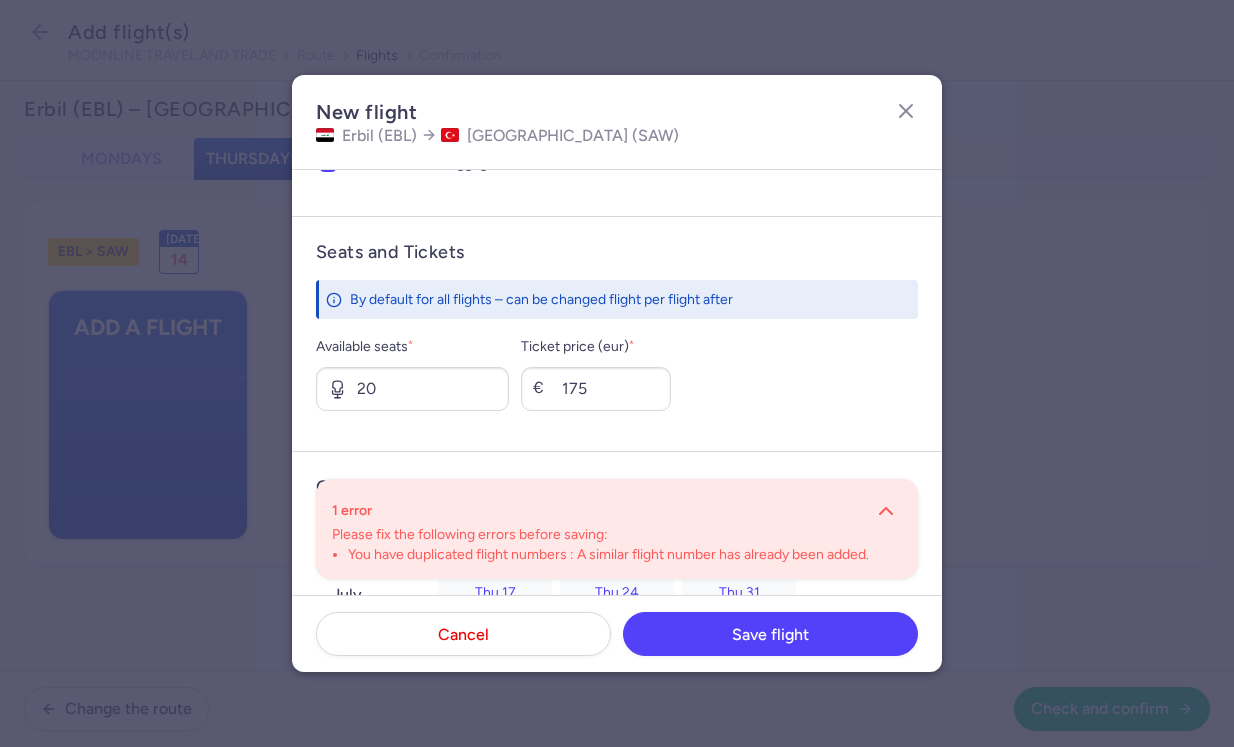 scroll, scrollTop: 718, scrollLeft: 0, axis: vertical 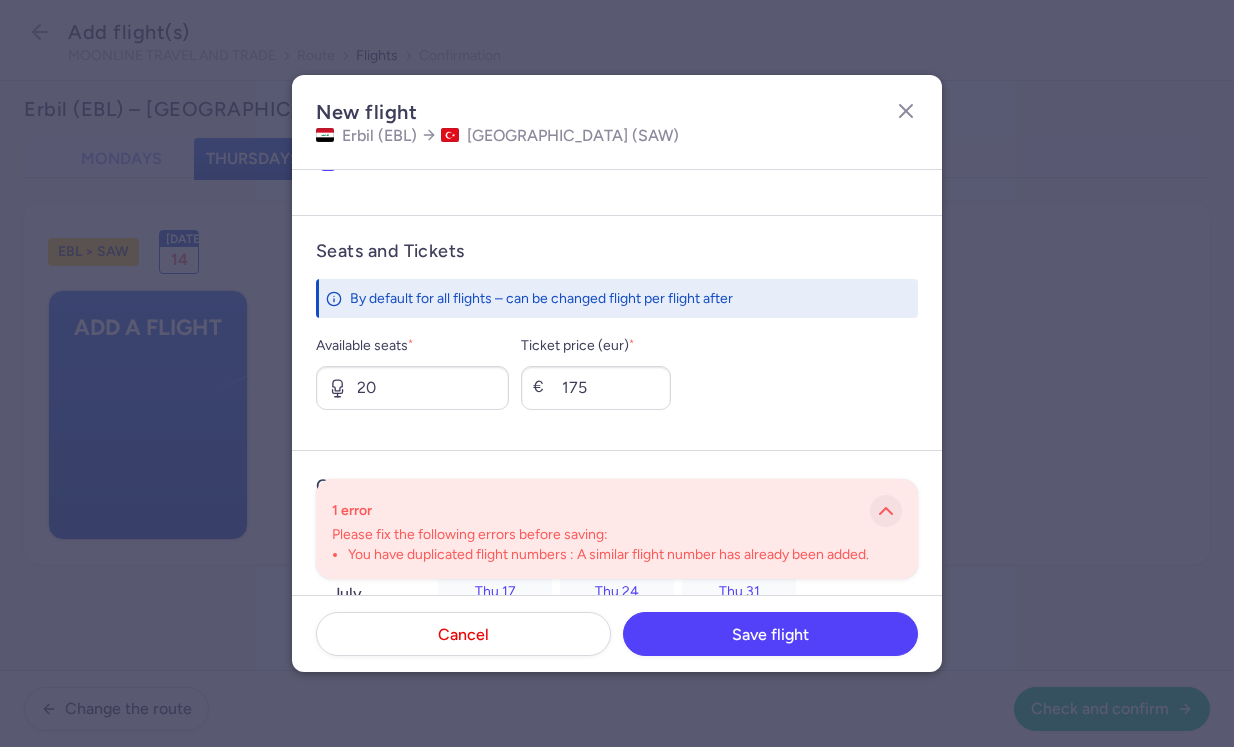 click 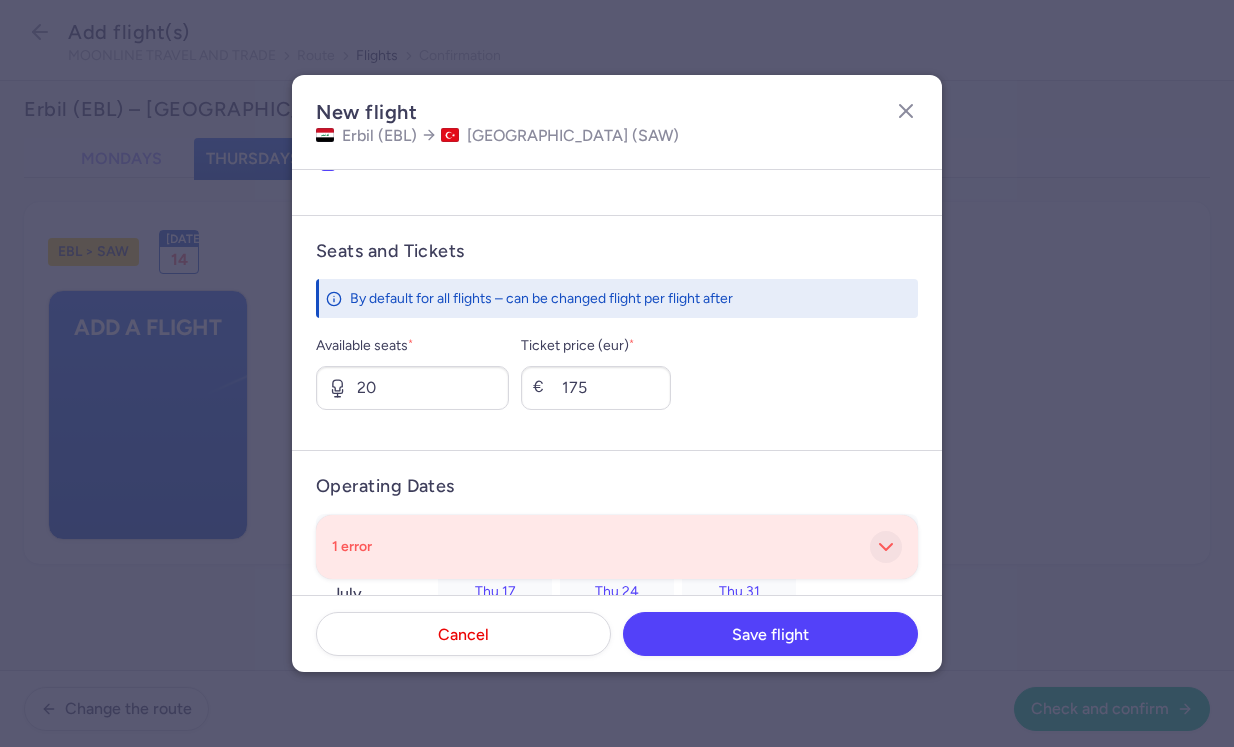 click 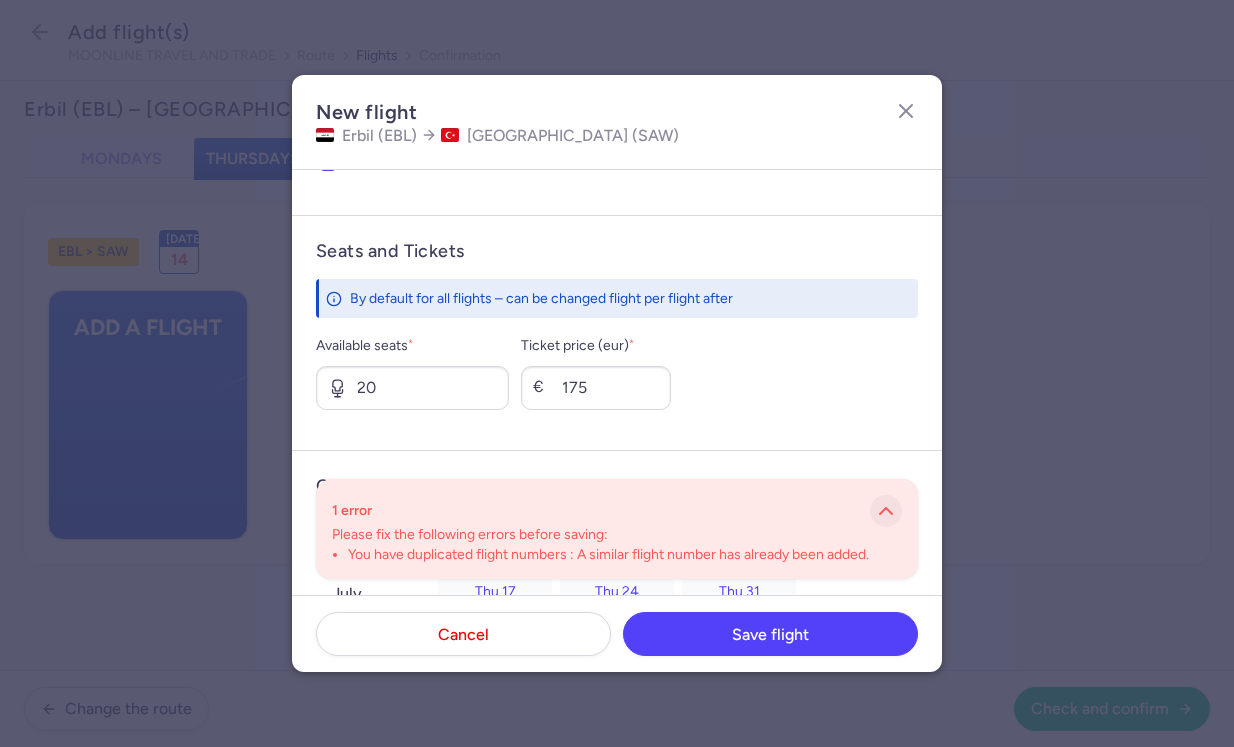 click 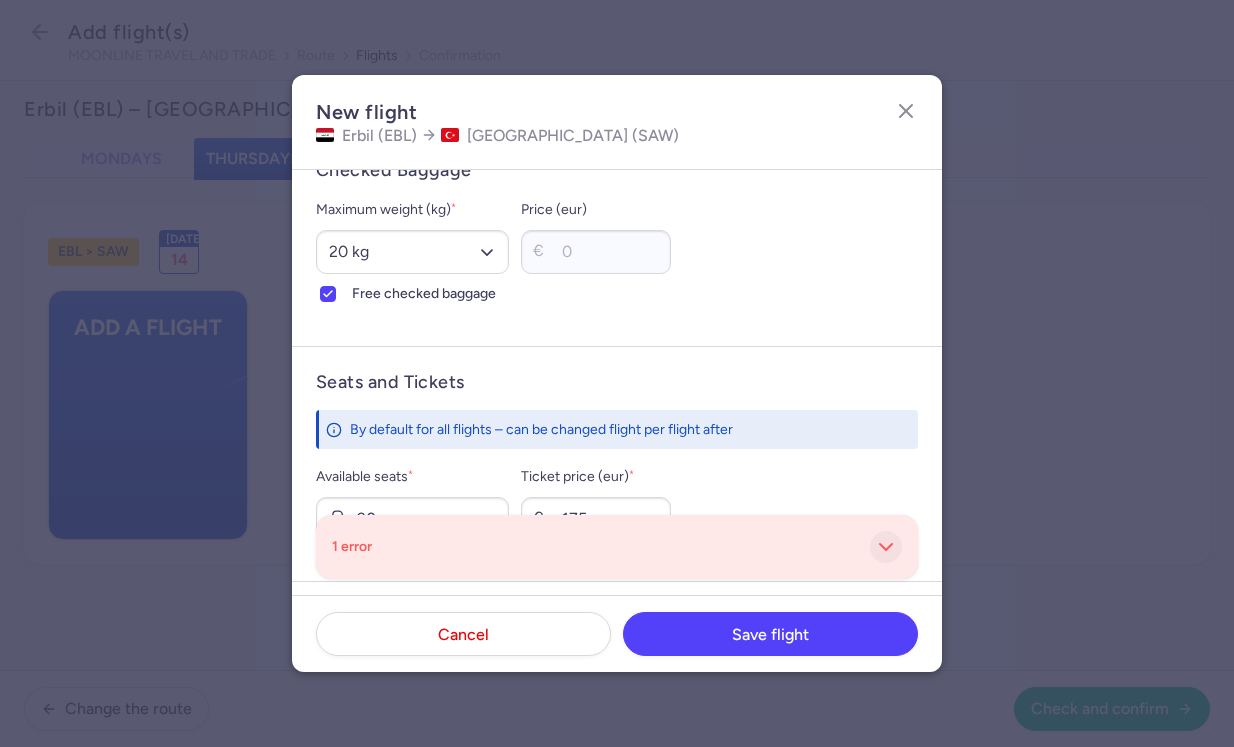scroll, scrollTop: 864, scrollLeft: 0, axis: vertical 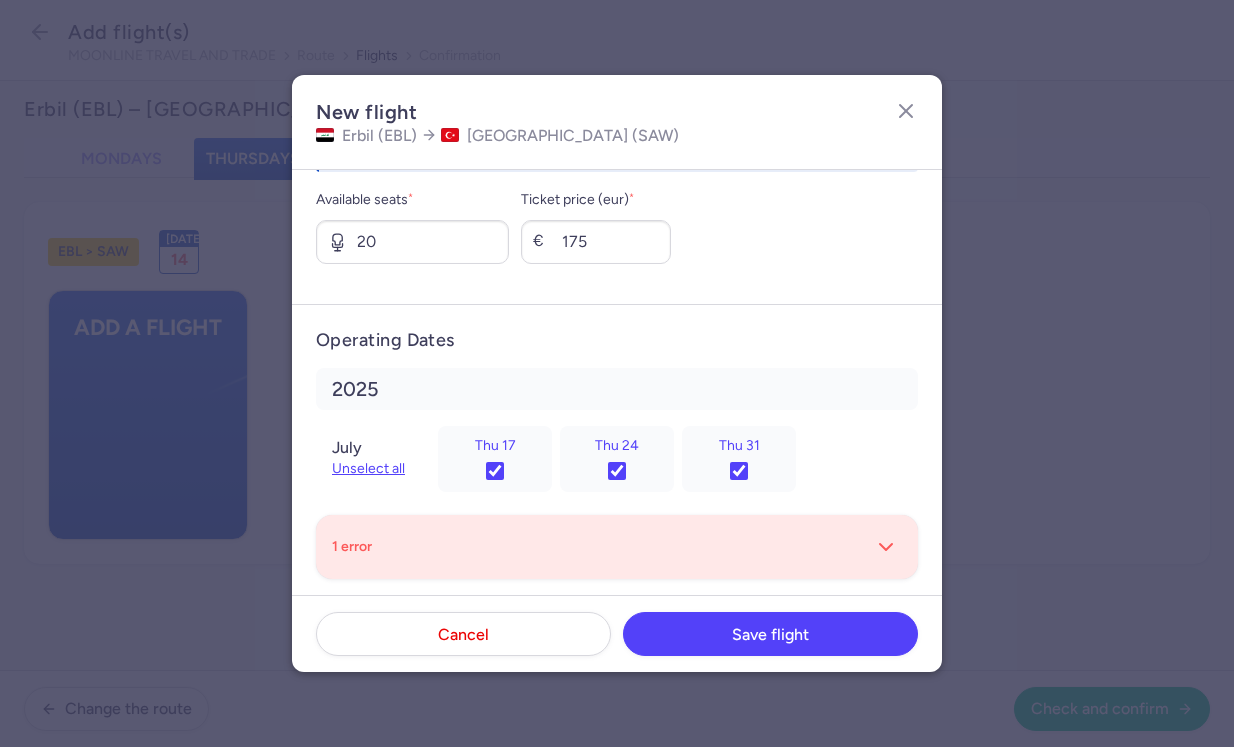 click on "Unselect all" at bounding box center [368, 469] 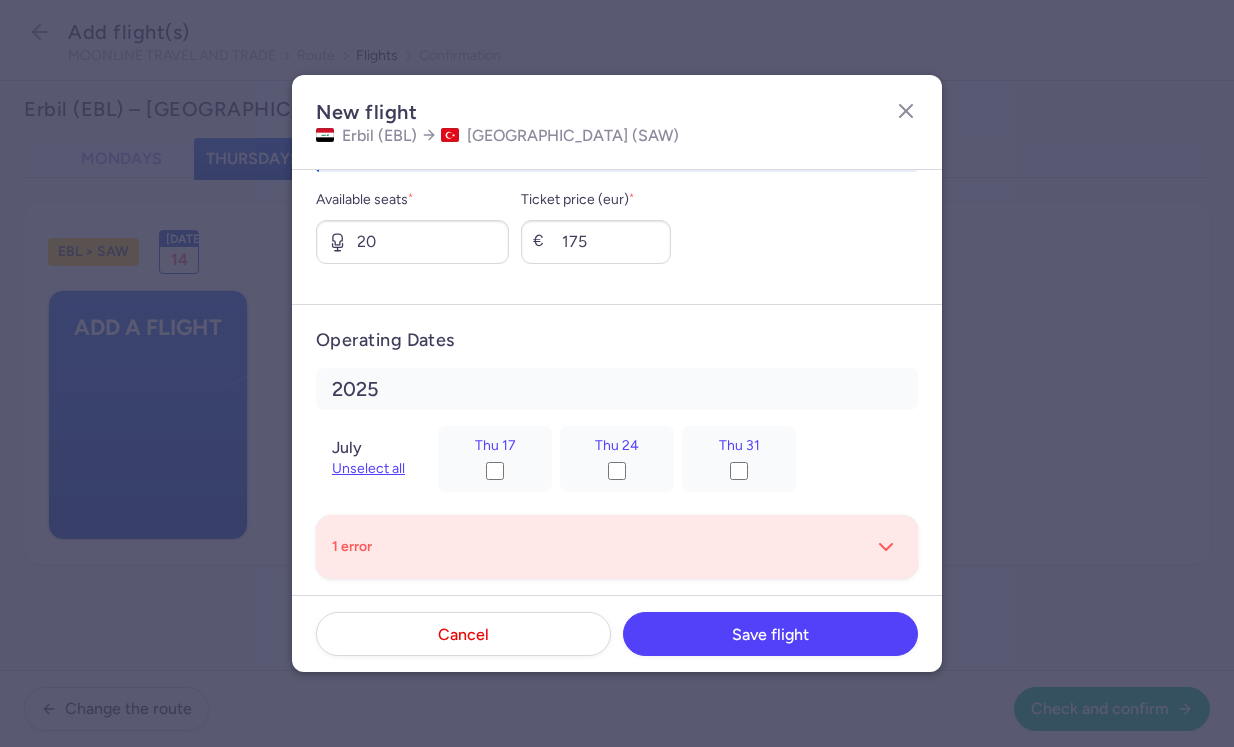 checkbox on "false" 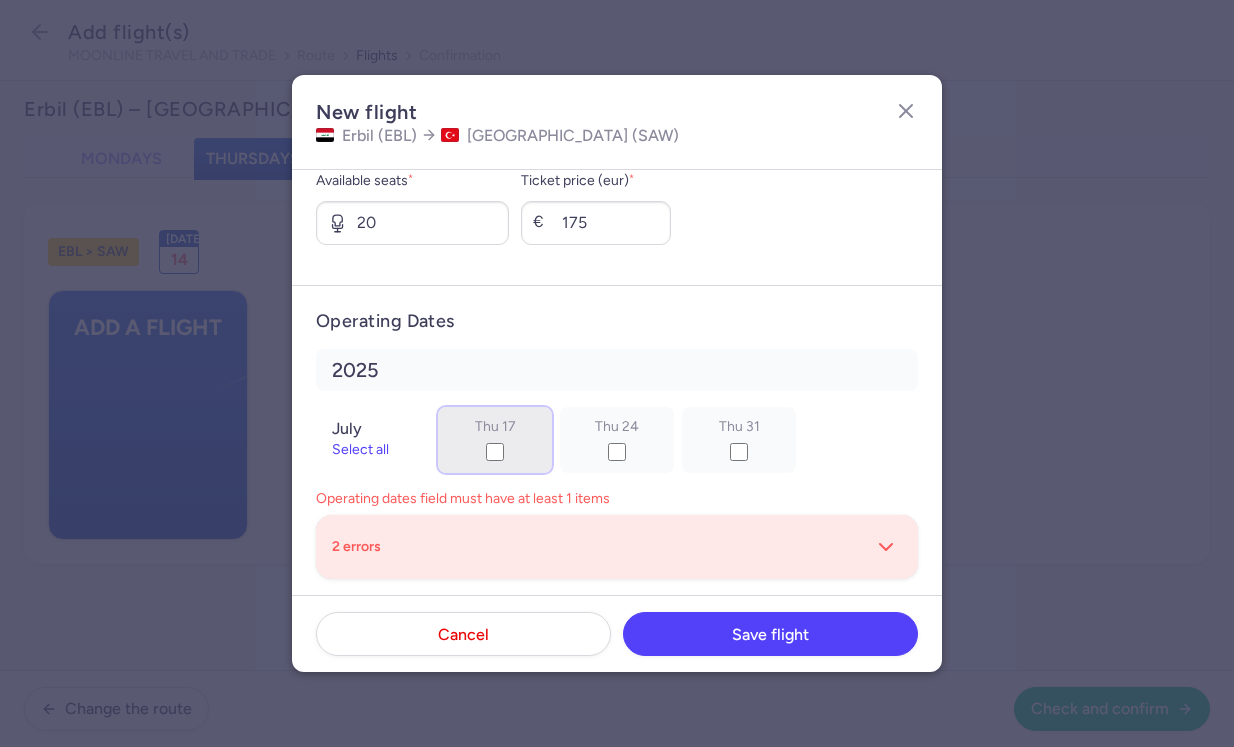 click on "Thu 17" at bounding box center [495, 452] 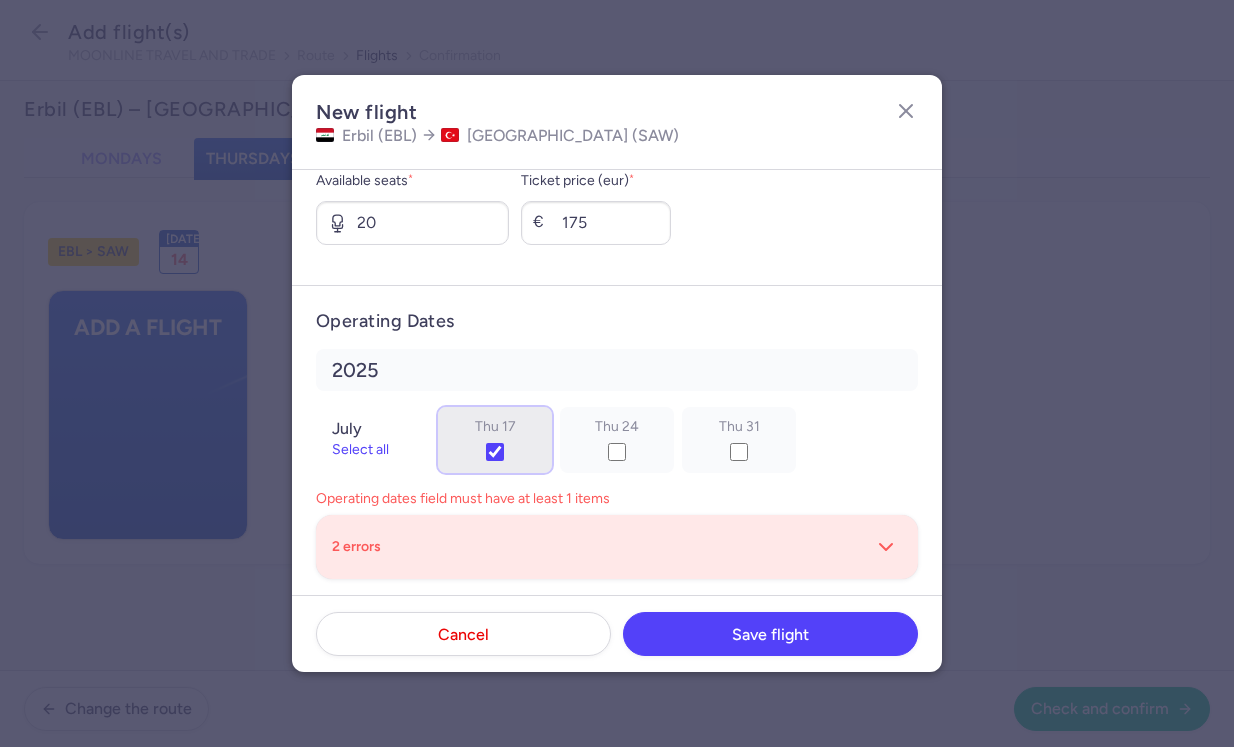 scroll, scrollTop: 864, scrollLeft: 0, axis: vertical 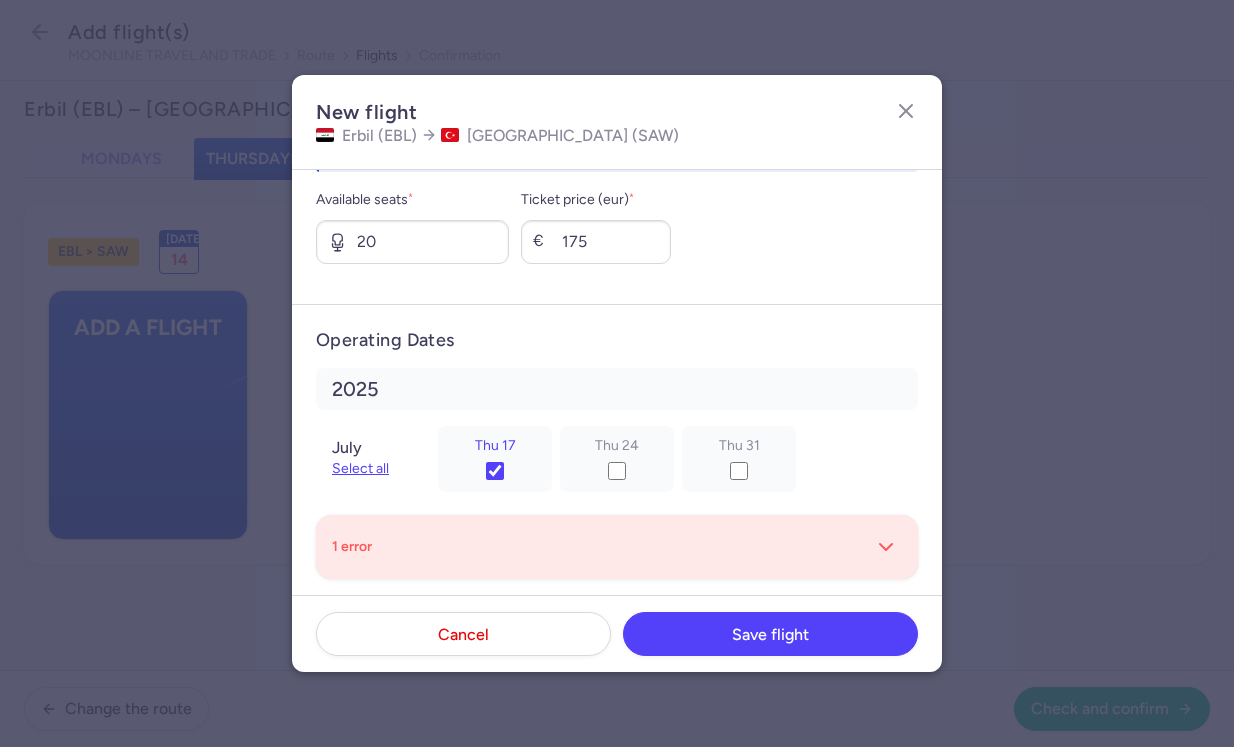 click on "Select all" at bounding box center [360, 469] 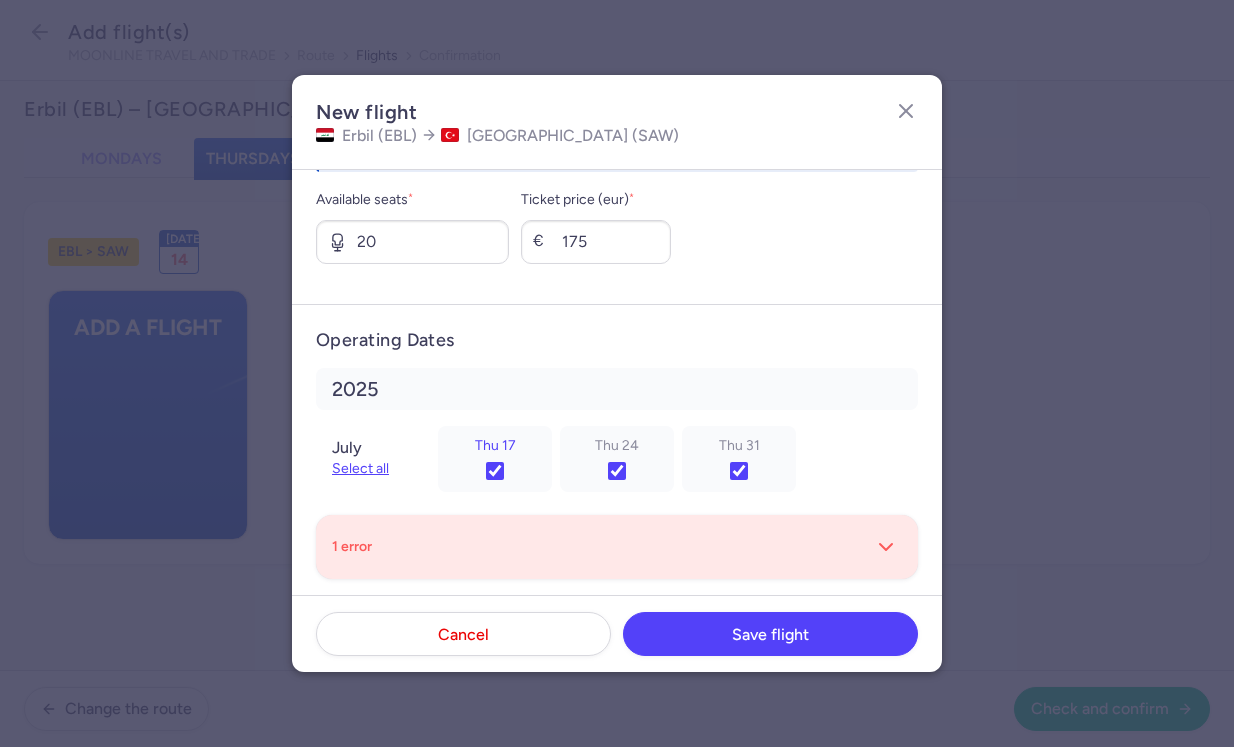 checkbox on "true" 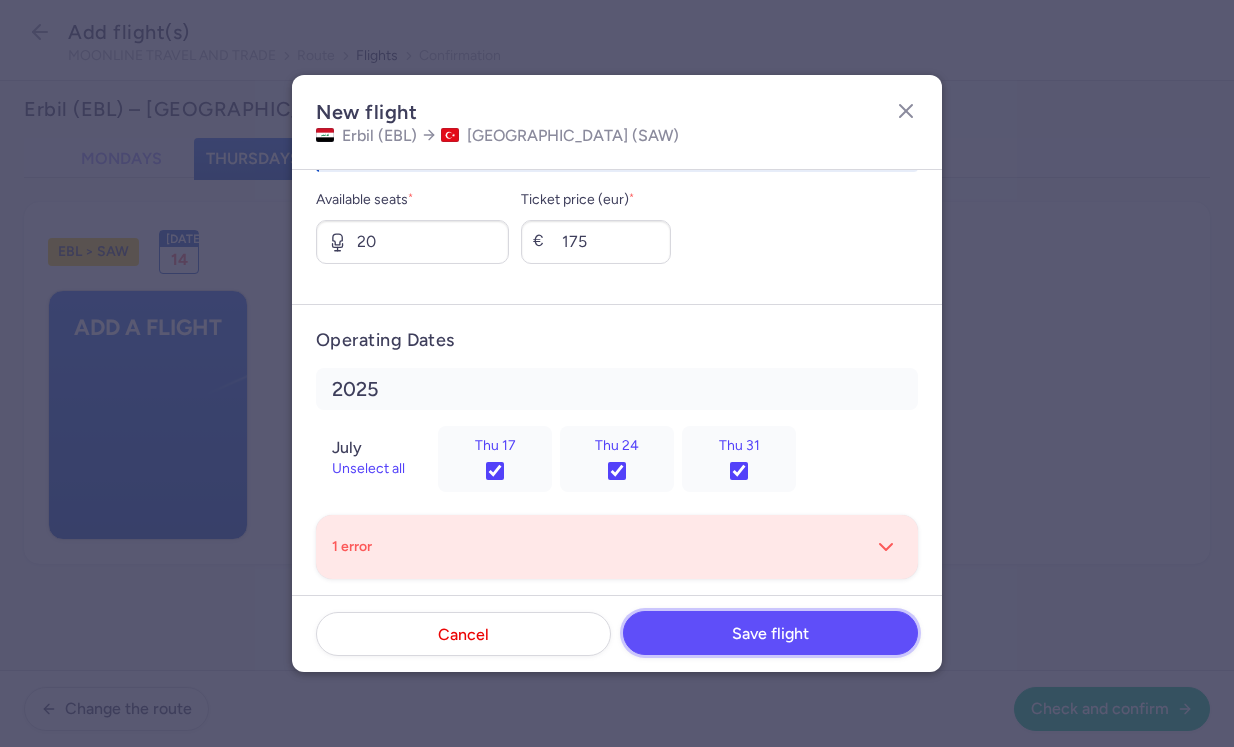 click on "Save flight" at bounding box center (770, 633) 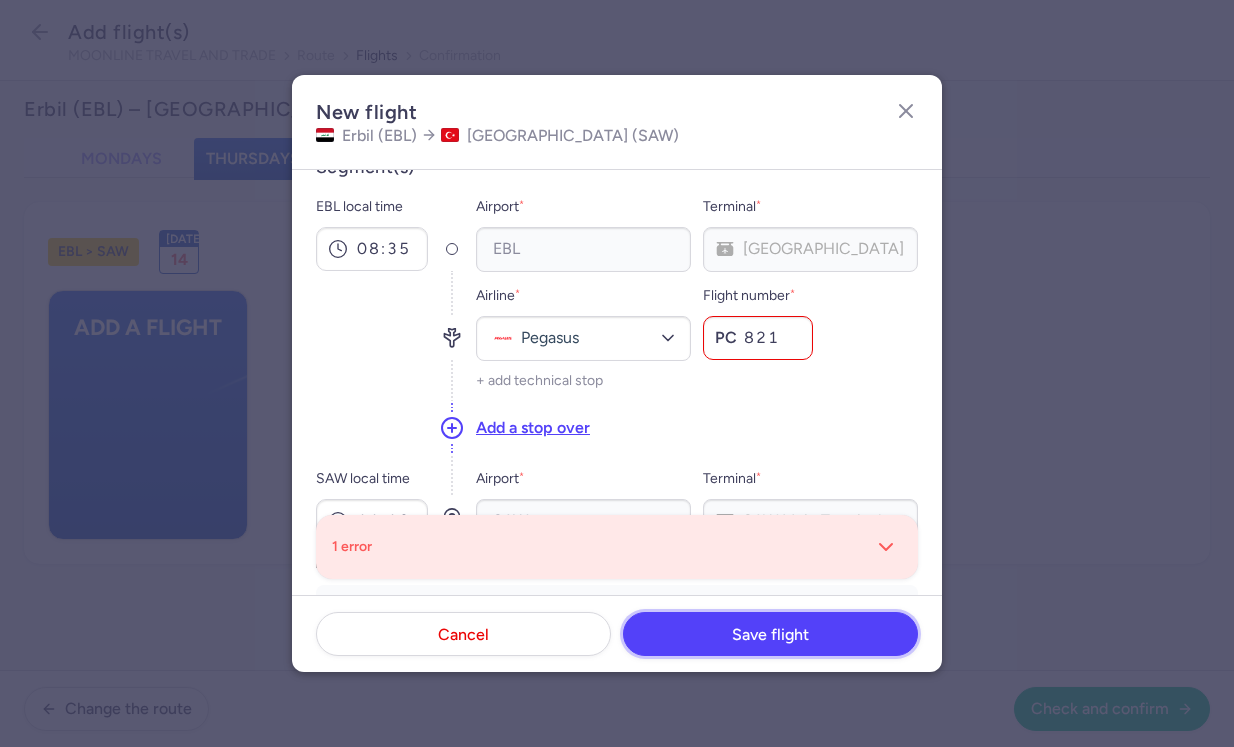 scroll, scrollTop: 48, scrollLeft: 0, axis: vertical 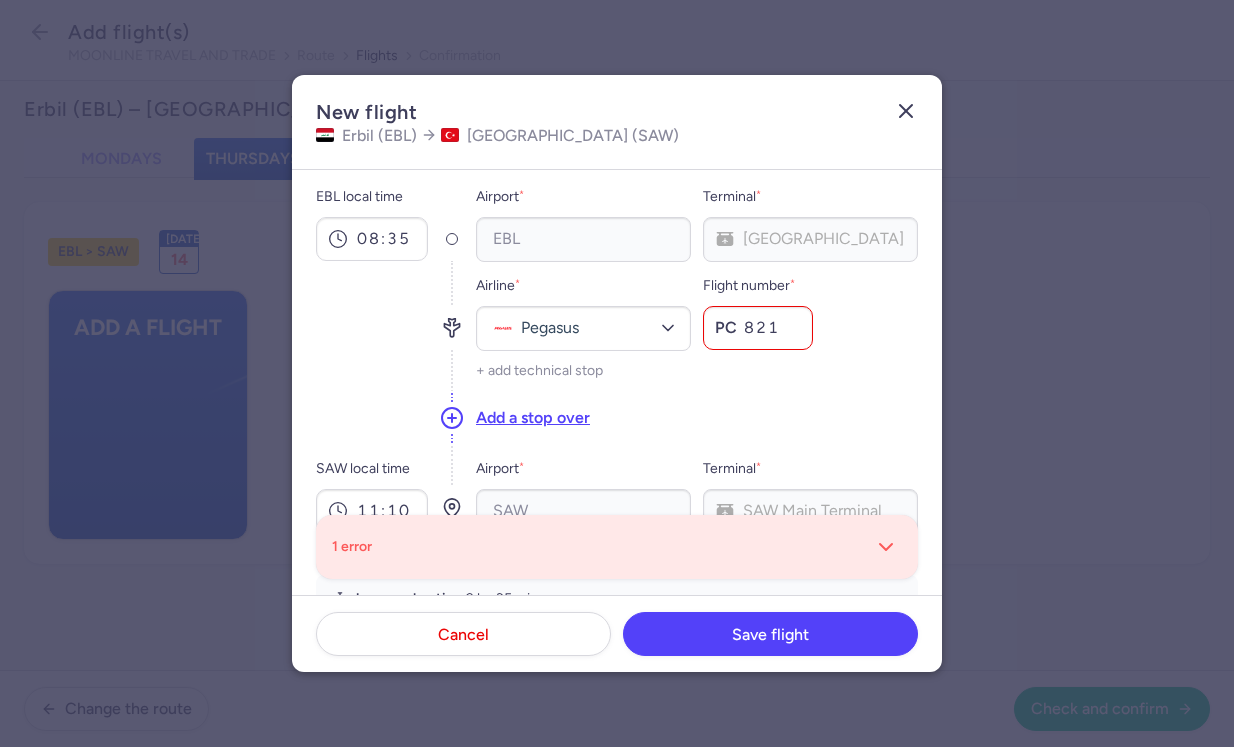click 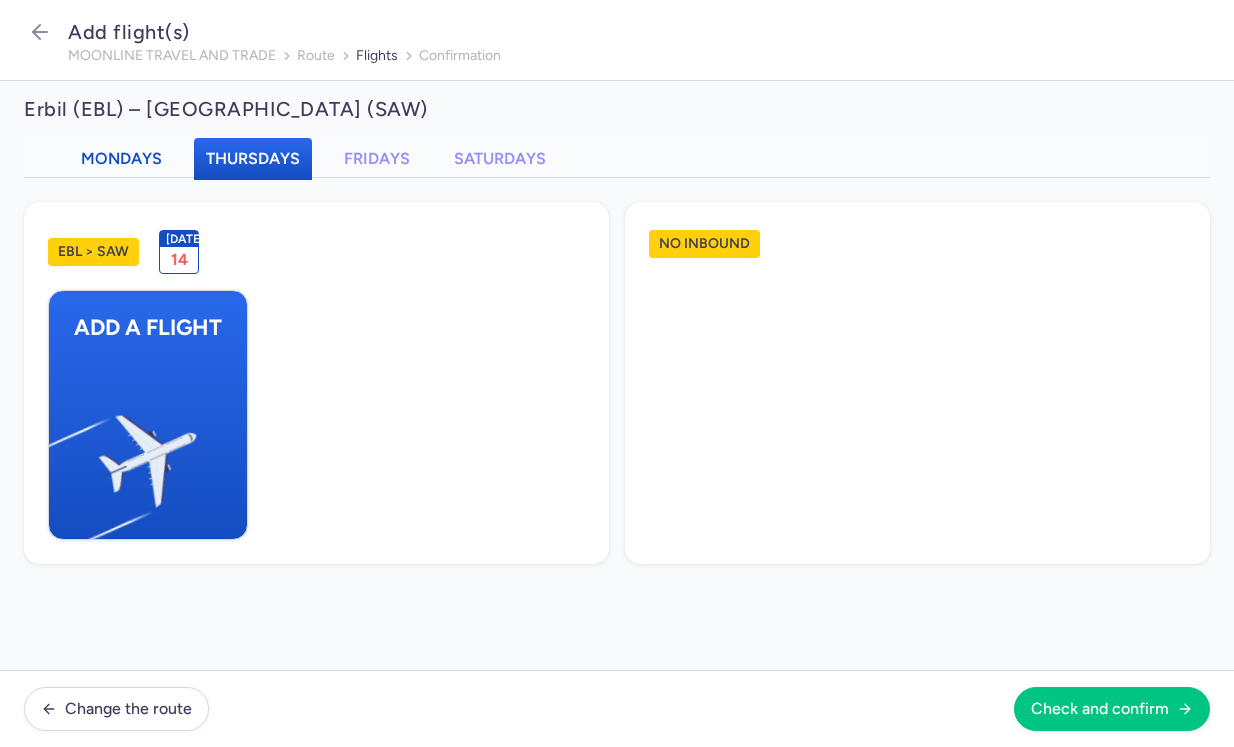 click on "Mondays" at bounding box center (121, 158) 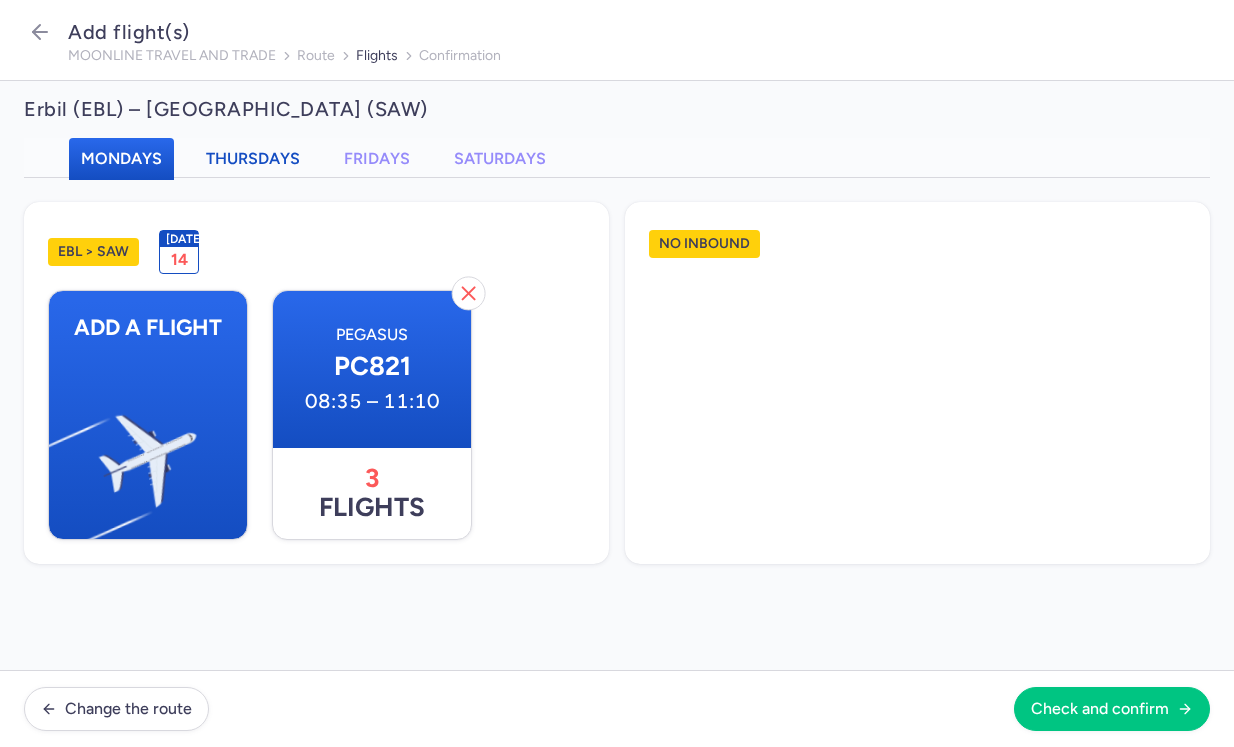 click on "Thursdays" at bounding box center (253, 158) 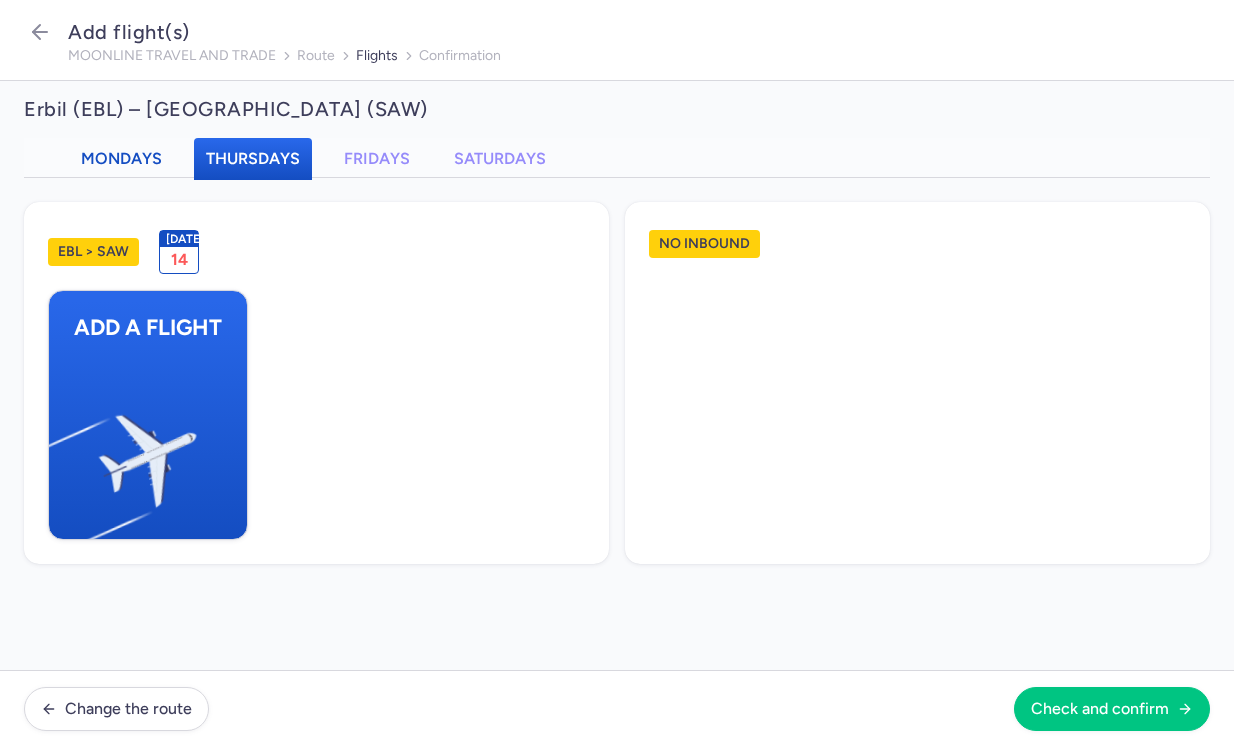 click on "Mondays" at bounding box center [121, 158] 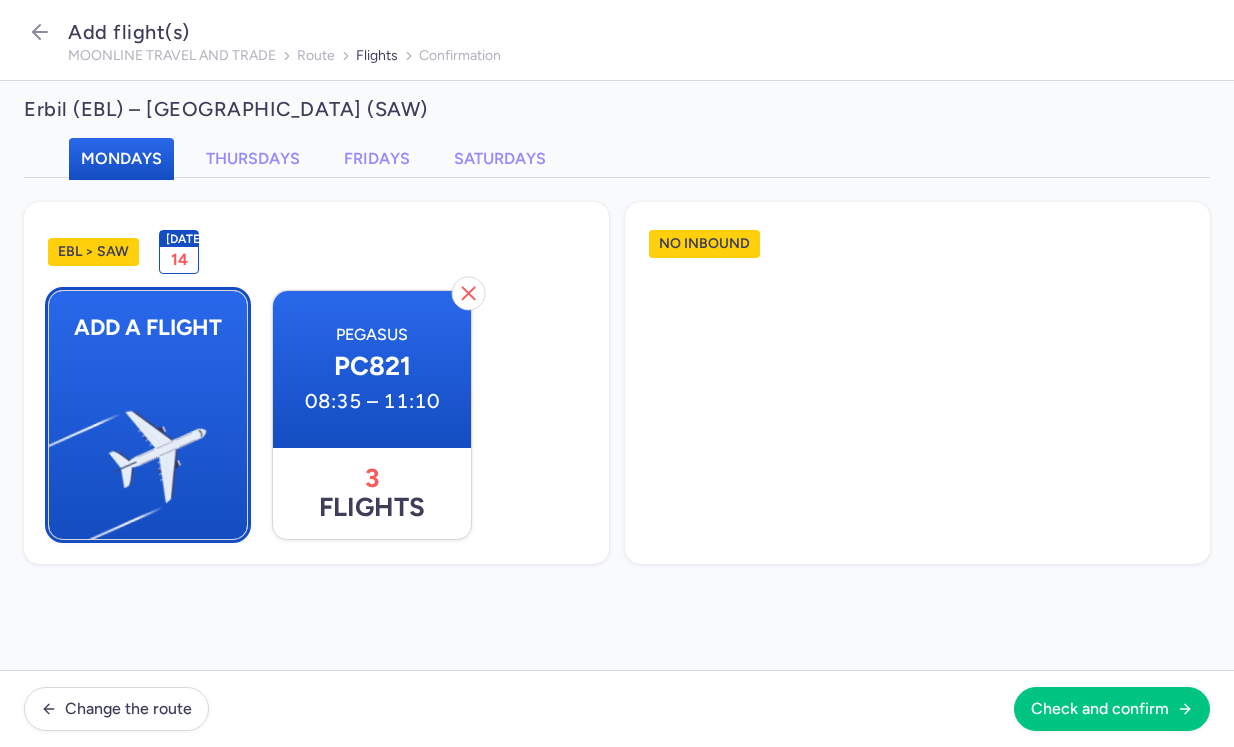 click at bounding box center (59, 448) 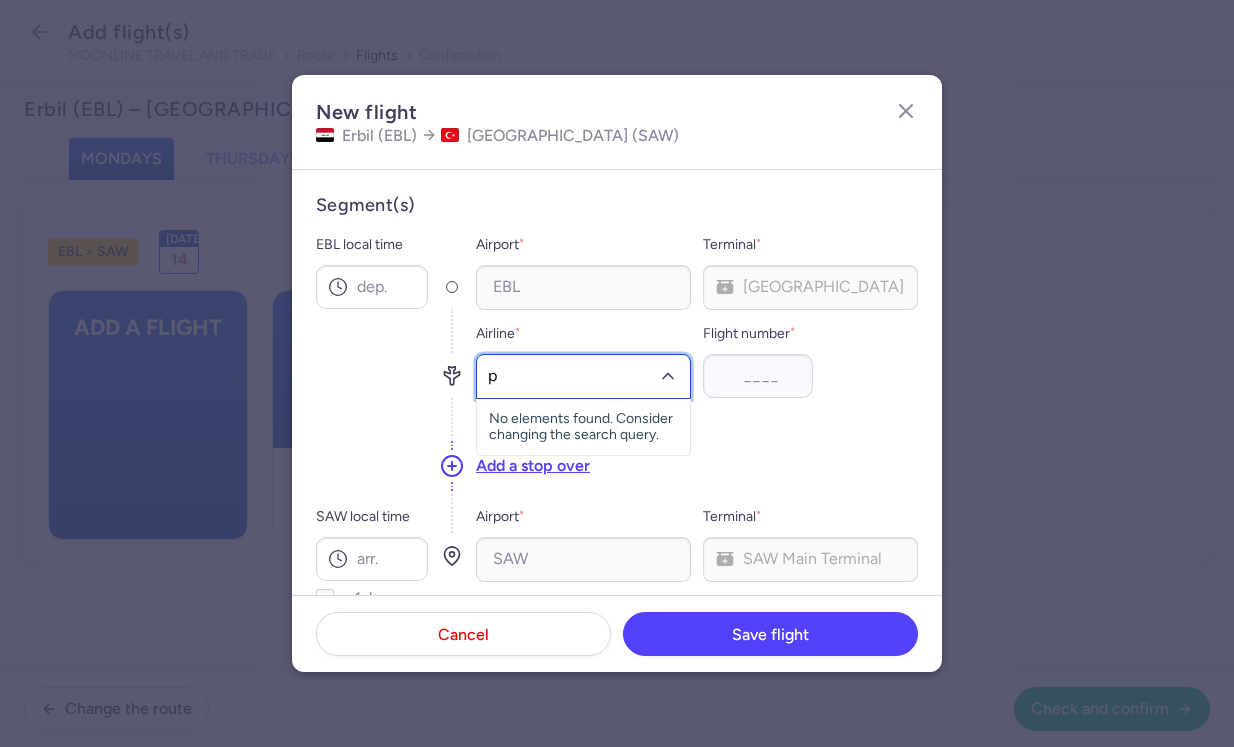 type on "pc" 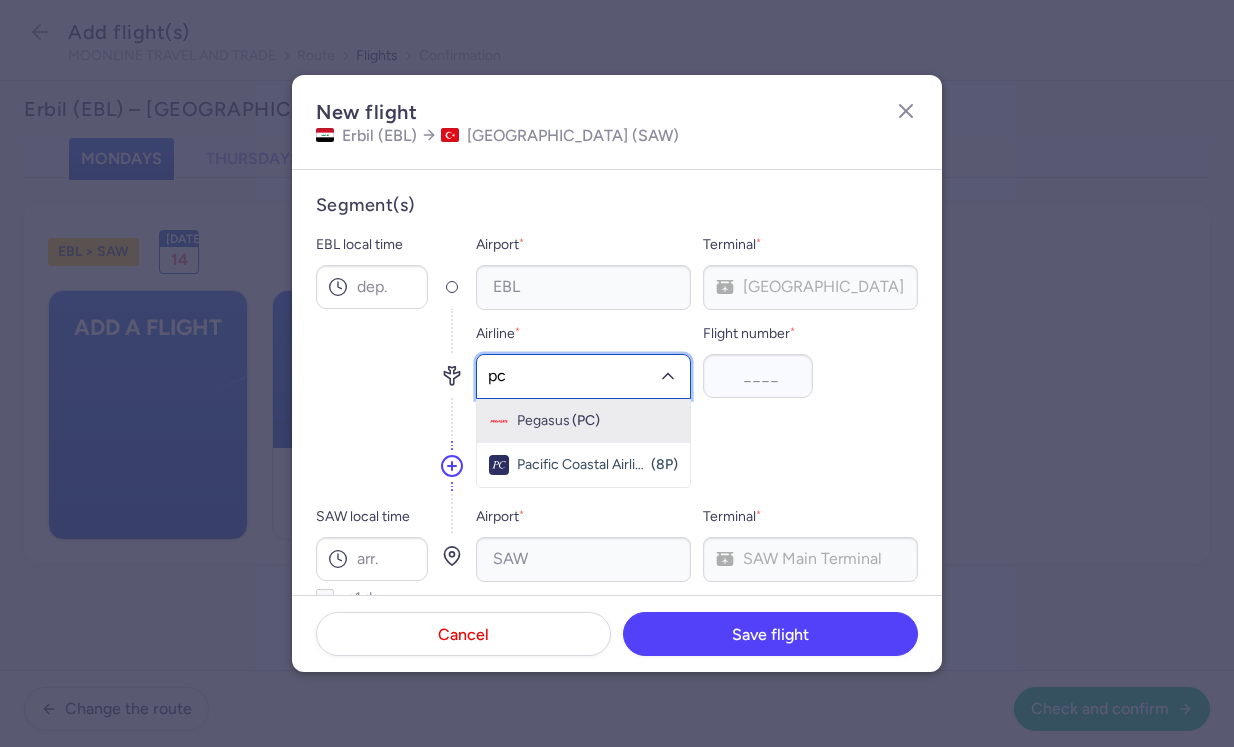 click on "Pegasus (PC)" 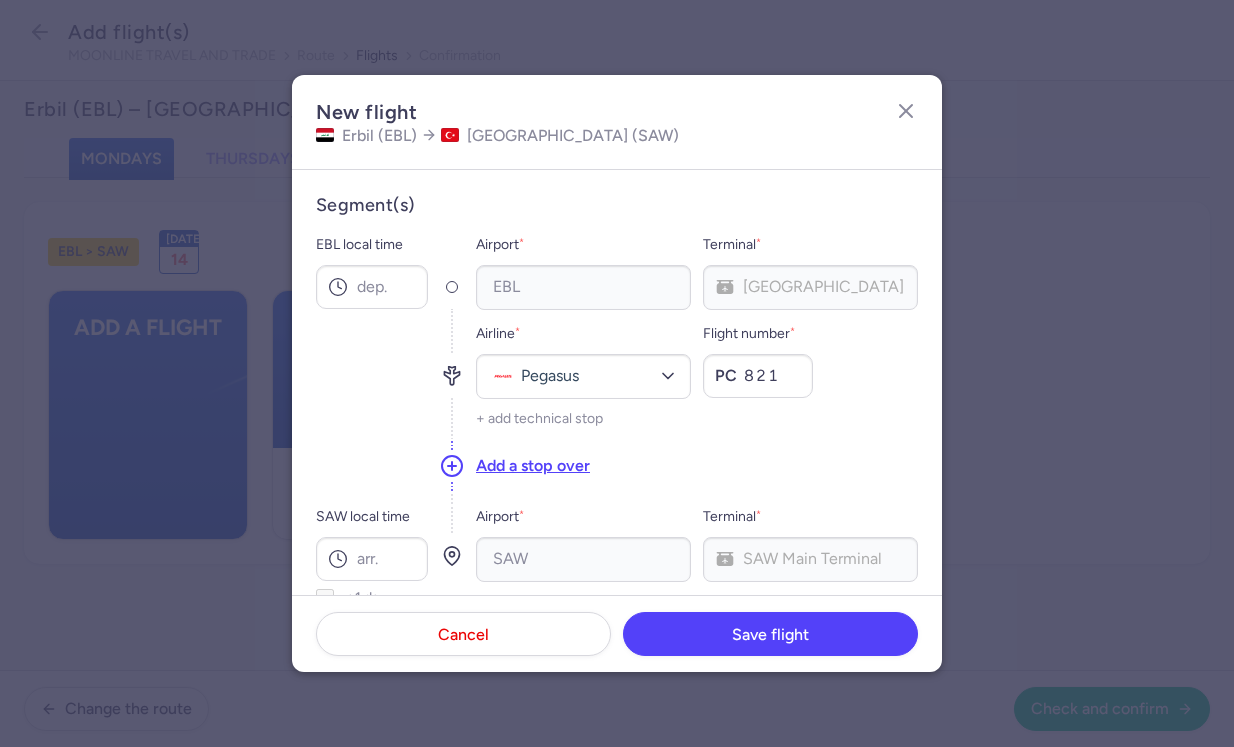 type on "821" 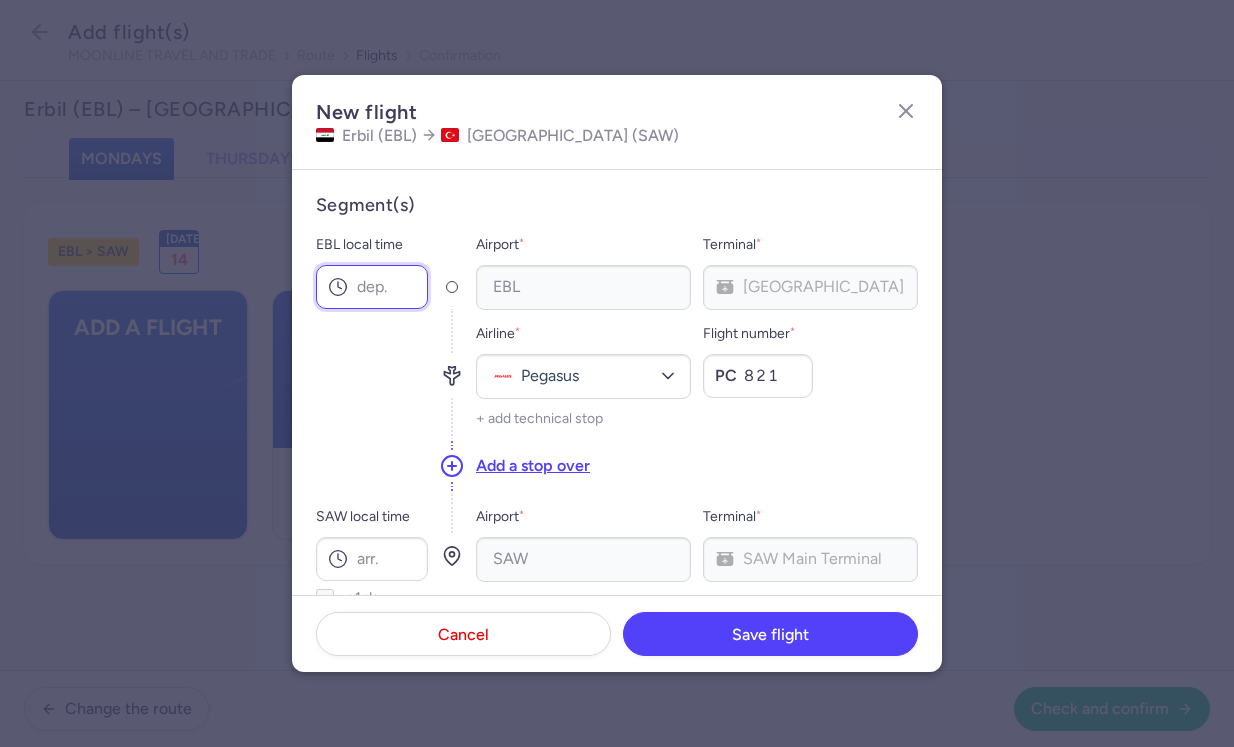 click on "EBL local time" at bounding box center (372, 287) 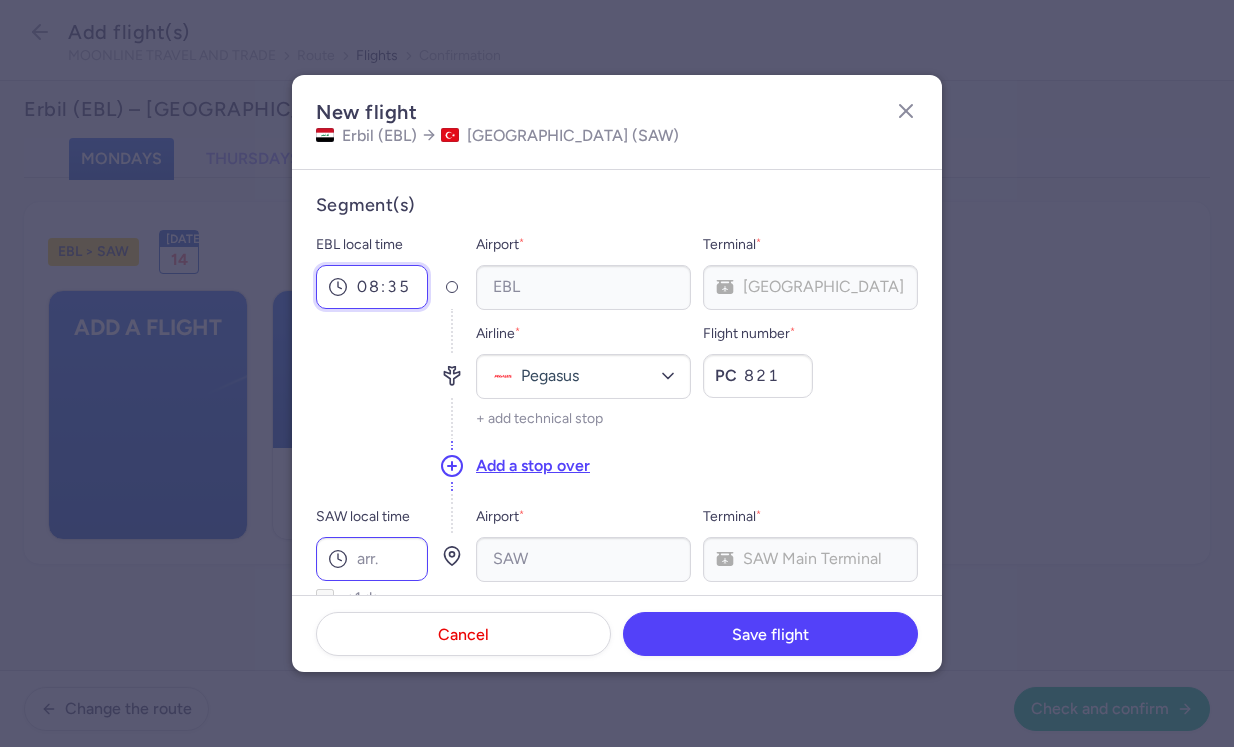 type on "08:35" 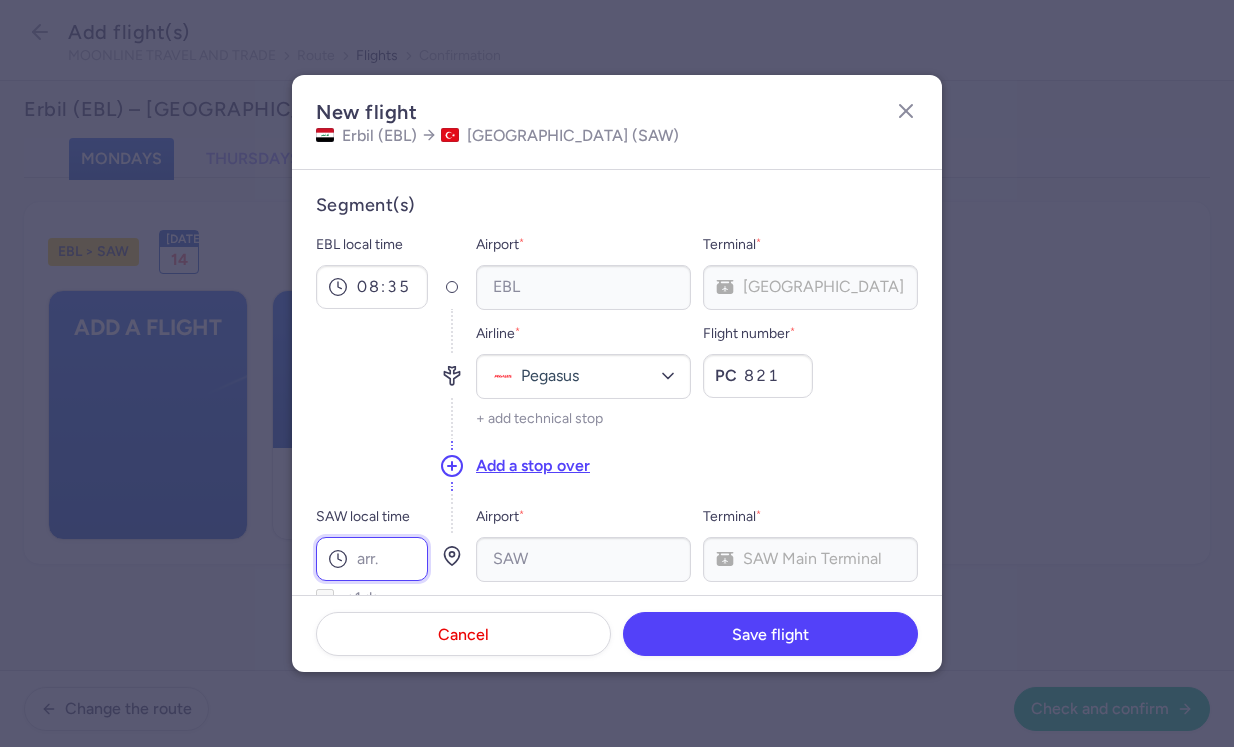 click on "SAW local time" at bounding box center (372, 559) 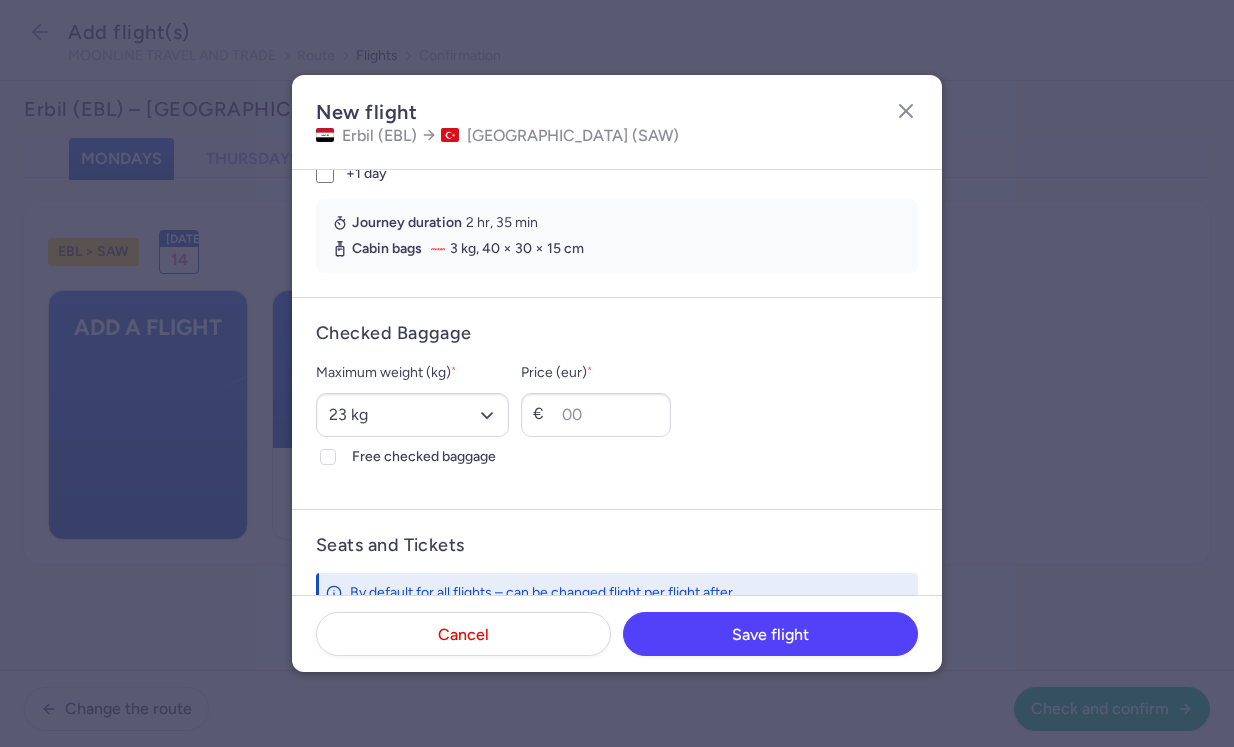 scroll, scrollTop: 453, scrollLeft: 0, axis: vertical 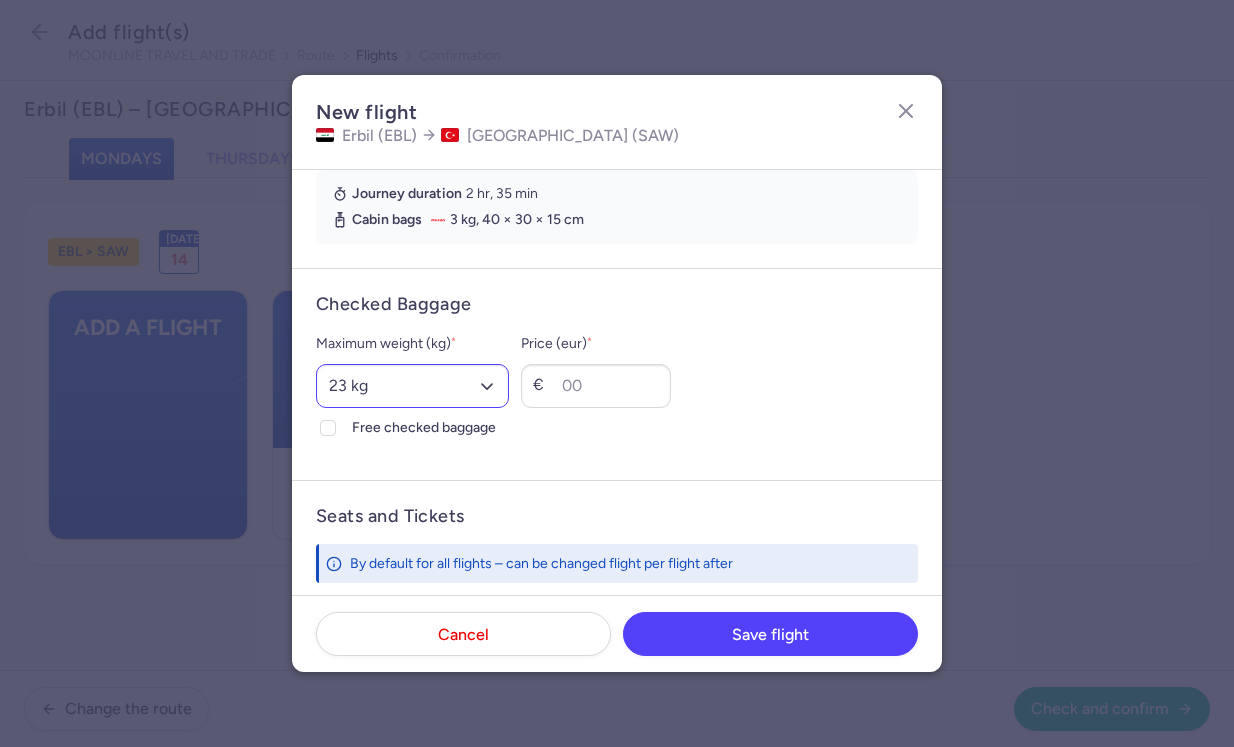 type on "11:10" 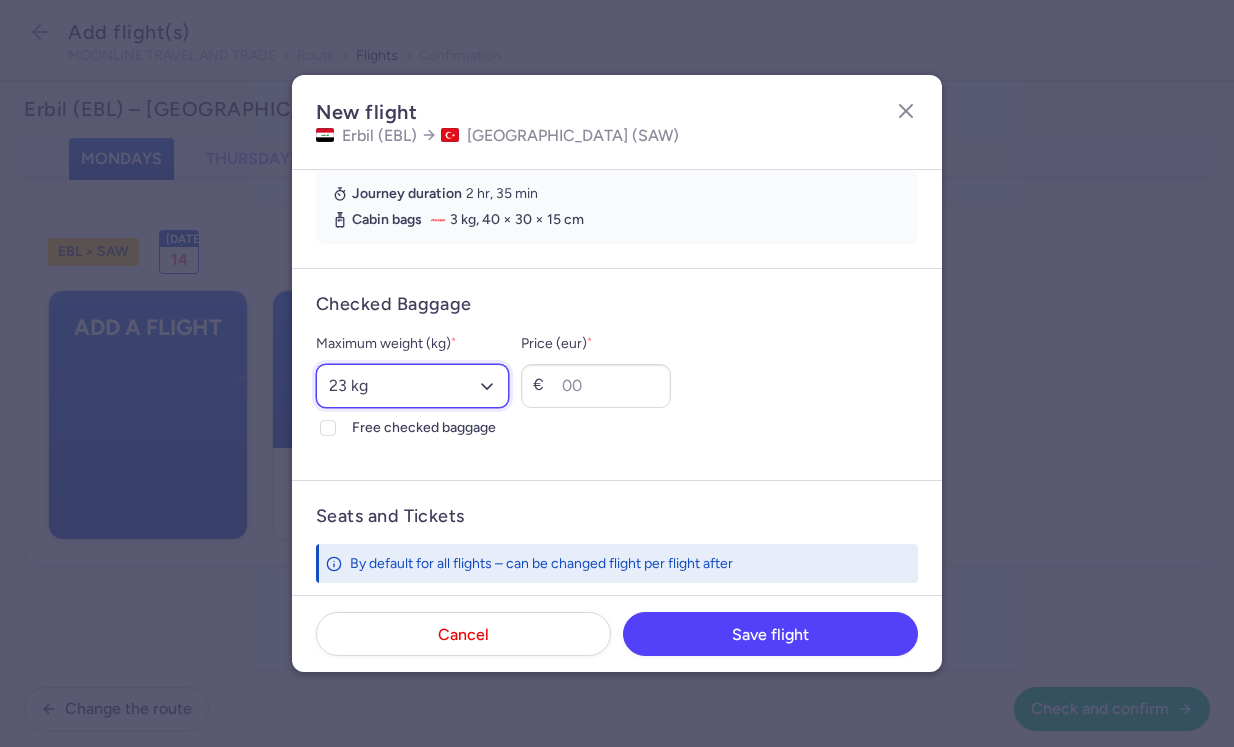 click on "Select an option 15 kg 16 kg 17 kg 18 kg 19 kg 20 kg 21 kg 22 kg 23 kg 24 kg 25 kg 26 kg 27 kg 28 kg 29 kg 30 kg 31 kg 32 kg 33 kg 34 kg 35 kg" at bounding box center [412, 386] 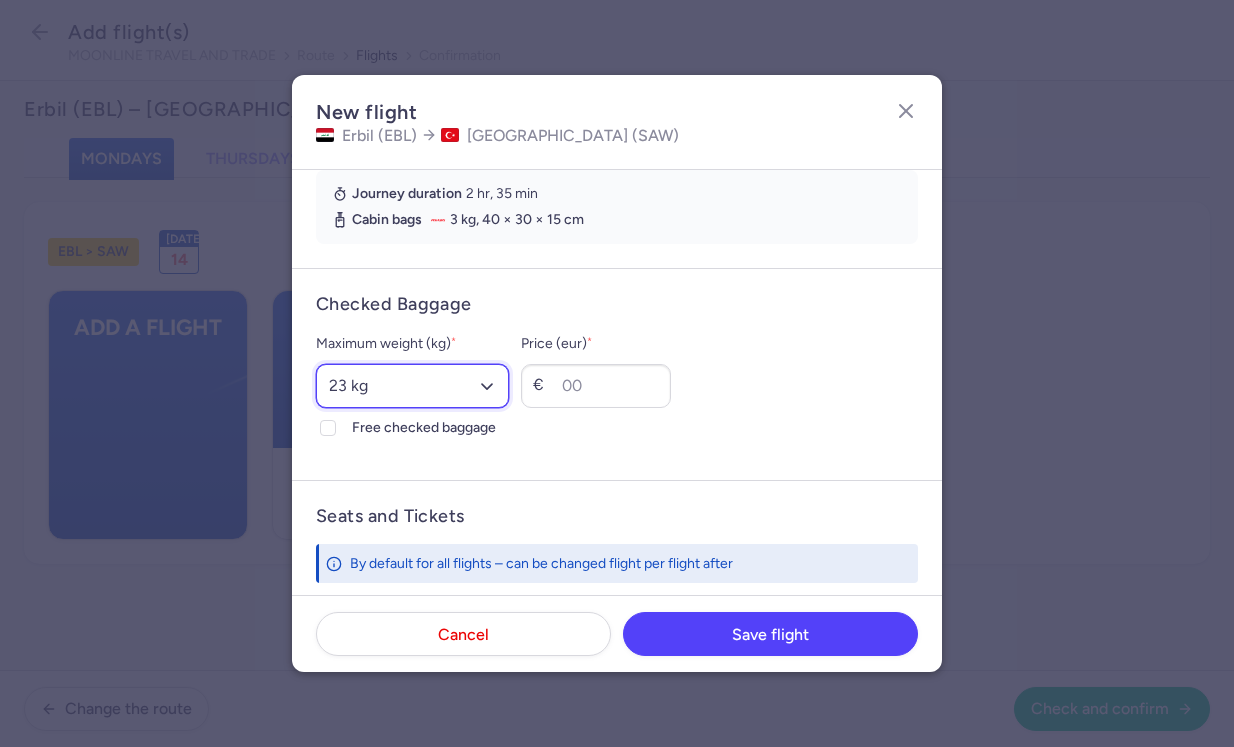 select on "20" 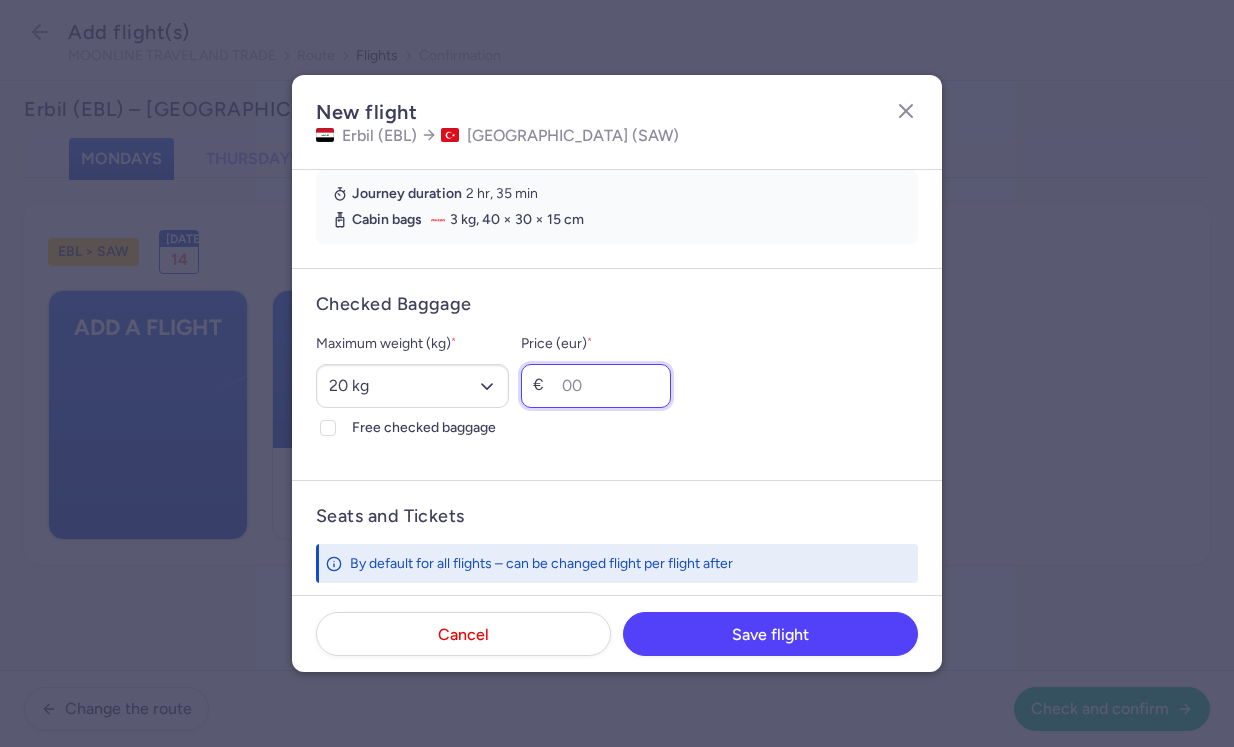 click on "Price (eur)  *" at bounding box center [596, 386] 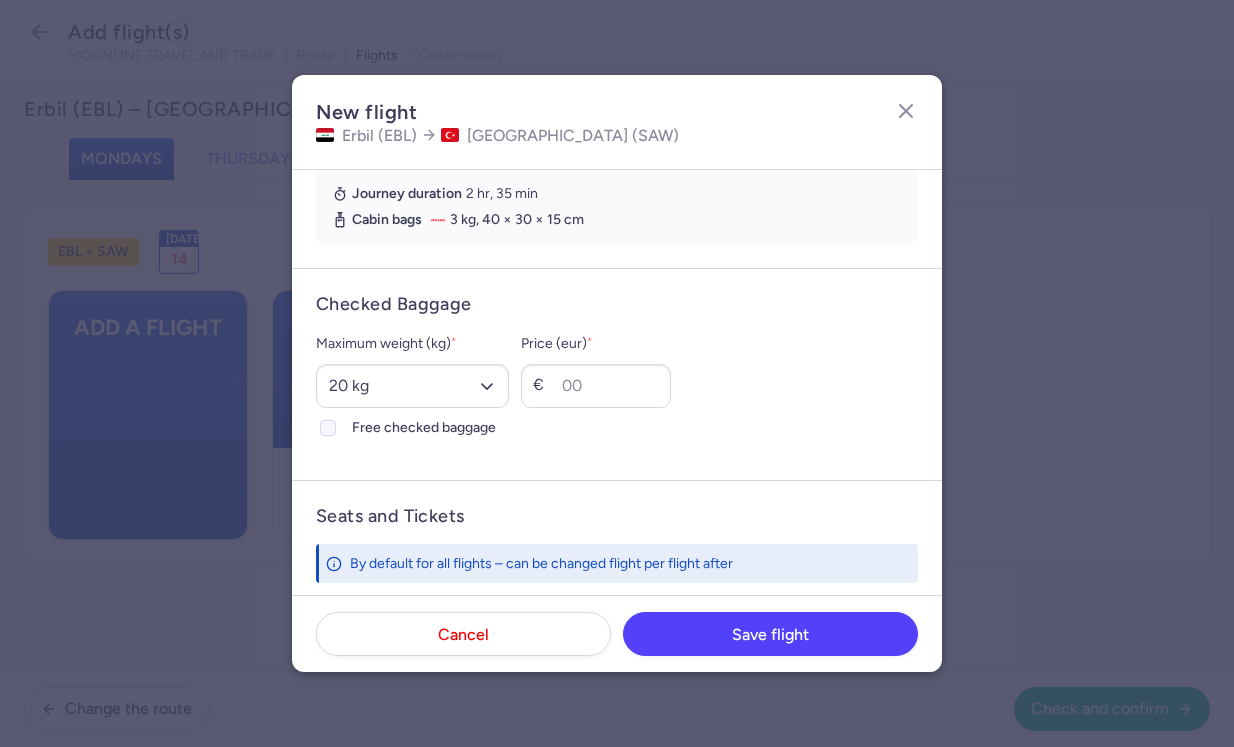click at bounding box center (328, 428) 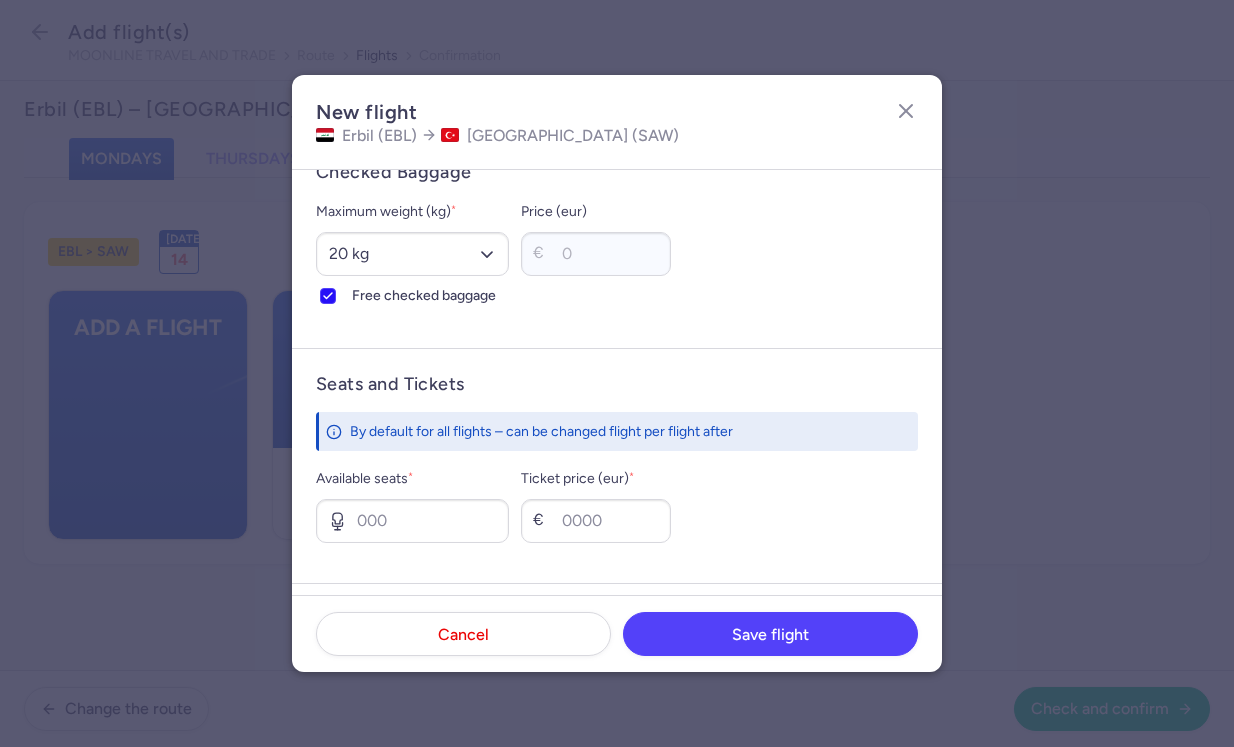 scroll, scrollTop: 640, scrollLeft: 0, axis: vertical 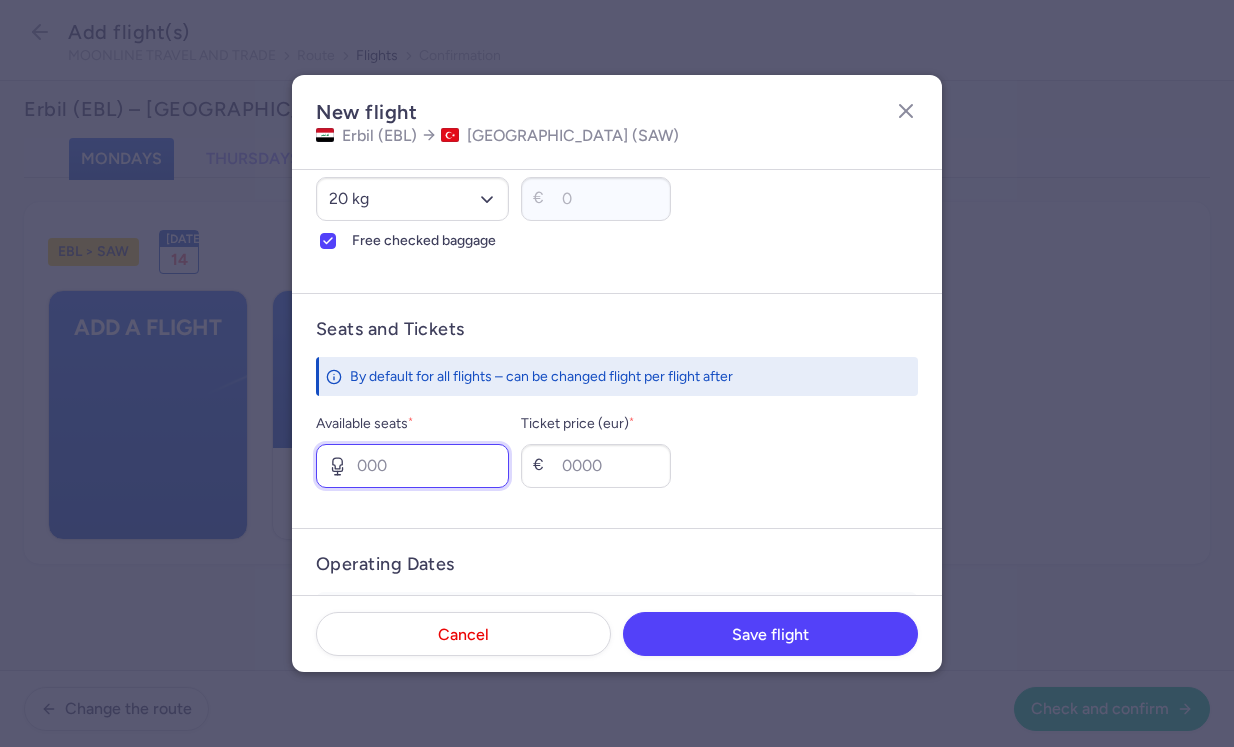 click on "Available seats  *" at bounding box center (412, 466) 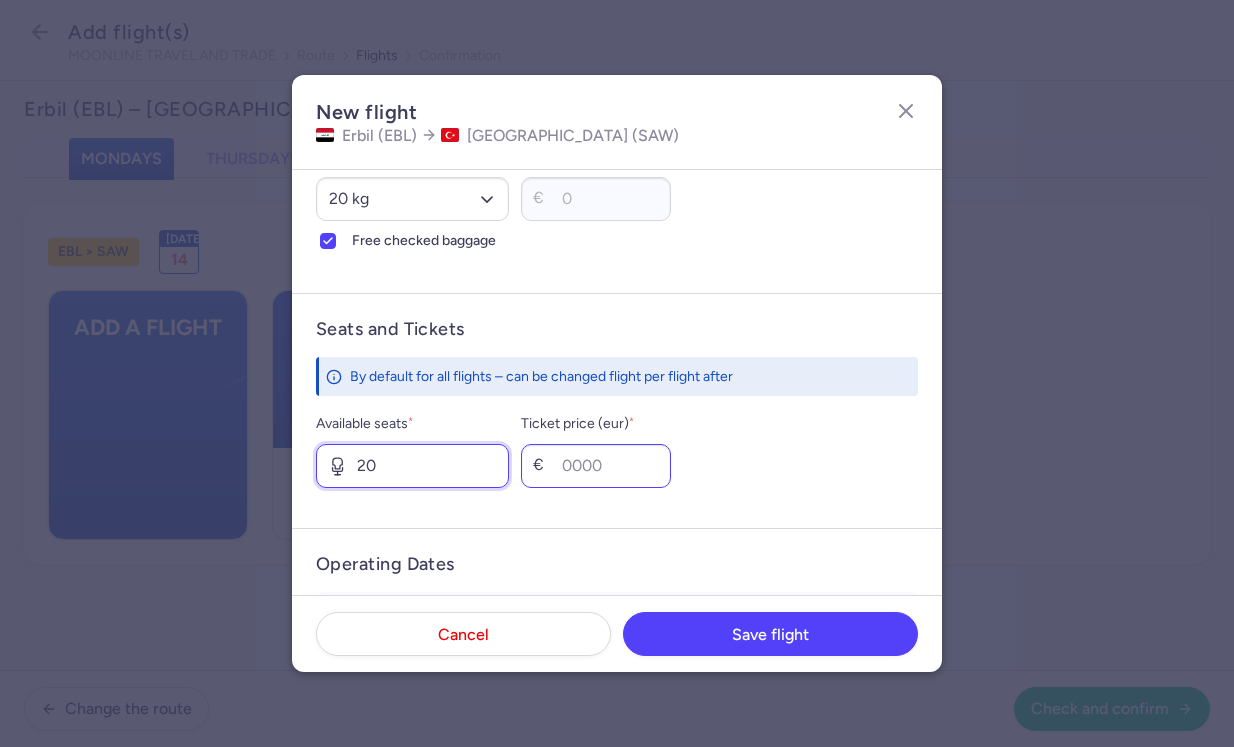 type on "20" 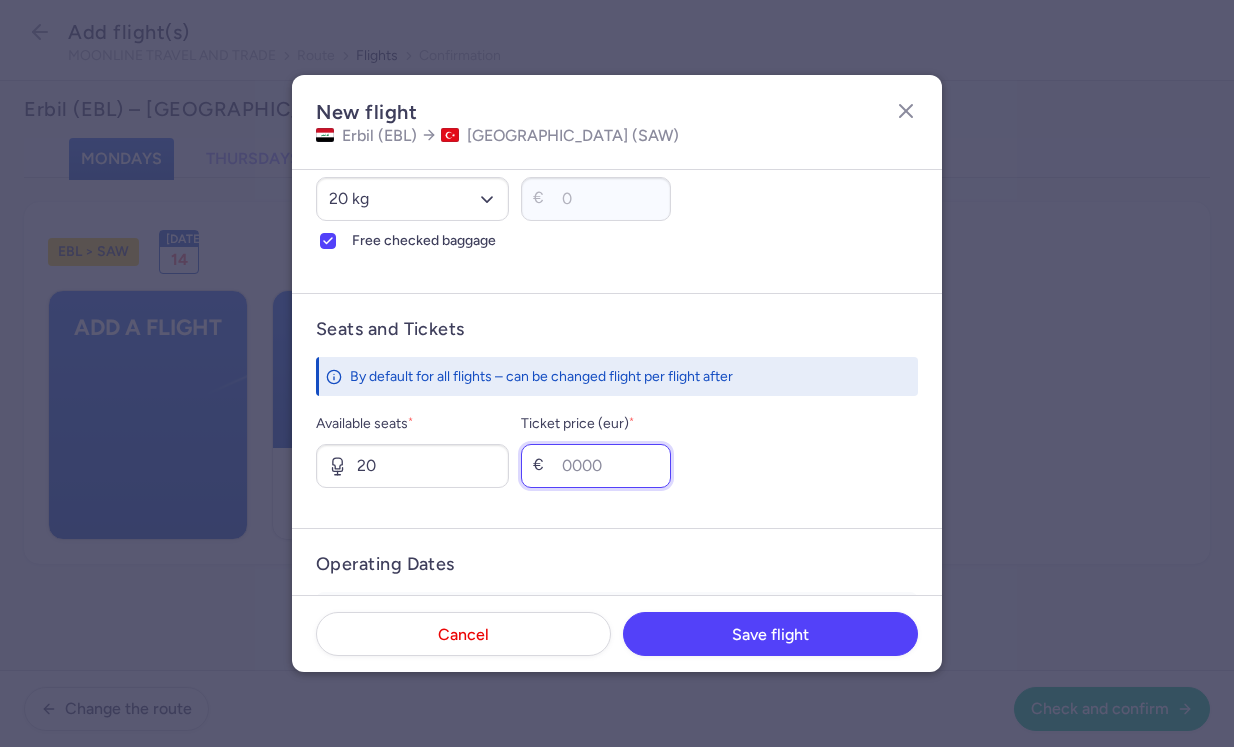 click on "Ticket price (eur)  *" at bounding box center [596, 466] 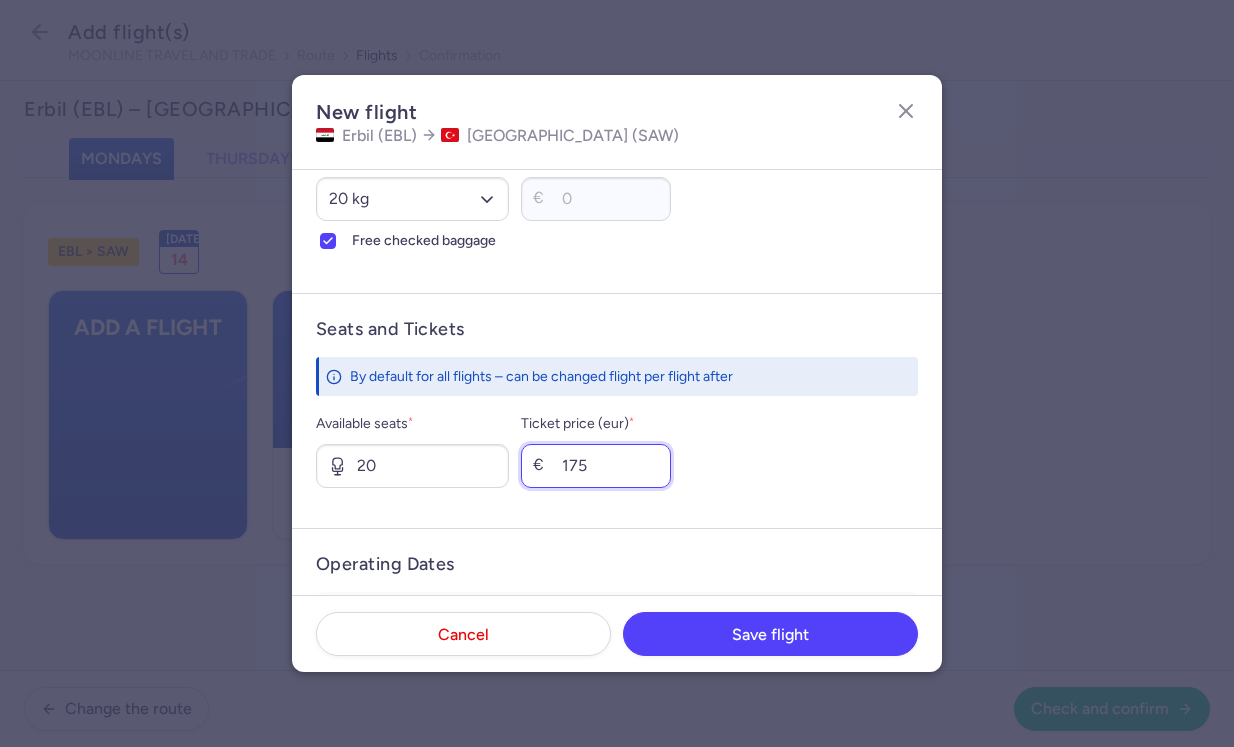 scroll, scrollTop: 800, scrollLeft: 0, axis: vertical 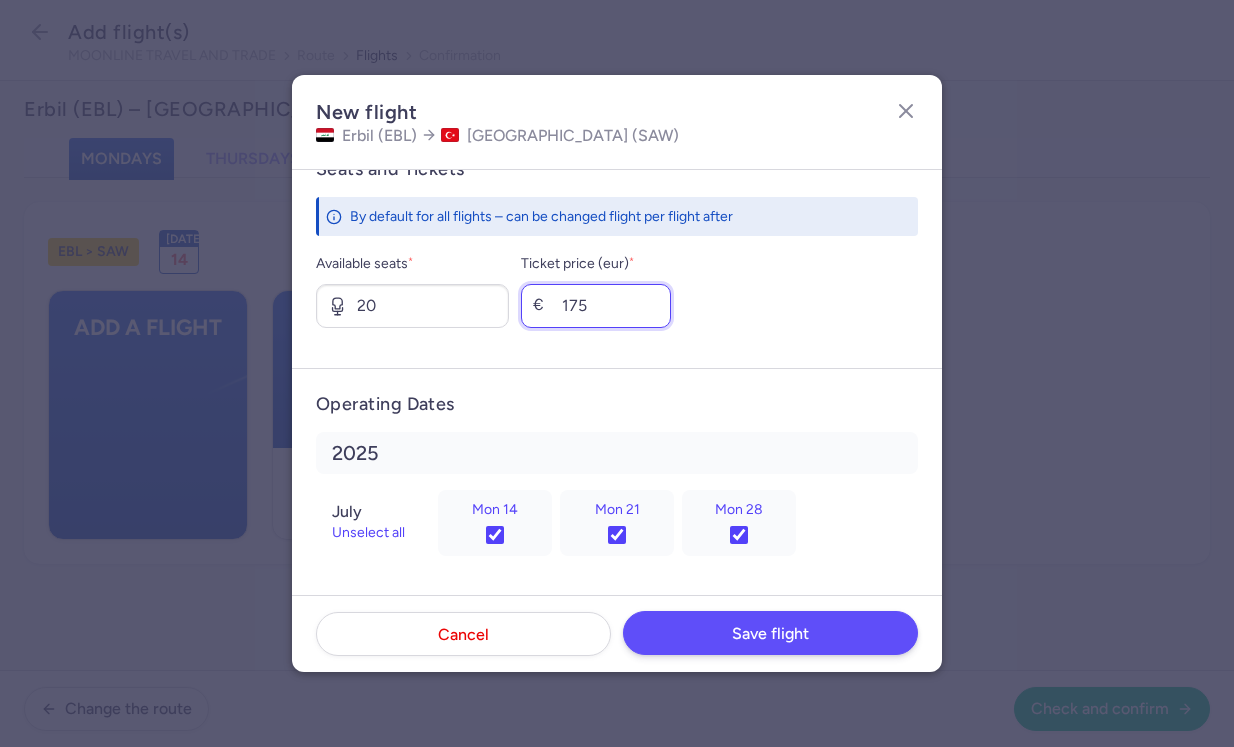 type on "175" 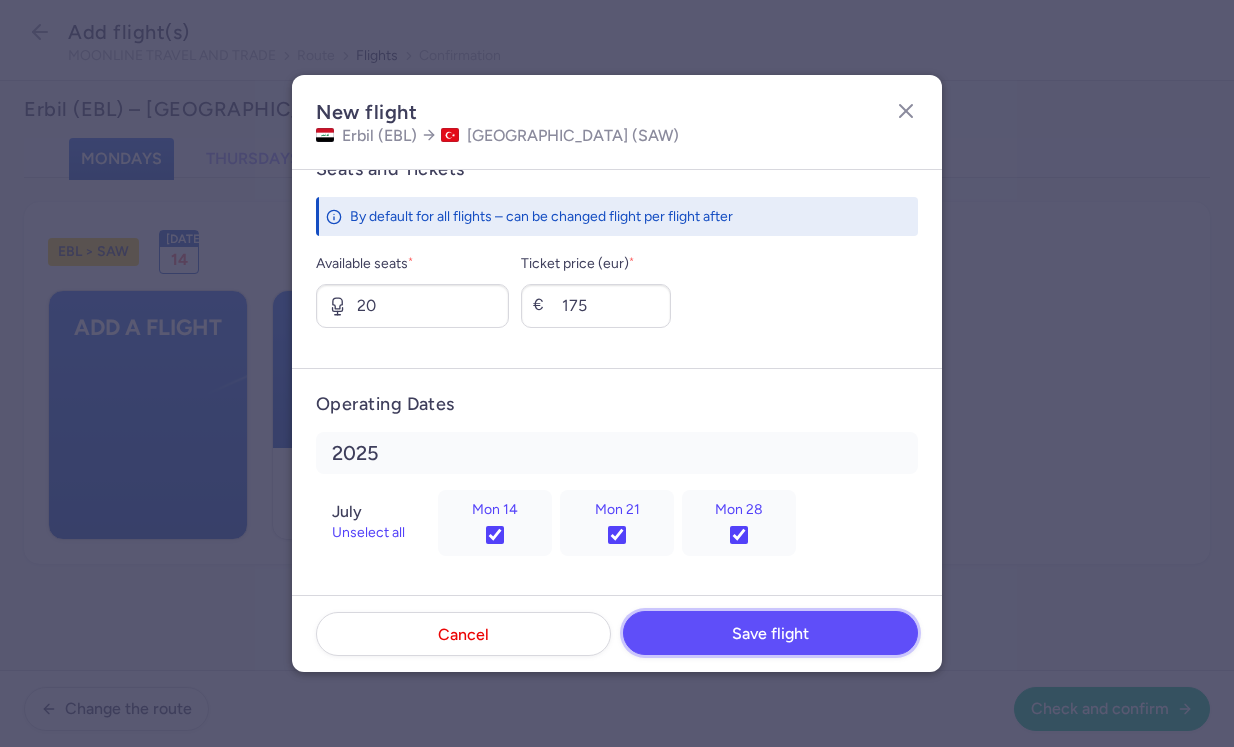 click on "Save flight" at bounding box center [770, 634] 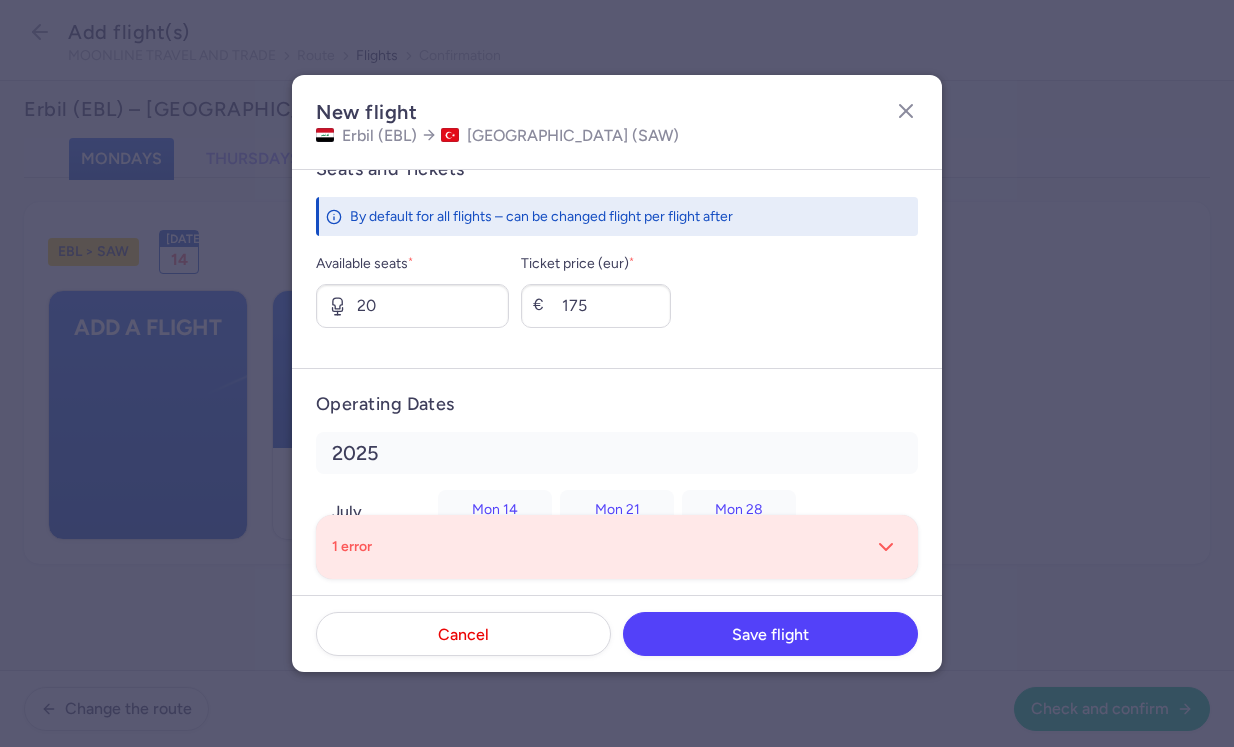 click on "1 error" at bounding box center [617, 547] 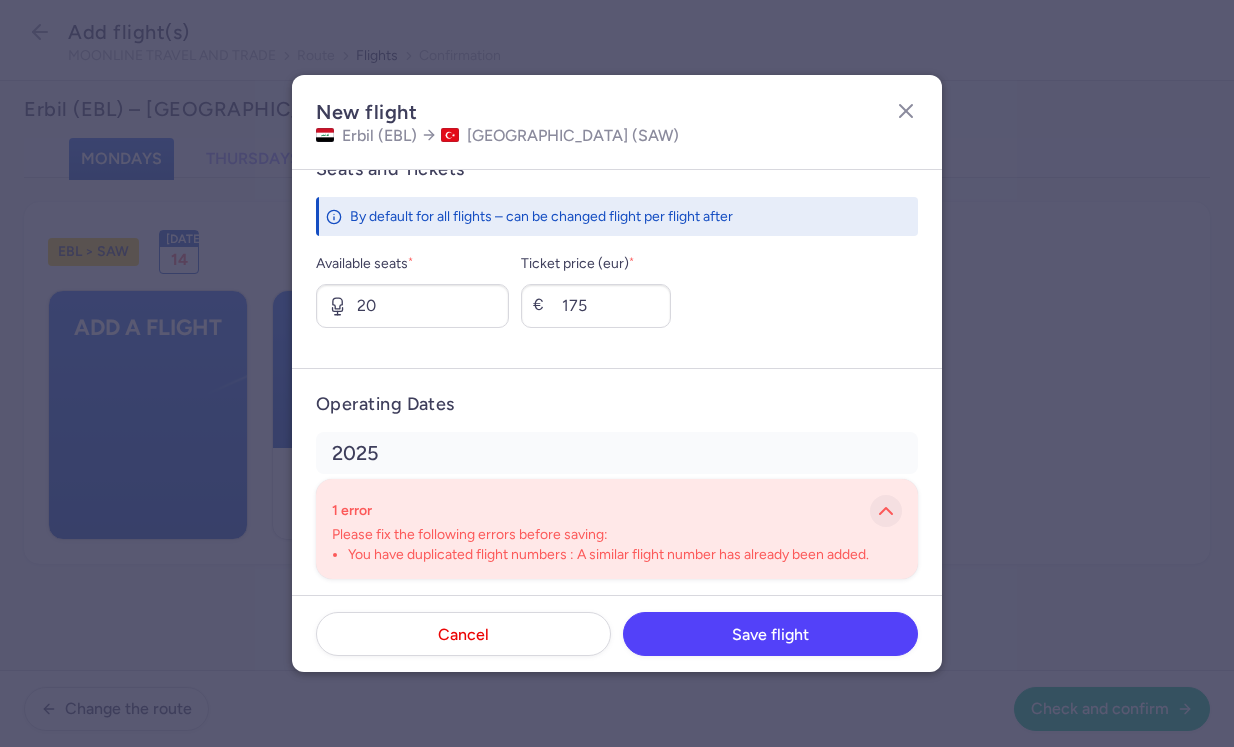 click 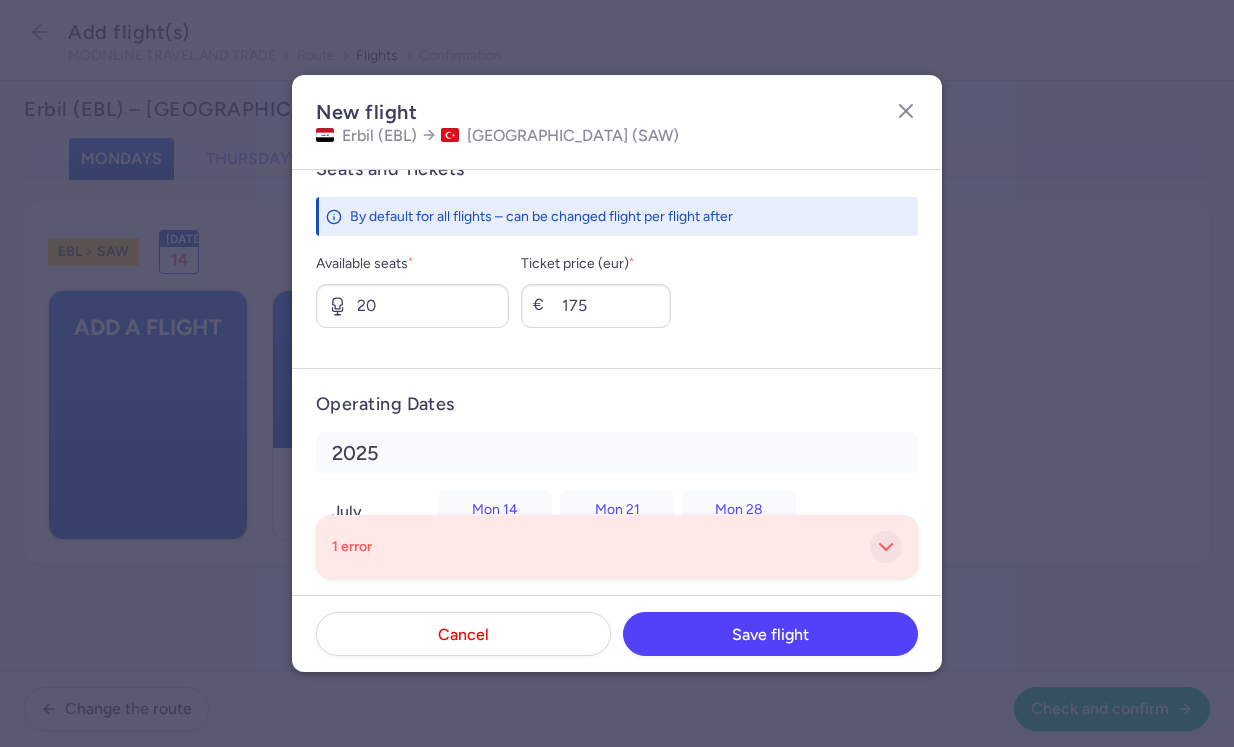 click 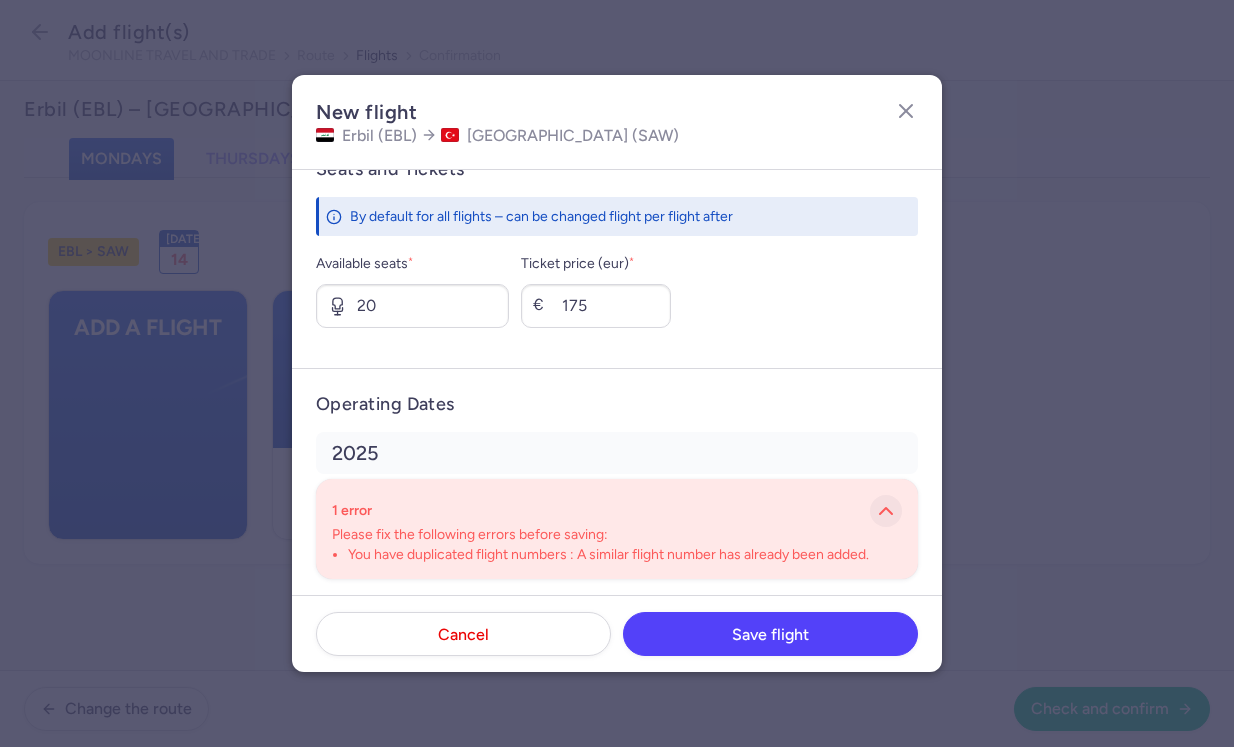 click 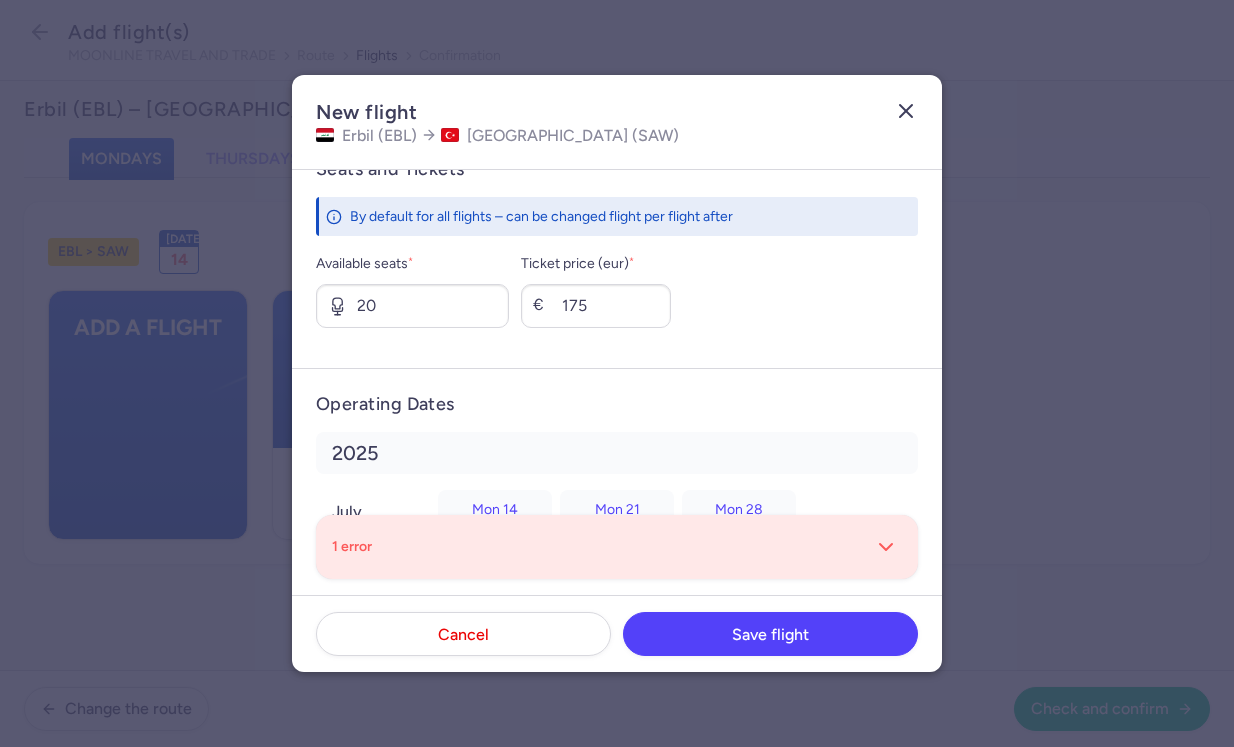 click 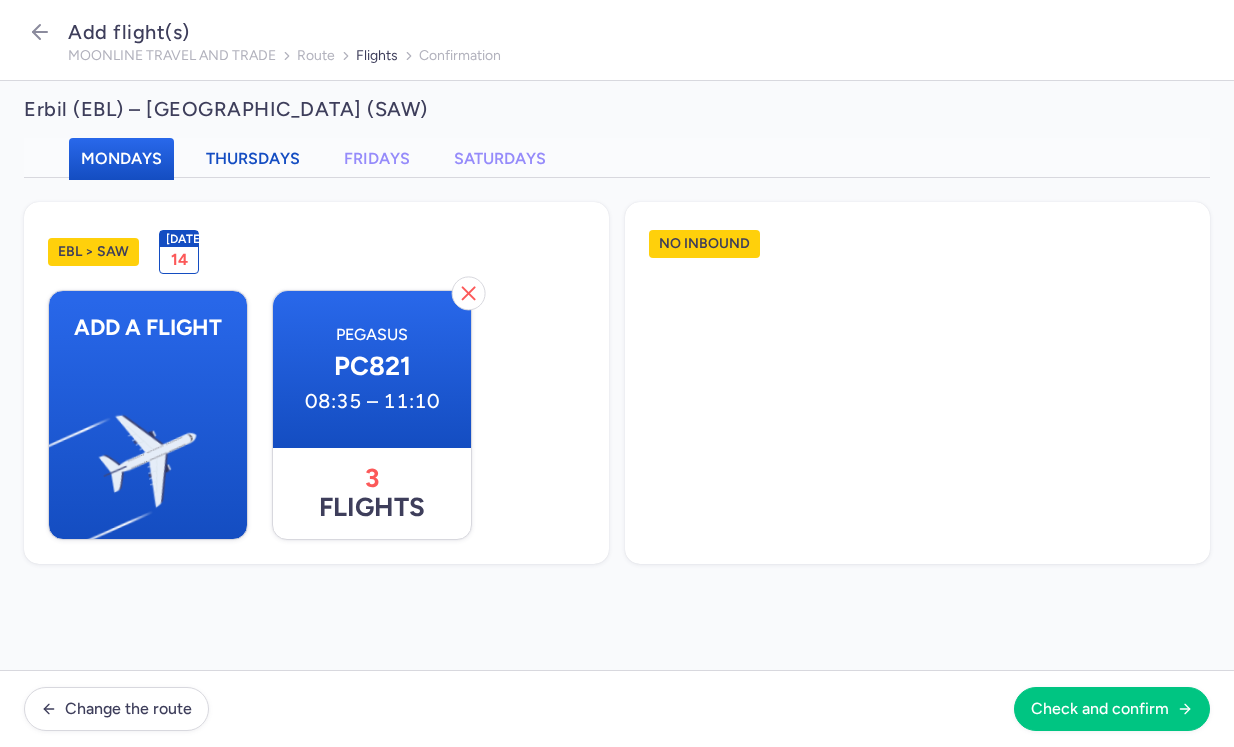 click on "Thursdays" at bounding box center (253, 158) 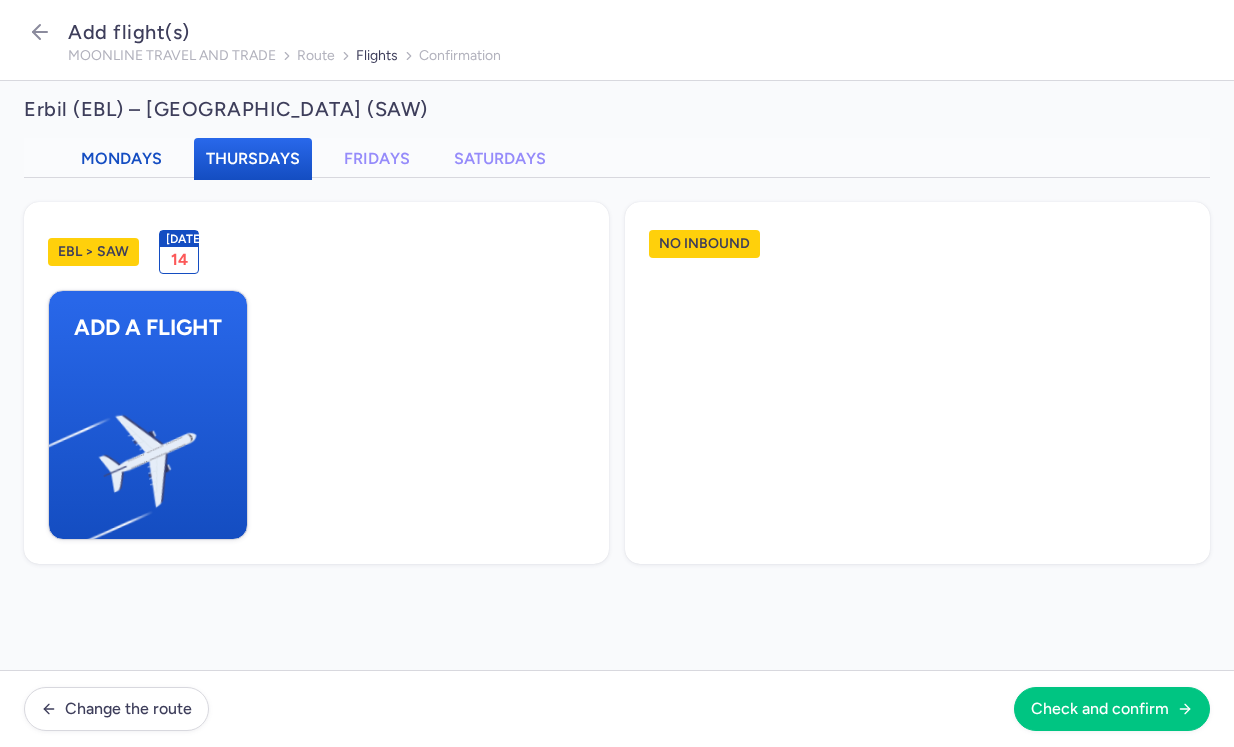 click on "Mondays" at bounding box center [121, 158] 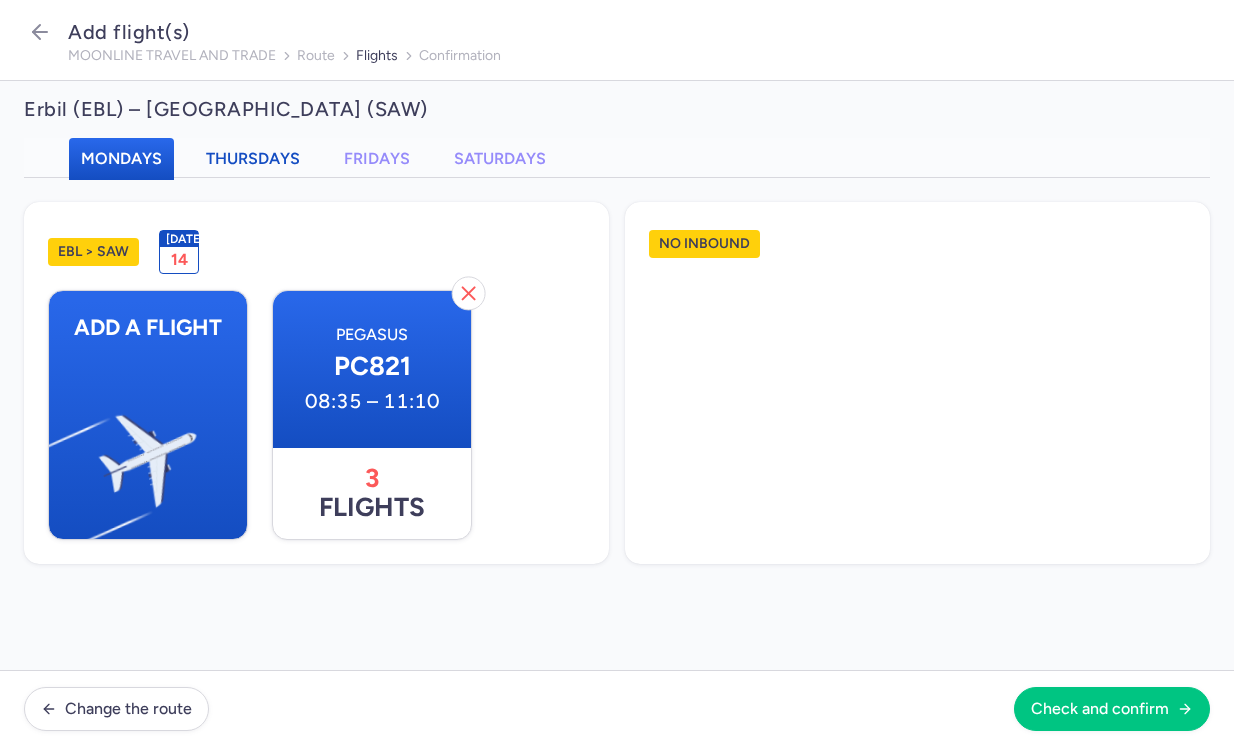 click on "Thursdays" at bounding box center (253, 158) 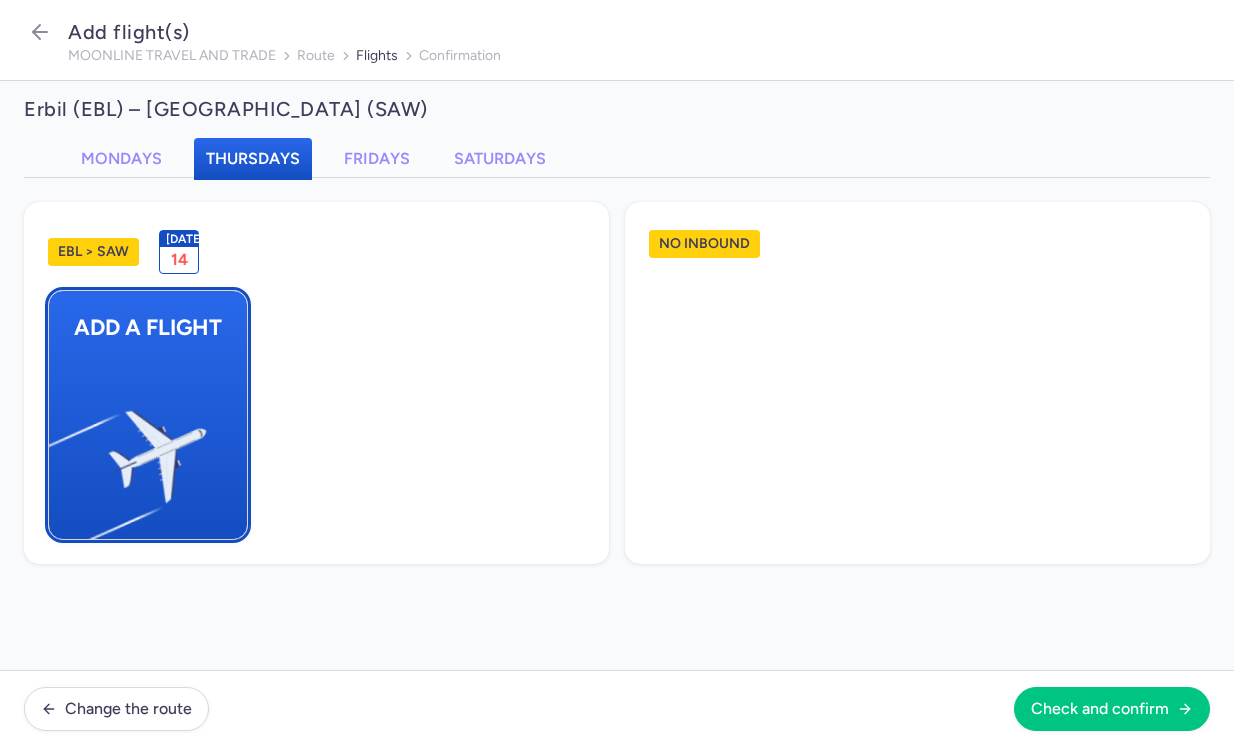 click at bounding box center (59, 448) 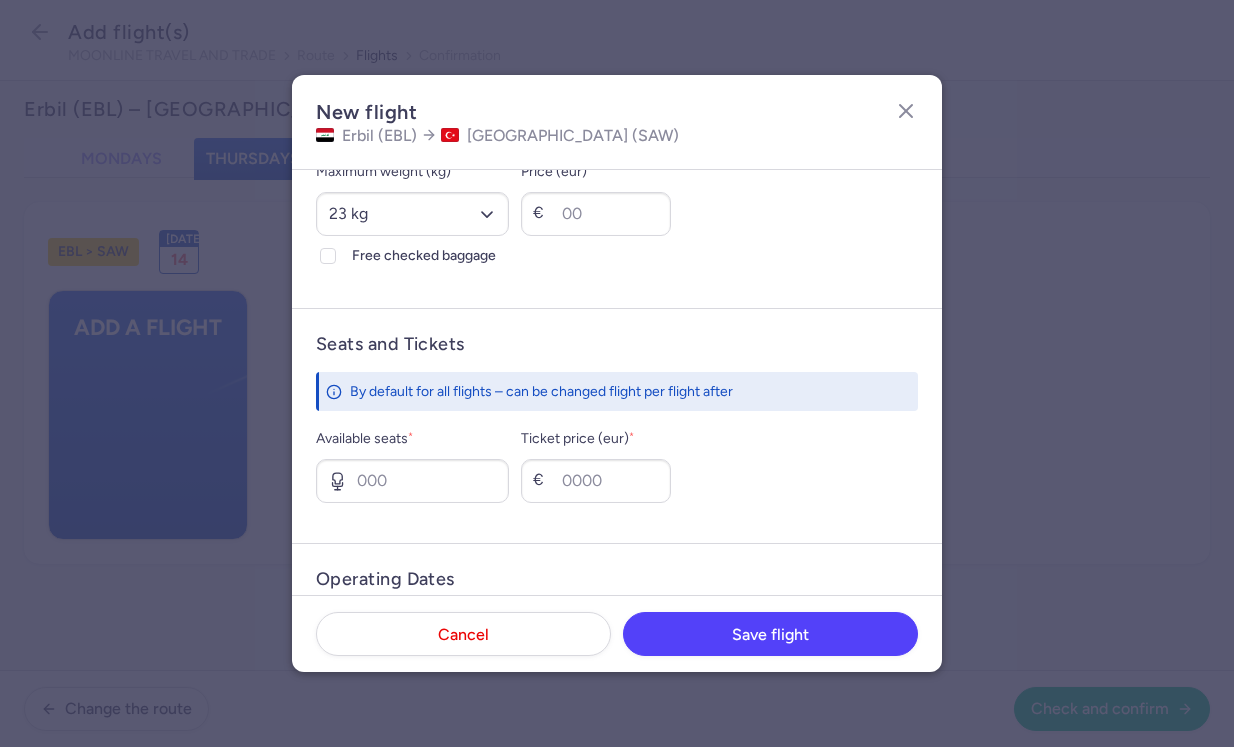 scroll, scrollTop: 774, scrollLeft: 0, axis: vertical 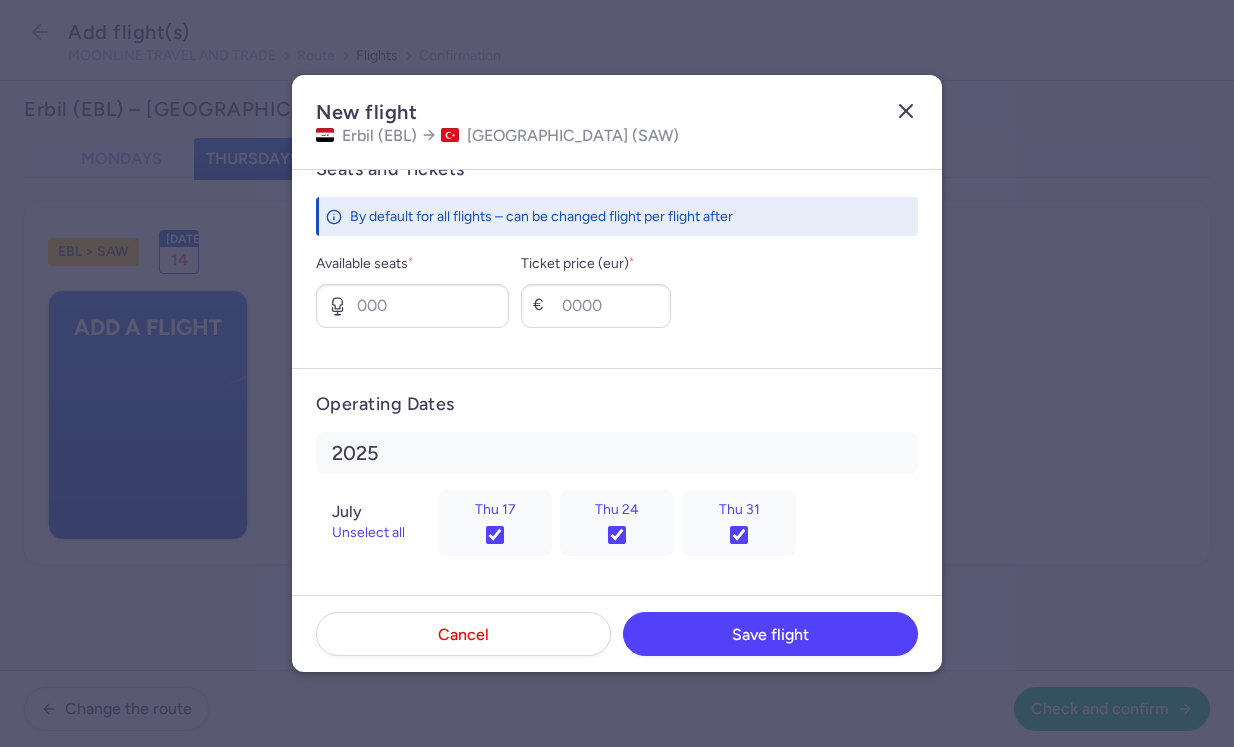 click 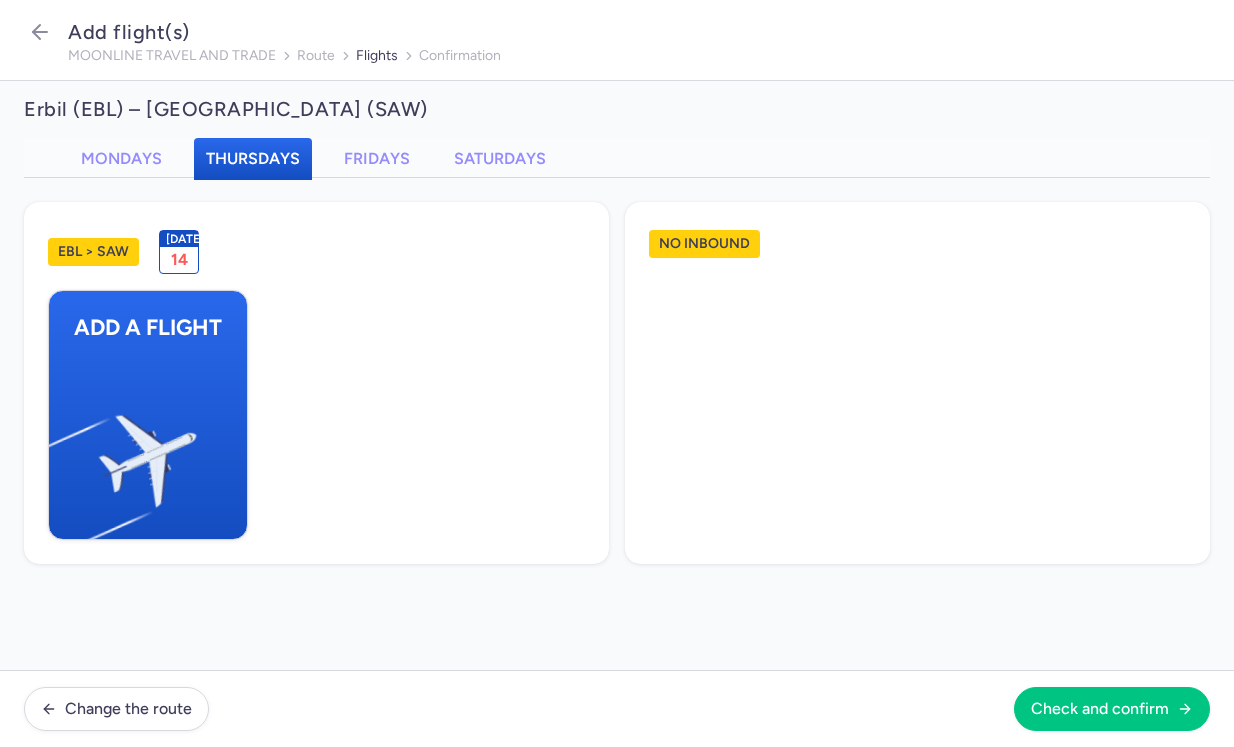 click on "Jul 14" at bounding box center [179, 252] 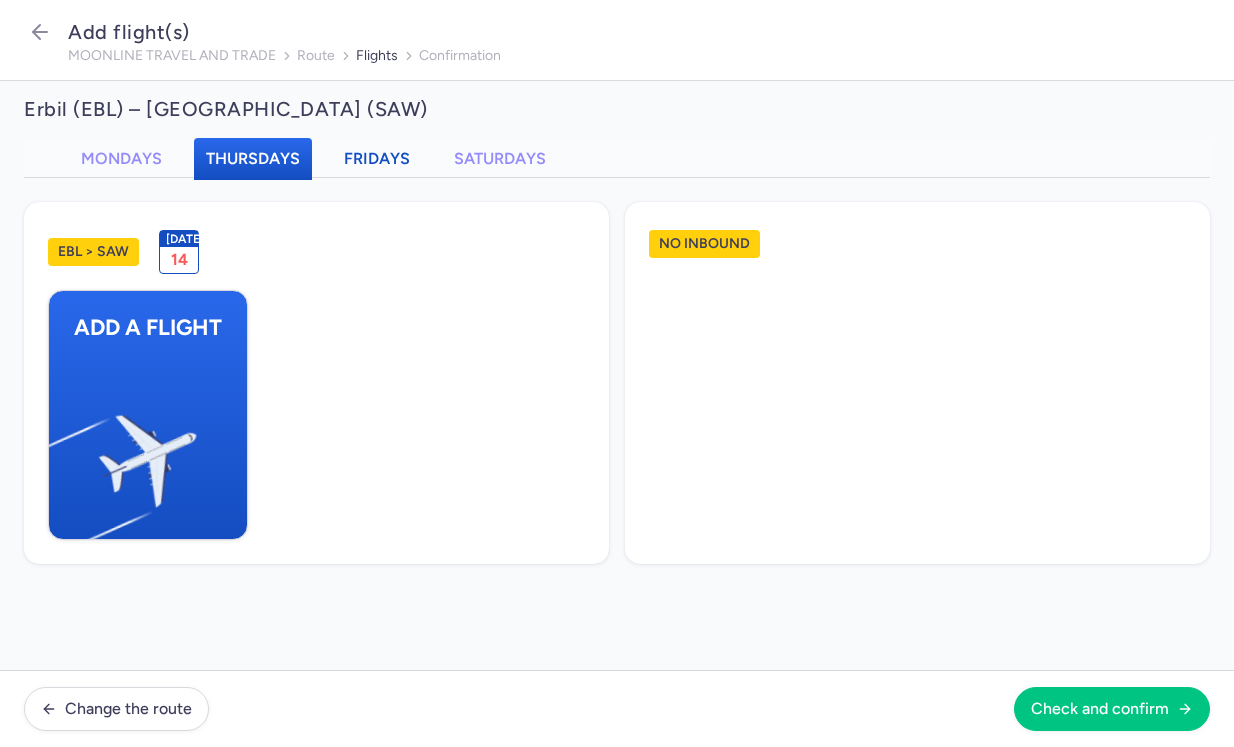 click on "Fridays" 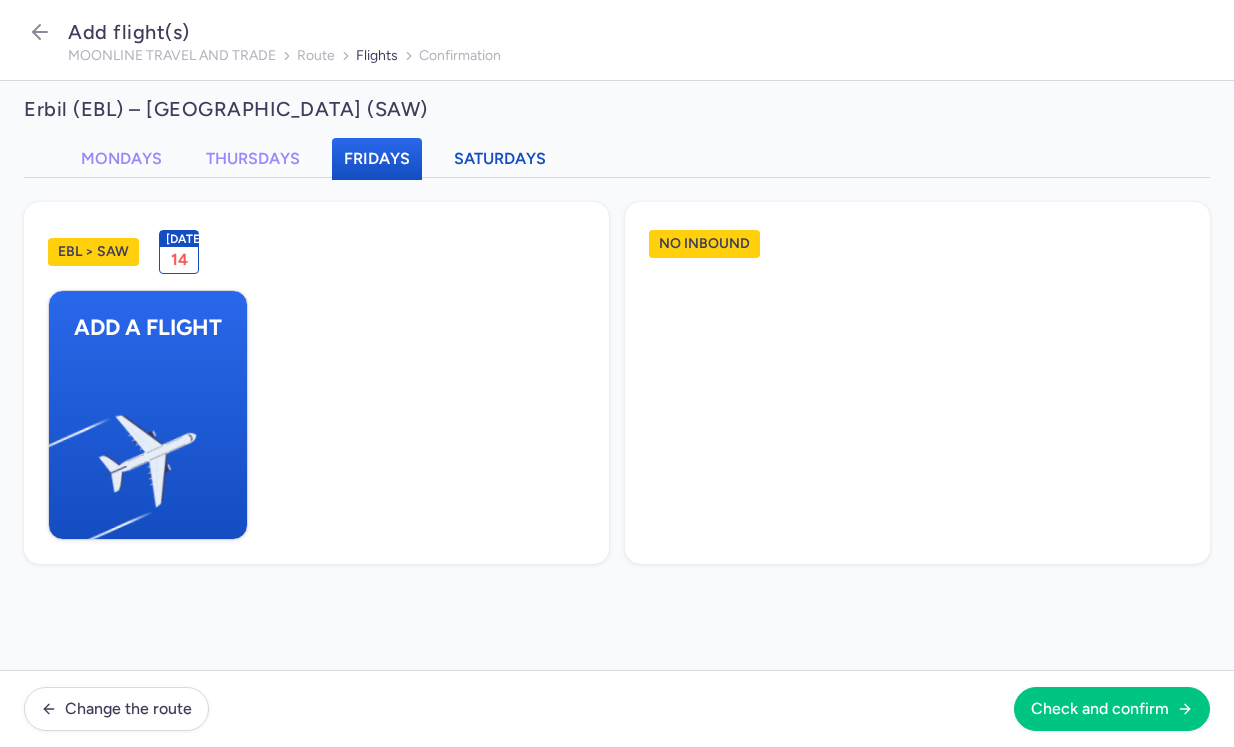 click on "Saturdays" 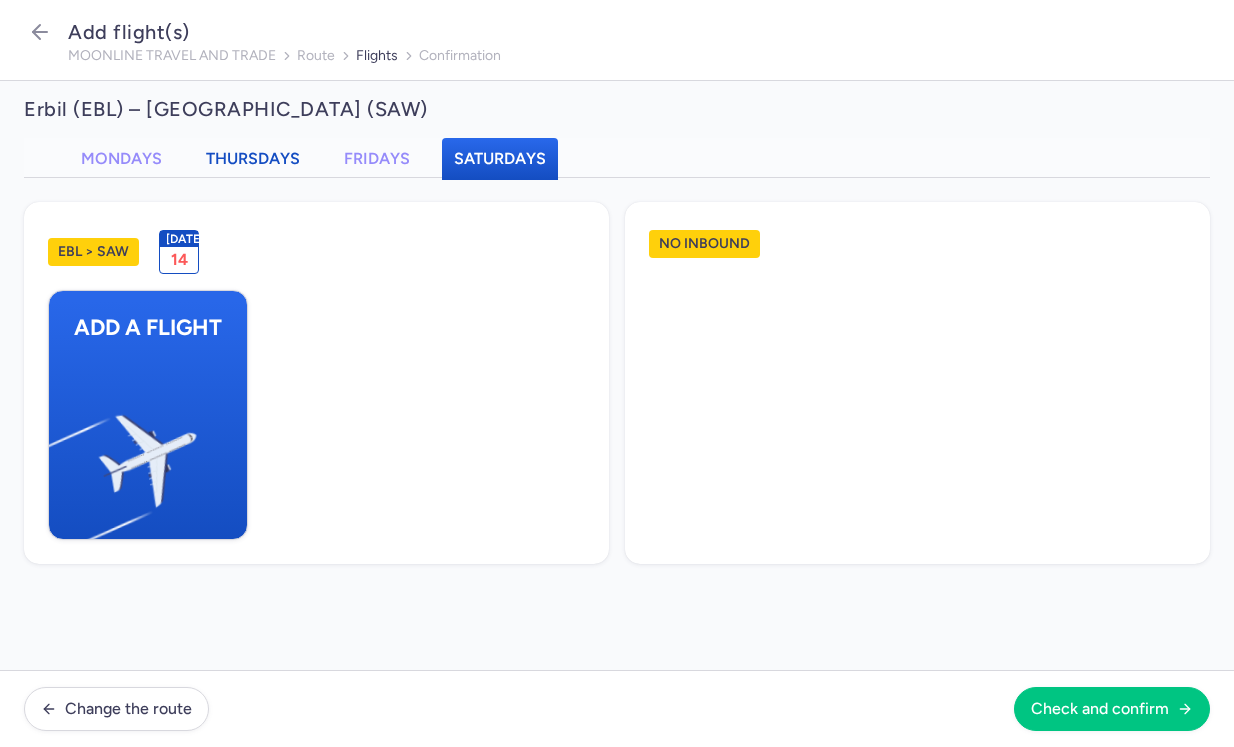 click on "Thursdays" at bounding box center [253, 158] 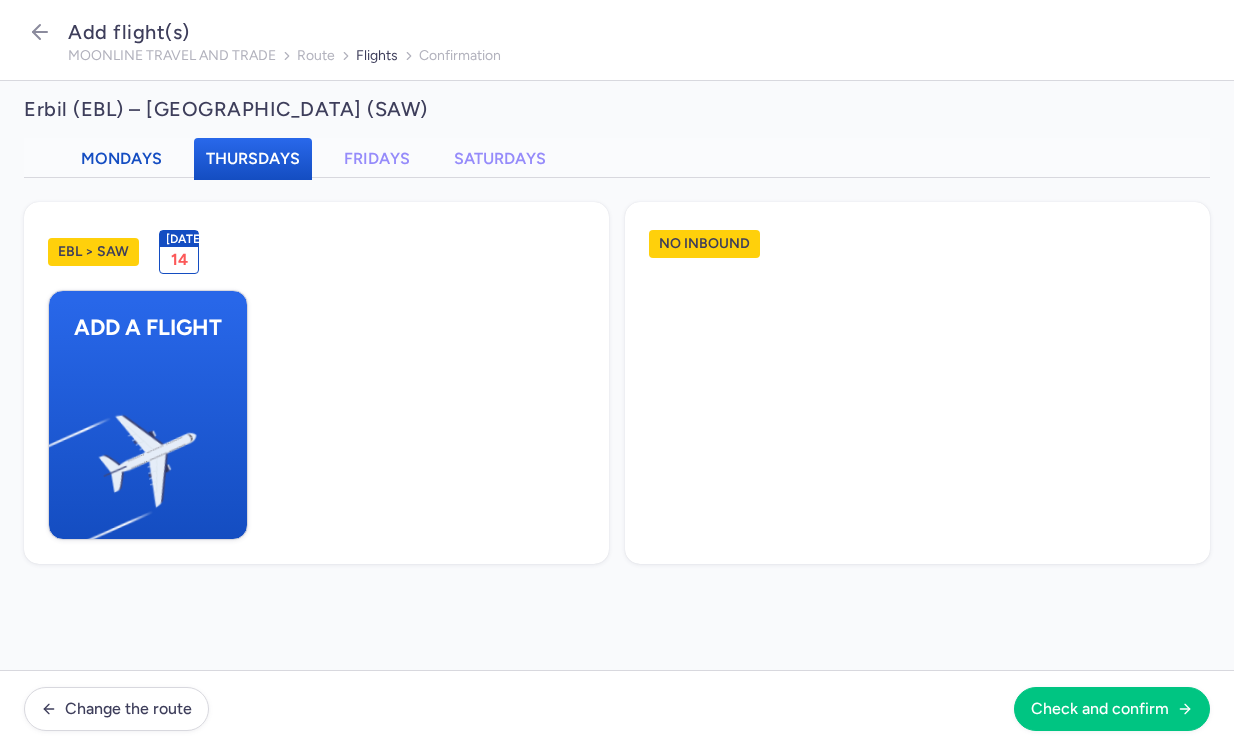 click on "Mondays" at bounding box center (121, 158) 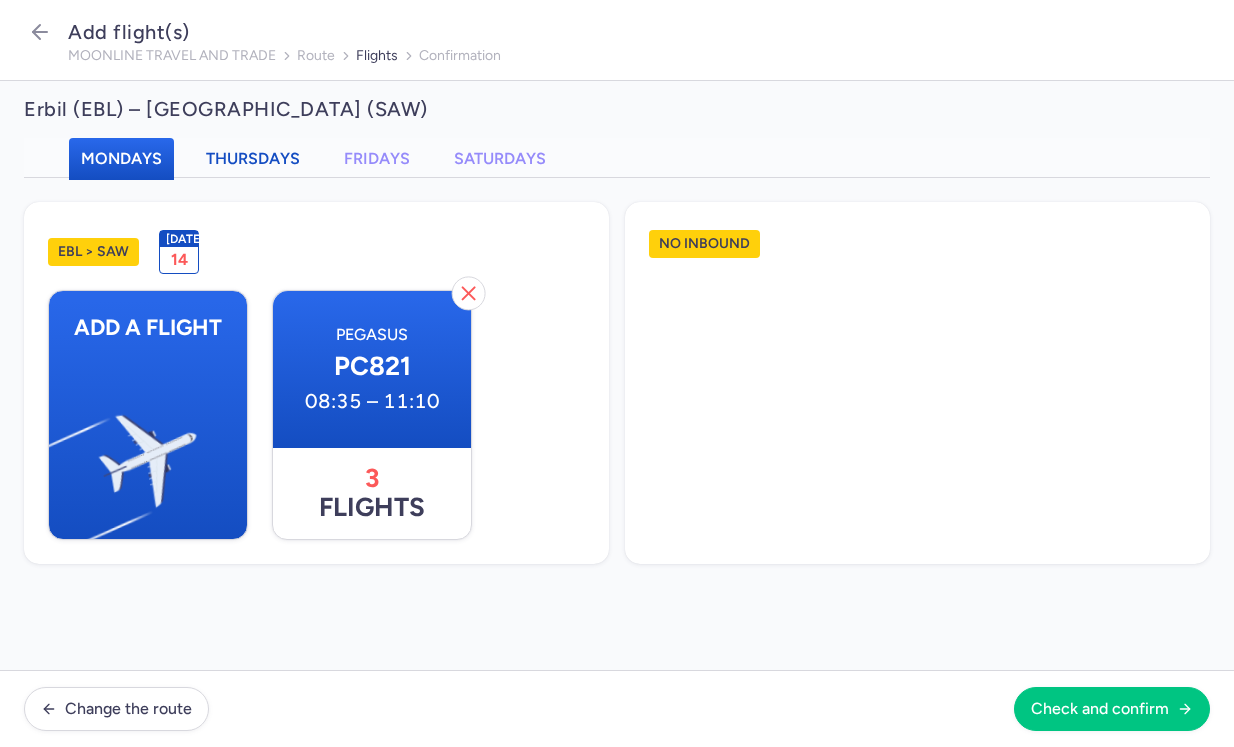 click on "Thursdays" at bounding box center [253, 158] 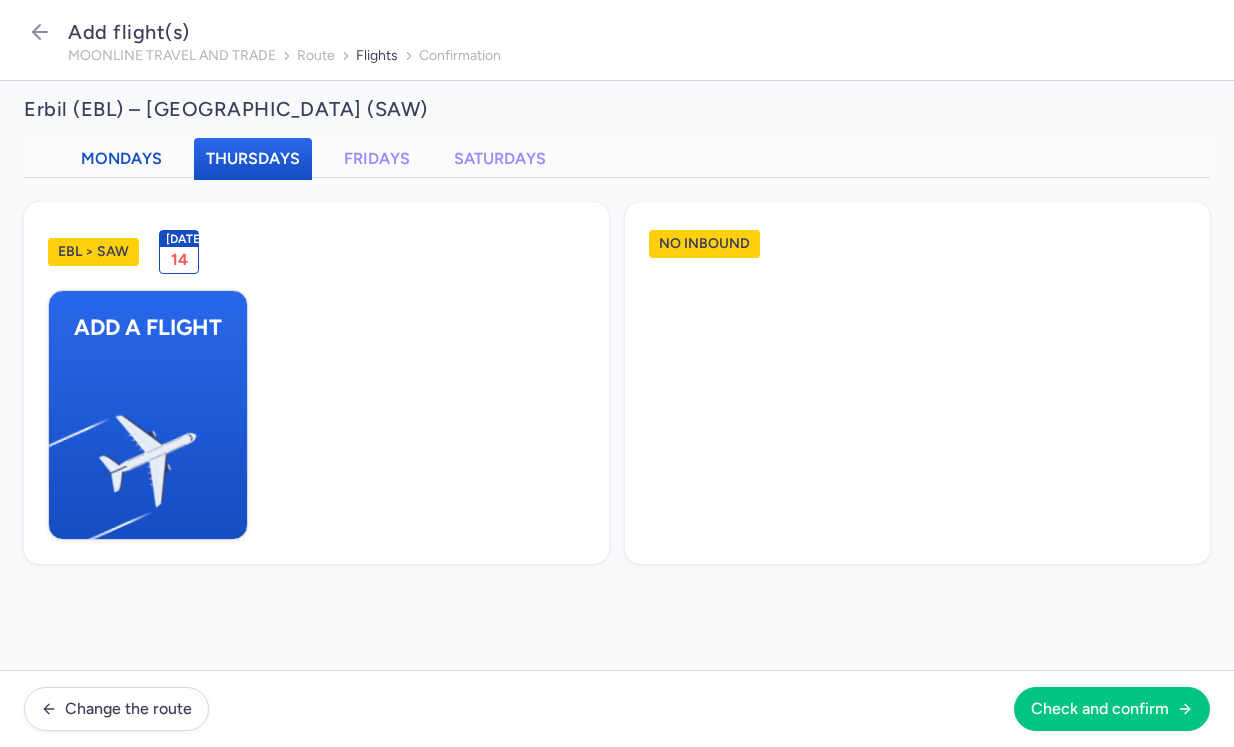click on "Mondays" at bounding box center [121, 158] 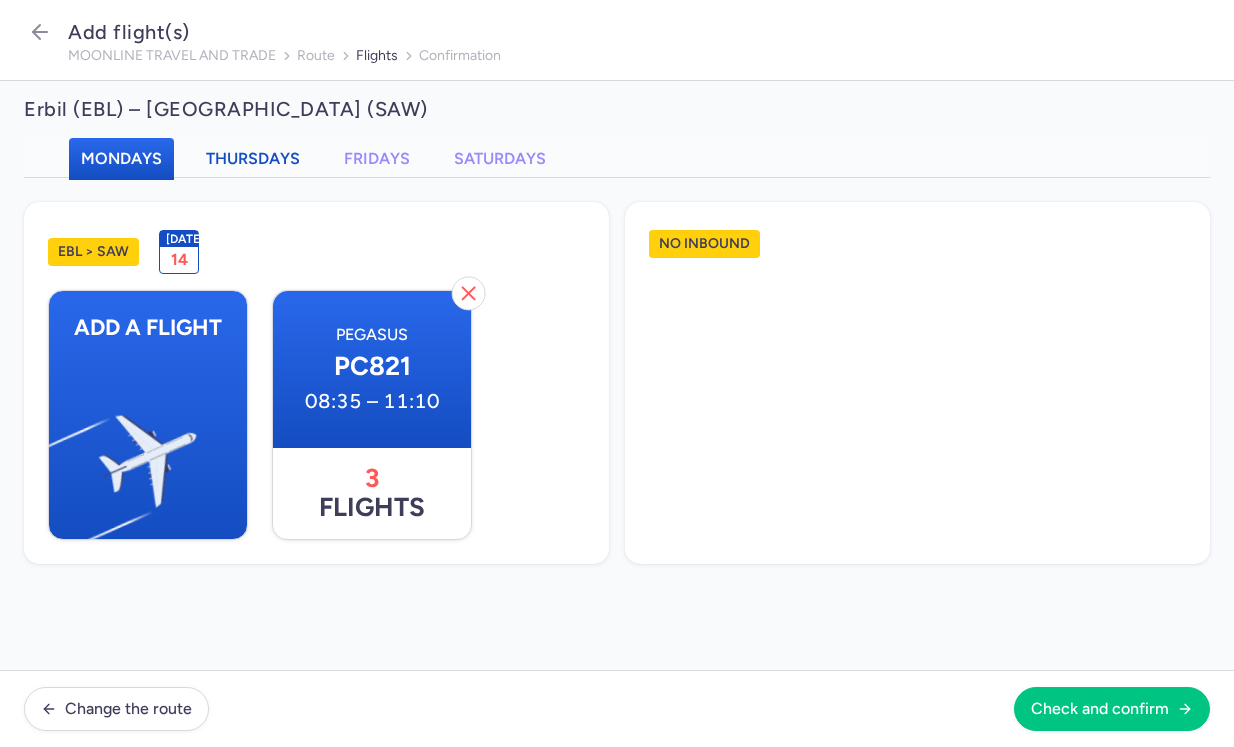 click on "Thursdays" at bounding box center [253, 158] 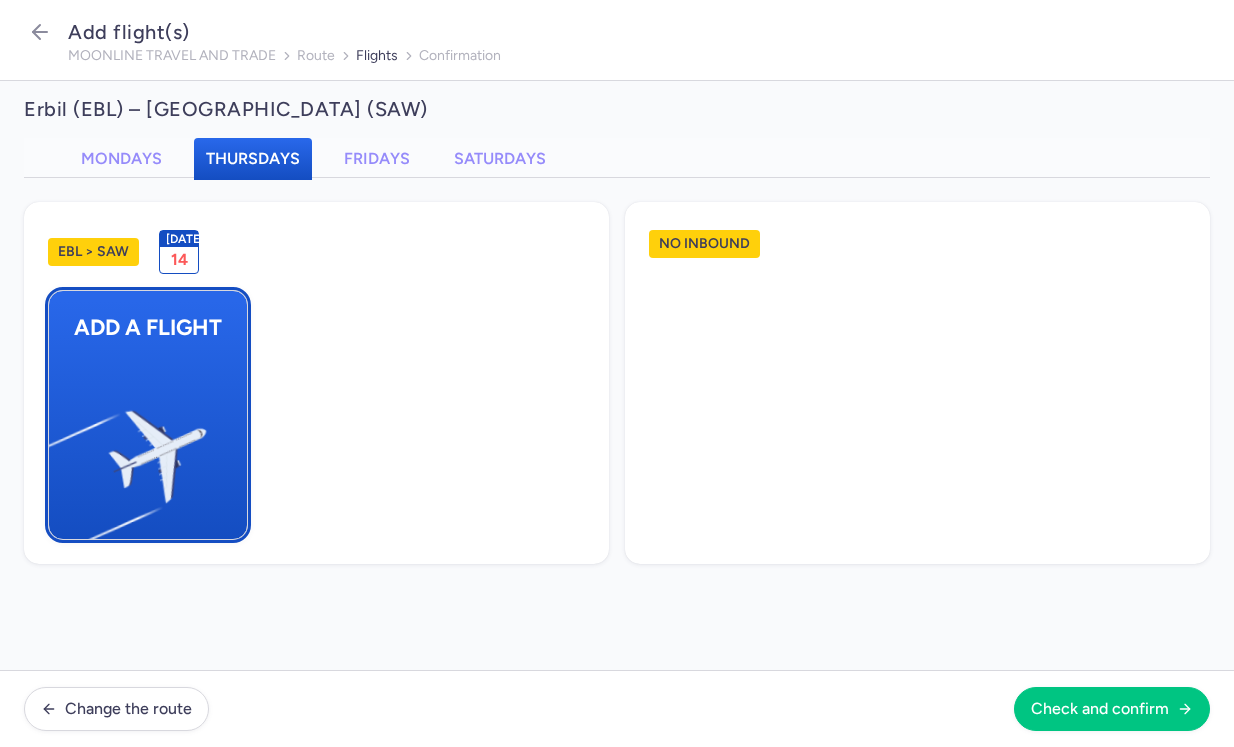 click on "Add a flight" at bounding box center [148, 415] 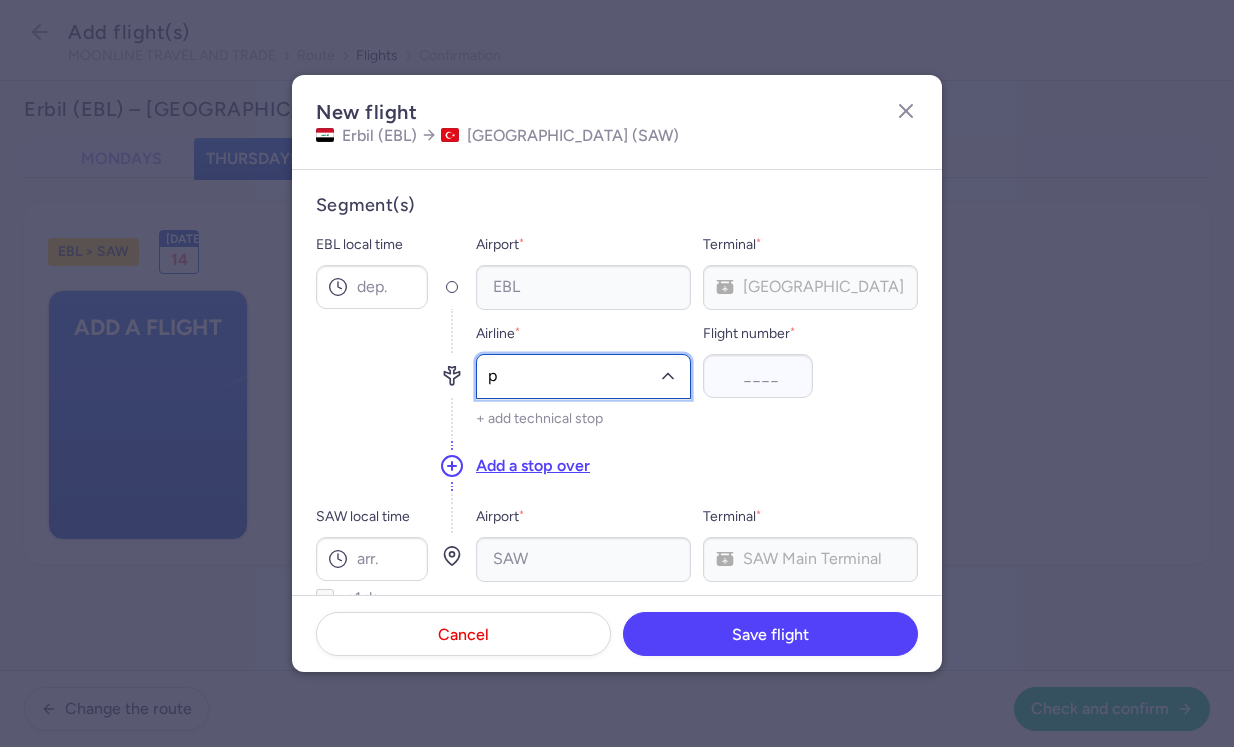 type on "pc" 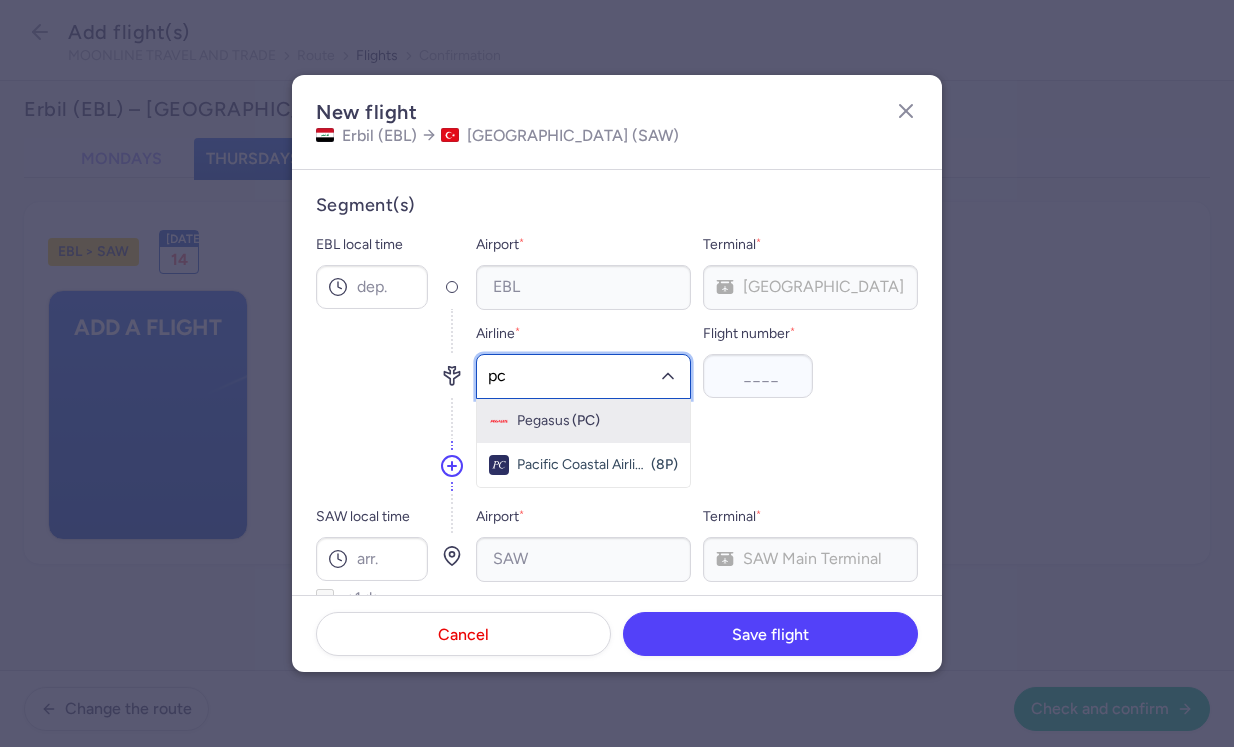 click on "Pegasus (PC)" at bounding box center (583, 421) 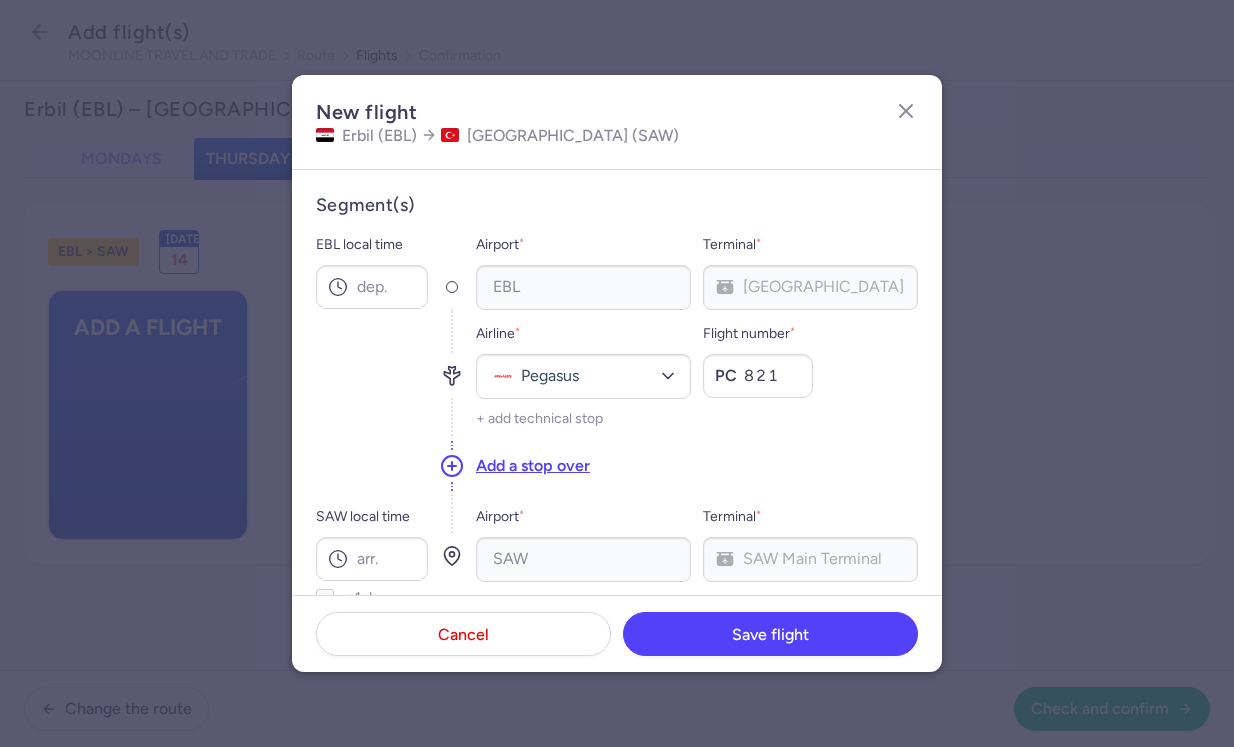 type on "821" 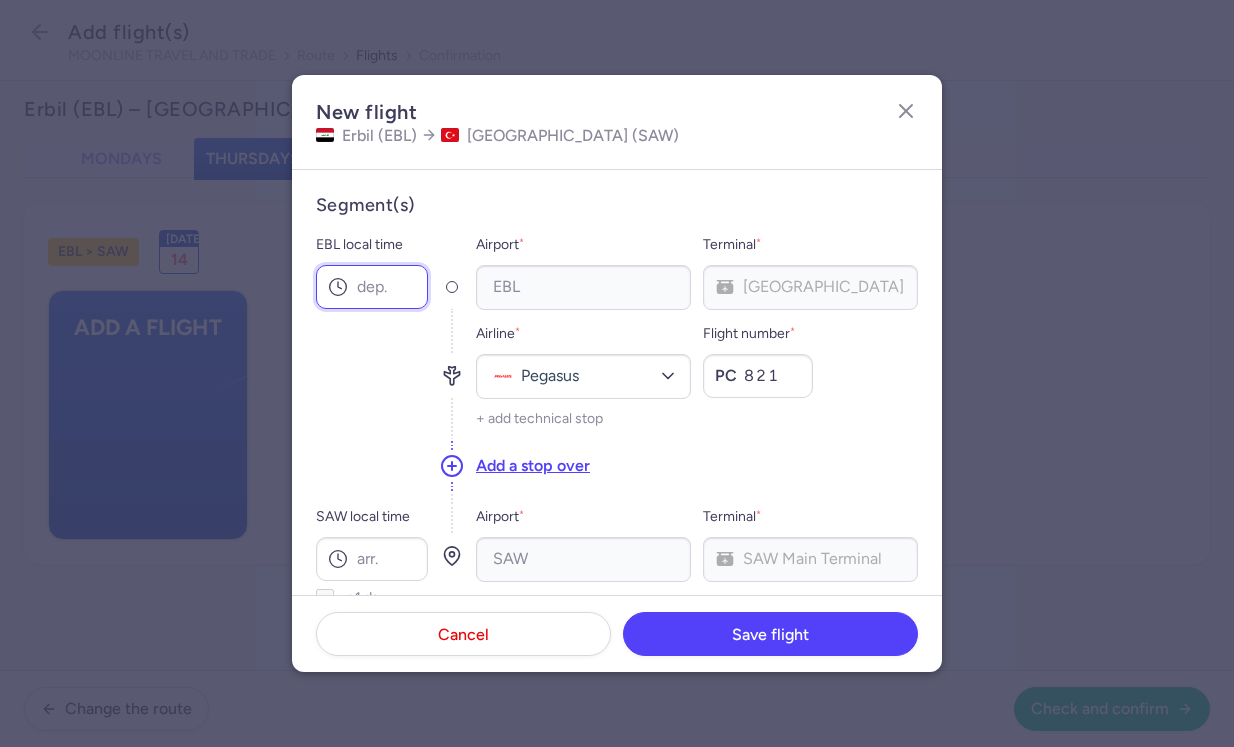 click on "EBL local time" at bounding box center (372, 287) 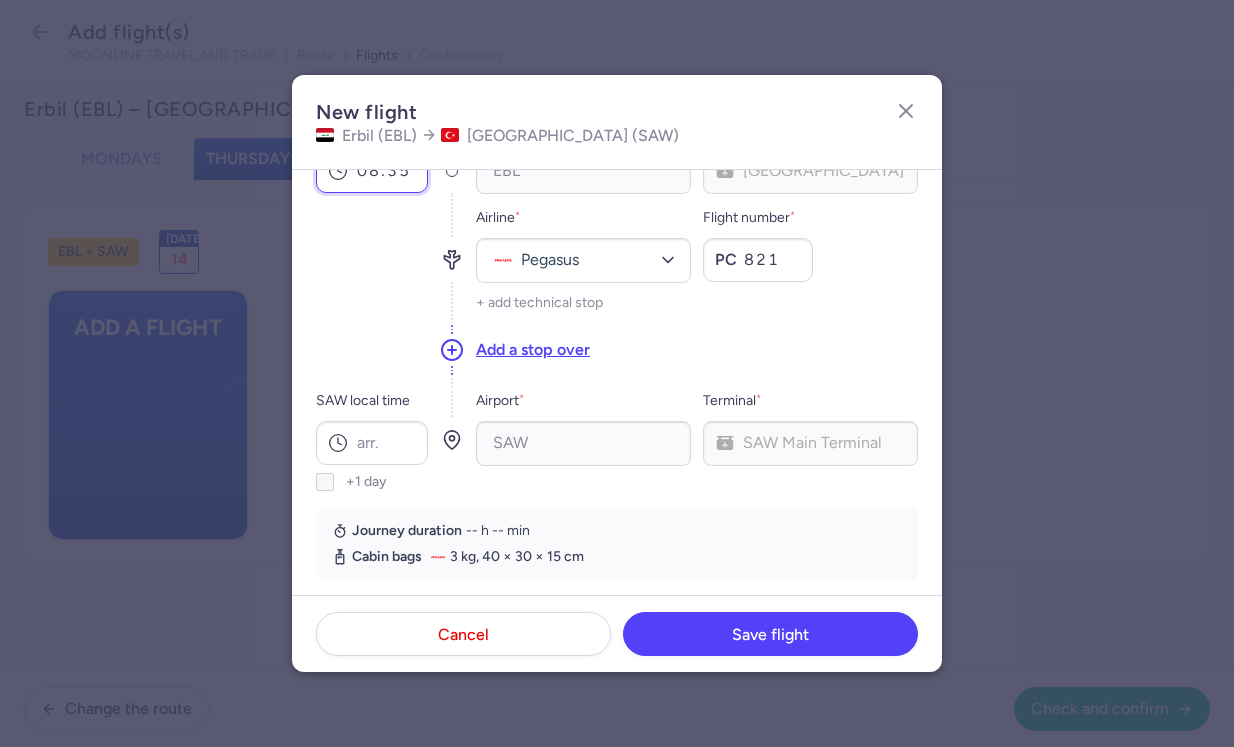 scroll, scrollTop: 146, scrollLeft: 0, axis: vertical 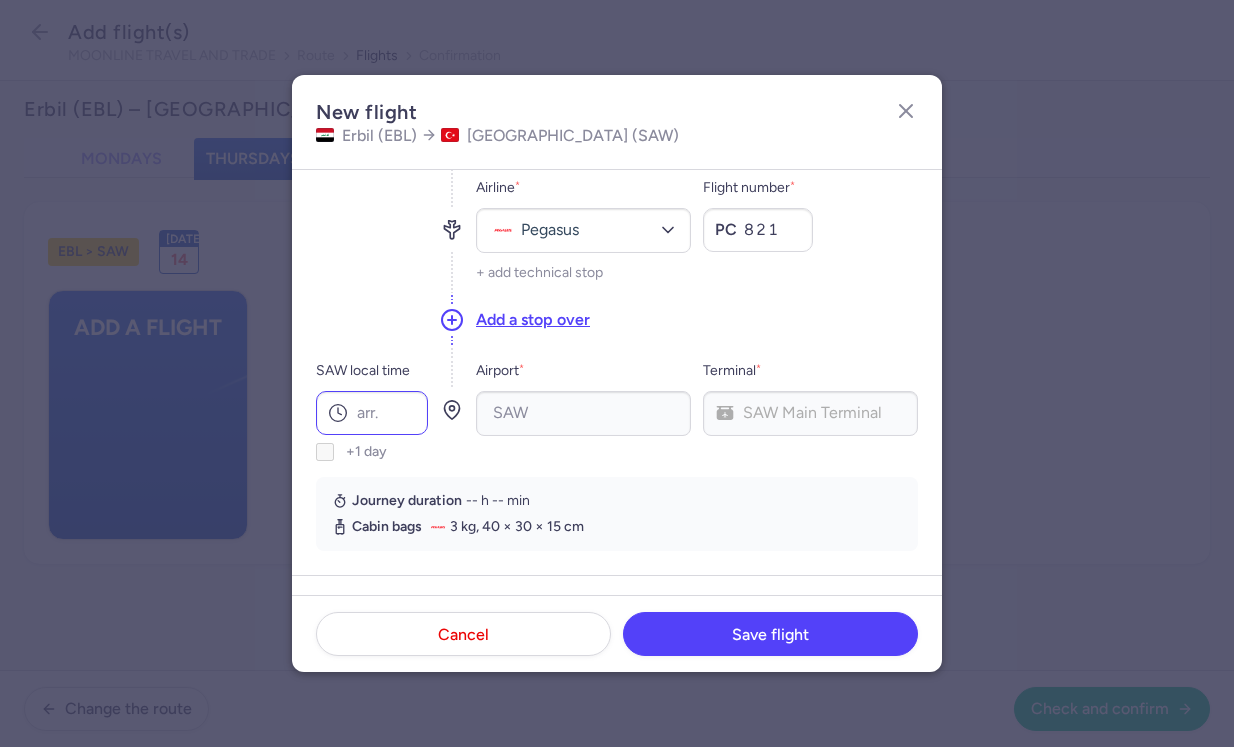 type on "08:35" 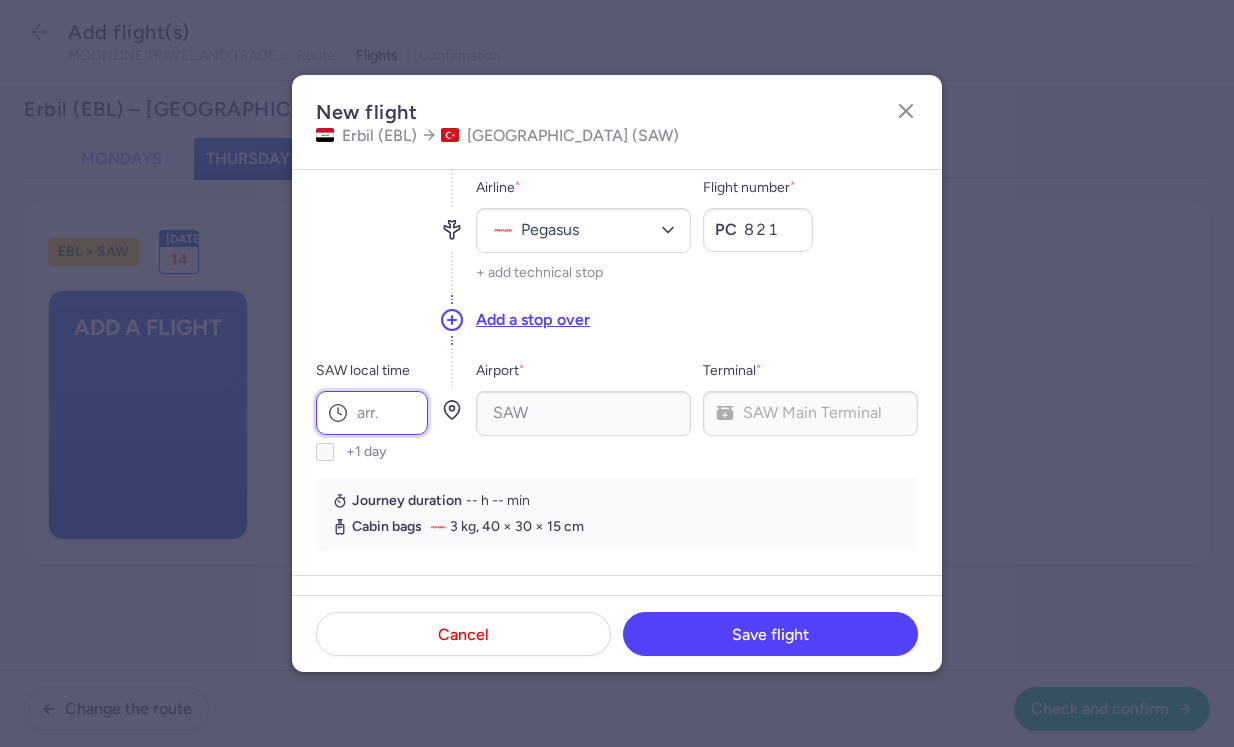click on "SAW local time" at bounding box center (372, 413) 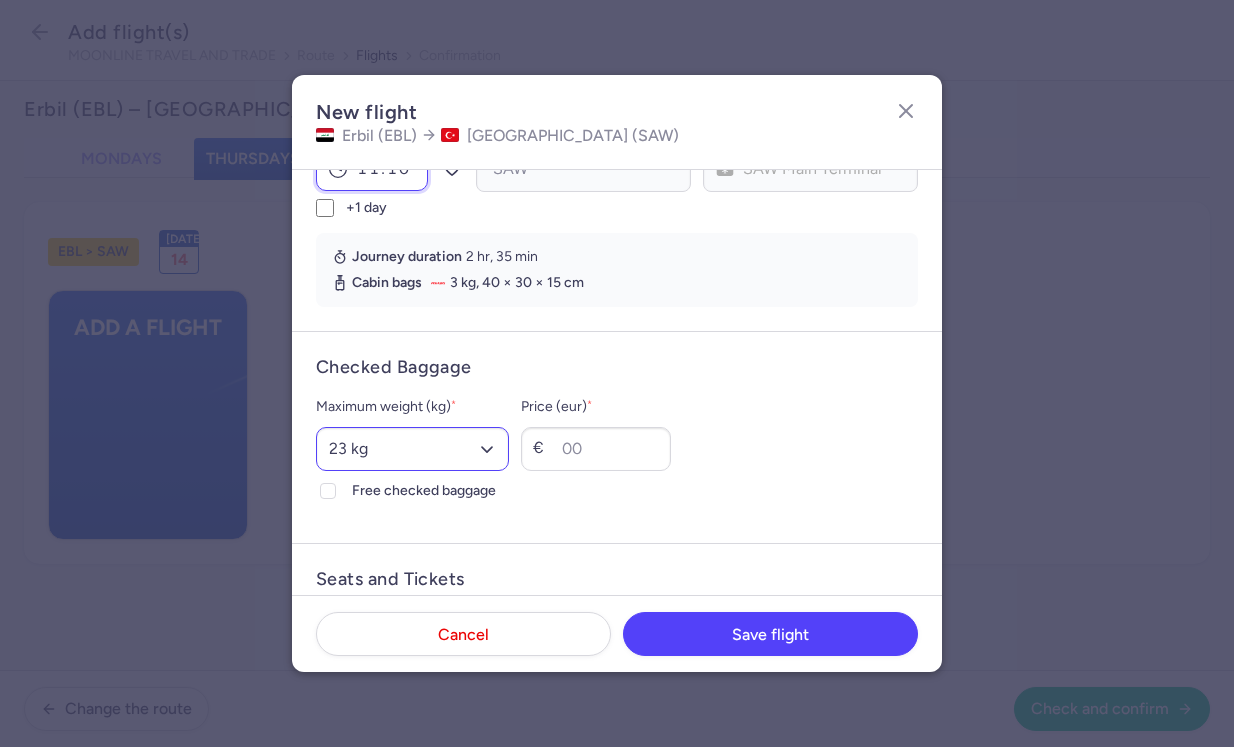 scroll, scrollTop: 448, scrollLeft: 0, axis: vertical 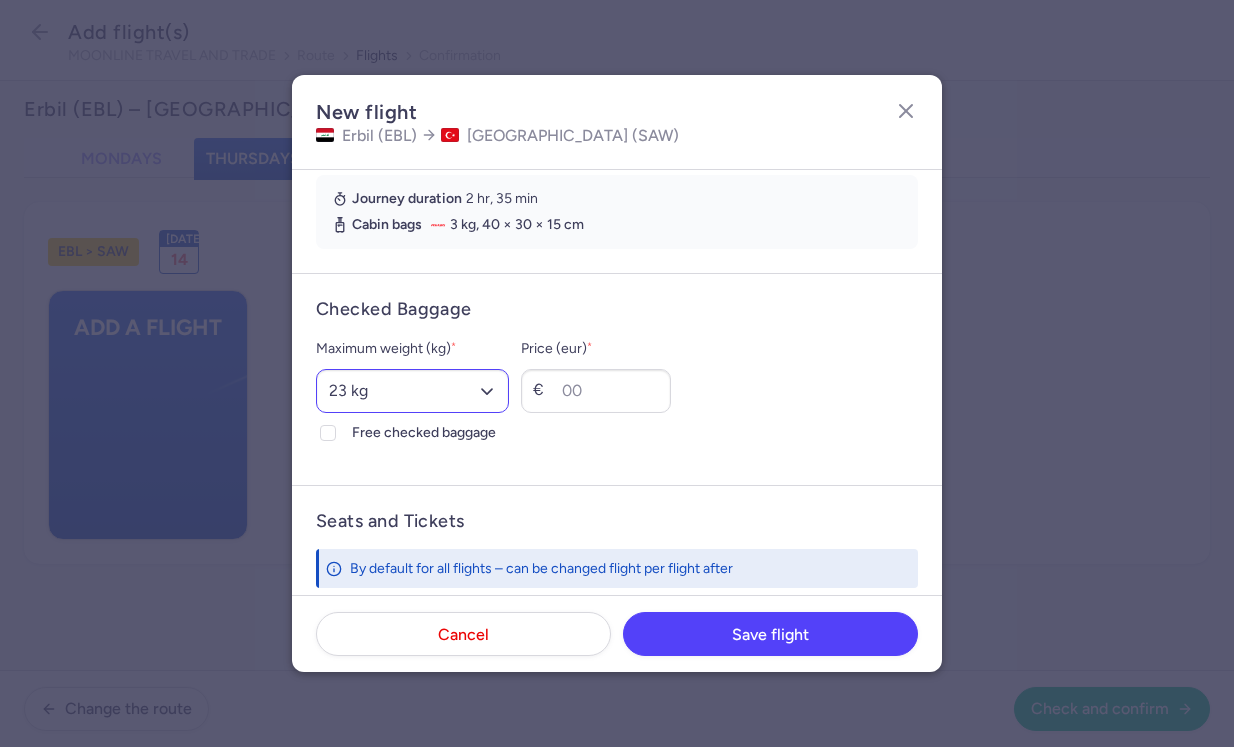 type on "11:10" 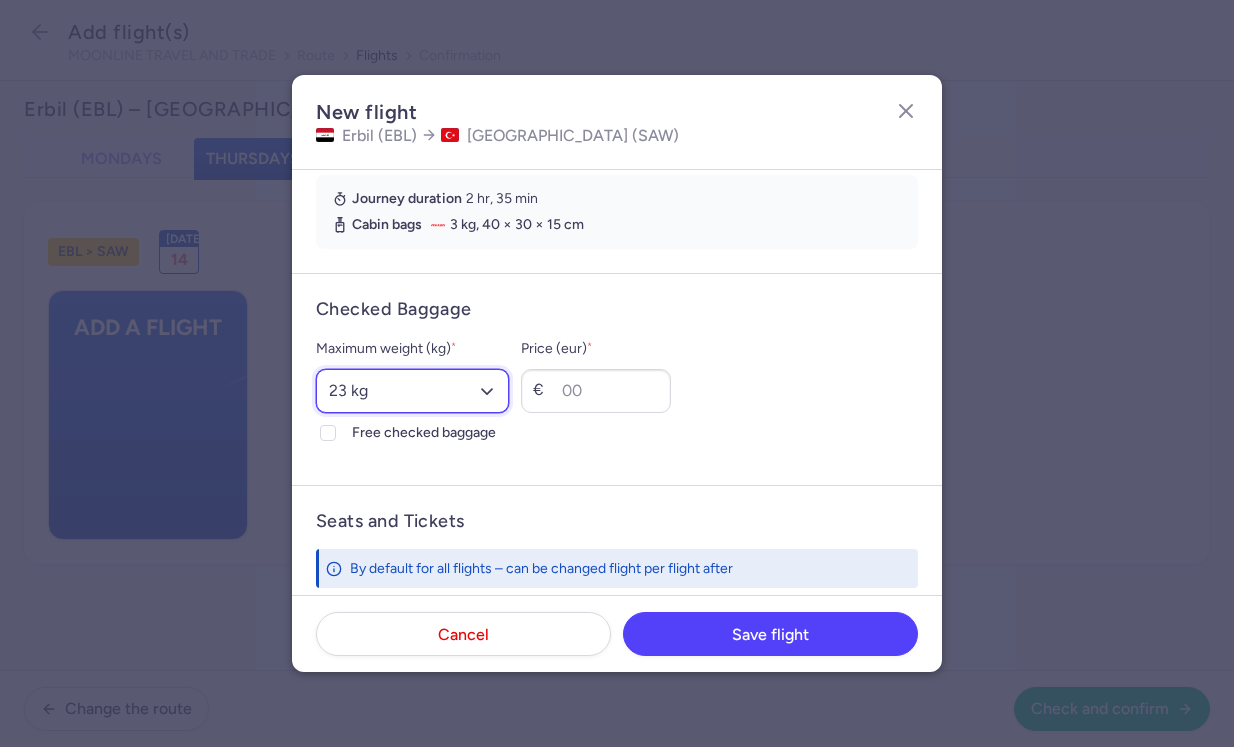 click on "Select an option 15 kg 16 kg 17 kg 18 kg 19 kg 20 kg 21 kg 22 kg 23 kg 24 kg 25 kg 26 kg 27 kg 28 kg 29 kg 30 kg 31 kg 32 kg 33 kg 34 kg 35 kg" at bounding box center (412, 391) 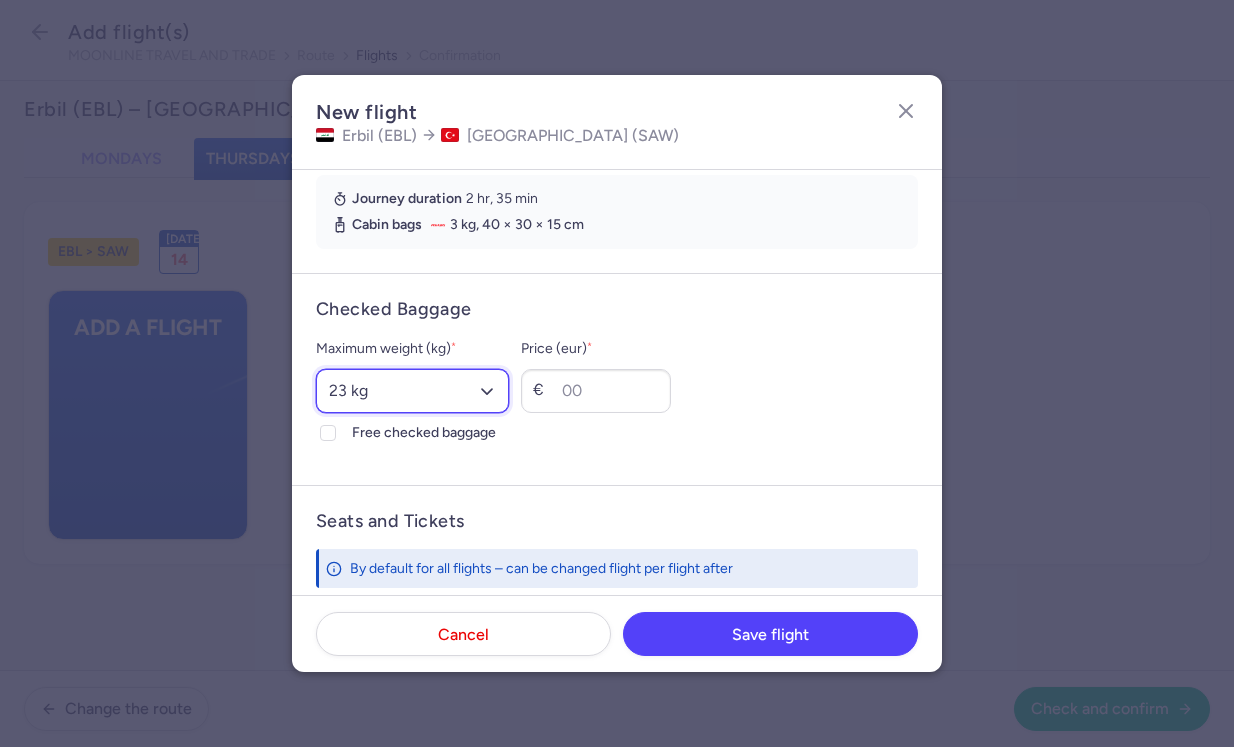 select on "20" 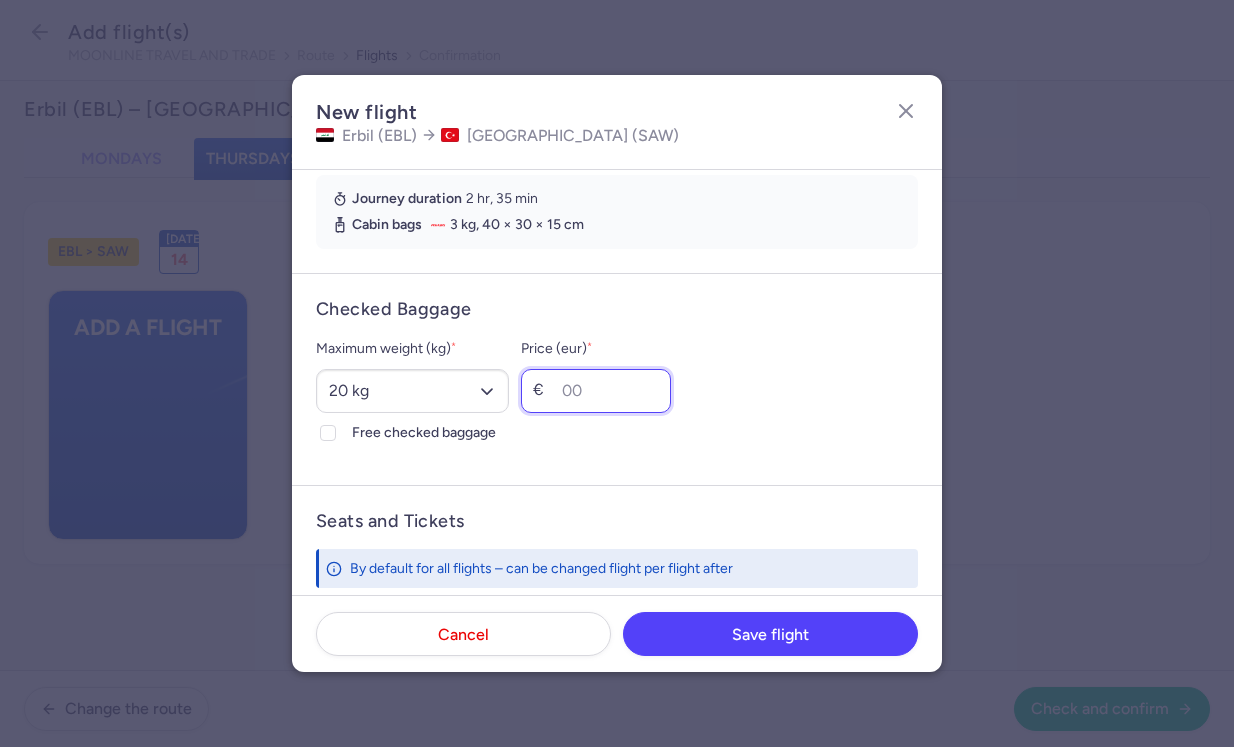 click on "Price (eur)  *" at bounding box center (596, 391) 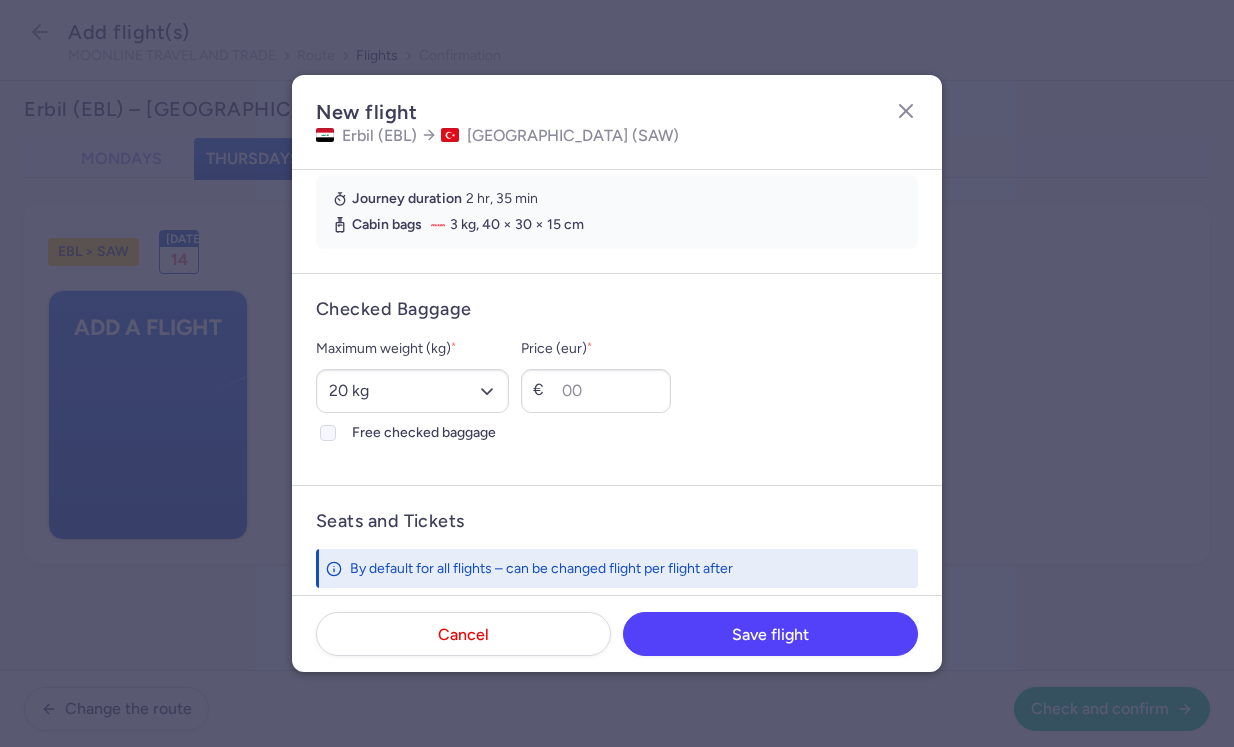 click at bounding box center (328, 433) 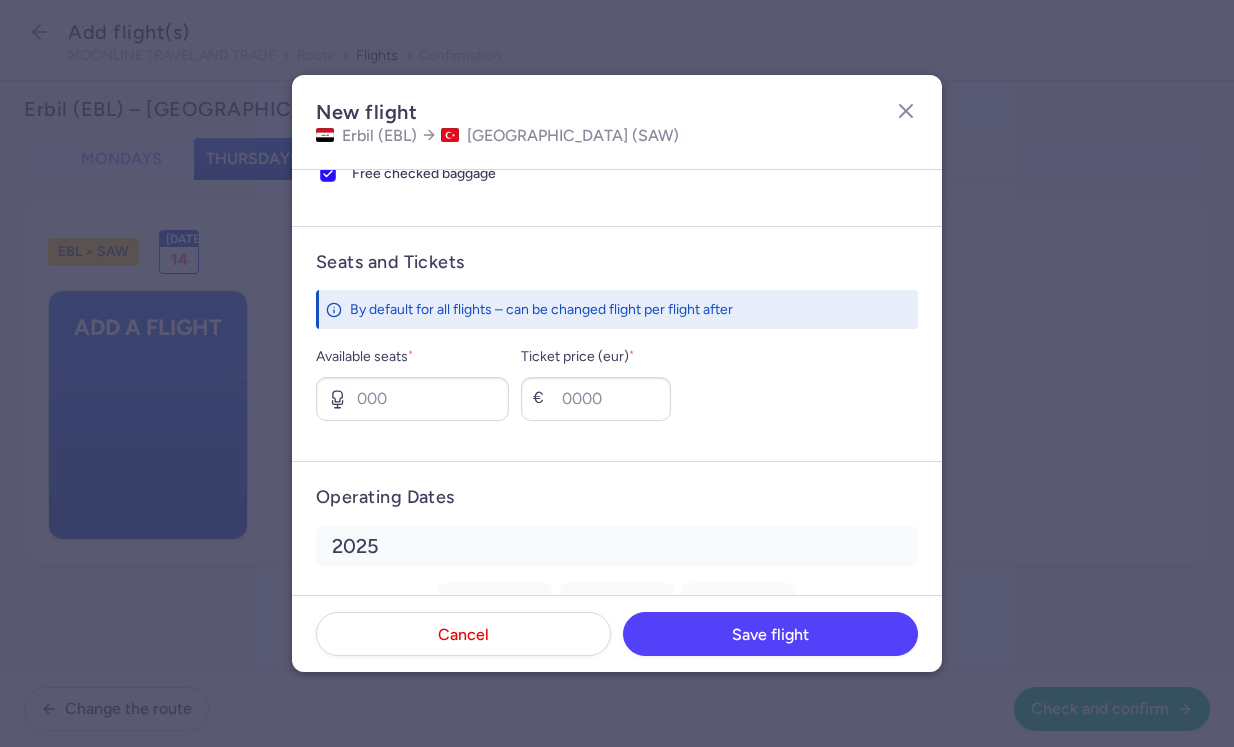scroll, scrollTop: 708, scrollLeft: 0, axis: vertical 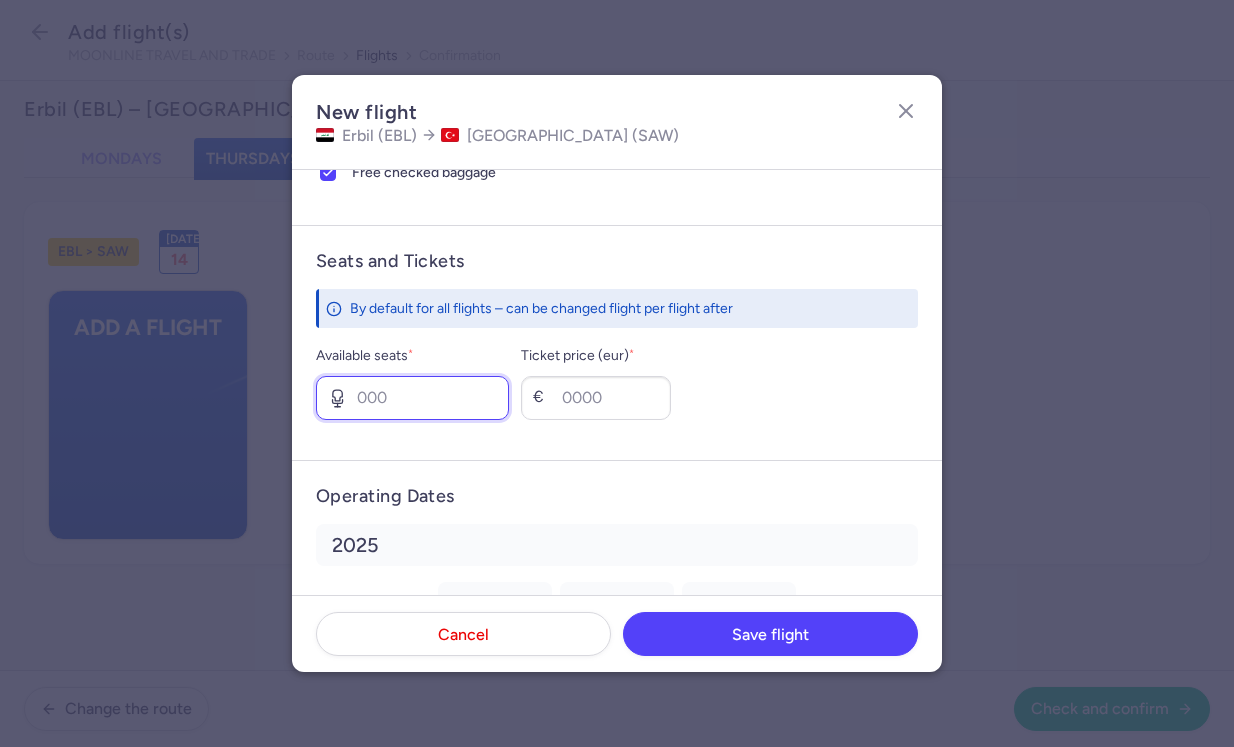 click on "Available seats  *" at bounding box center (412, 398) 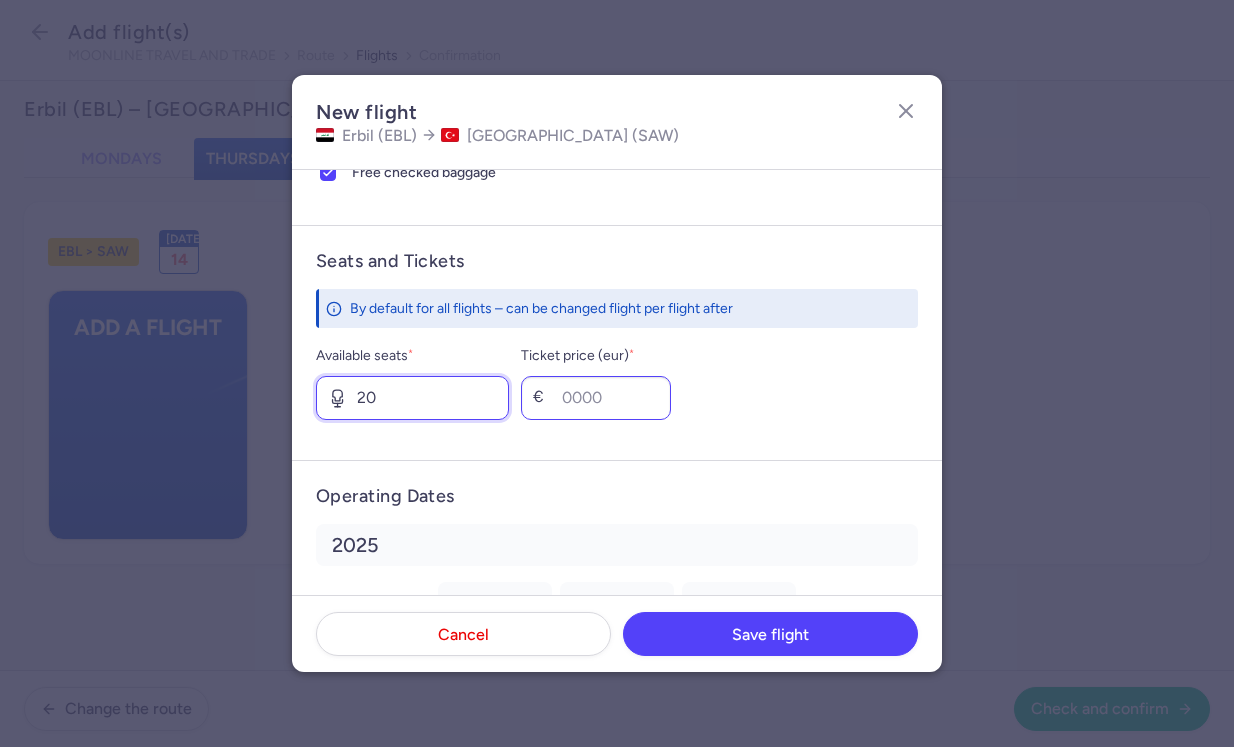 type on "20" 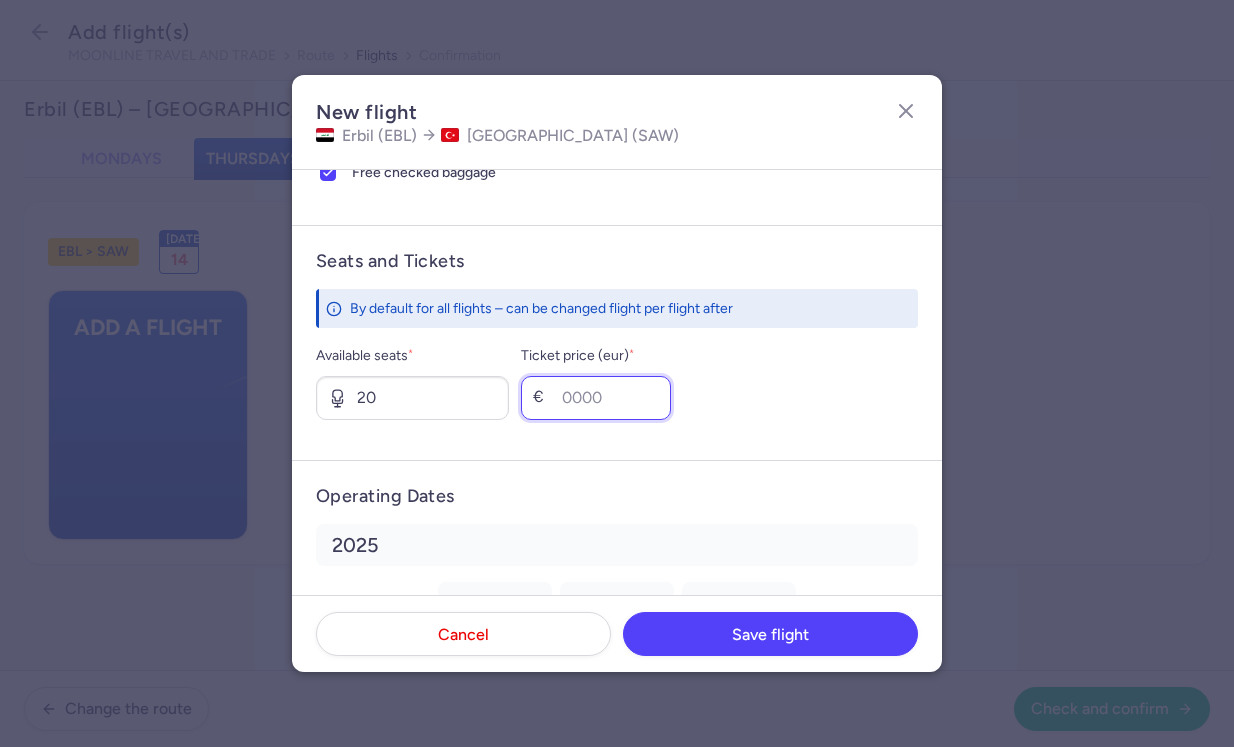 click on "Ticket price (eur)  *" at bounding box center [596, 398] 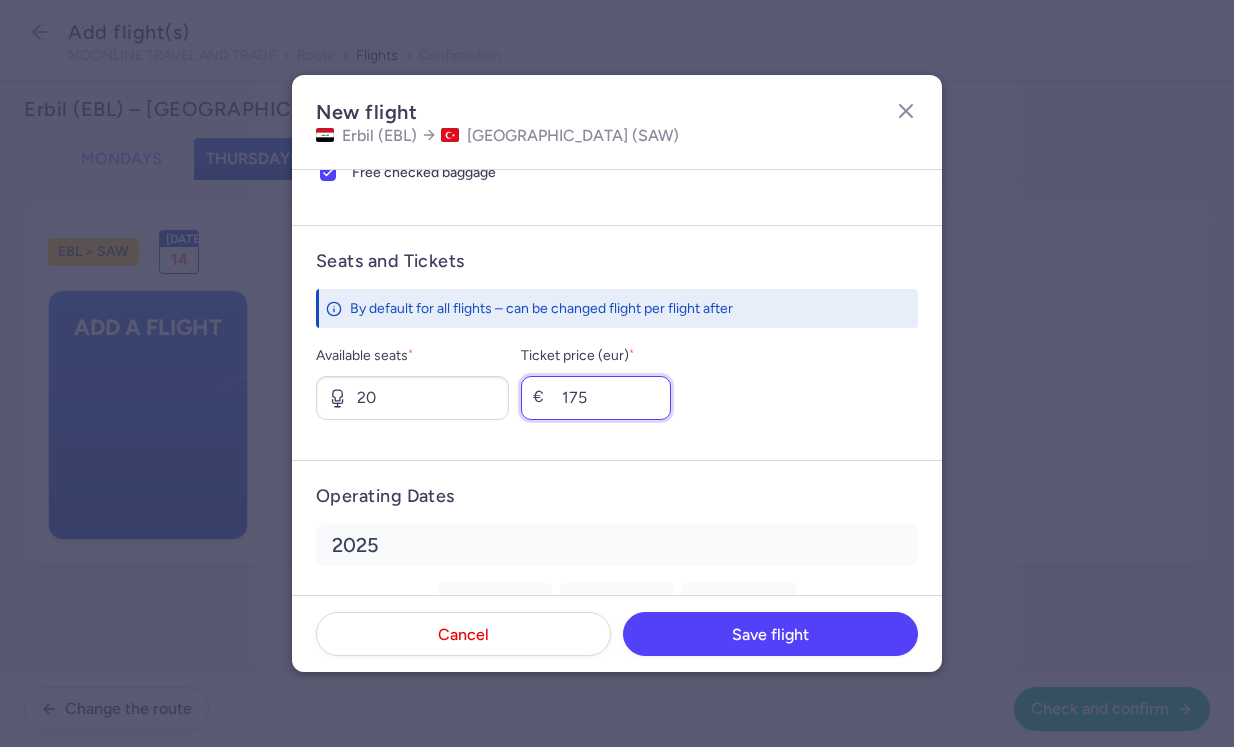 scroll, scrollTop: 800, scrollLeft: 0, axis: vertical 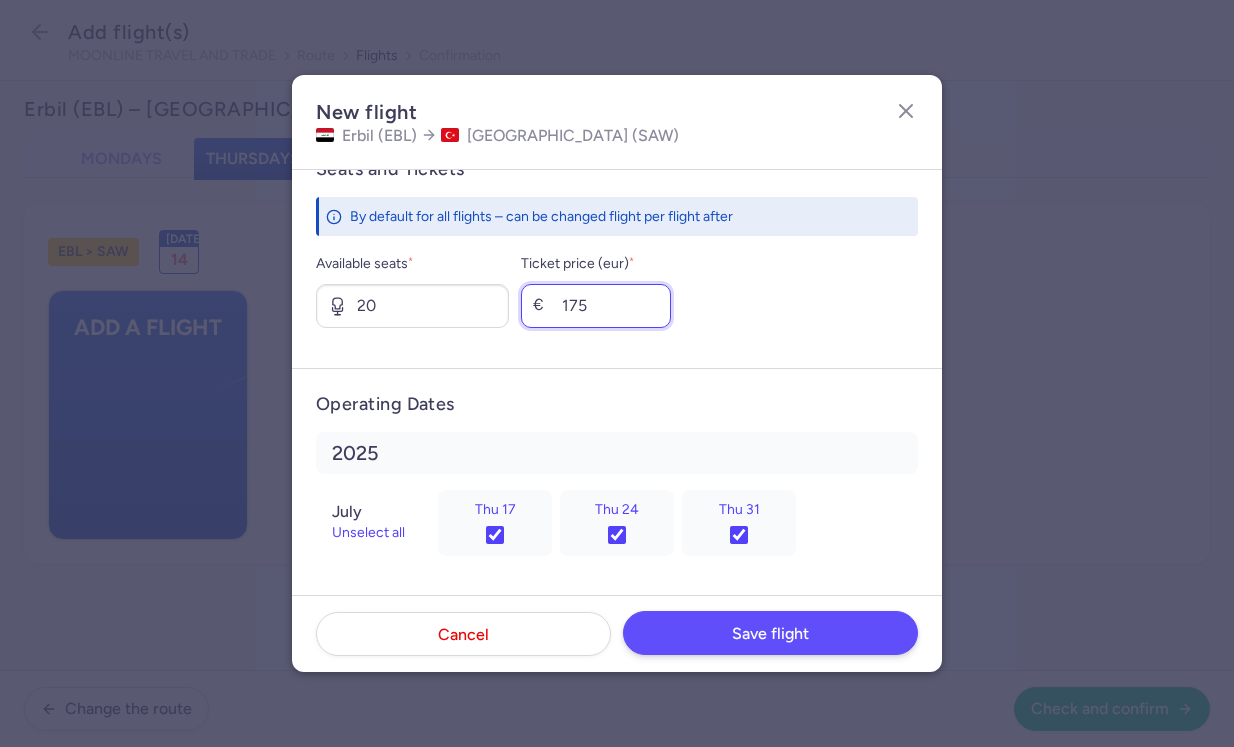 type on "175" 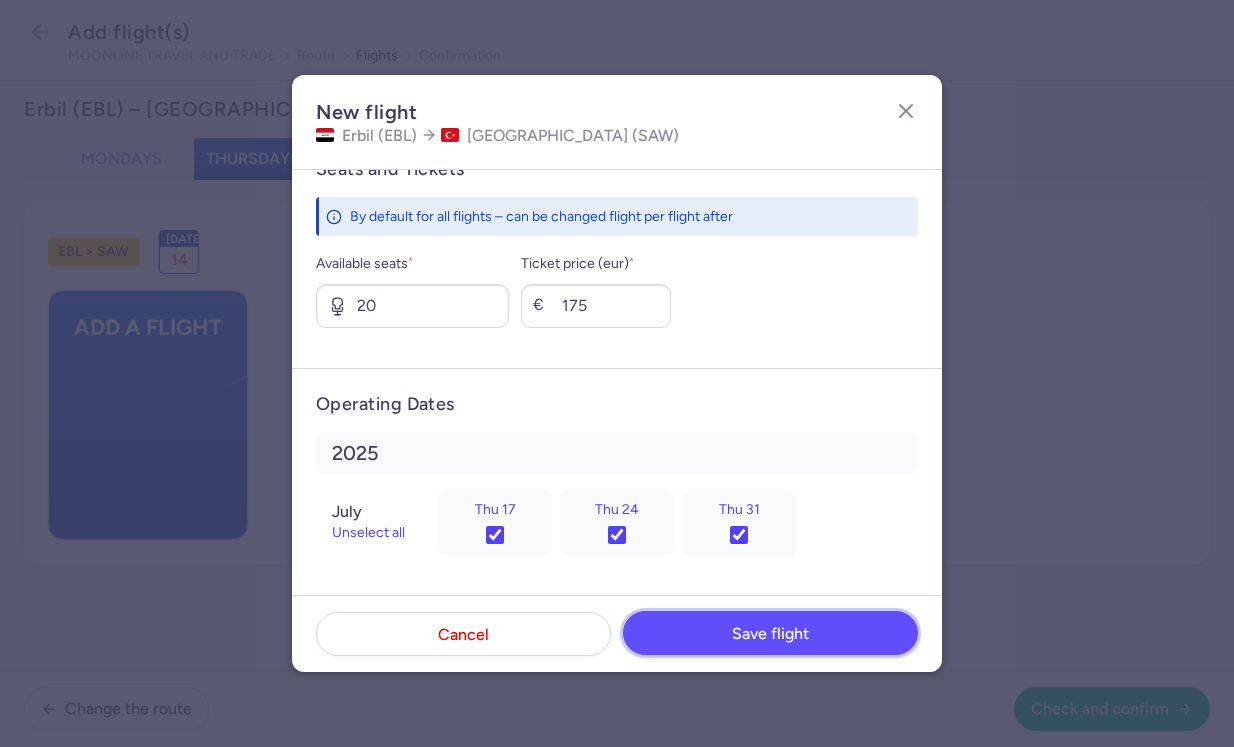 click on "Save flight" at bounding box center (770, 633) 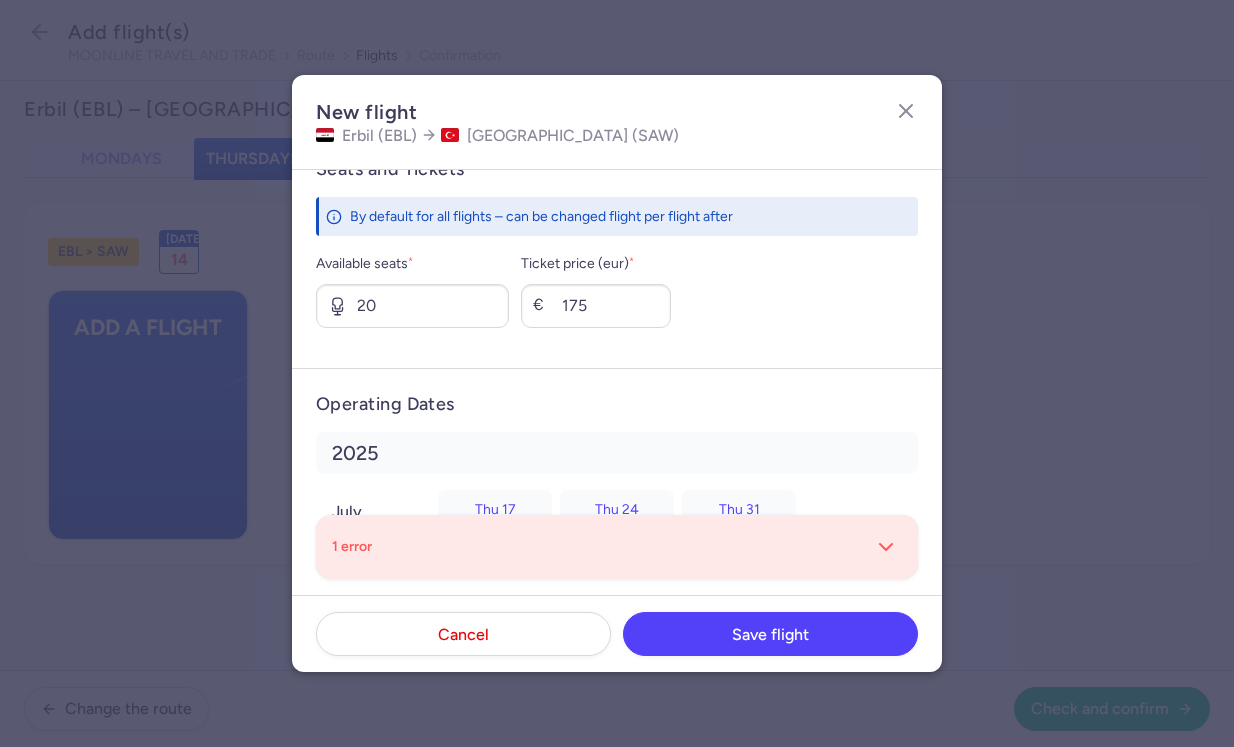 click on "1 error" at bounding box center (617, 547) 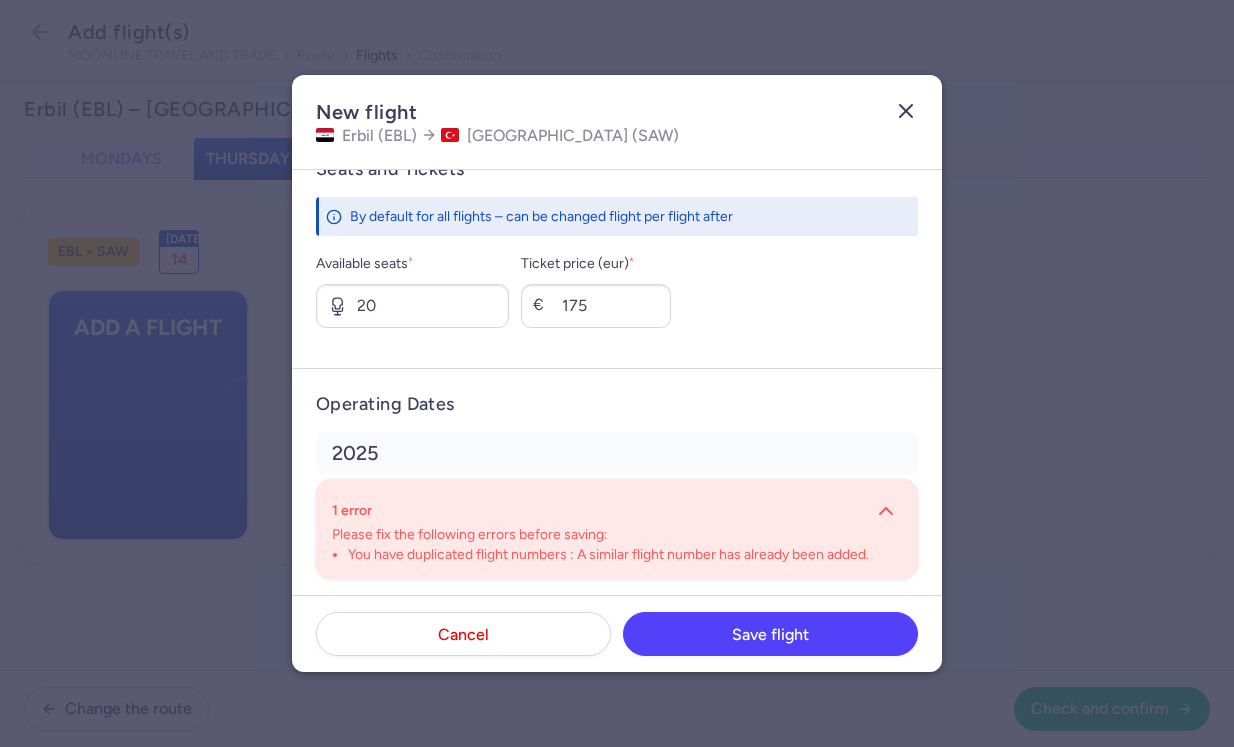 click 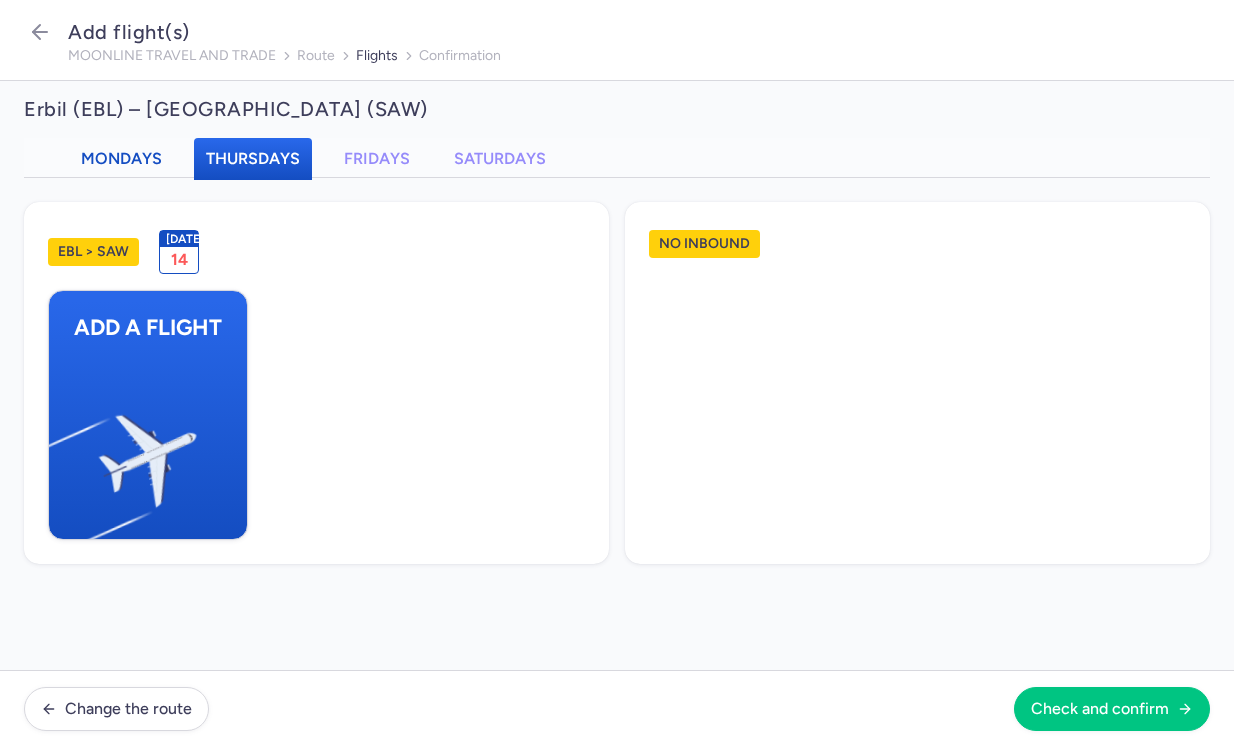 click on "Mondays" 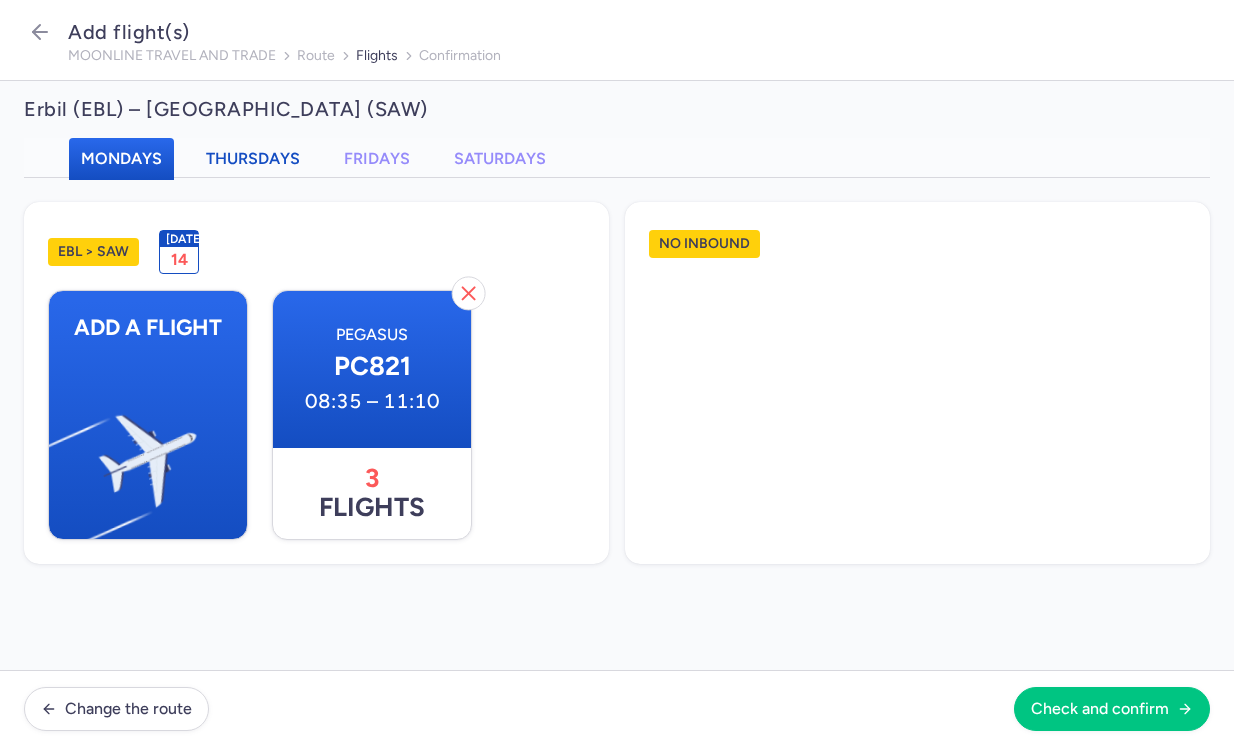 click on "Thursdays" at bounding box center [253, 158] 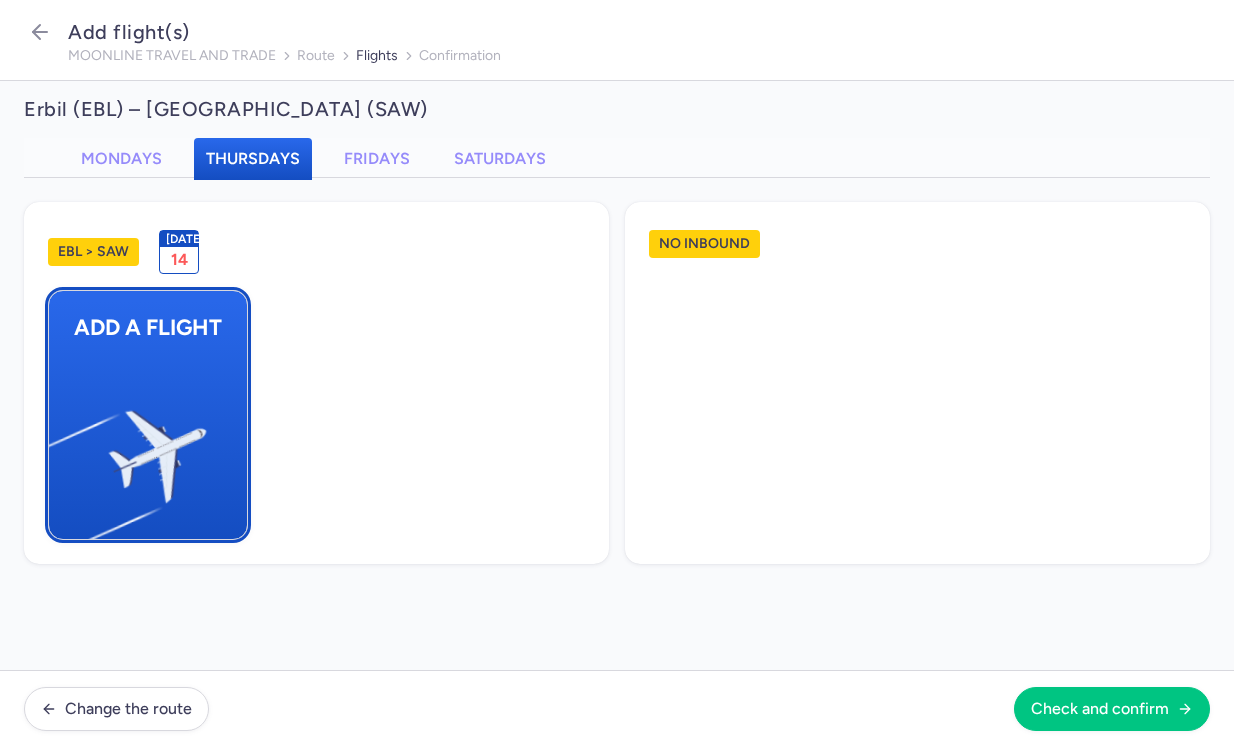 click at bounding box center [59, 448] 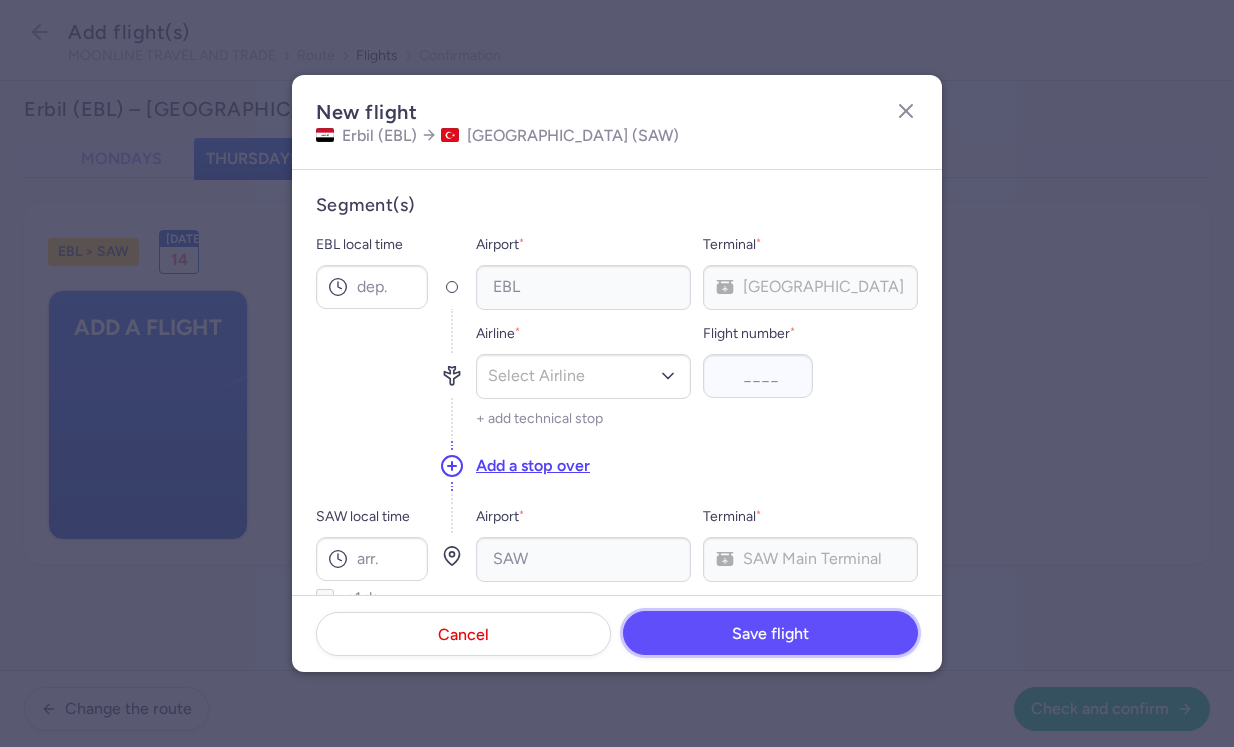 click on "Save flight" at bounding box center [770, 634] 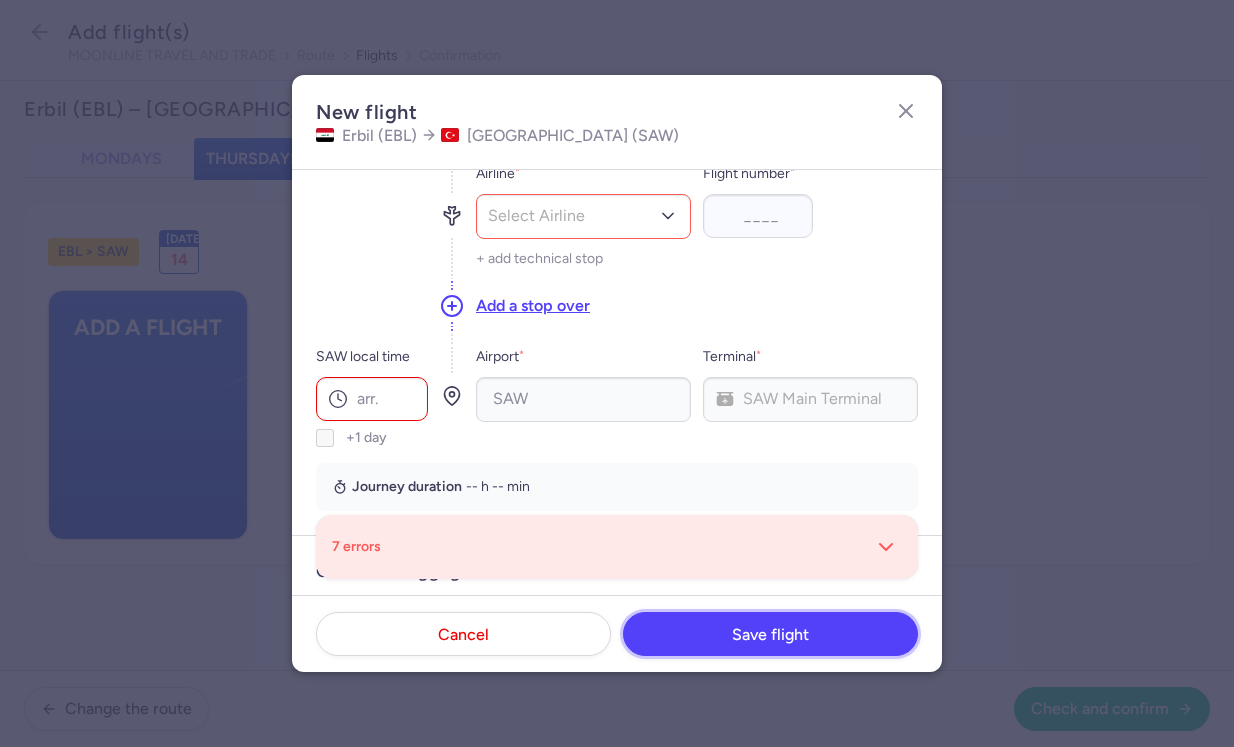 scroll, scrollTop: 165, scrollLeft: 0, axis: vertical 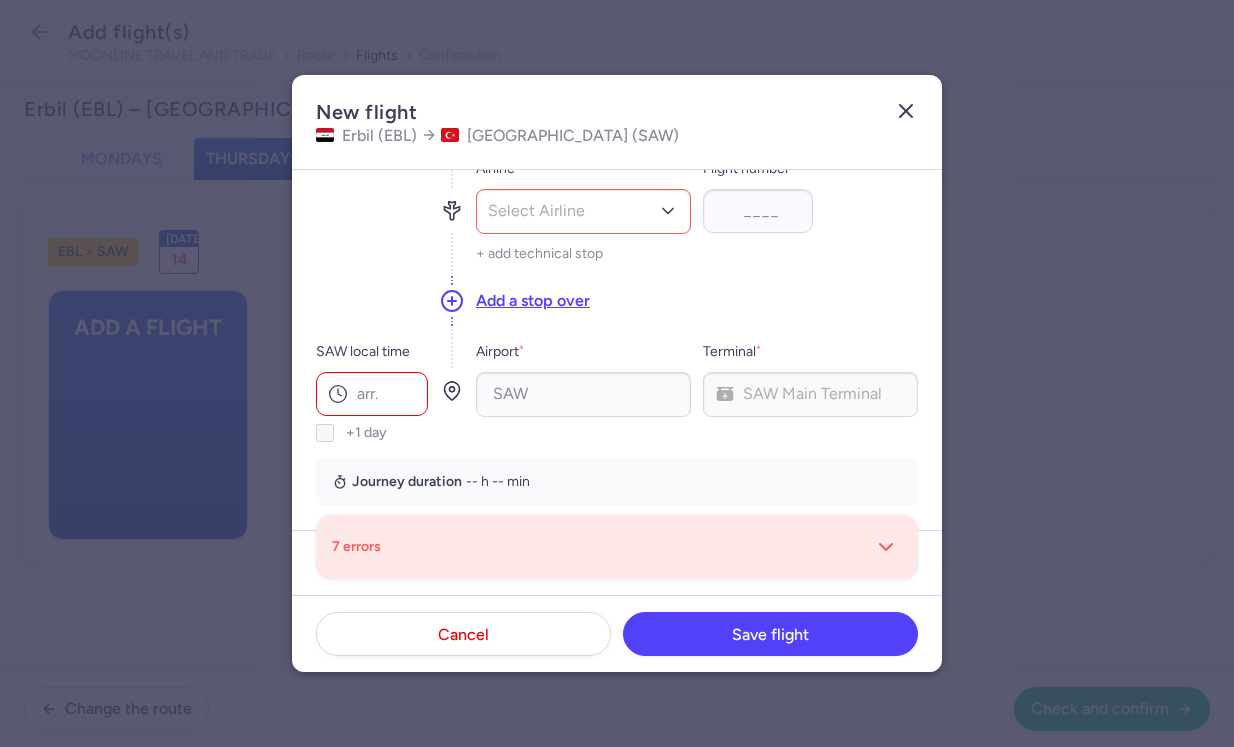 click 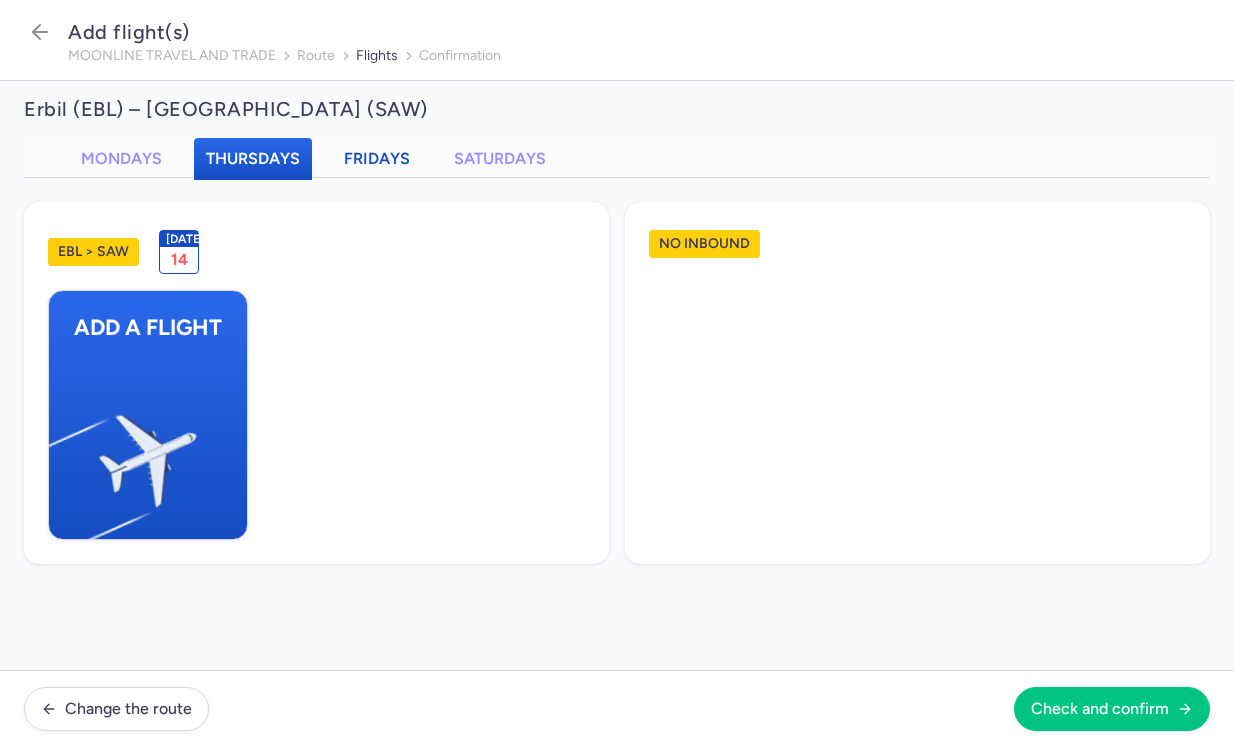 click on "Fridays" at bounding box center [377, 158] 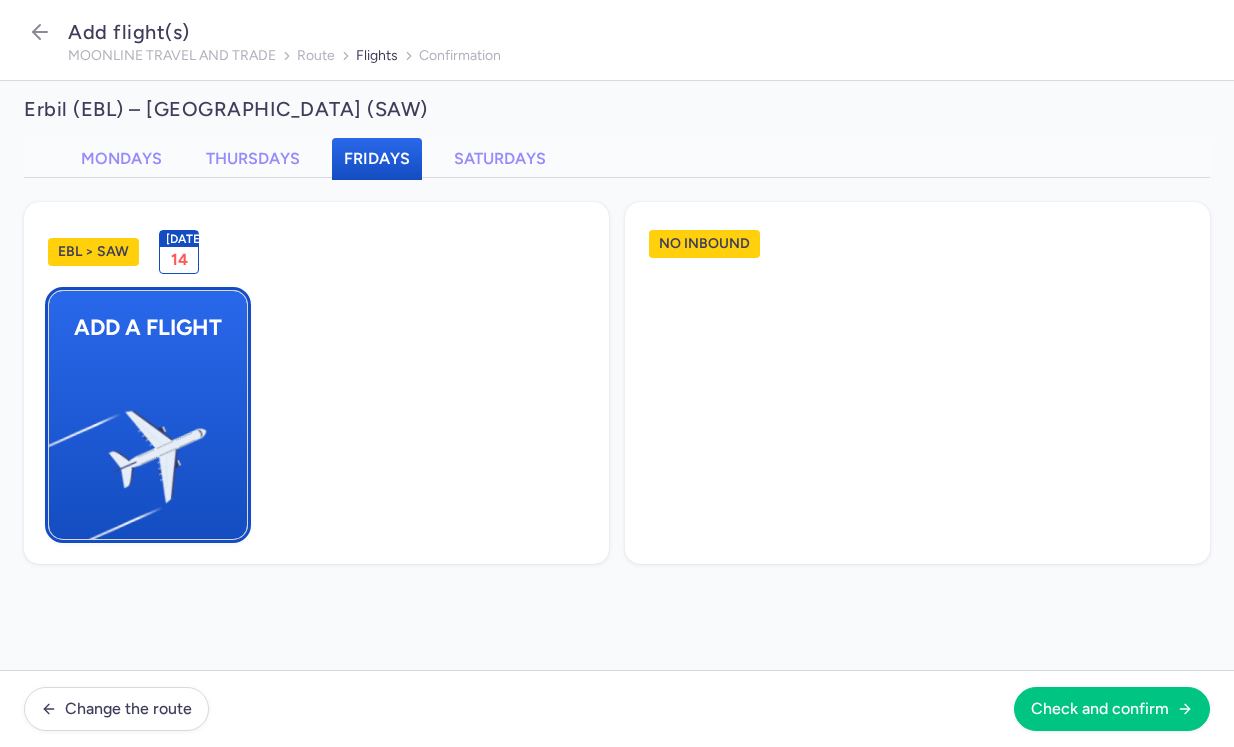 click on "Add a flight" at bounding box center [148, 327] 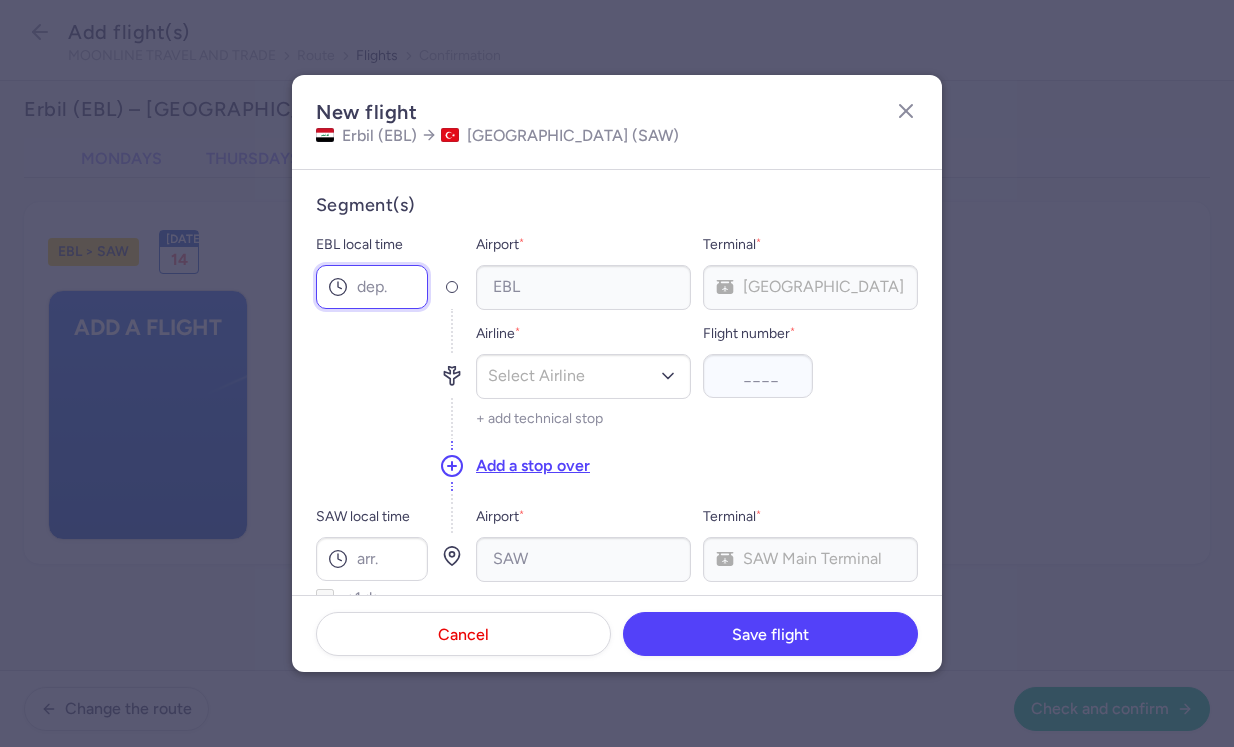 click on "EBL local time" at bounding box center [372, 287] 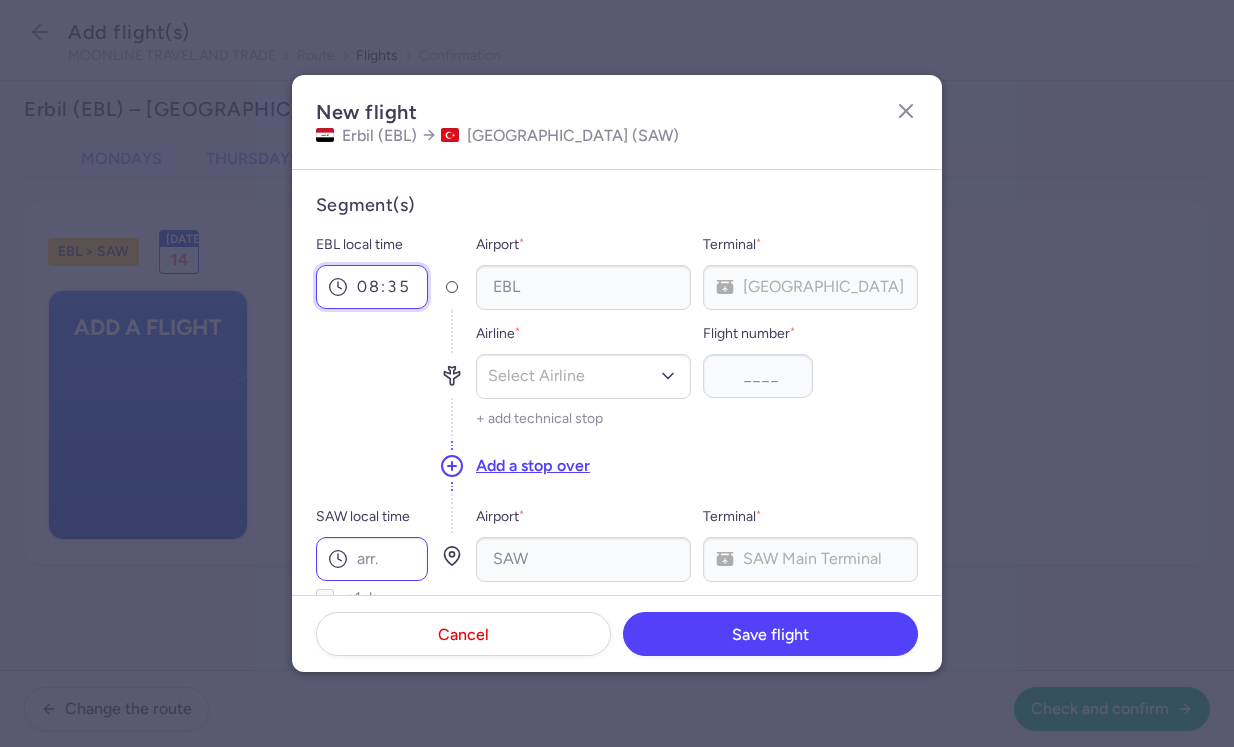 type on "08:35" 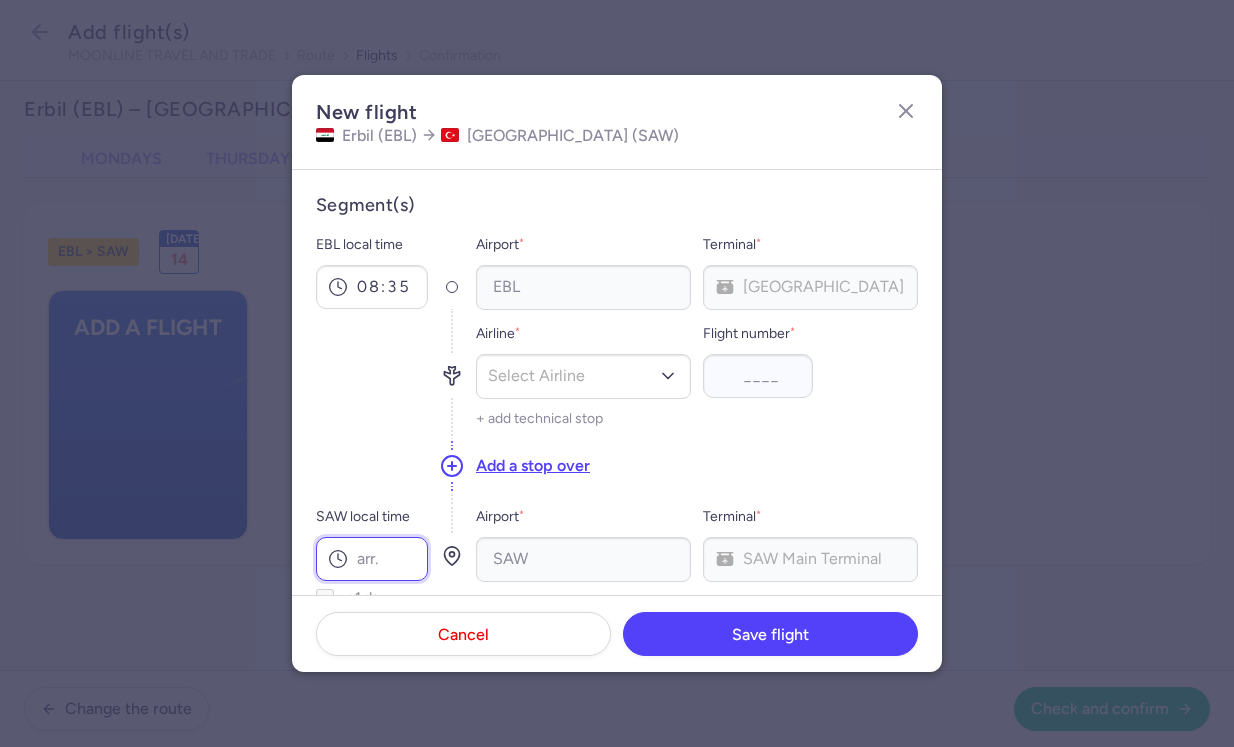 click on "SAW local time" at bounding box center (372, 559) 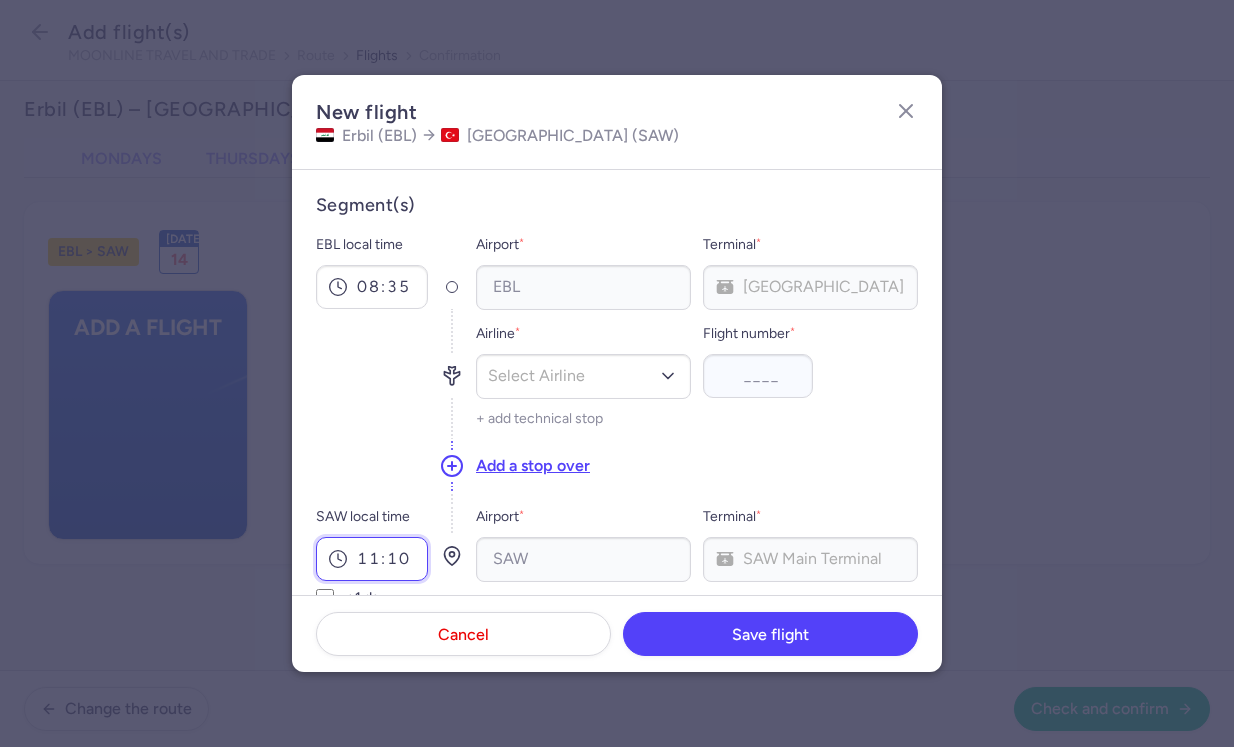 type on "11:10" 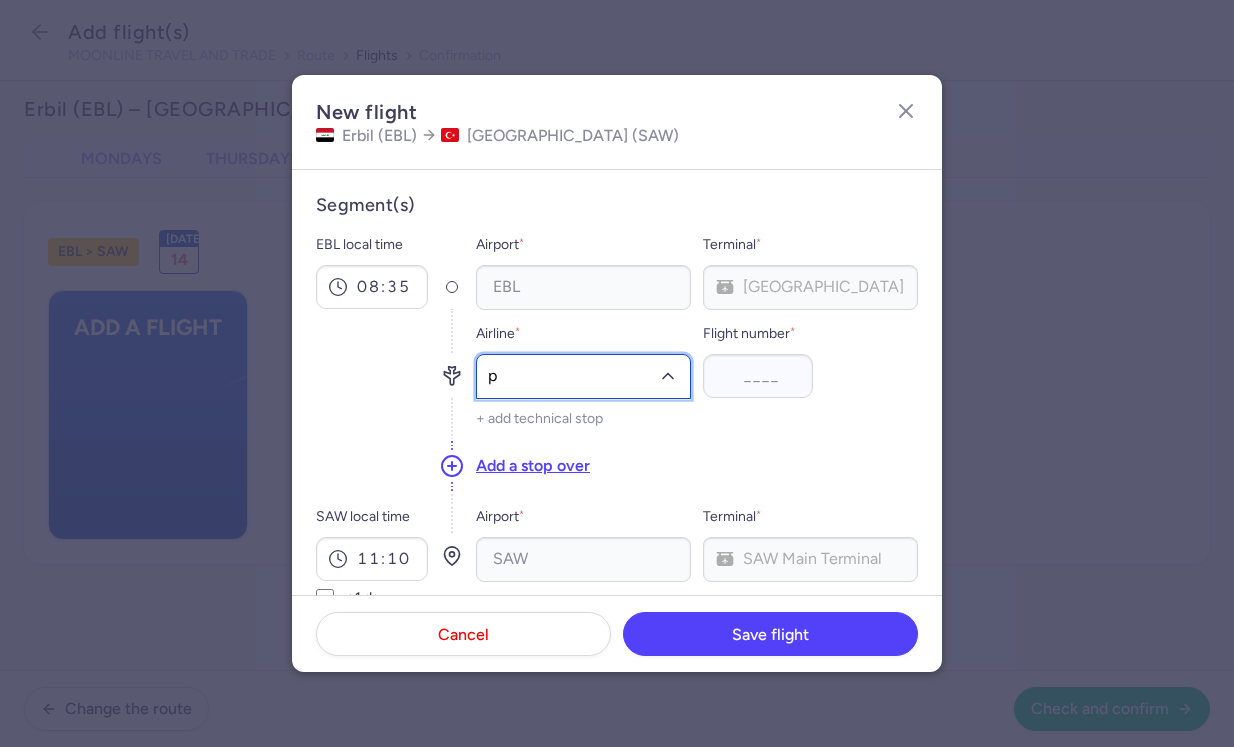 type on "pc" 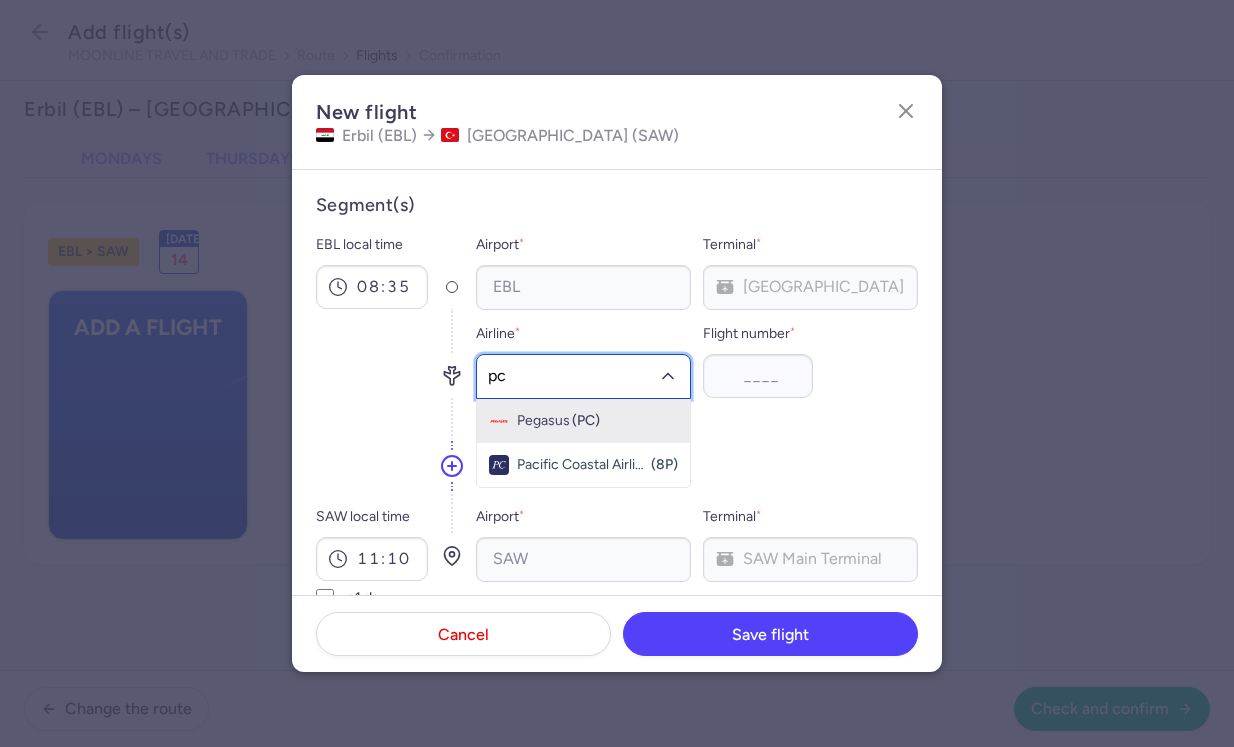click on "Pegasus (PC)" 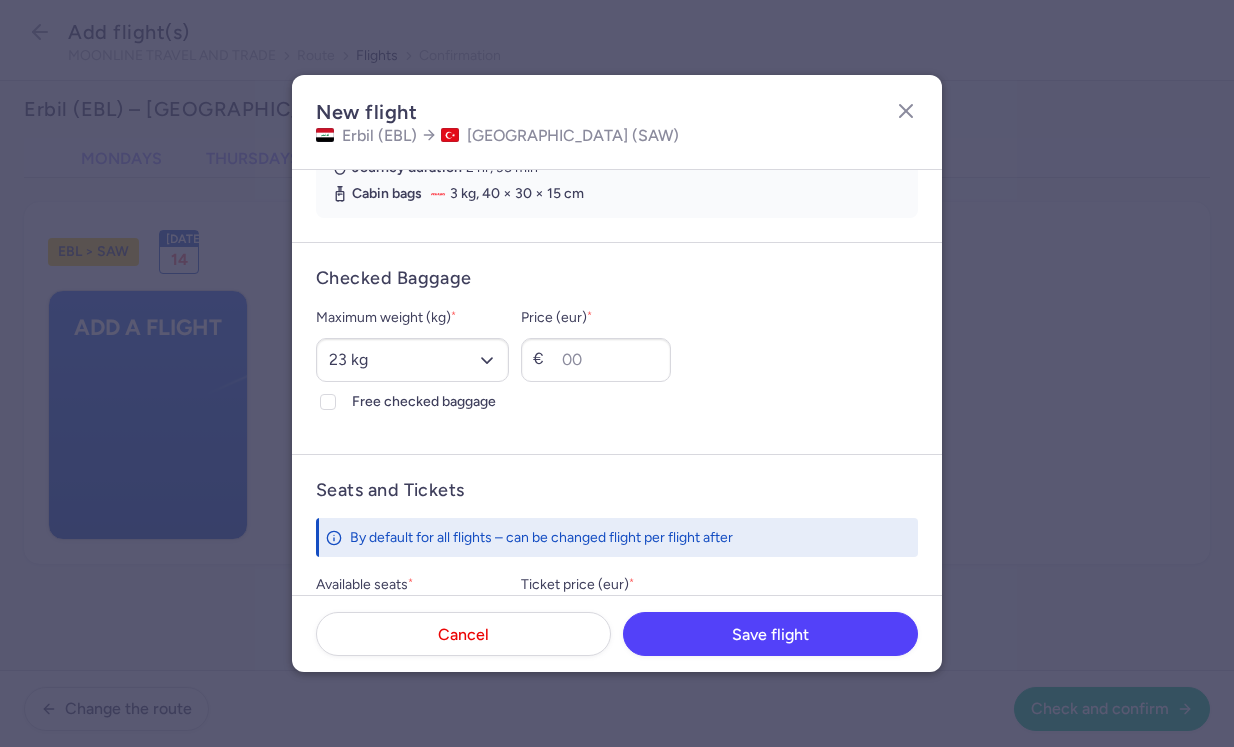scroll, scrollTop: 478, scrollLeft: 0, axis: vertical 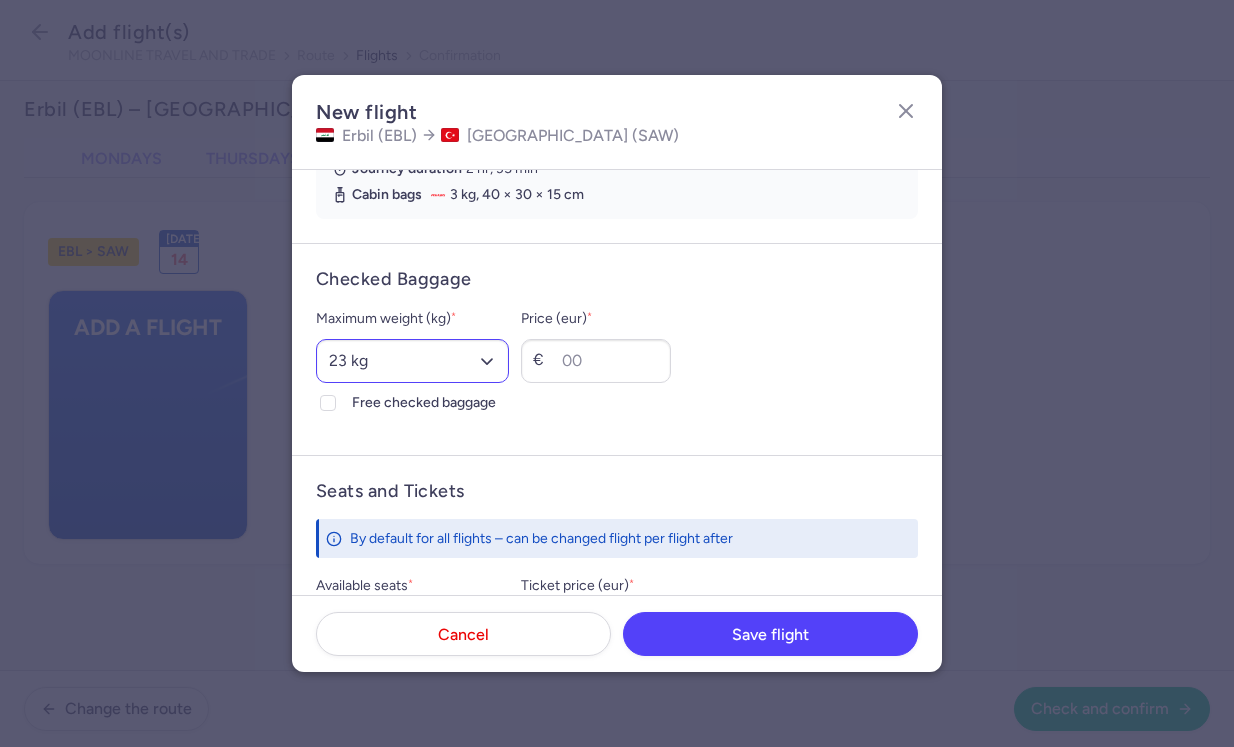 type on "821" 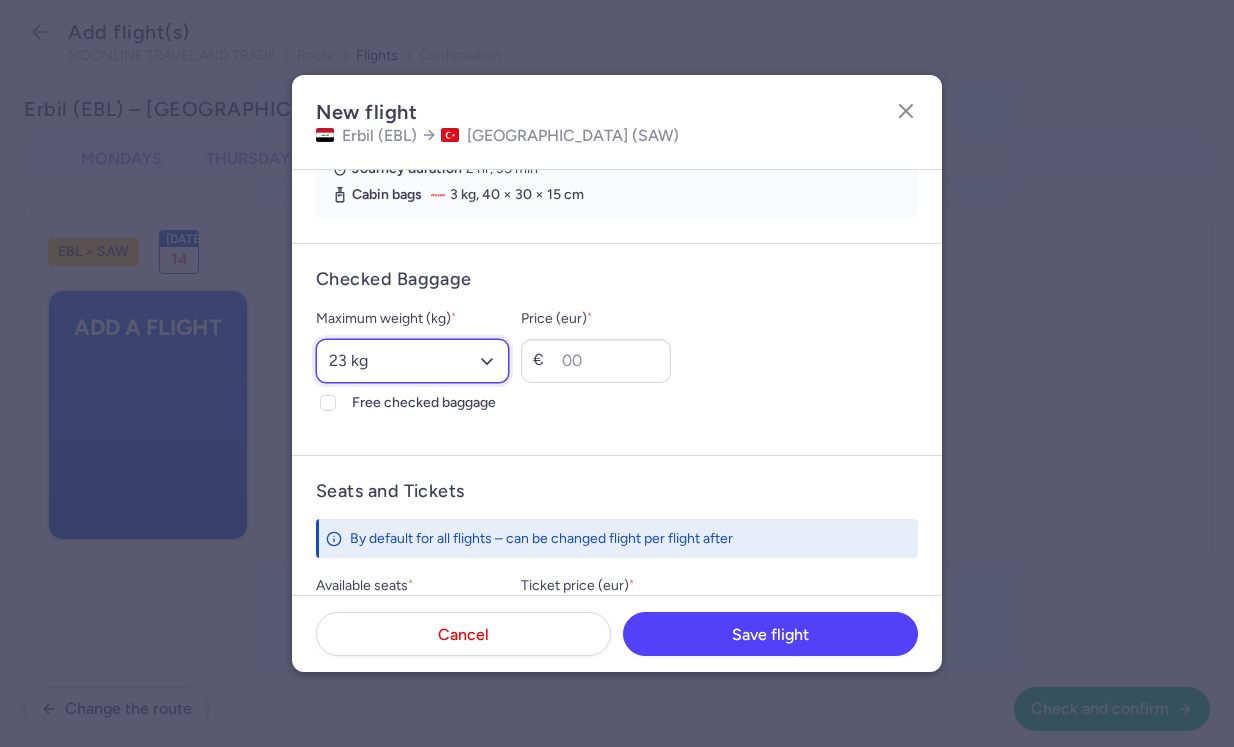 click on "Select an option 15 kg 16 kg 17 kg 18 kg 19 kg 20 kg 21 kg 22 kg 23 kg 24 kg 25 kg 26 kg 27 kg 28 kg 29 kg 30 kg 31 kg 32 kg 33 kg 34 kg 35 kg" at bounding box center (412, 361) 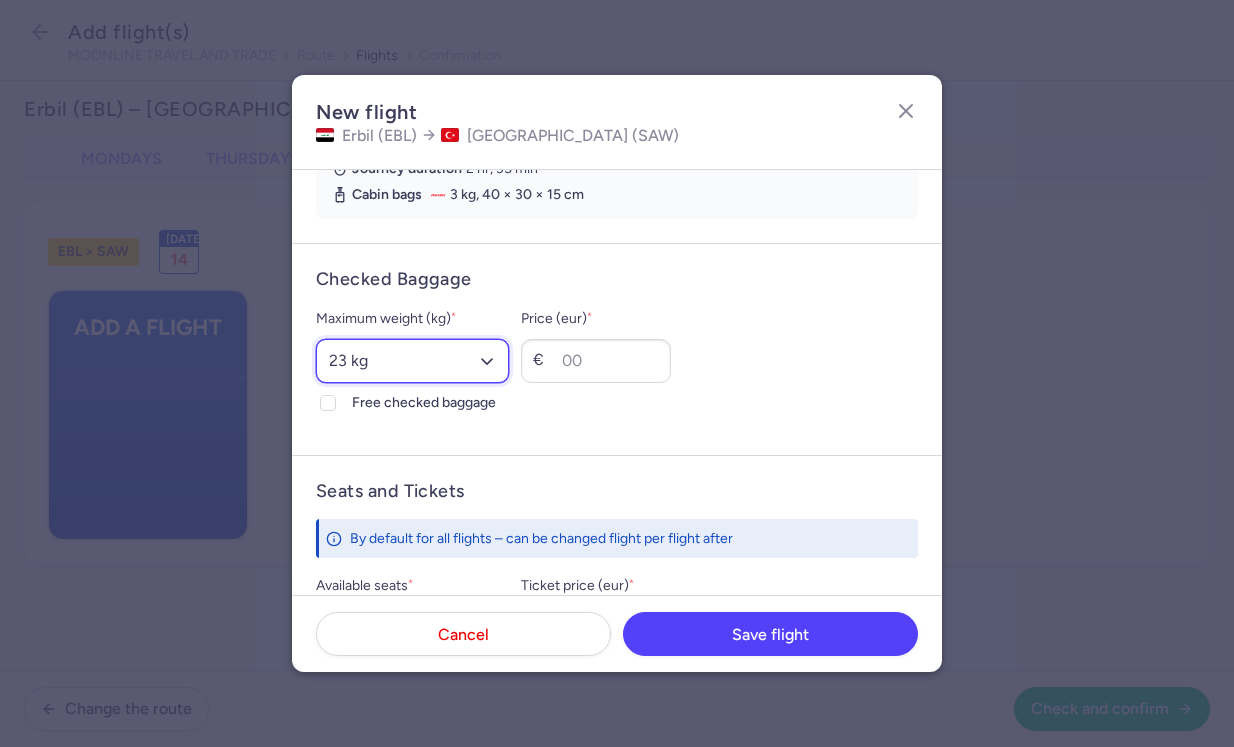 select on "20" 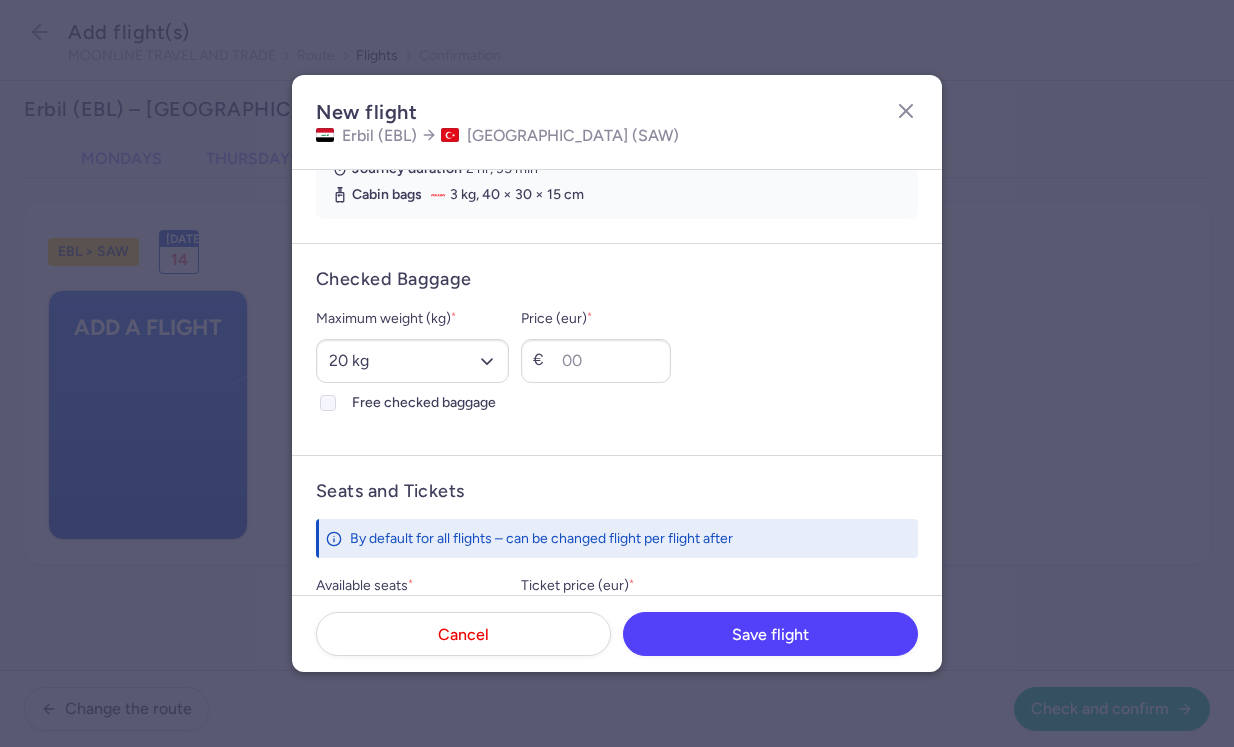 click on "Free checked baggage" at bounding box center [328, 403] 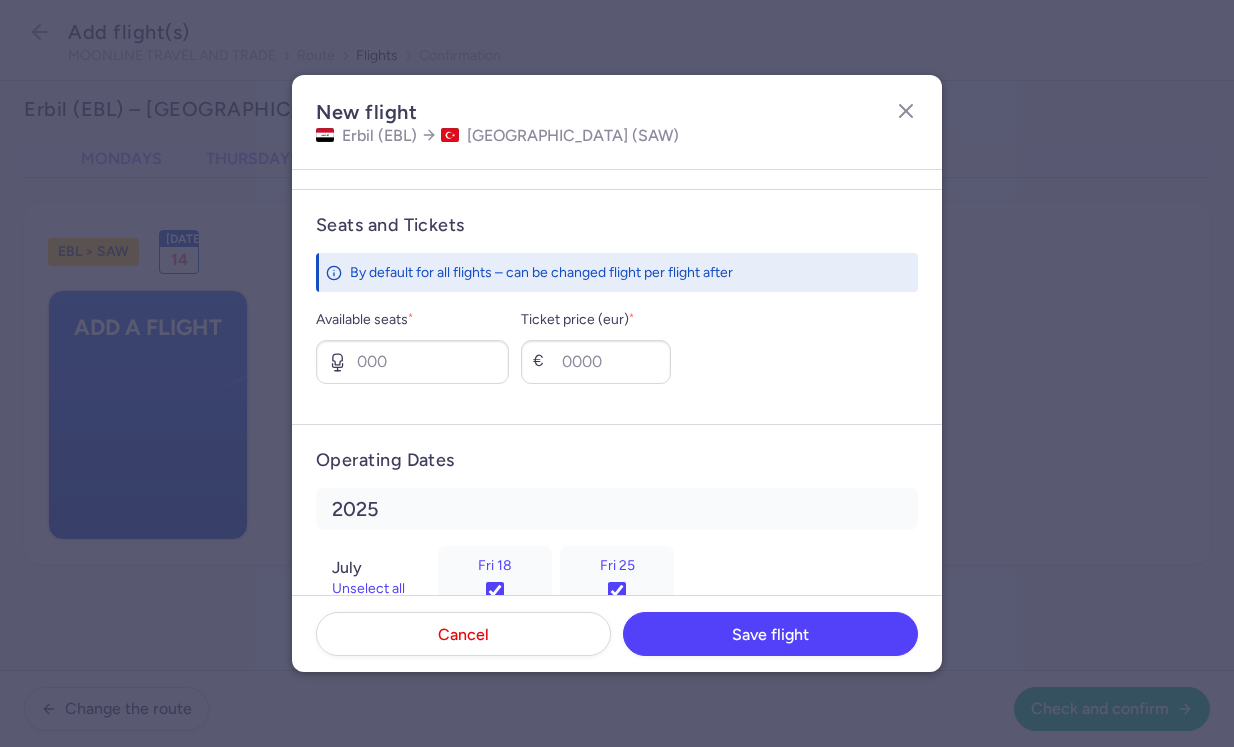 scroll, scrollTop: 745, scrollLeft: 0, axis: vertical 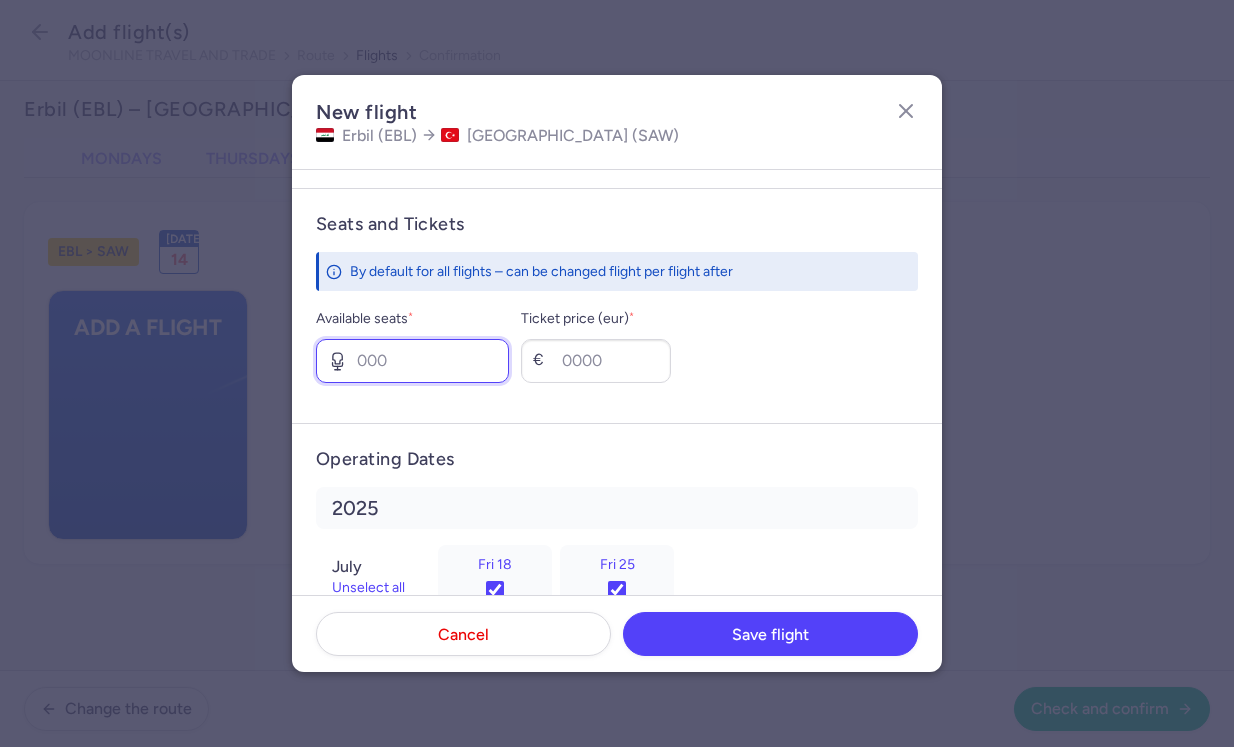 click on "Available seats  *" at bounding box center (412, 361) 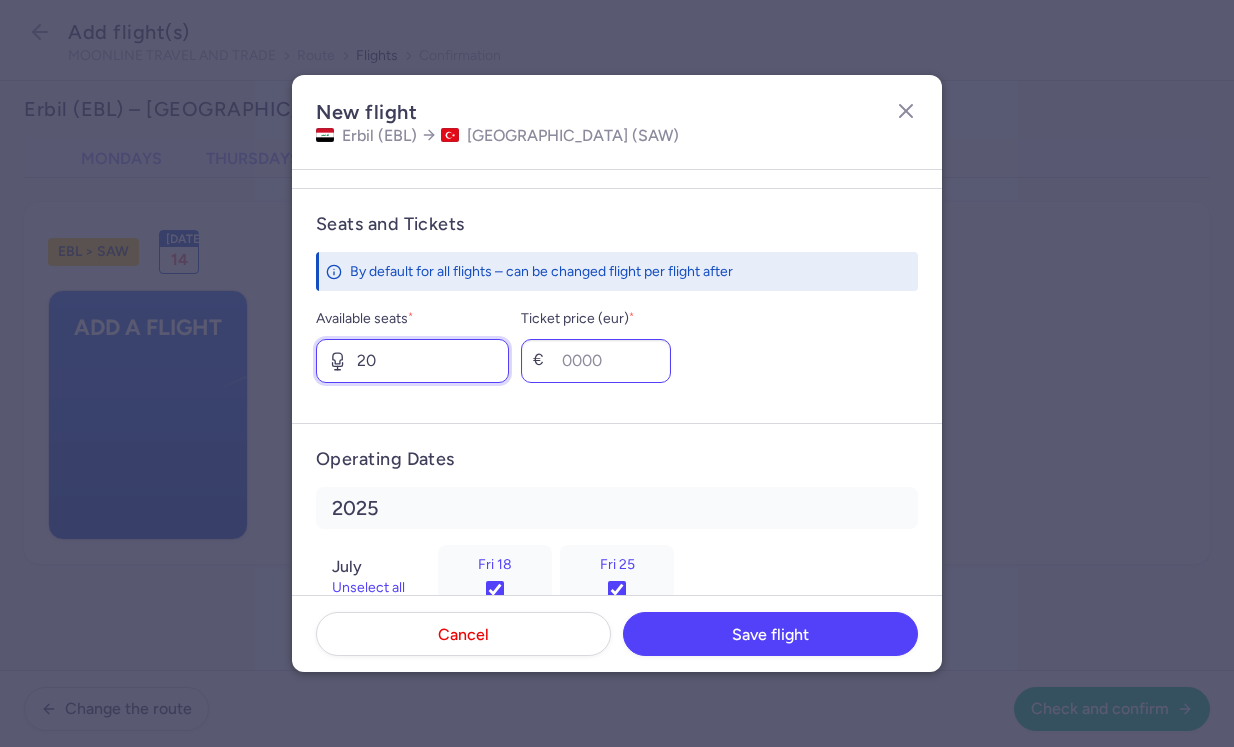 type on "20" 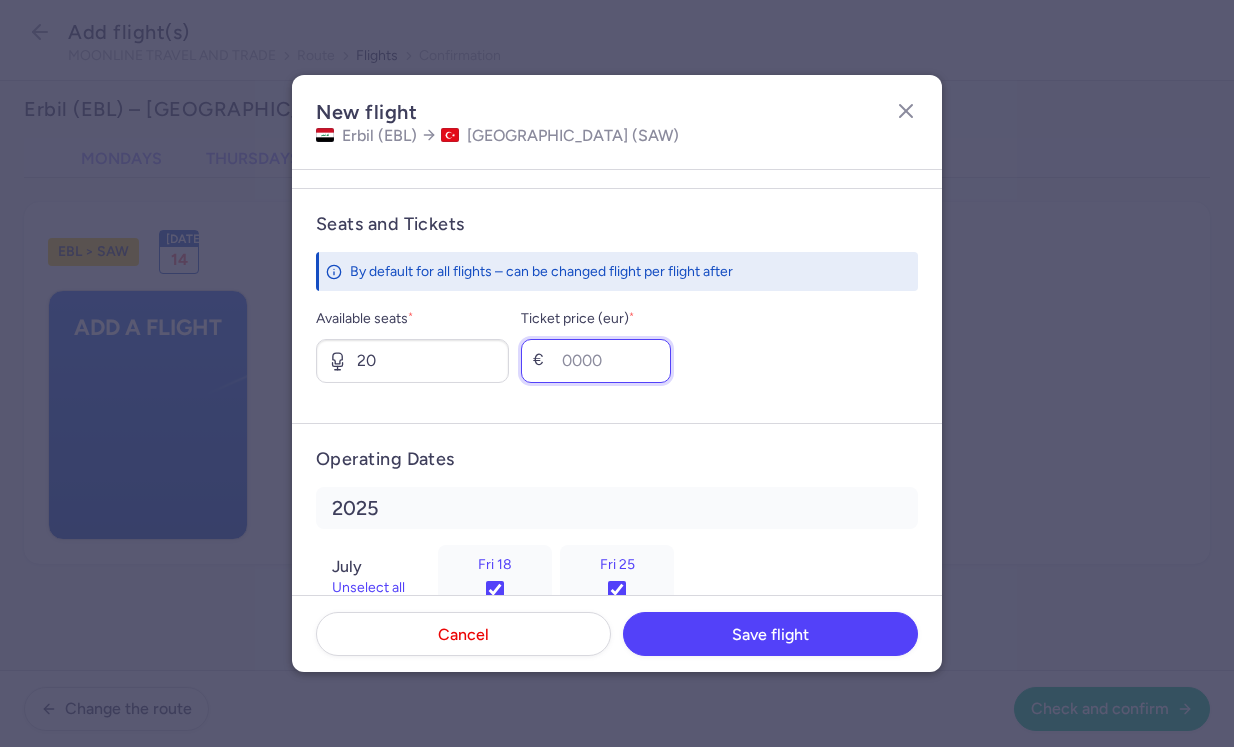 click on "Ticket price (eur)  *" at bounding box center (596, 361) 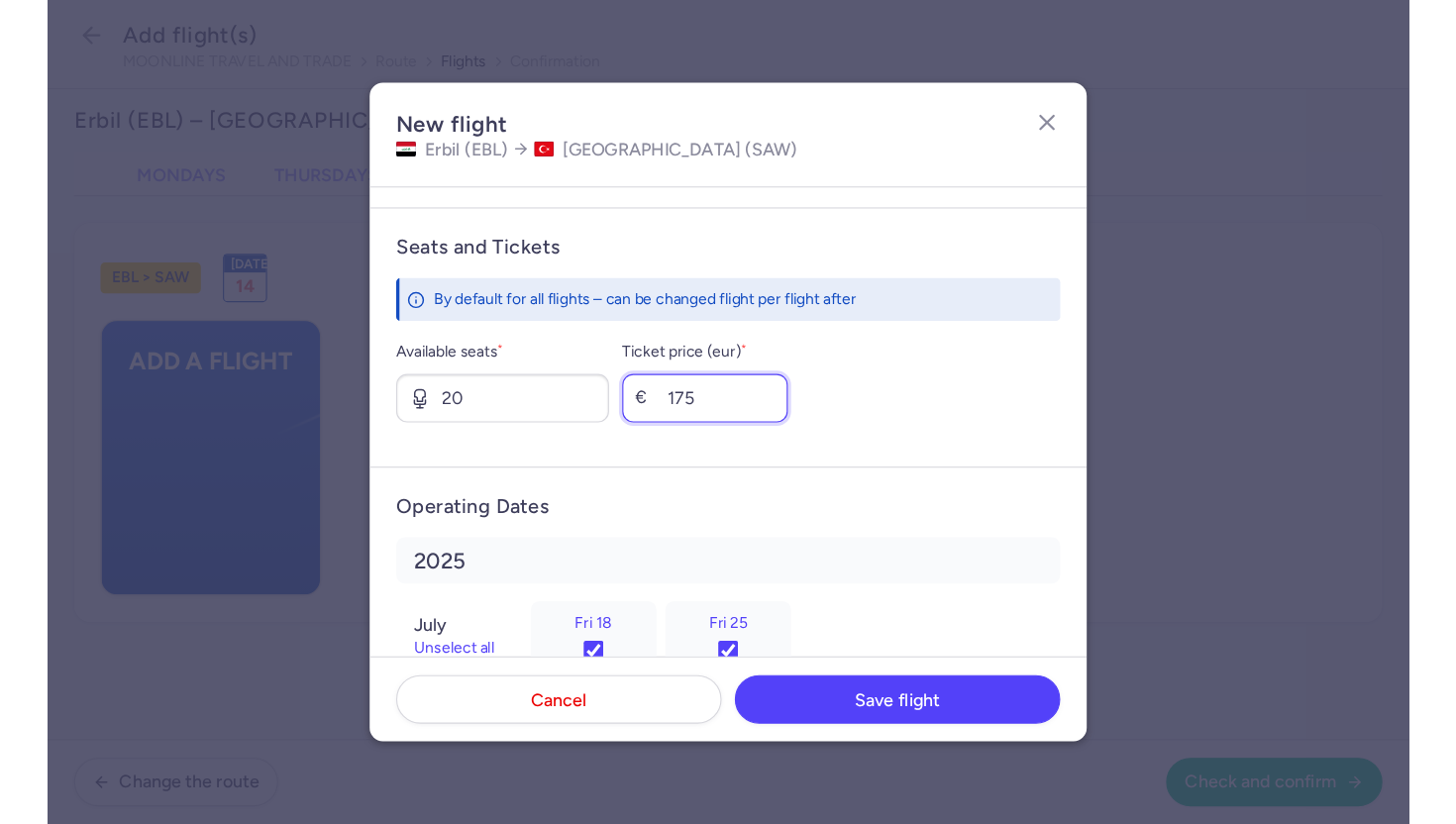 scroll, scrollTop: 874, scrollLeft: 0, axis: vertical 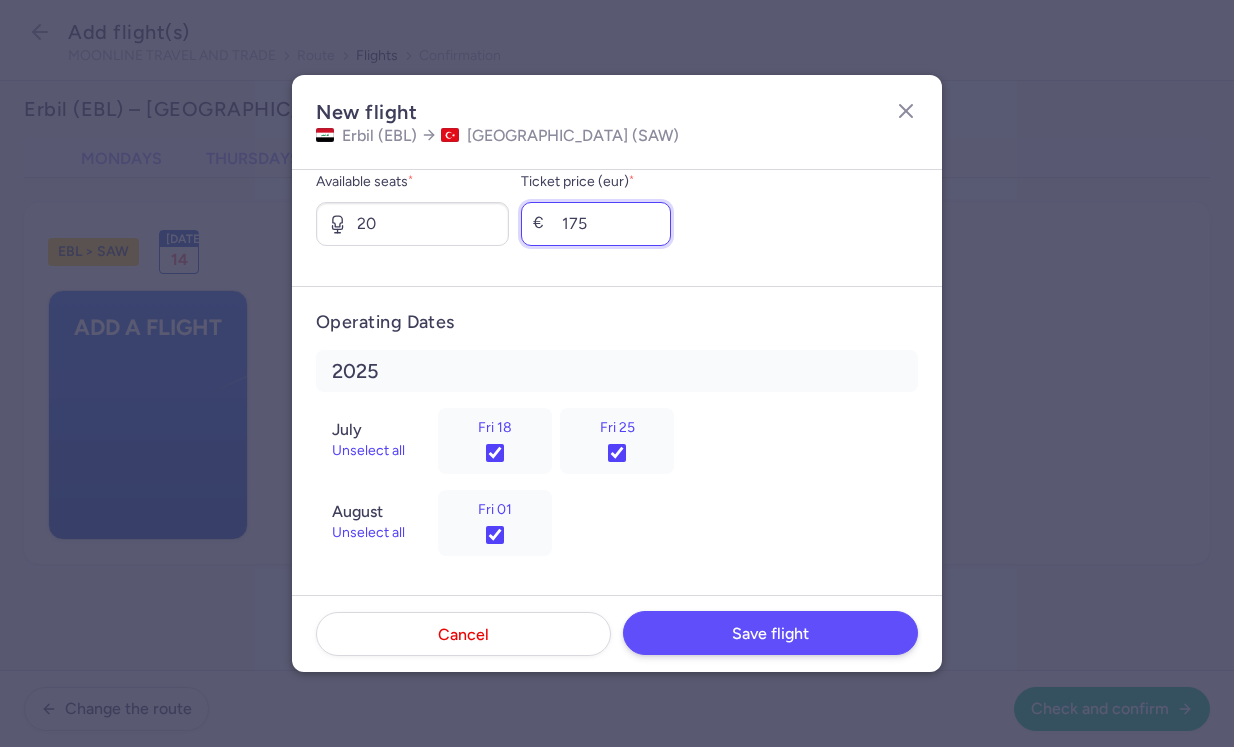type on "175" 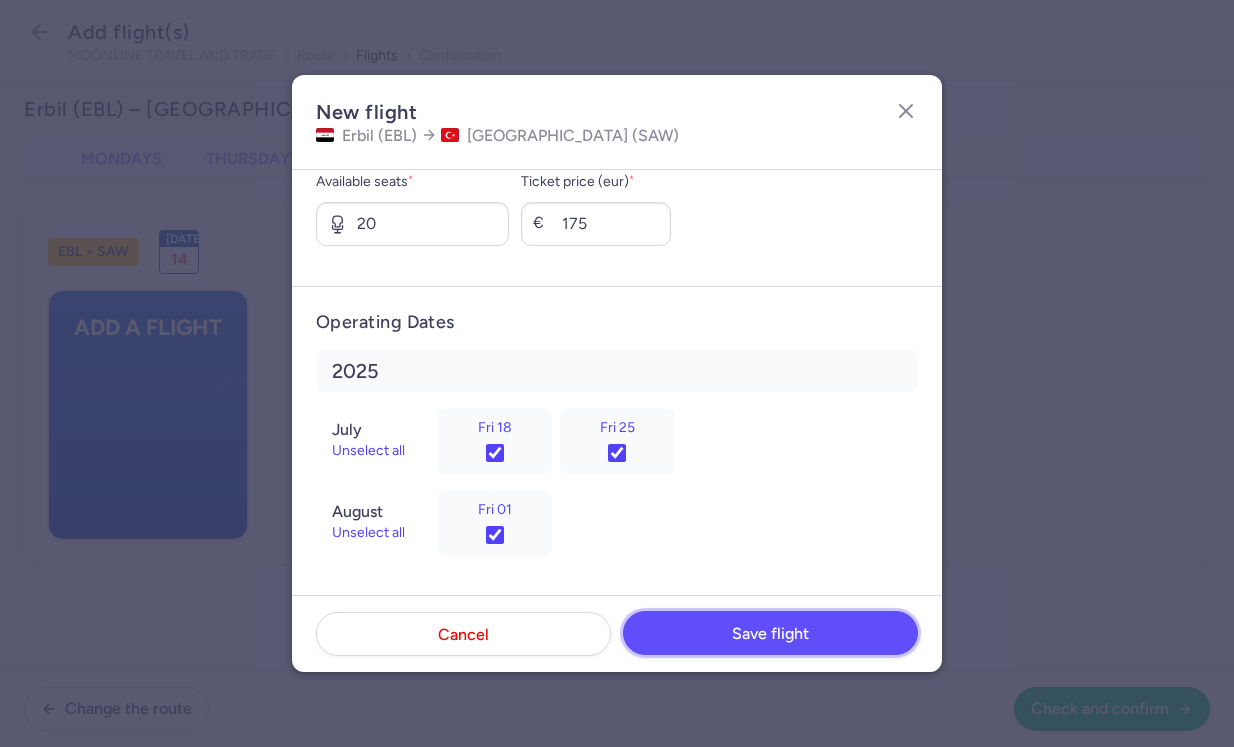click on "Save flight" at bounding box center (770, 634) 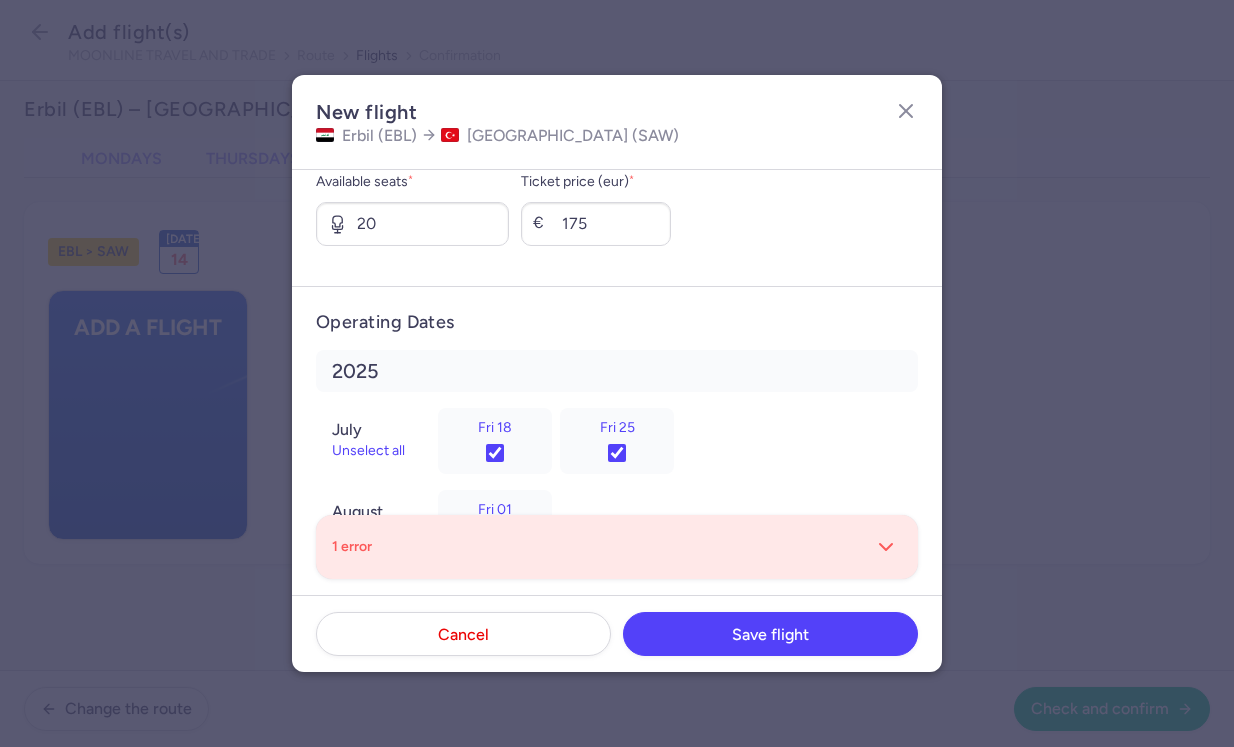 click on "1 error" at bounding box center (617, 547) 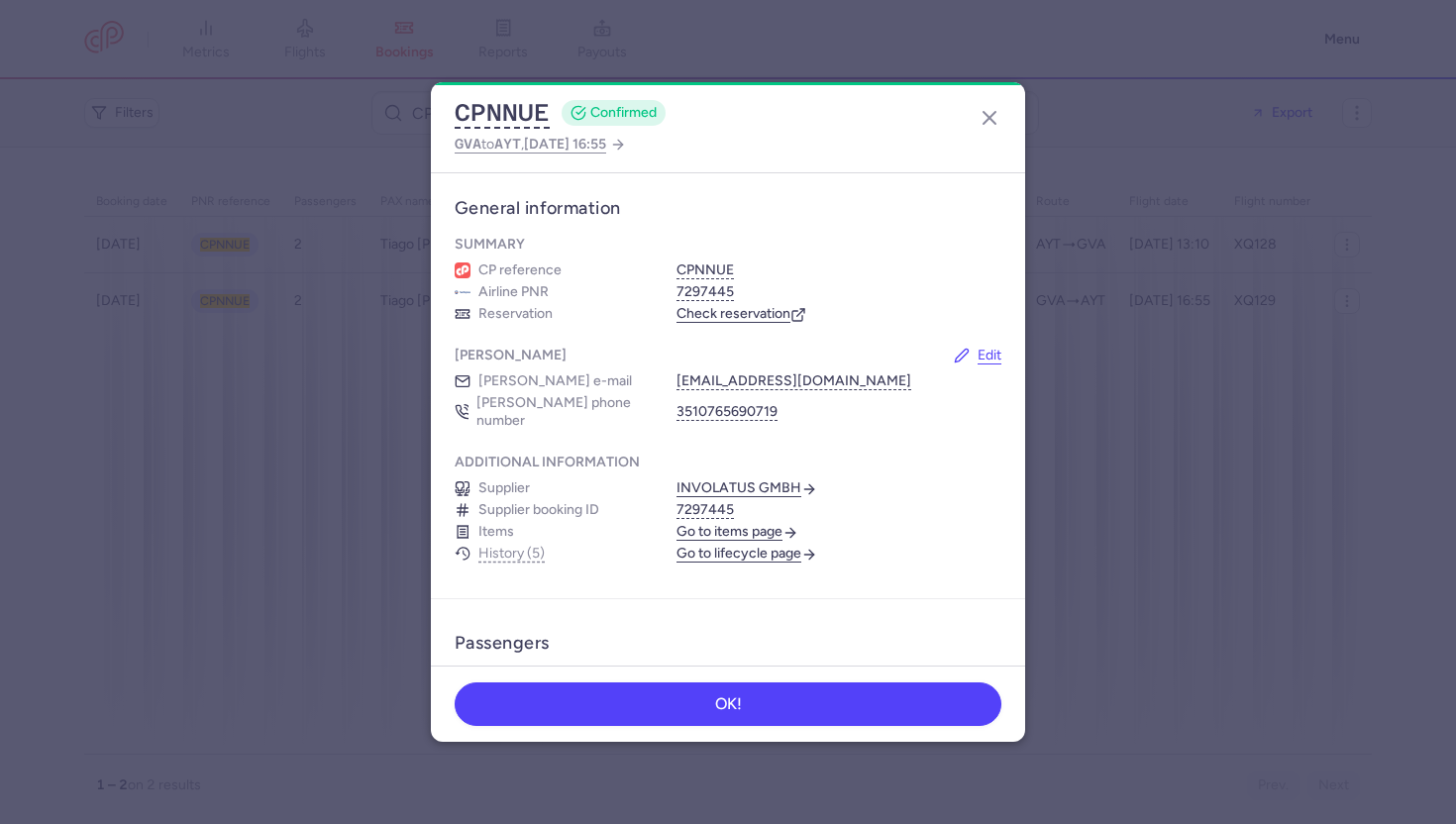 scroll, scrollTop: 0, scrollLeft: 0, axis: both 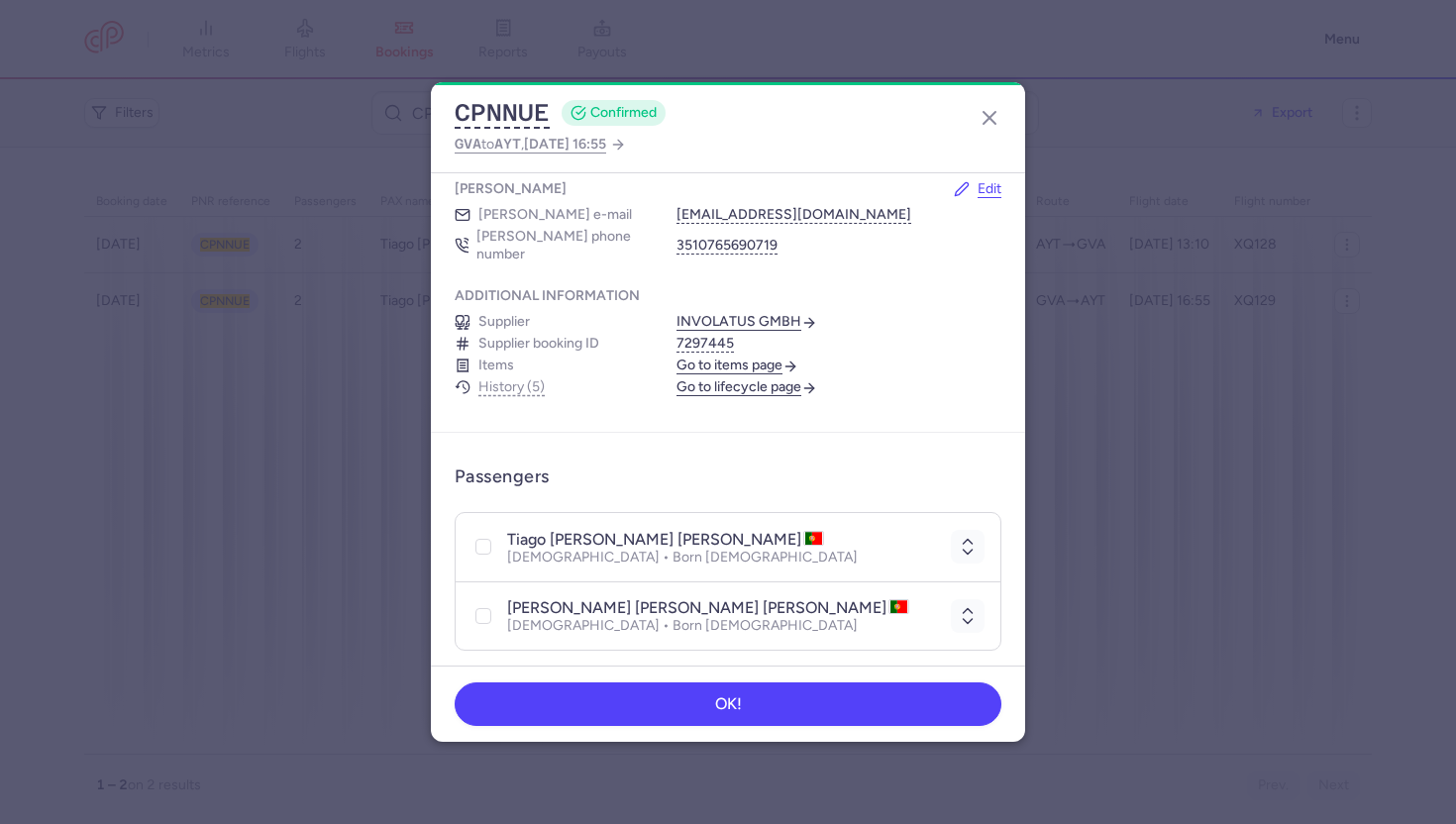 click on "Go to items page" at bounding box center [737, 365] 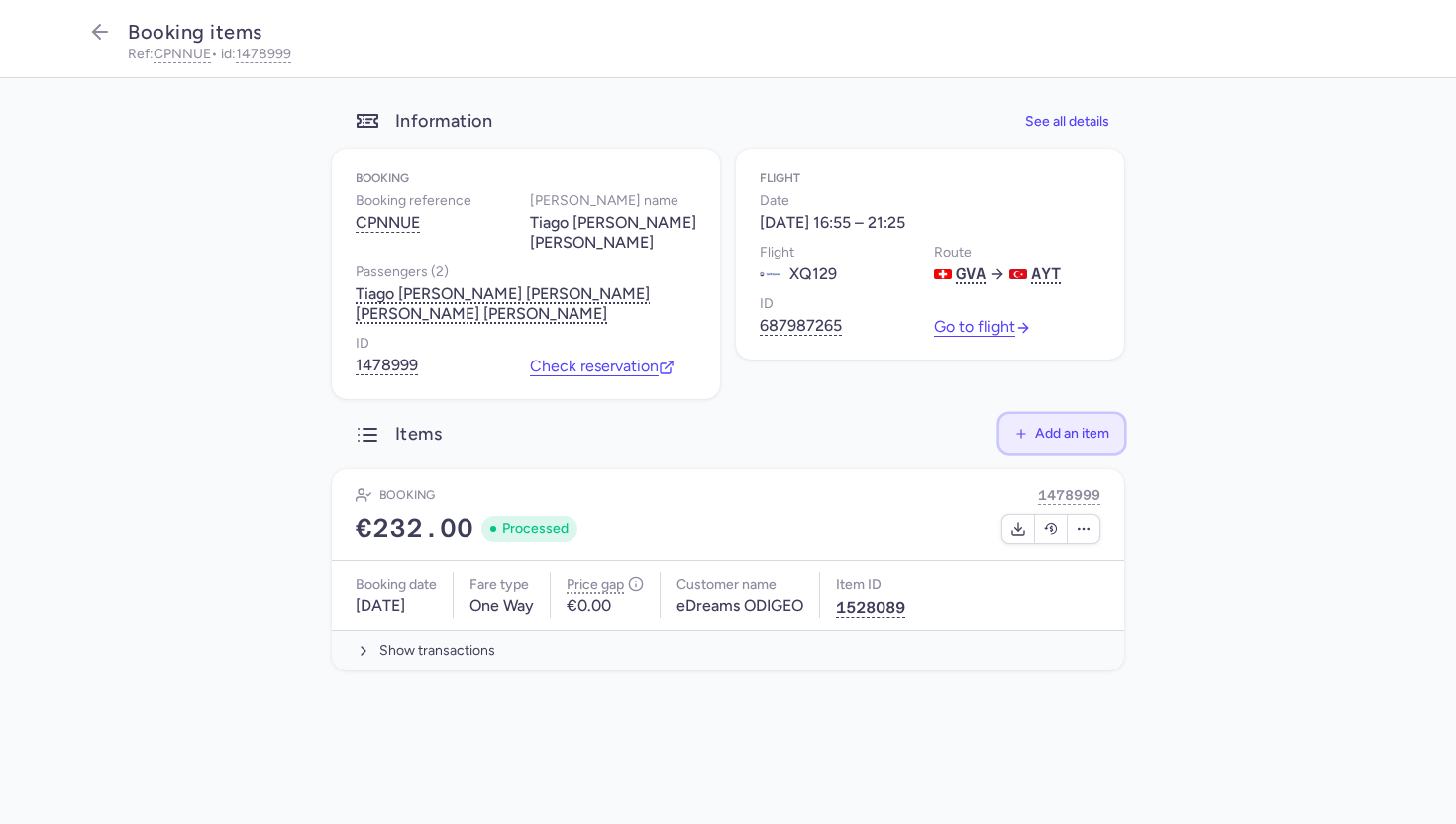 click on "Add an item" at bounding box center [1072, 433] 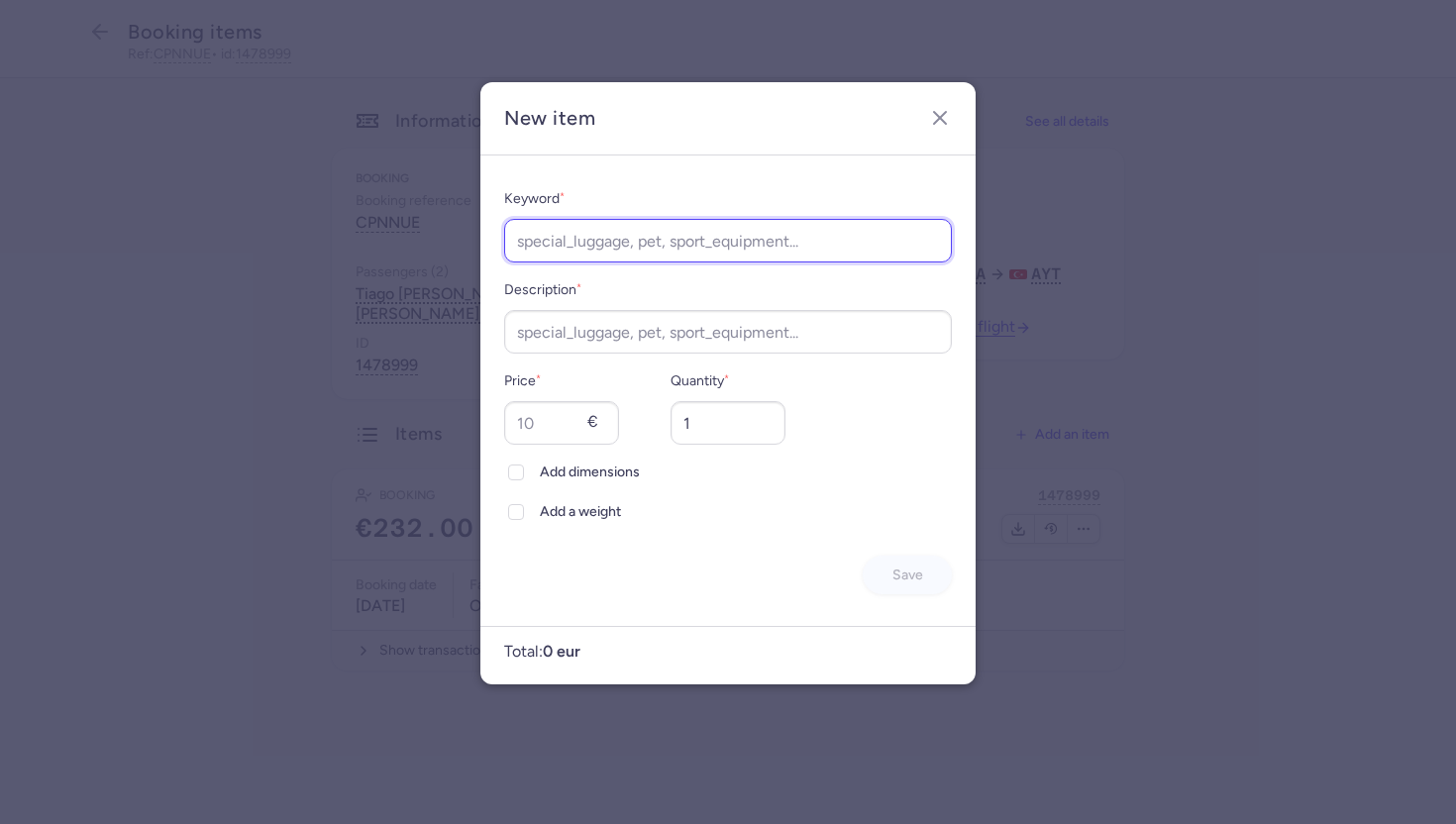 click on "Keyword  *" at bounding box center (728, 241) 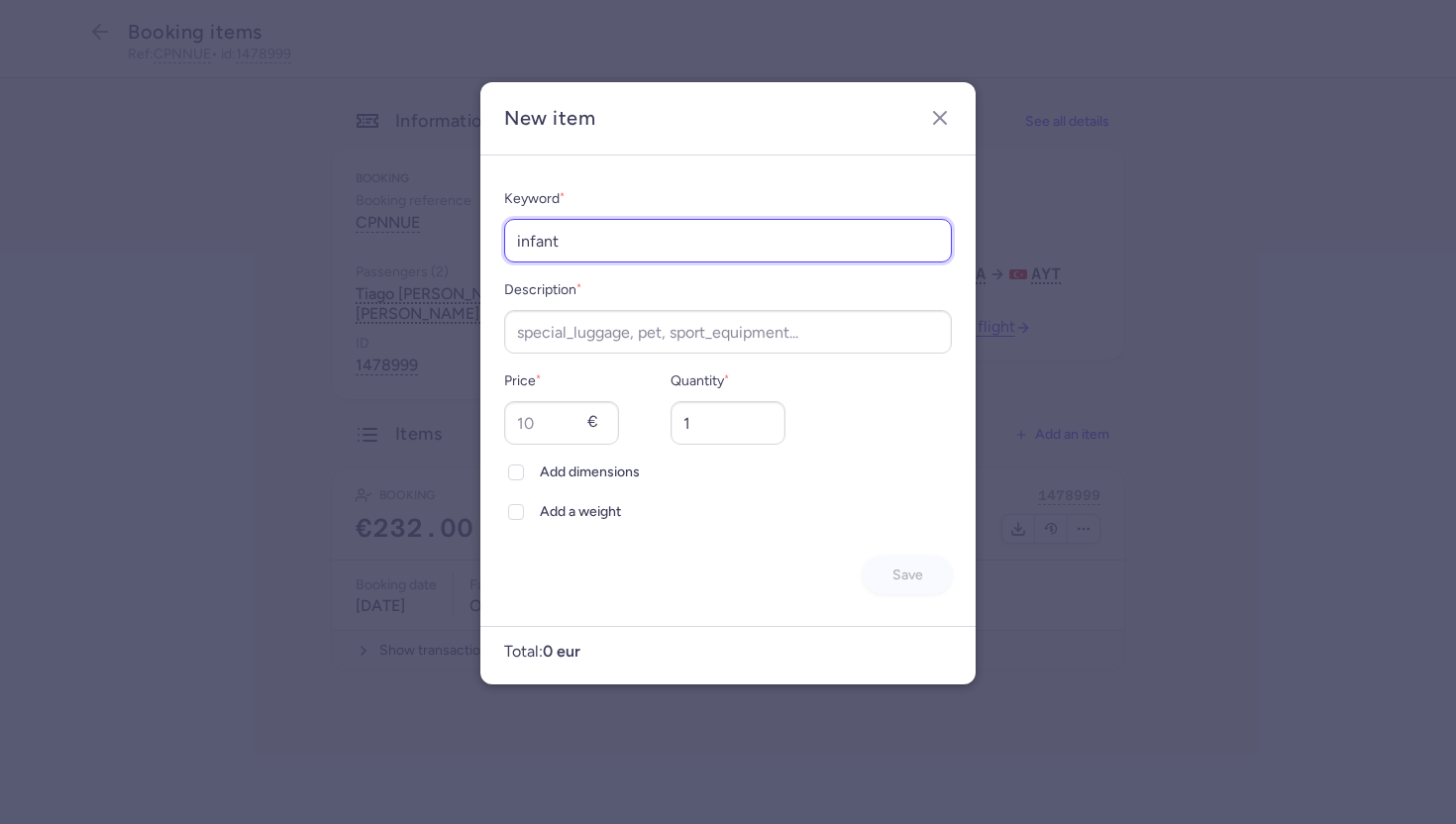 drag, startPoint x: 573, startPoint y: 247, endPoint x: 501, endPoint y: 241, distance: 72.24957 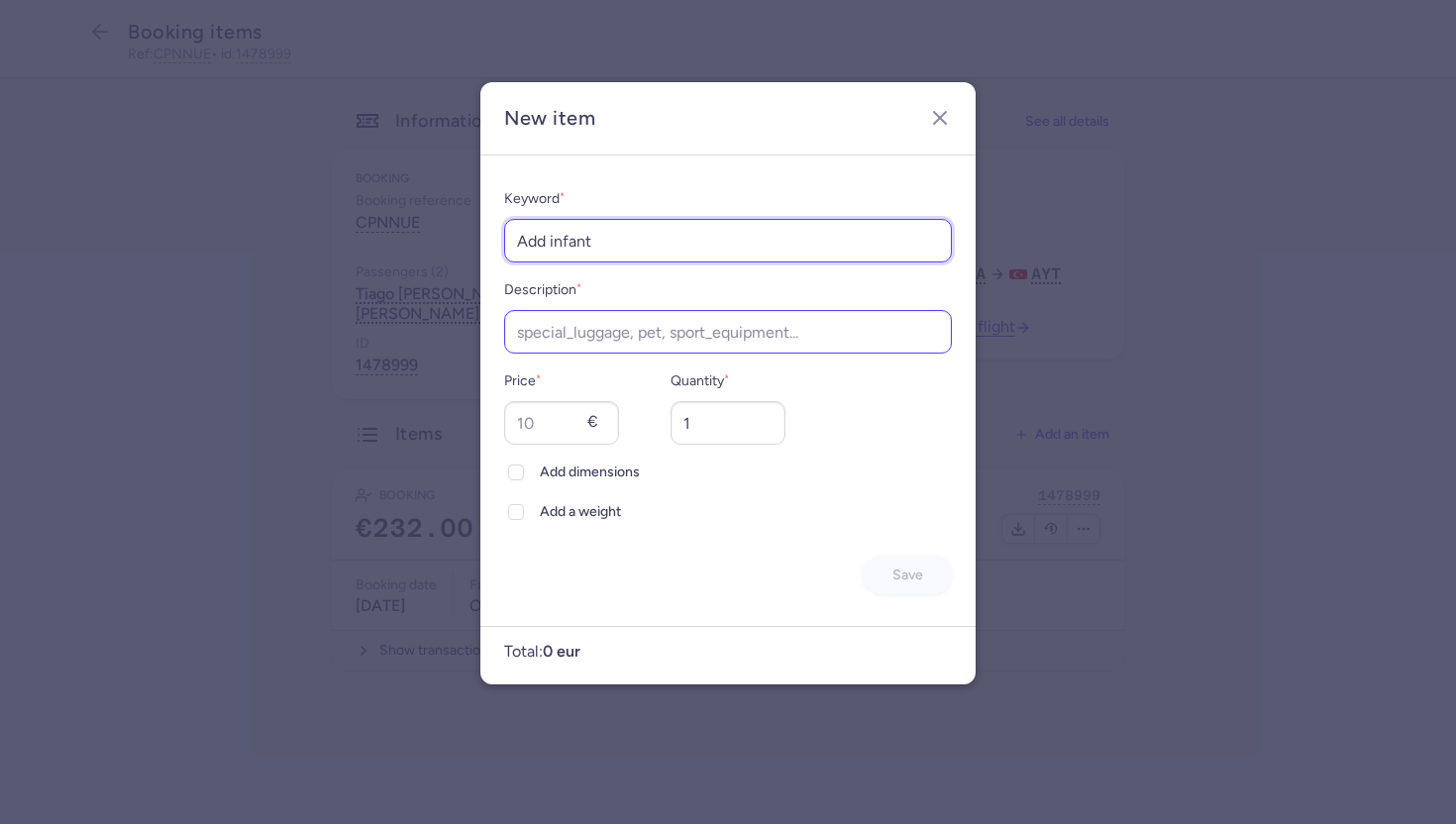 type on "Add infant" 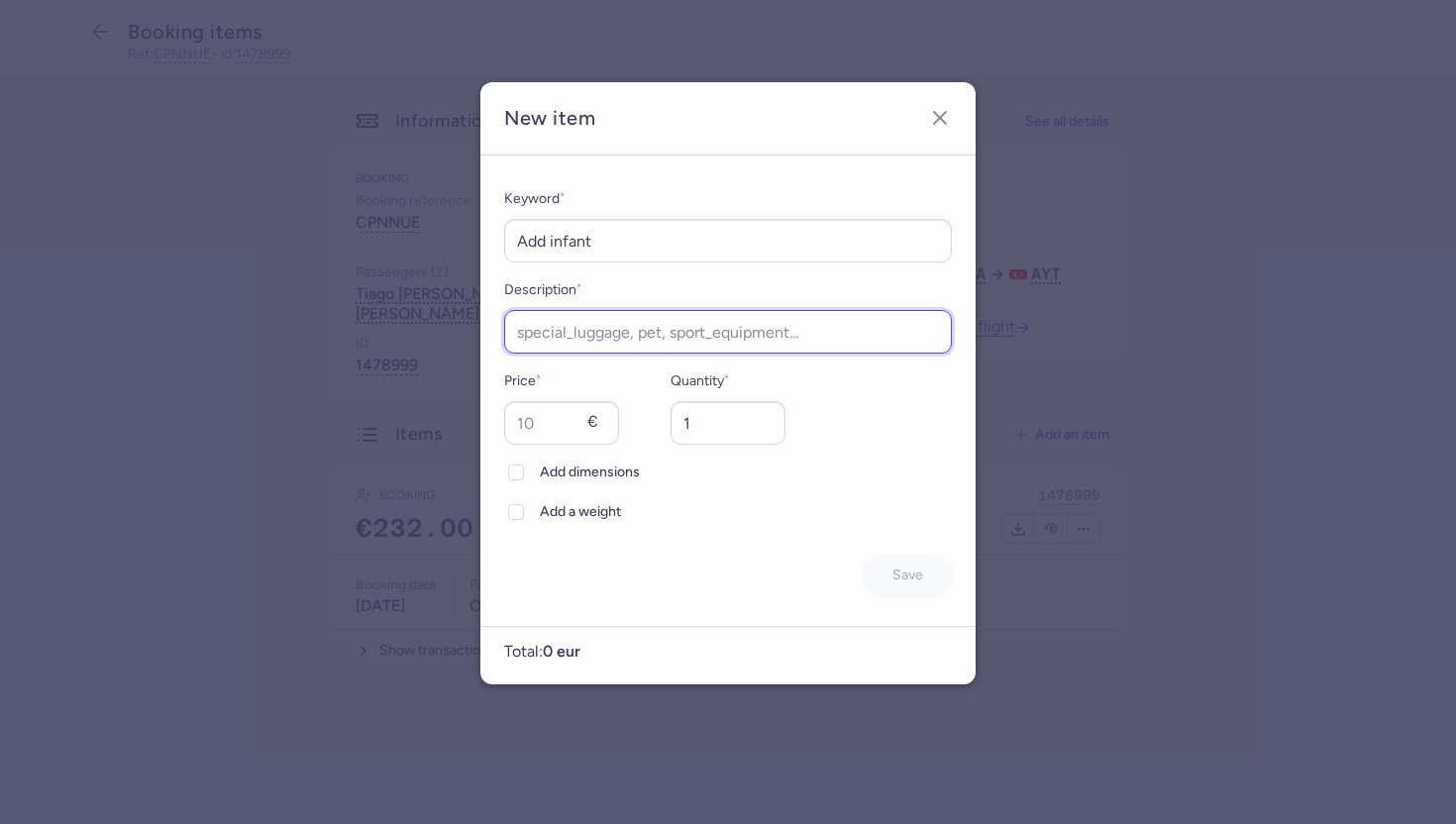 click on "Description  *" at bounding box center [728, 332] 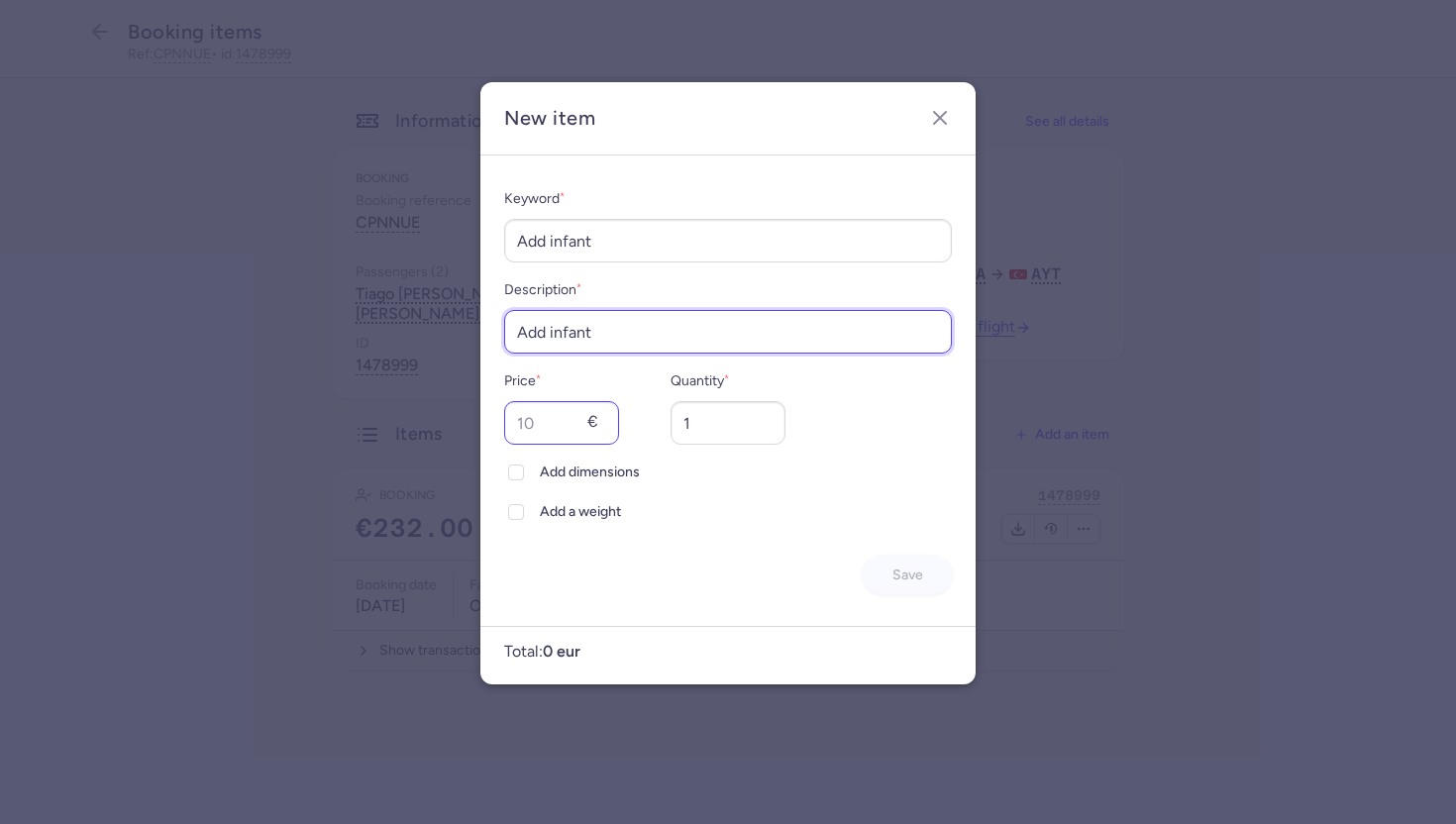 type on "Add infant" 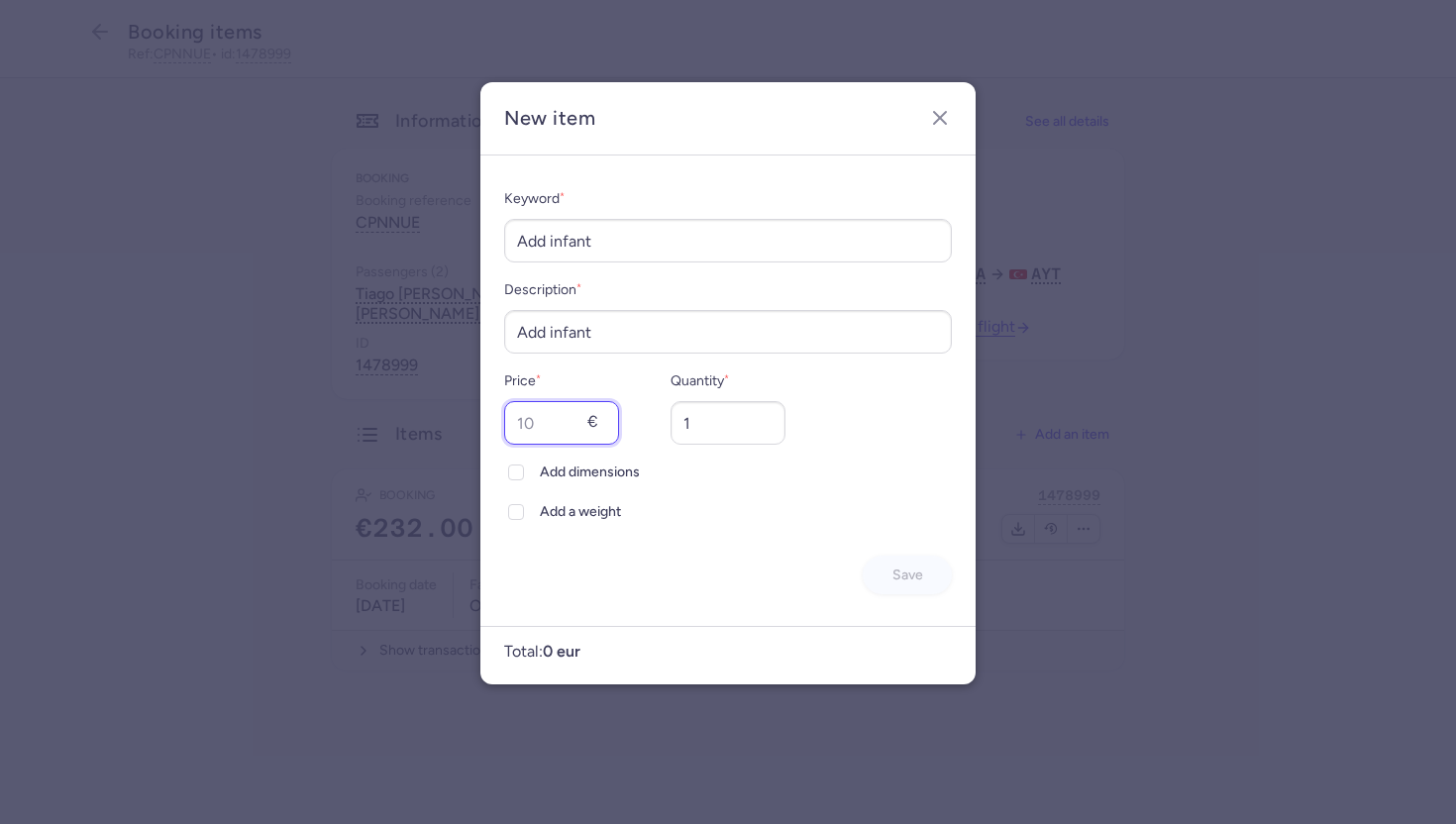 click on "Price  *" at bounding box center (562, 423) 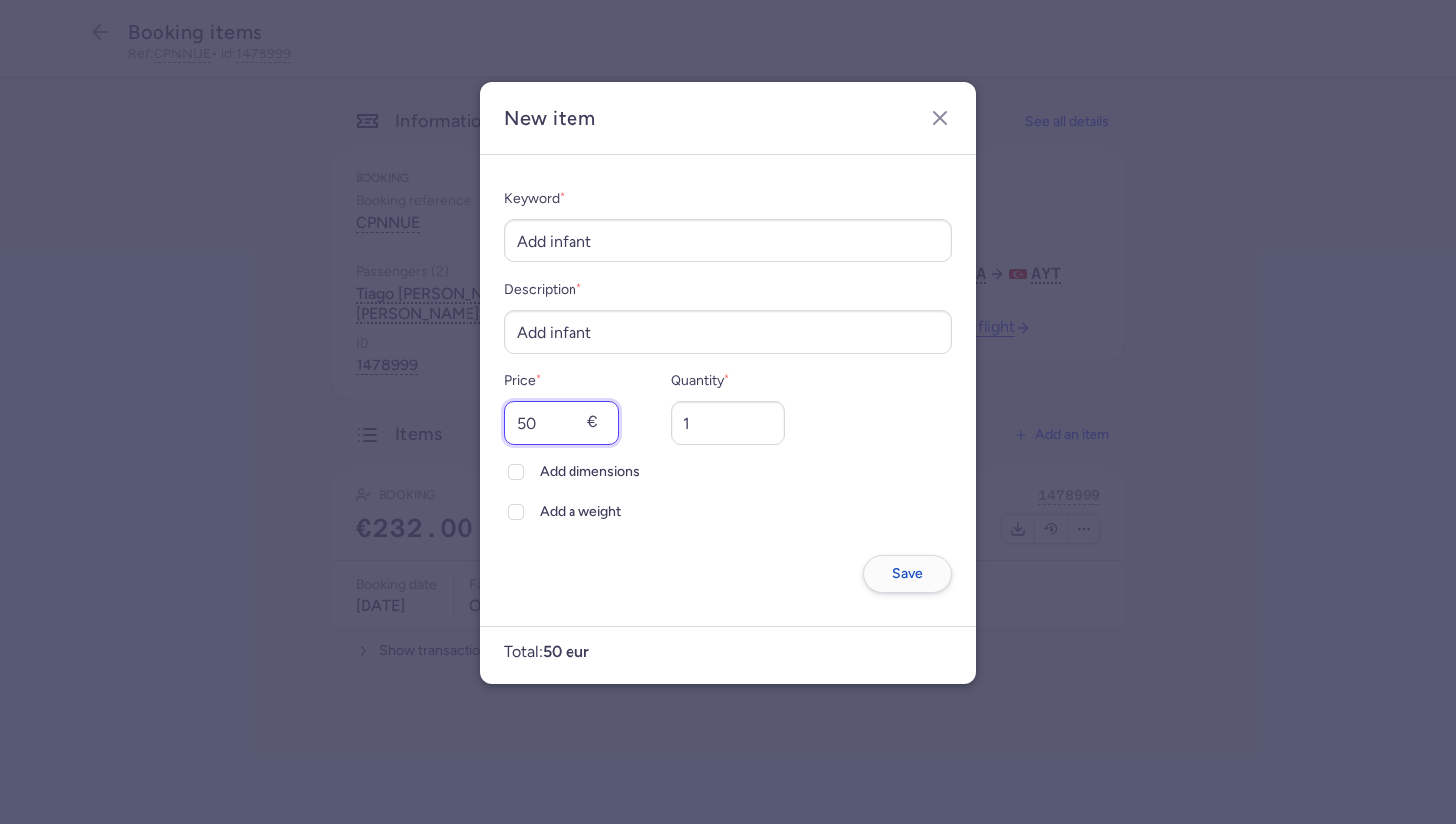 type on "50" 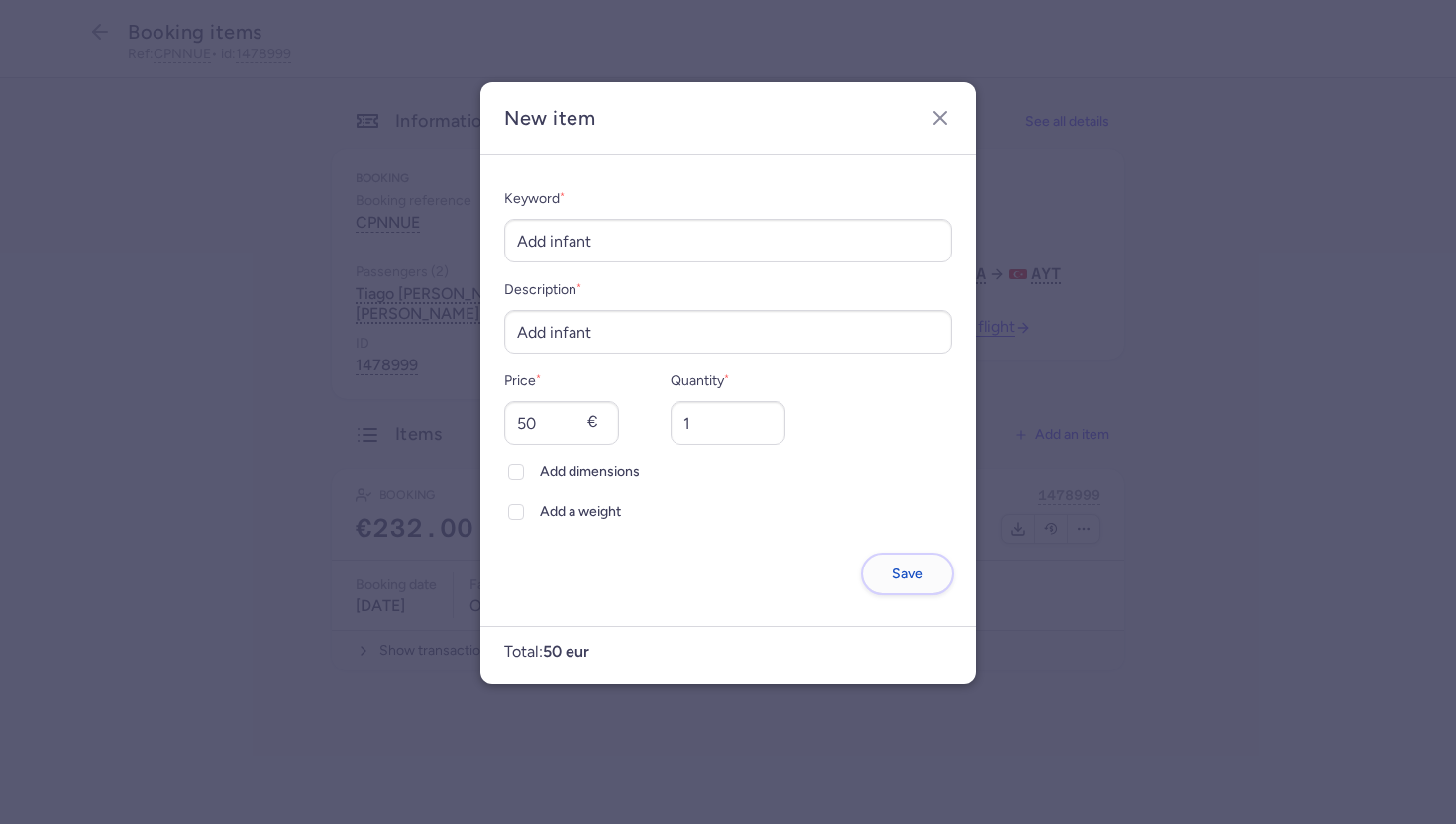click on "Save" at bounding box center (907, 573) 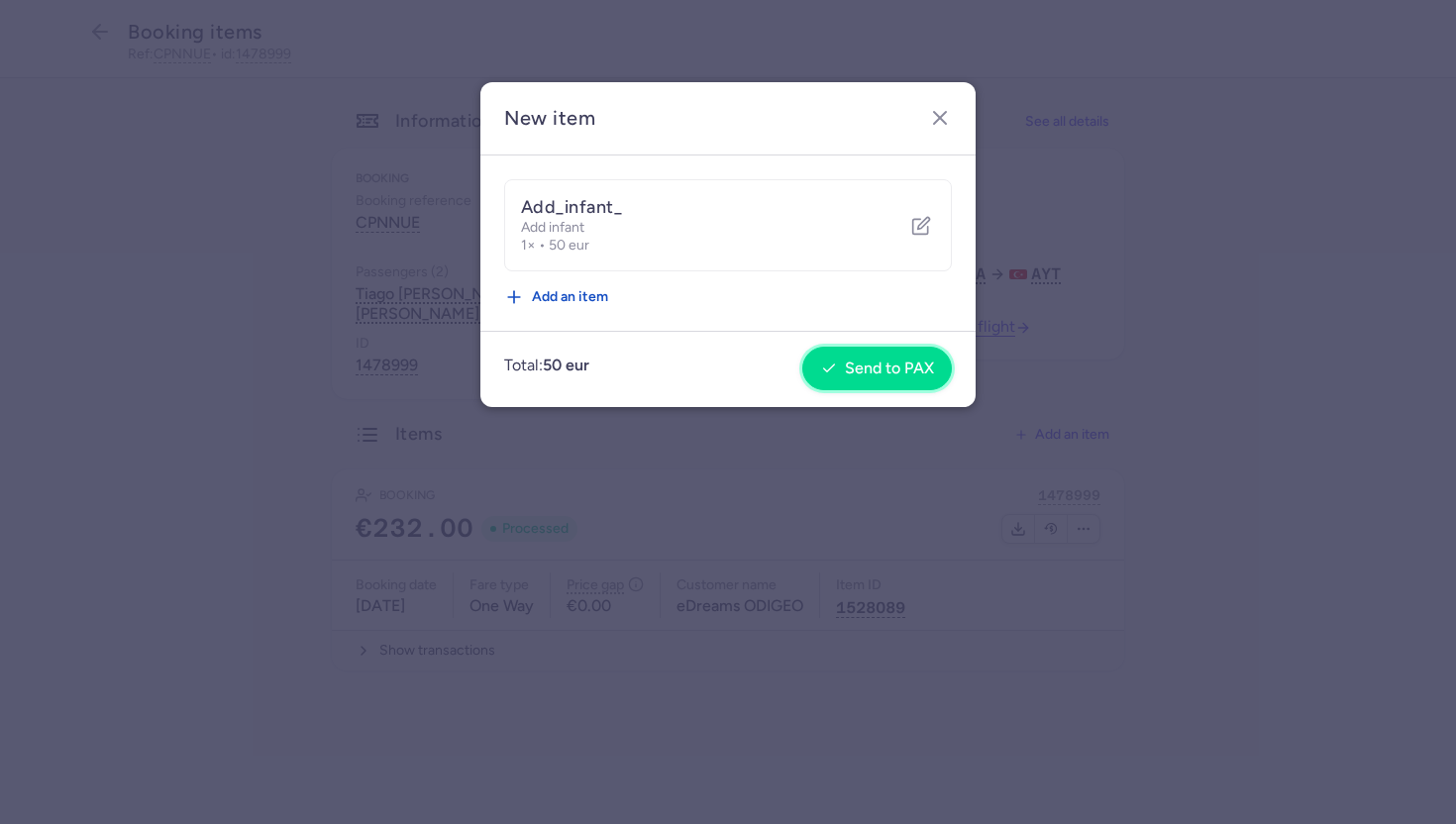 click on "Send to PAX" at bounding box center (889, 368) 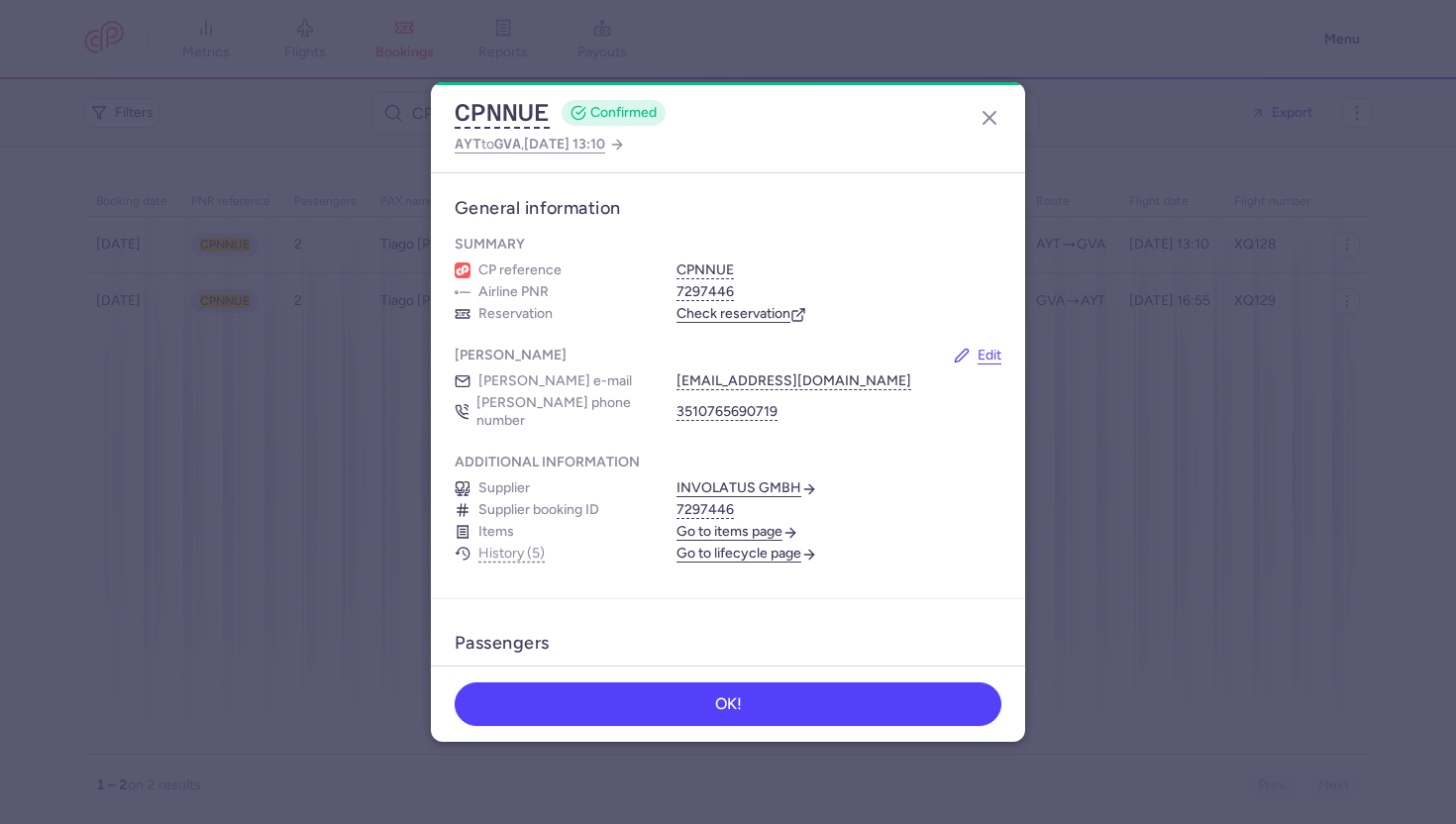 scroll, scrollTop: 0, scrollLeft: 0, axis: both 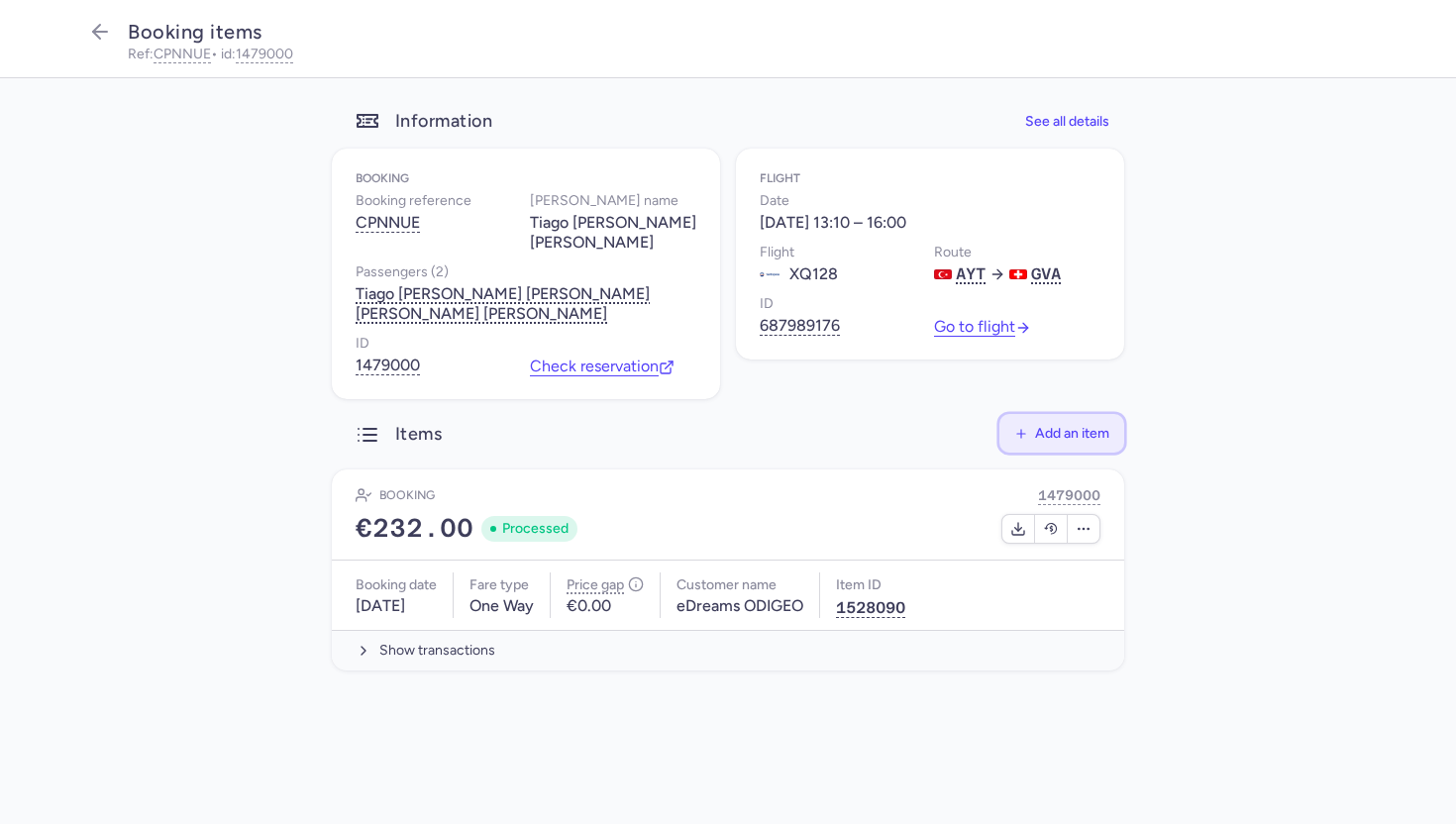 click on "Add an item" at bounding box center (1072, 433) 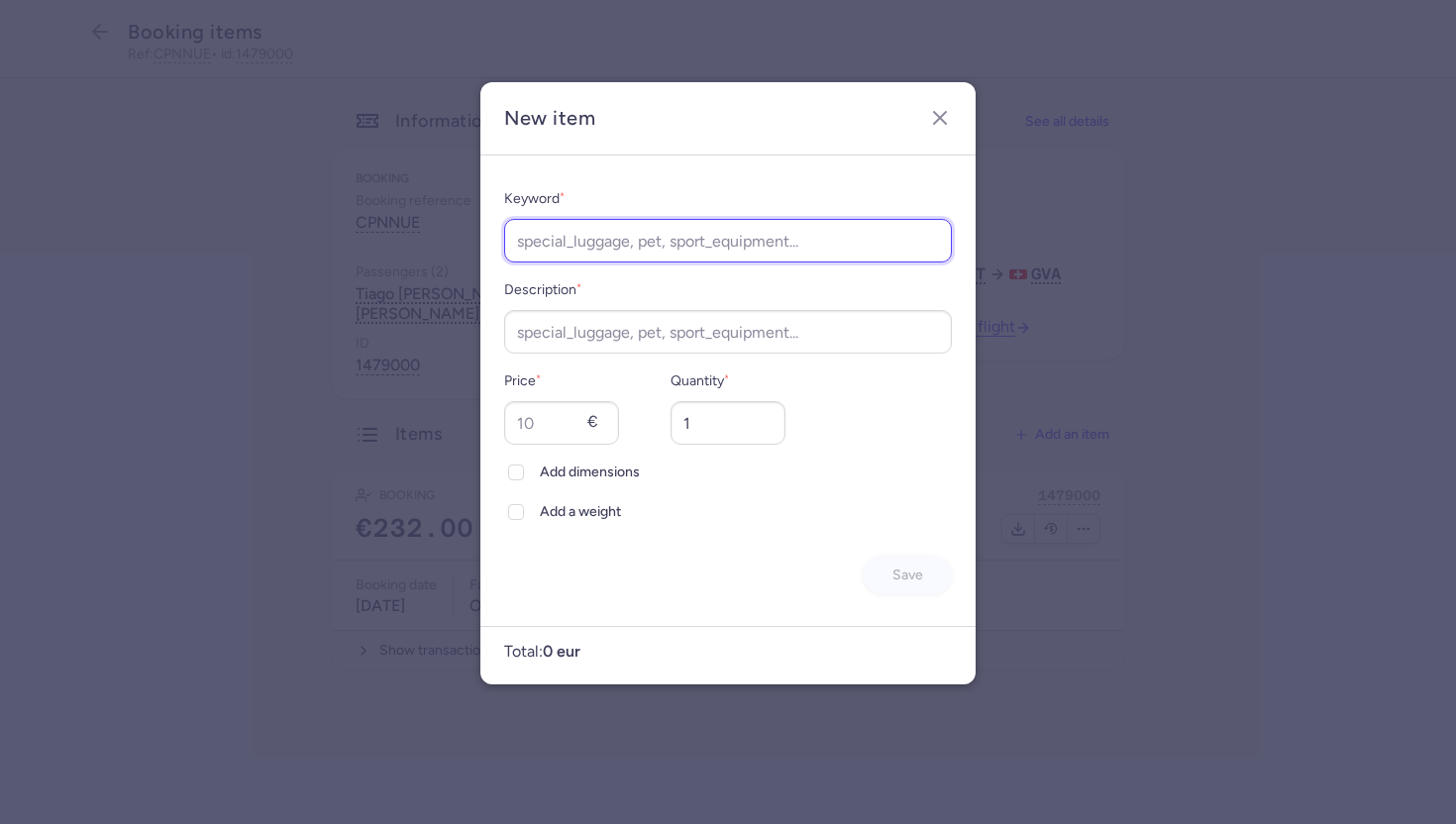 click on "Keyword  *" at bounding box center (728, 241) 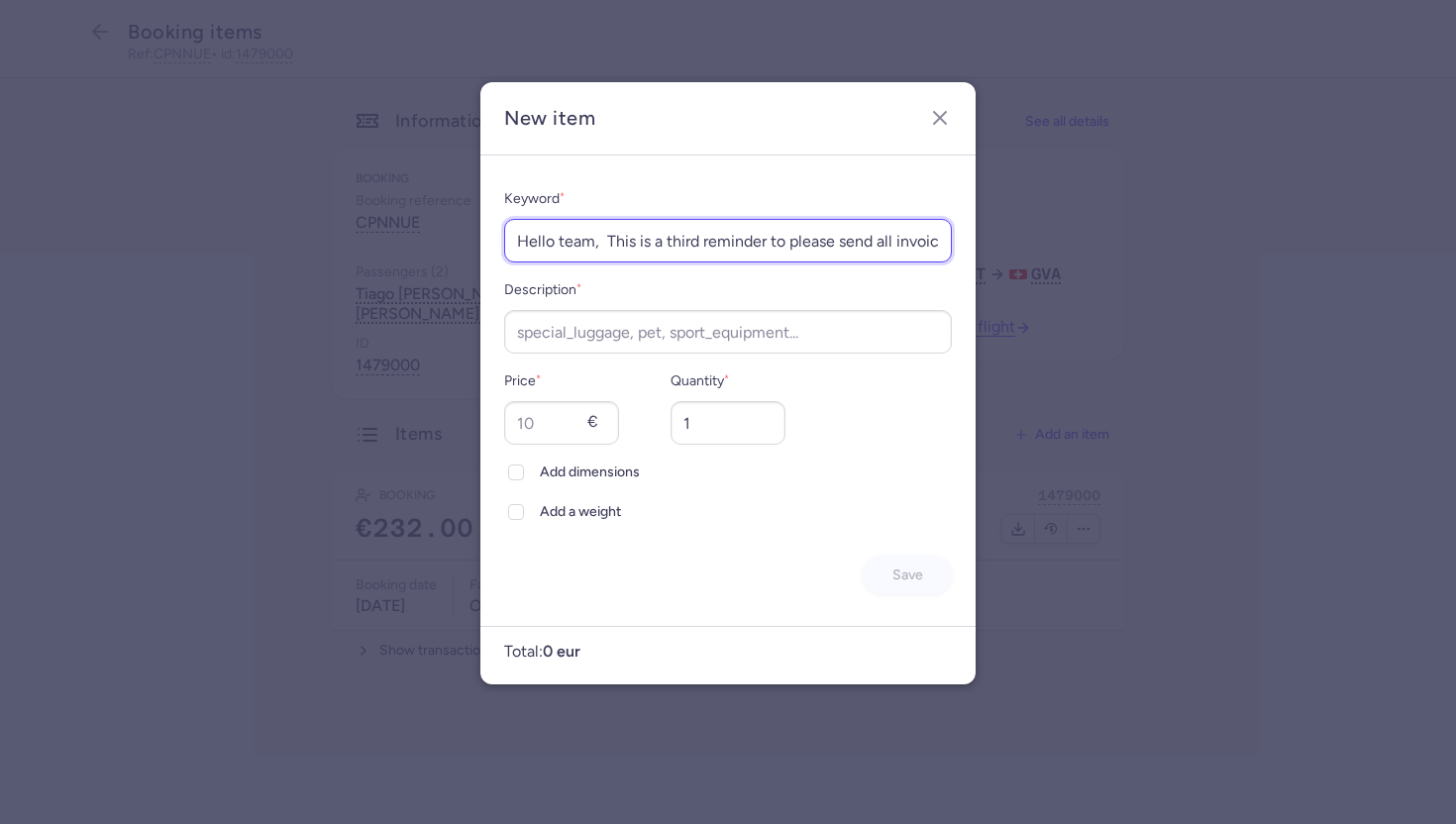 scroll, scrollTop: 0, scrollLeft: 1006, axis: horizontal 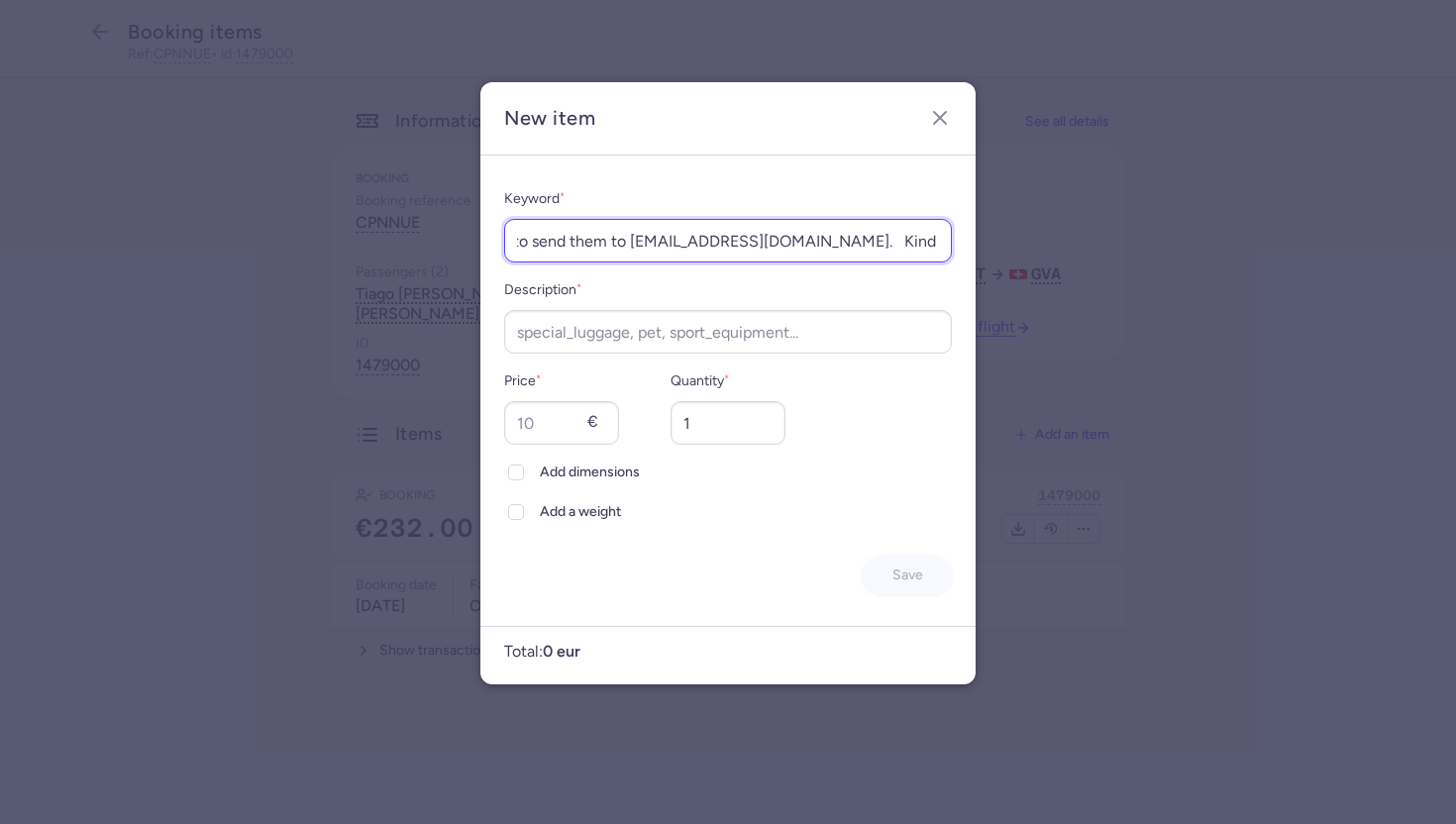 click on "Hello team,  This is a third reminder to please send all invoices to the correct email address as this fills up our main inbox so we please ask you to send them to invoicing@citizenplane.com.   Kind regards," at bounding box center [728, 241] 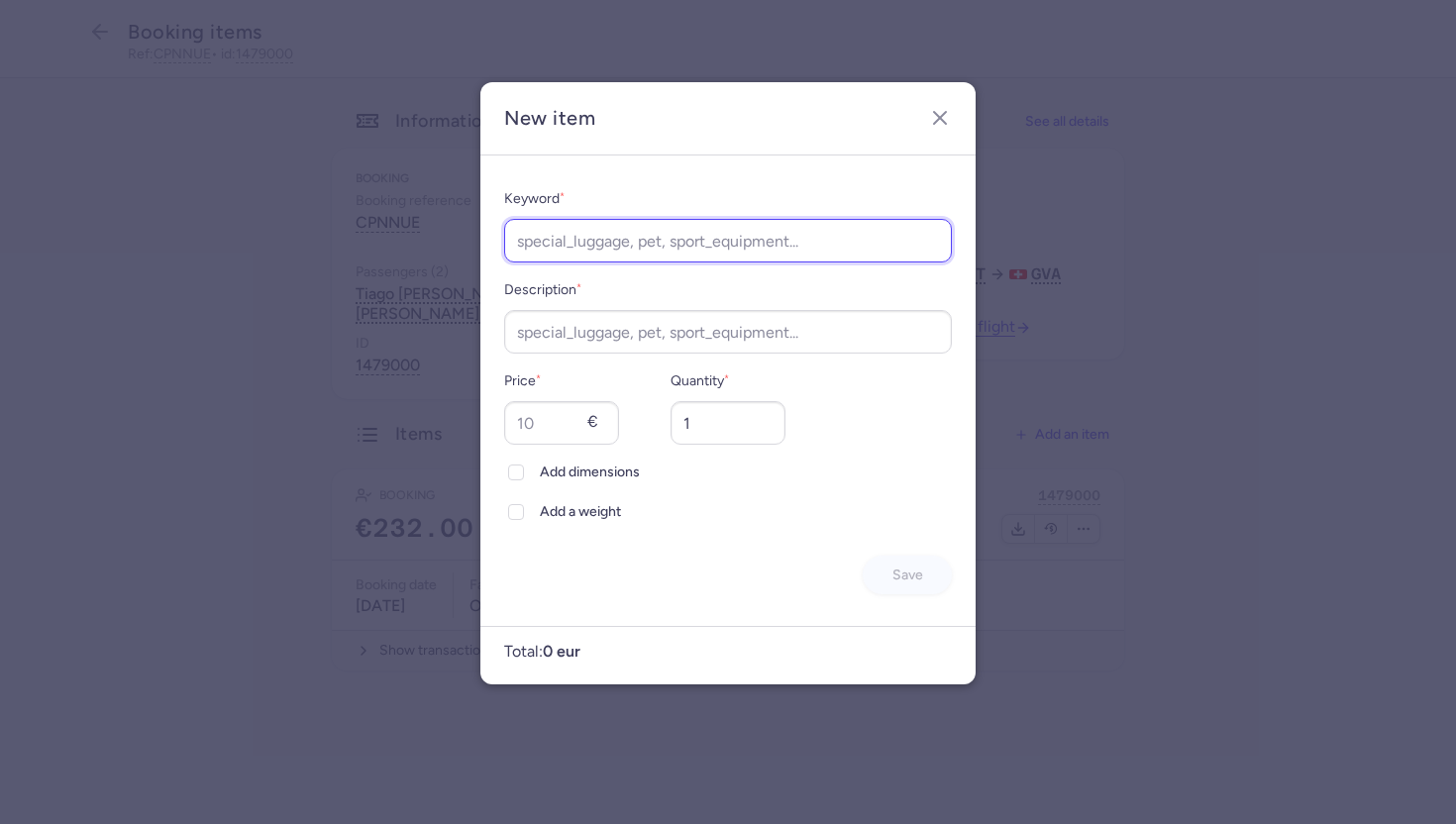 scroll, scrollTop: 0, scrollLeft: 0, axis: both 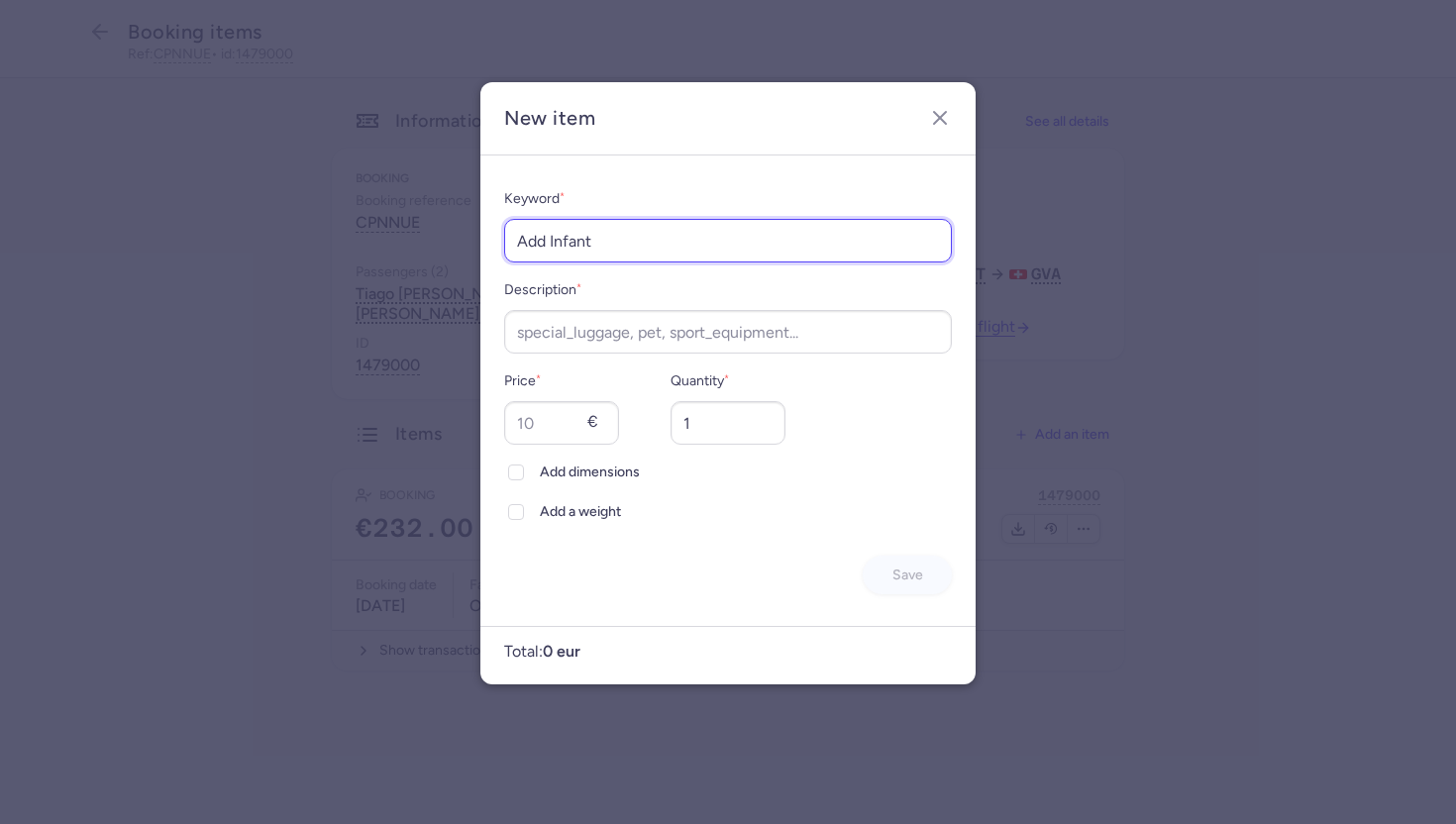 click on "Add Infant" at bounding box center (728, 241) 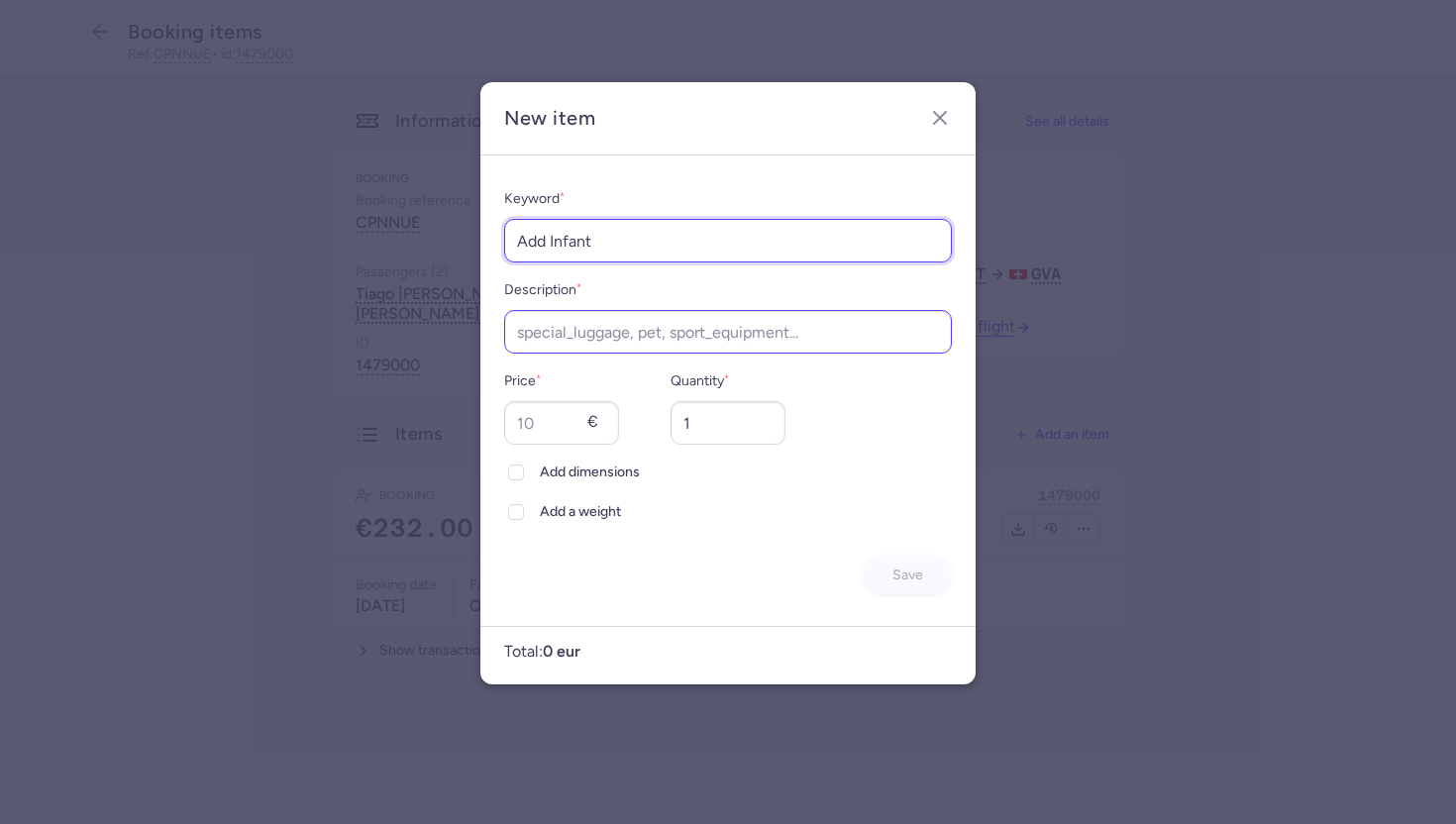 type on "Add Infant" 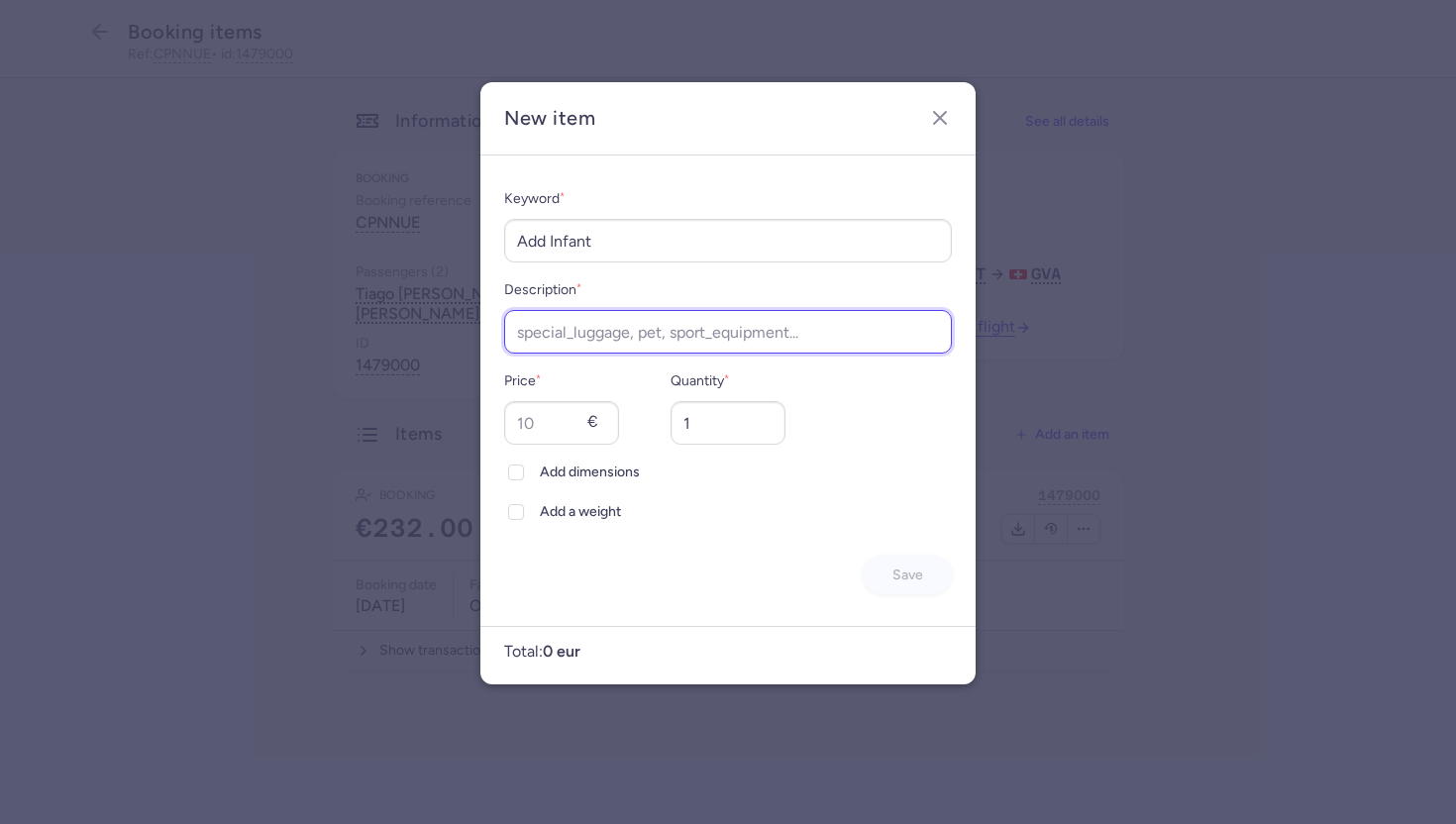 click on "Description  *" at bounding box center [728, 332] 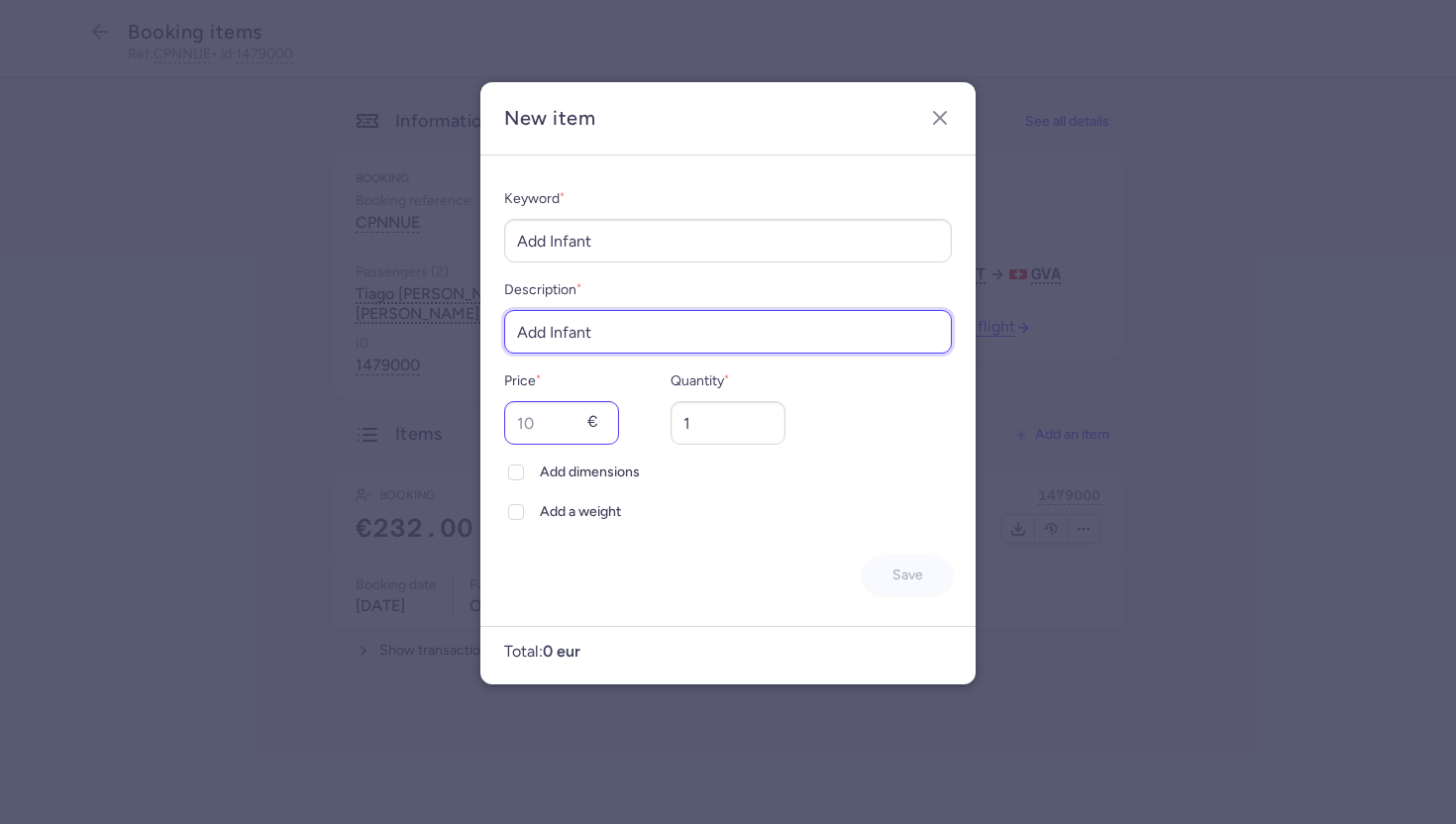 type on "Add Infant" 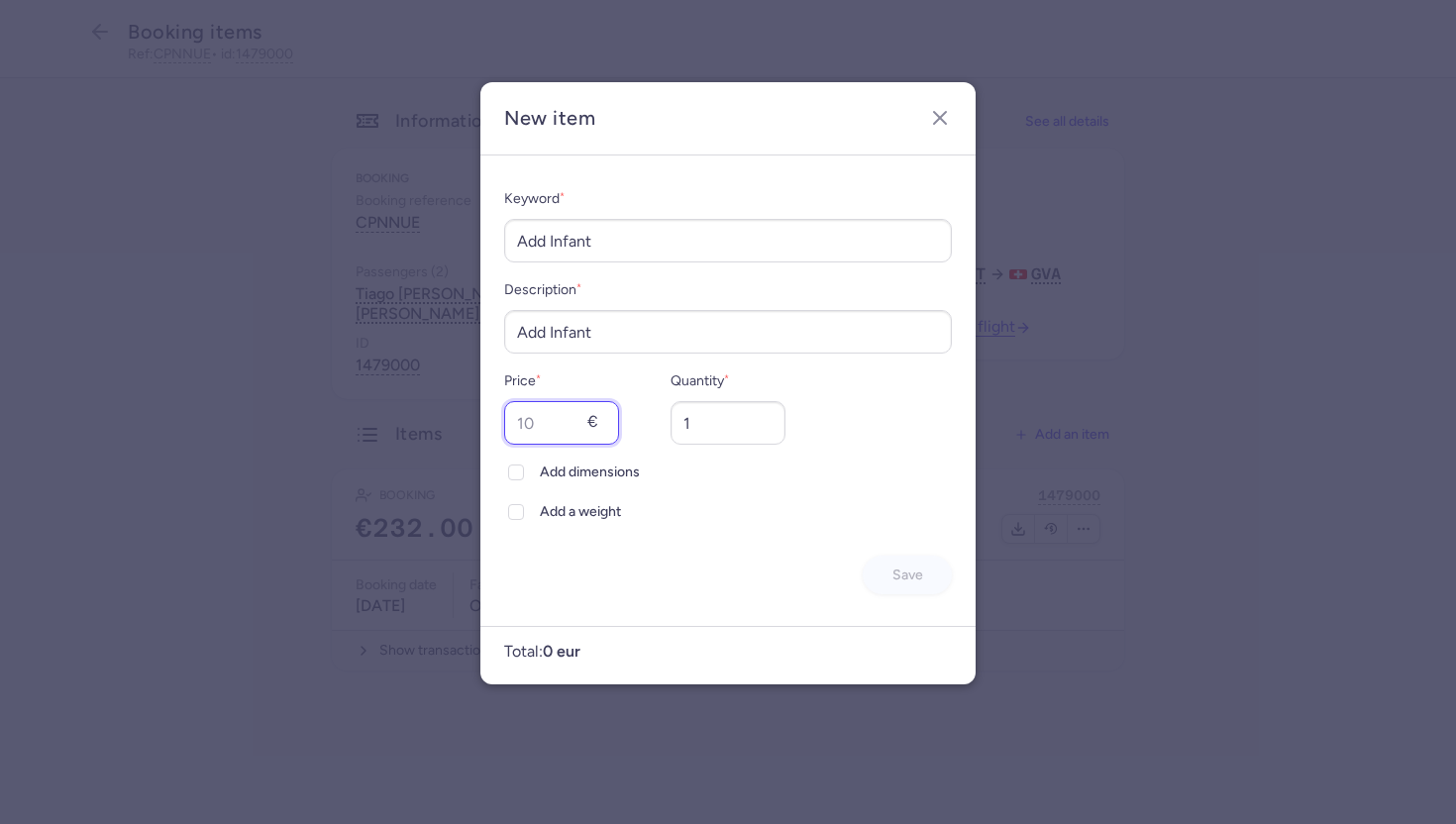 click on "Price  *" at bounding box center (562, 423) 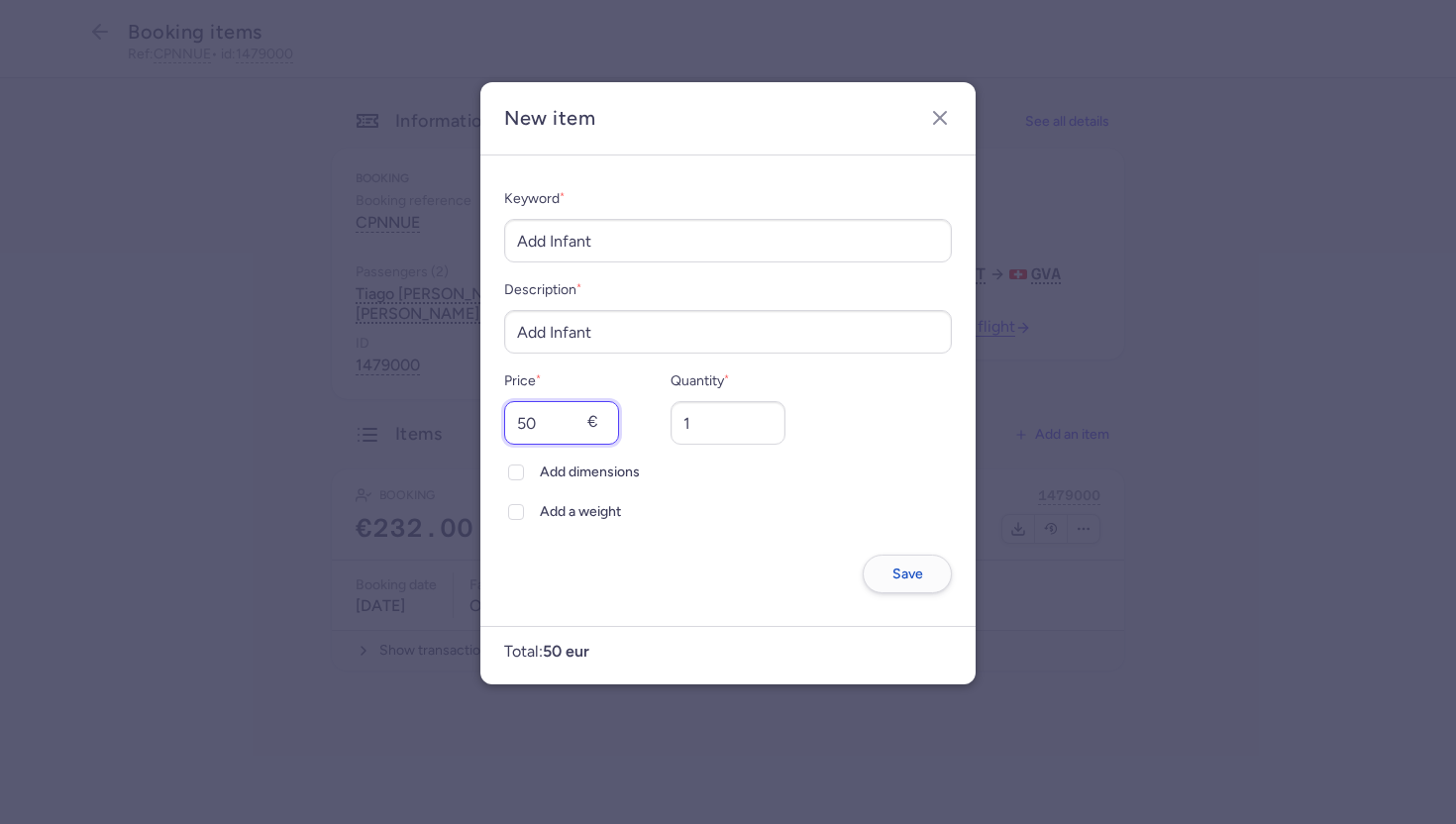 type on "50" 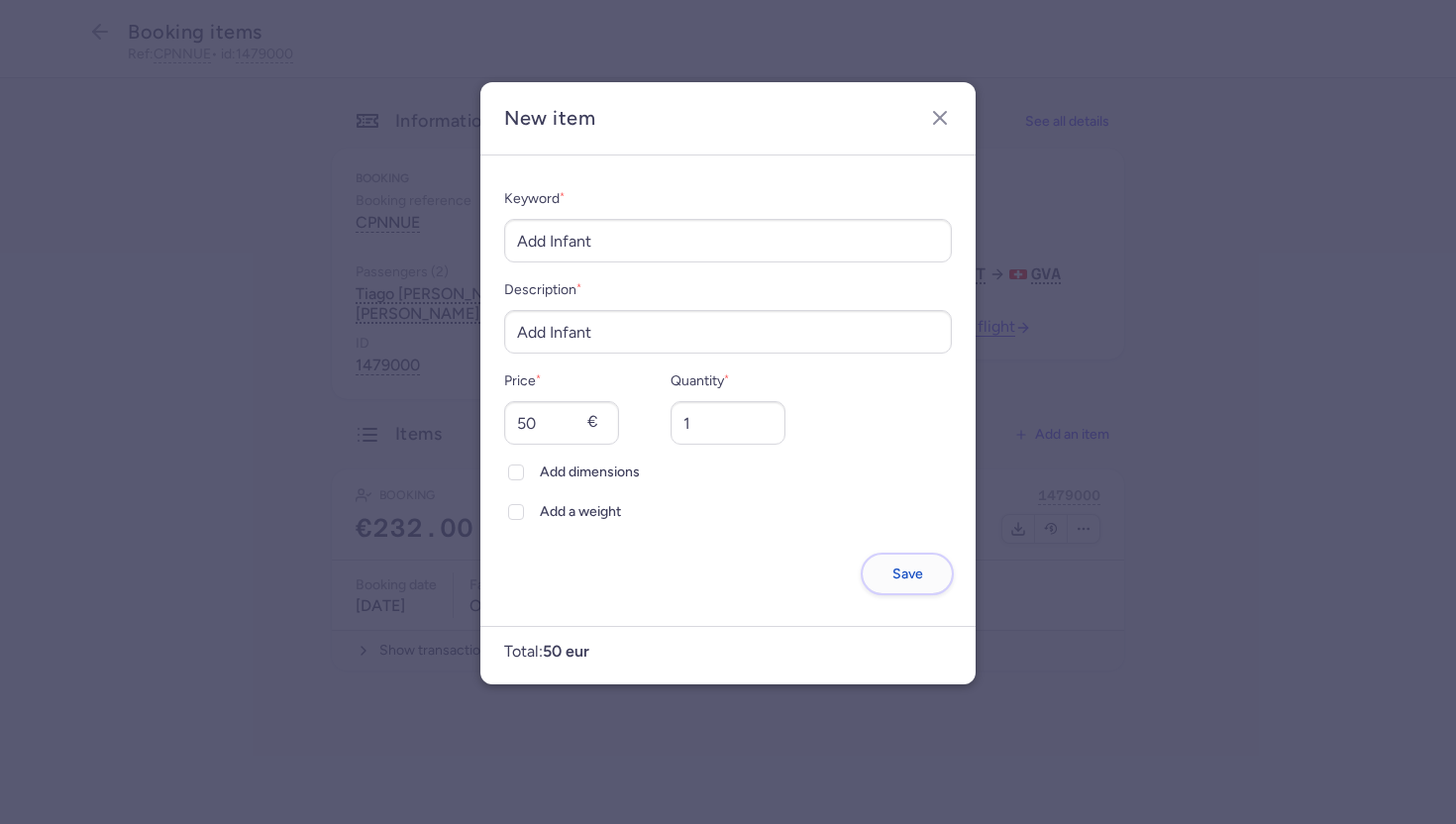 click on "Save" at bounding box center (907, 573) 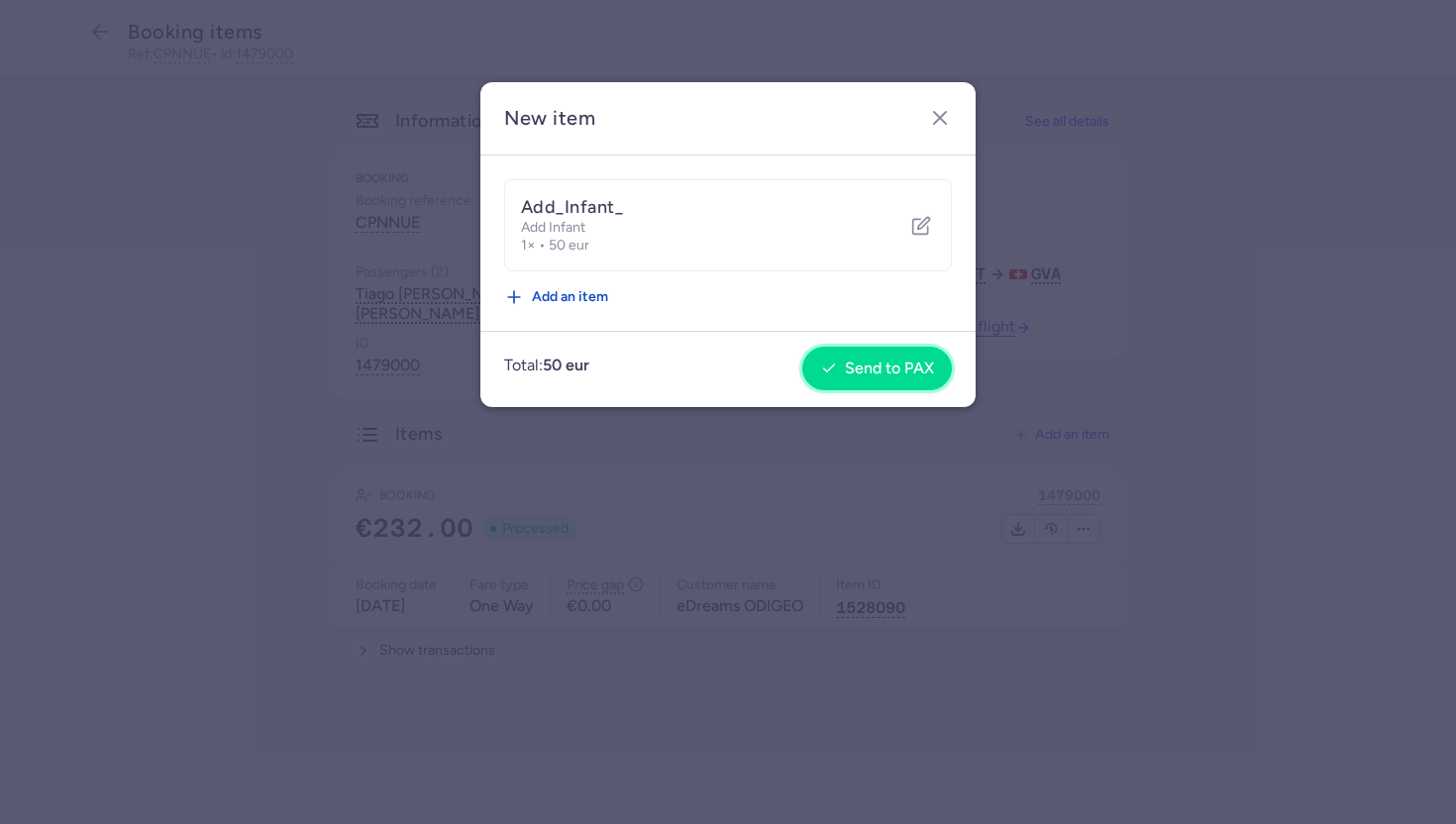 click on "Send to PAX" at bounding box center [877, 368] 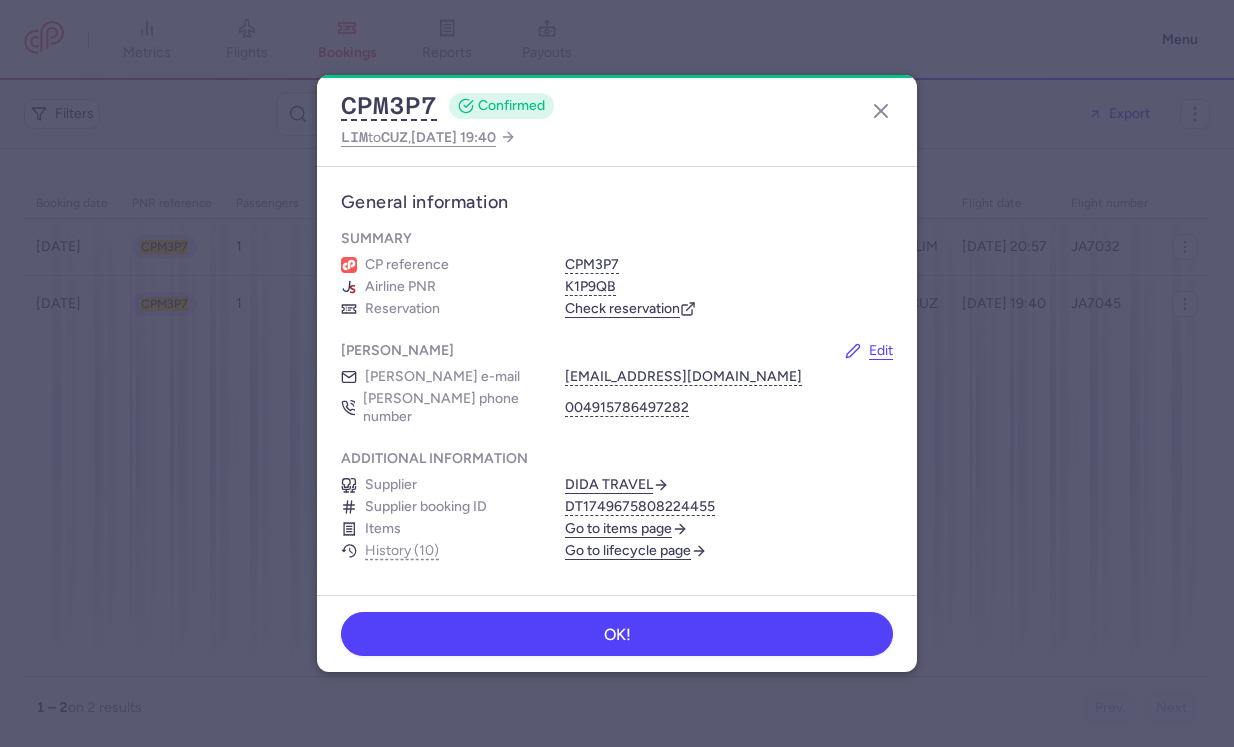 scroll, scrollTop: 0, scrollLeft: 0, axis: both 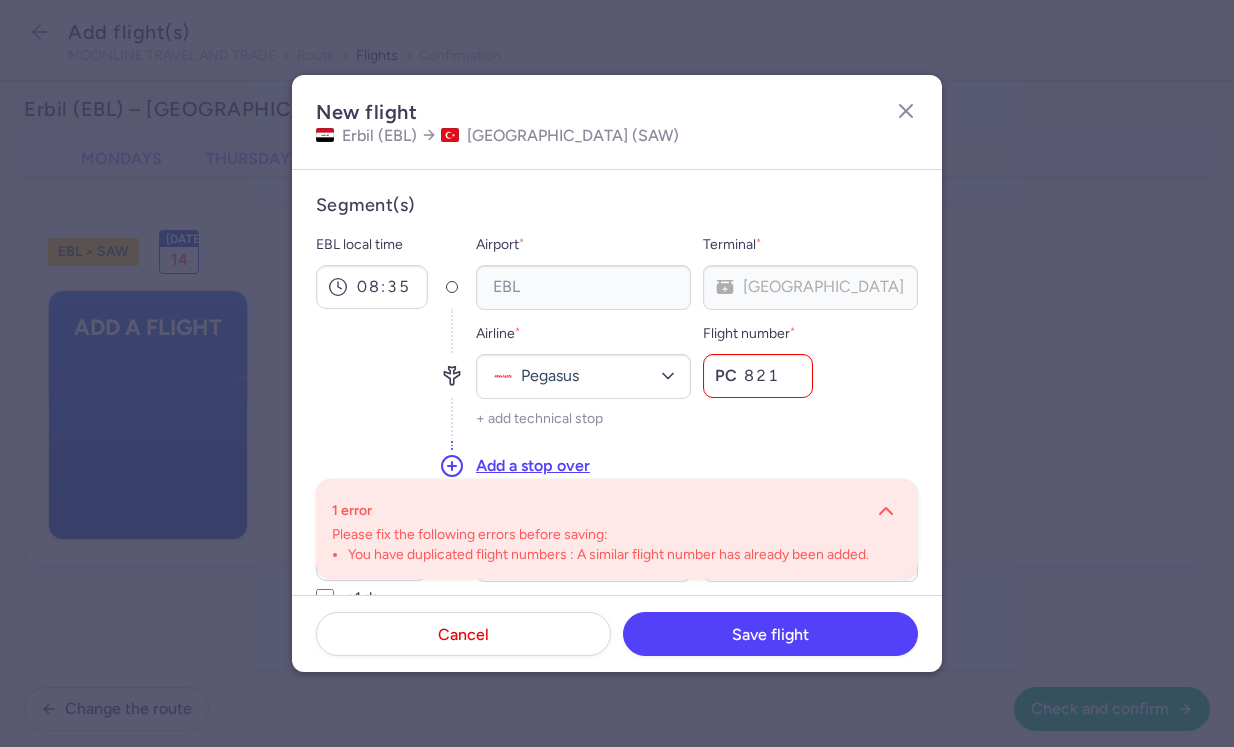 select on "20" 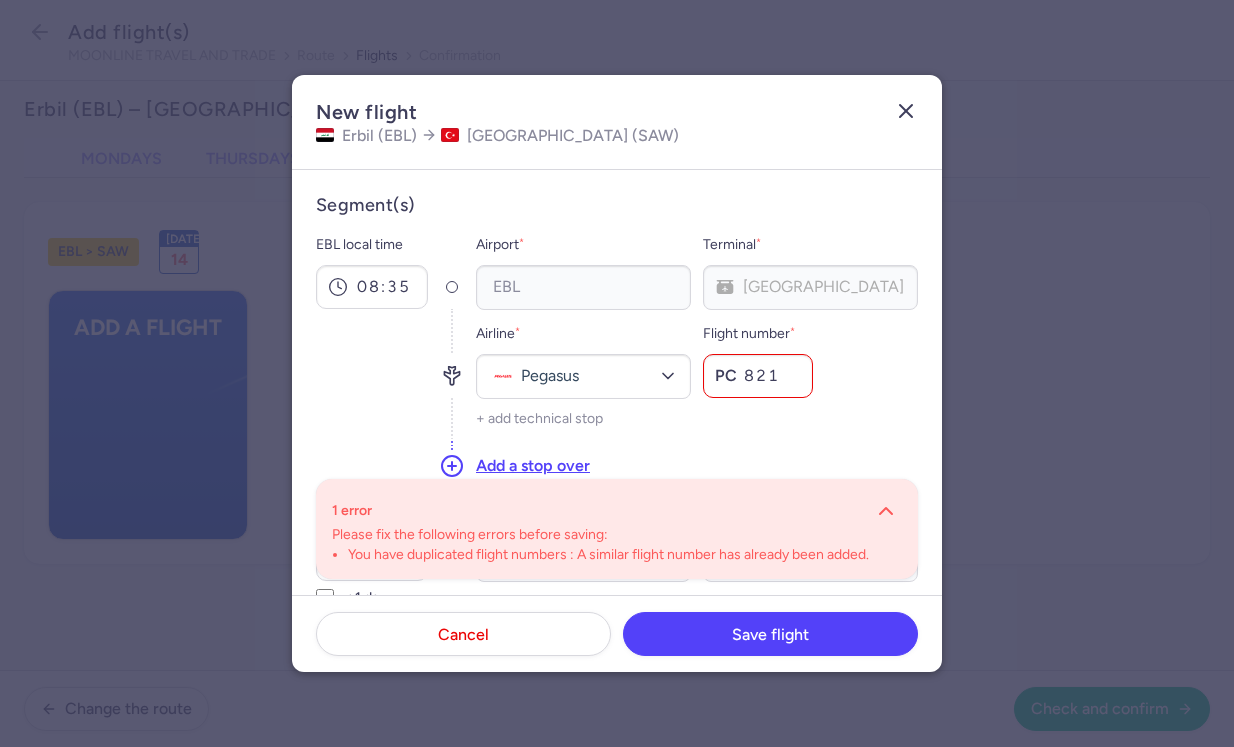 scroll, scrollTop: 0, scrollLeft: 0, axis: both 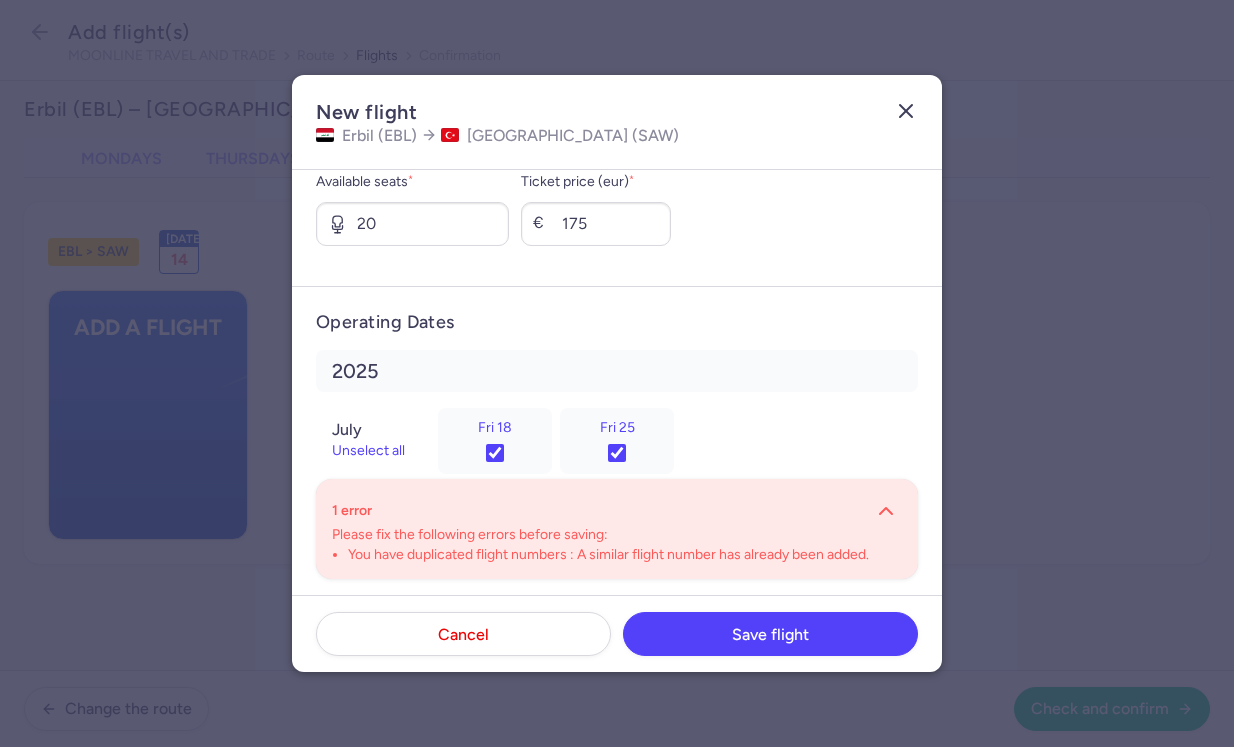 click 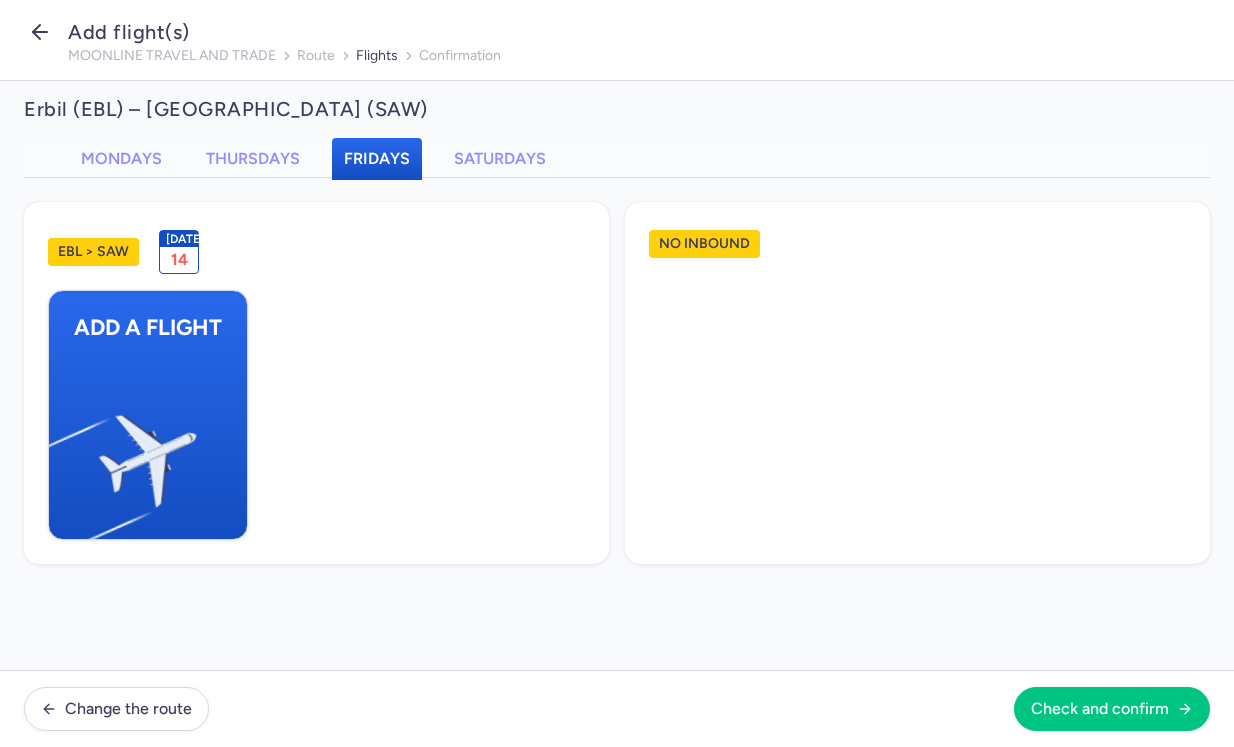 click 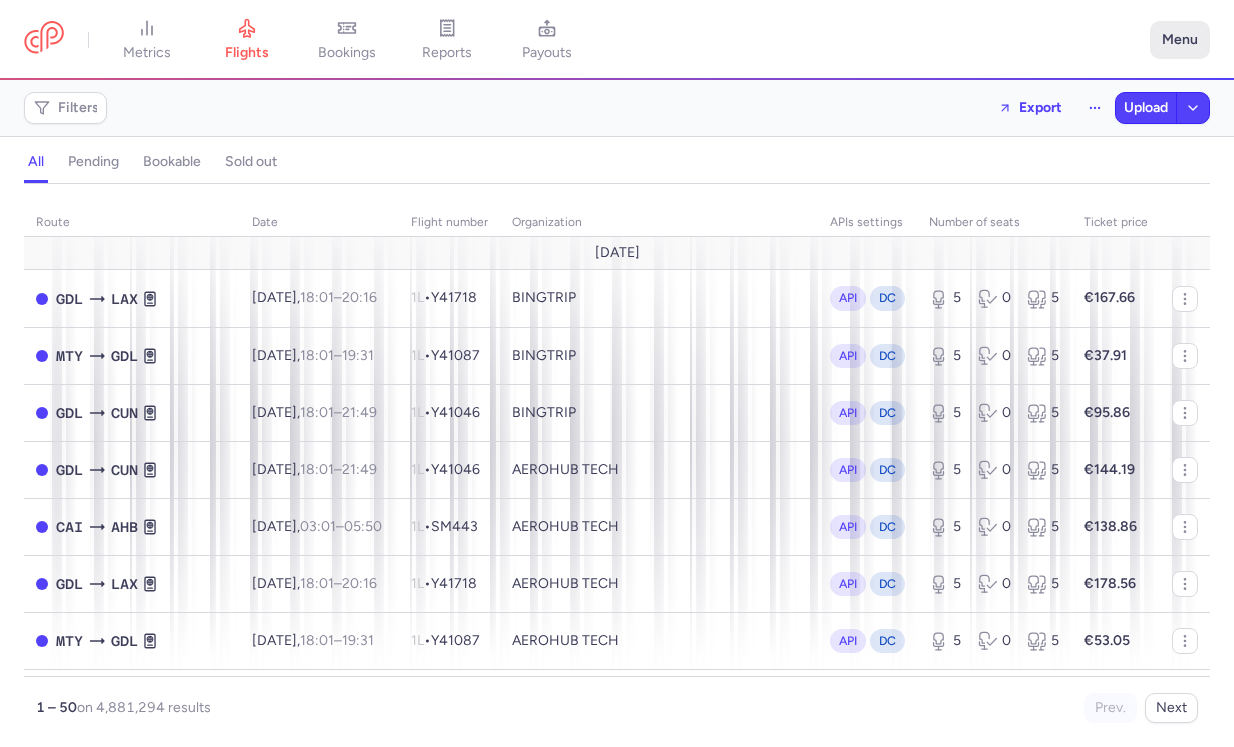 click on "Menu" 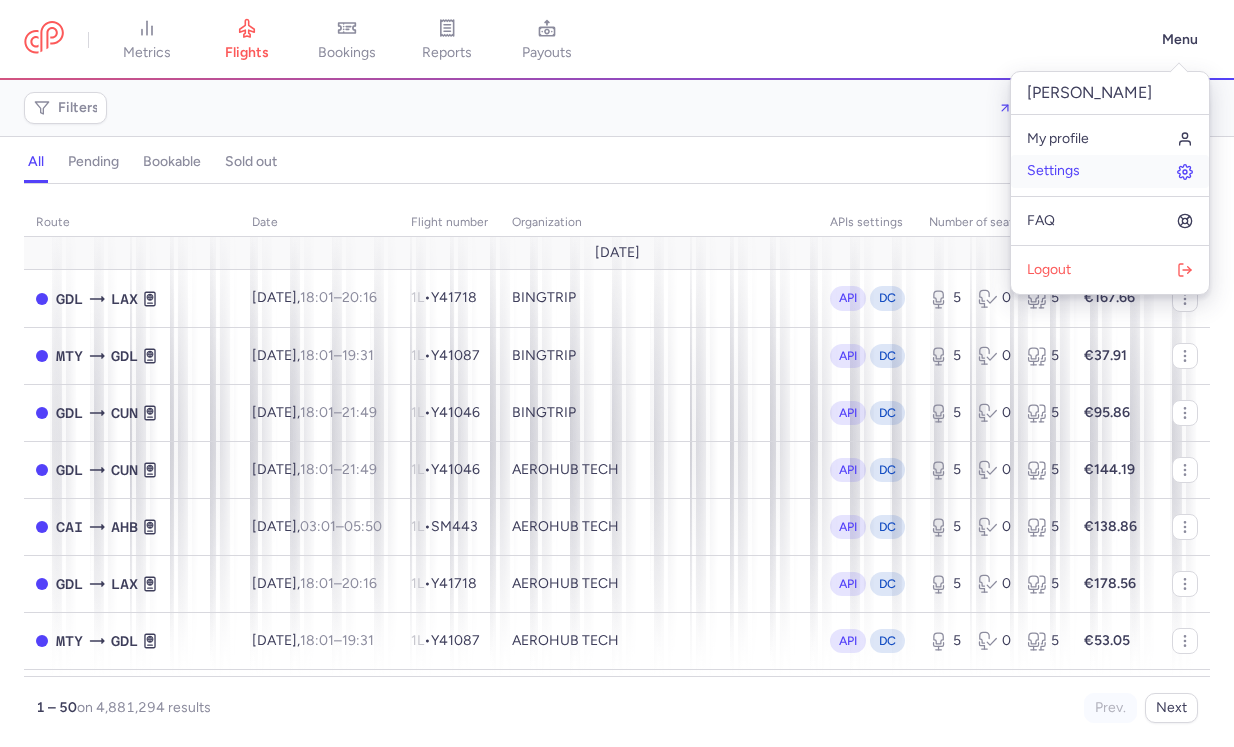 click on "Settings" at bounding box center (1053, 171) 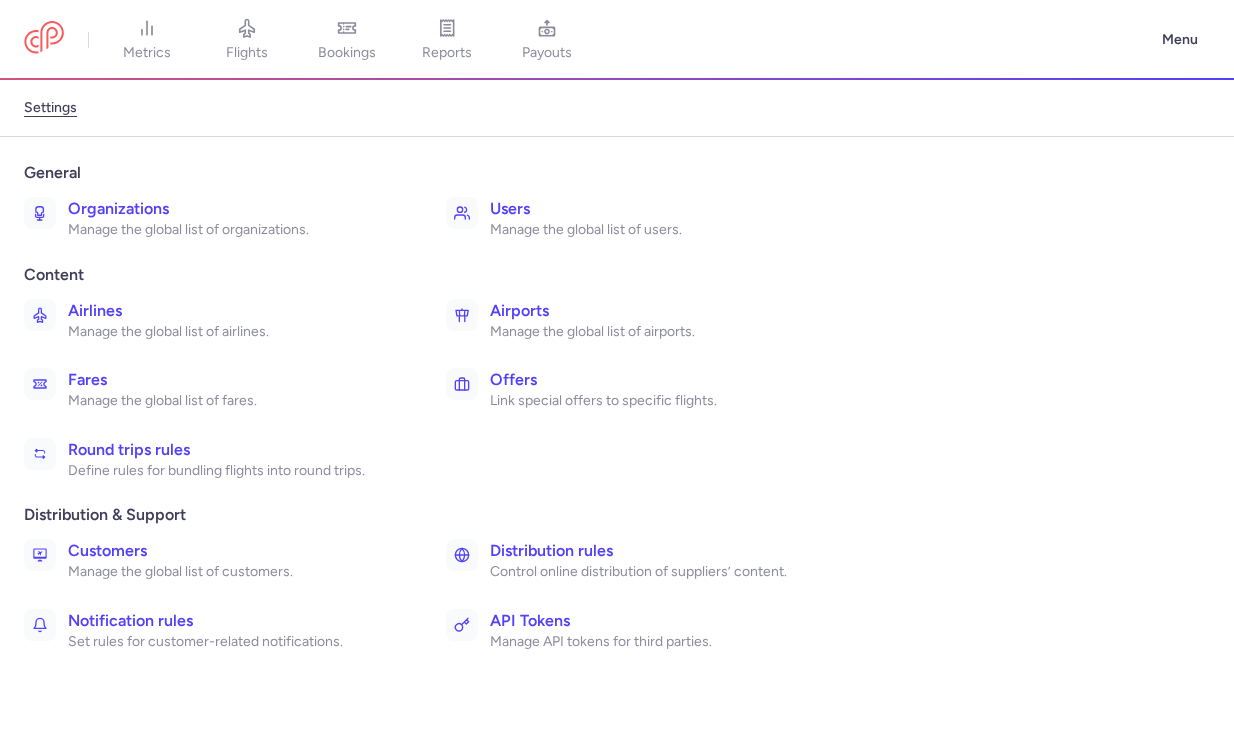 click on "Airlines" at bounding box center [235, 311] 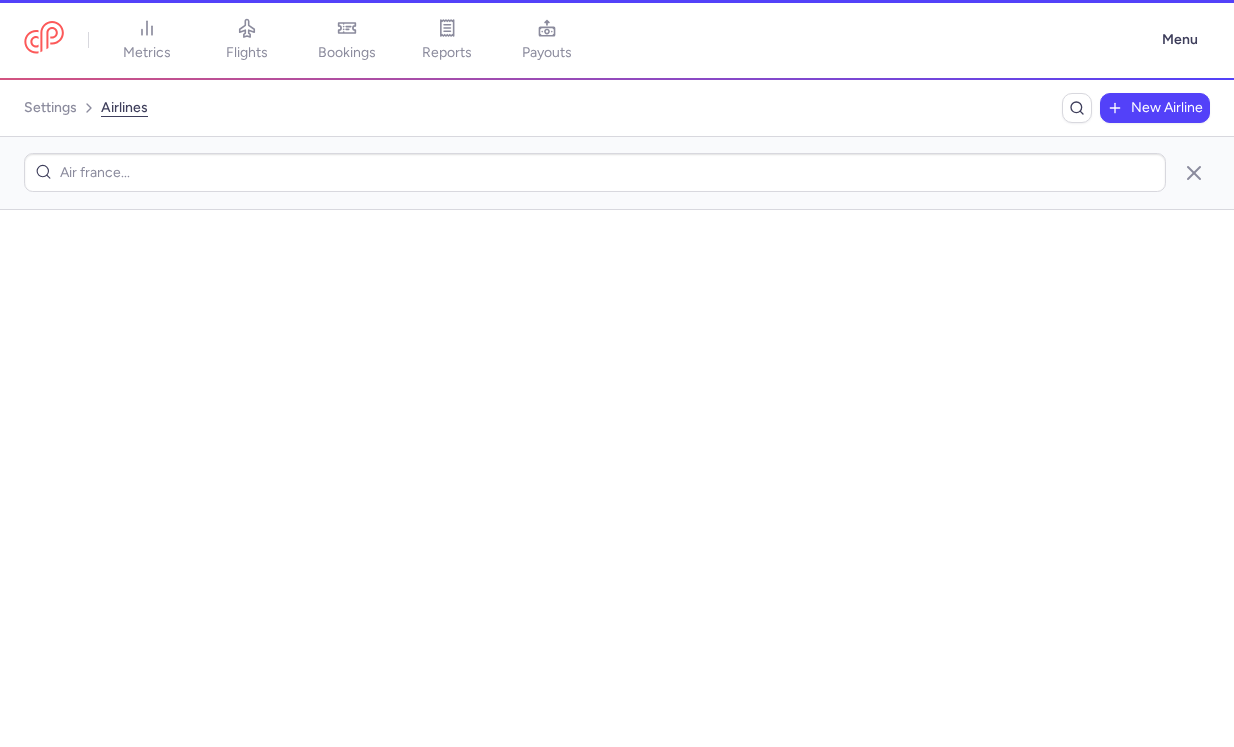 scroll, scrollTop: 0, scrollLeft: 0, axis: both 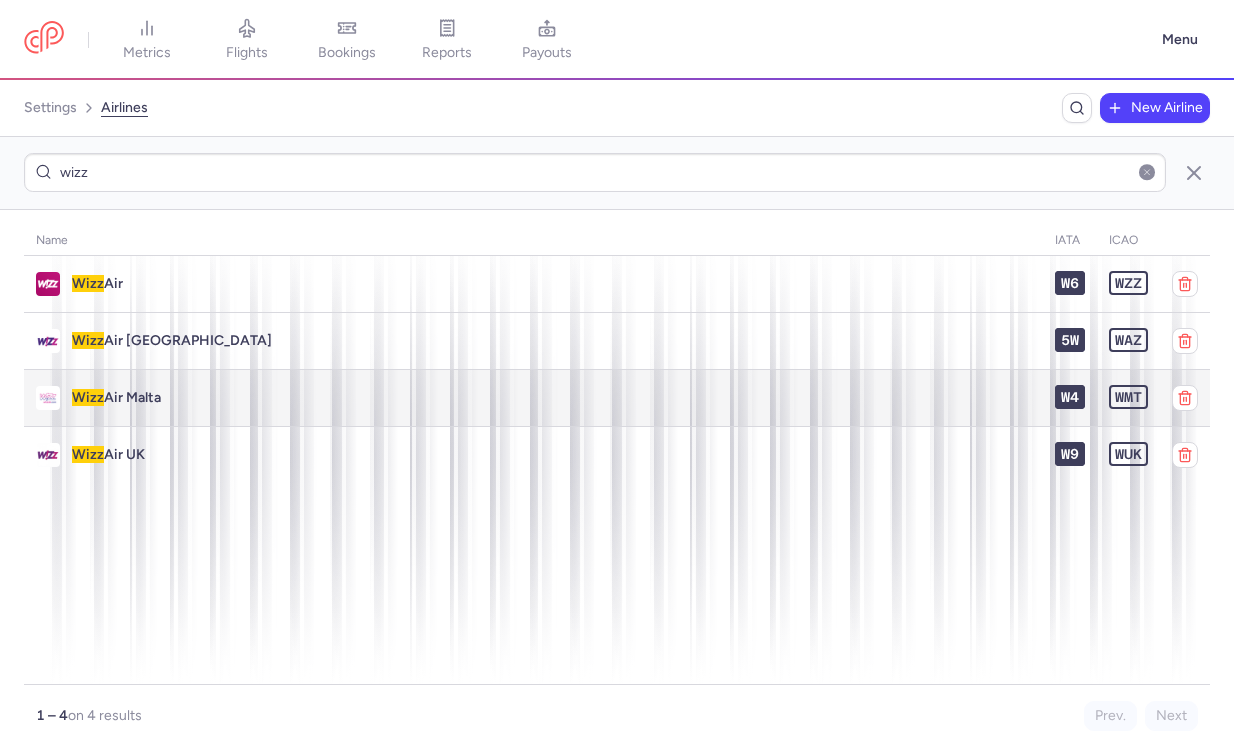 type on "wizz" 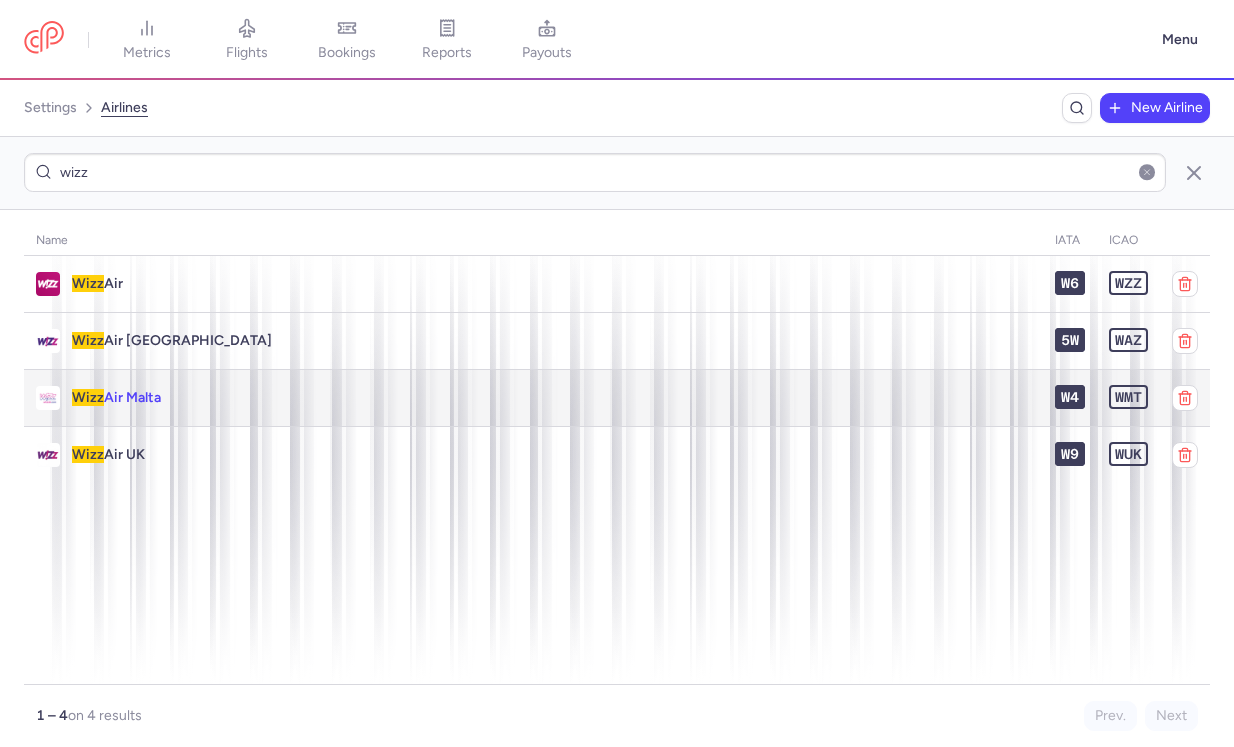 click on "Wizz  Air Malta" 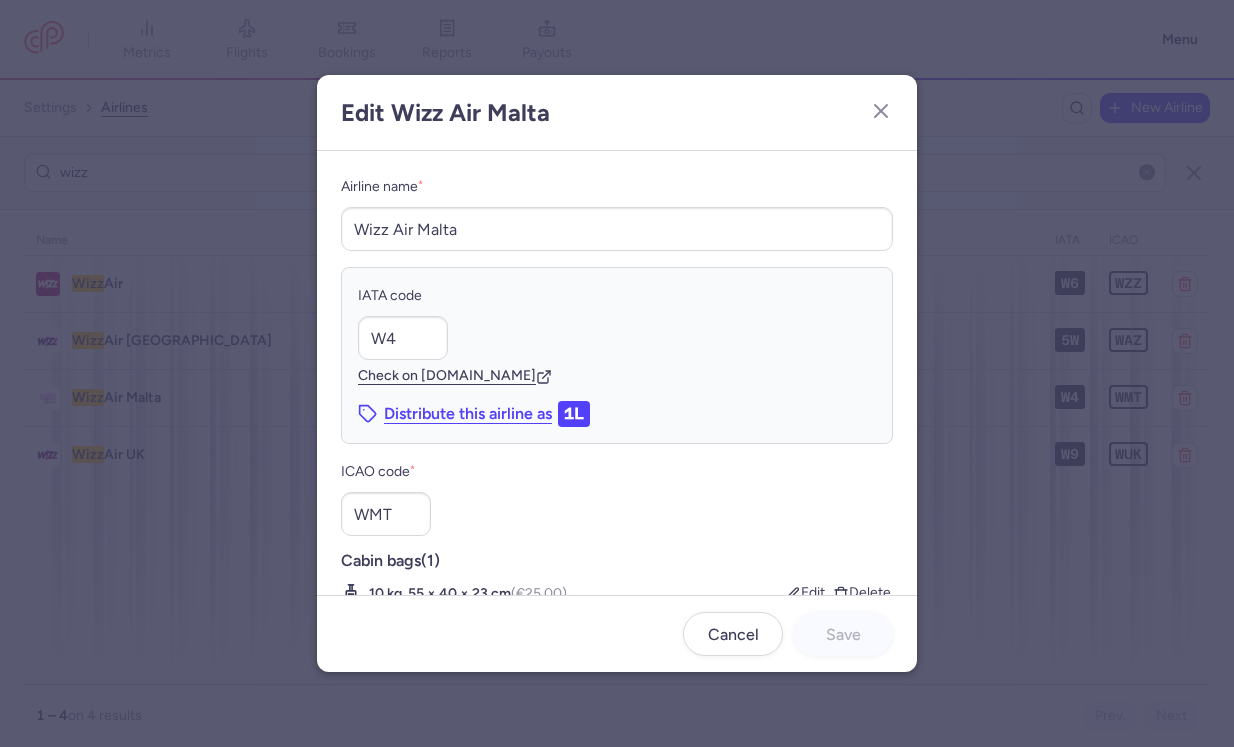 scroll, scrollTop: 81, scrollLeft: 0, axis: vertical 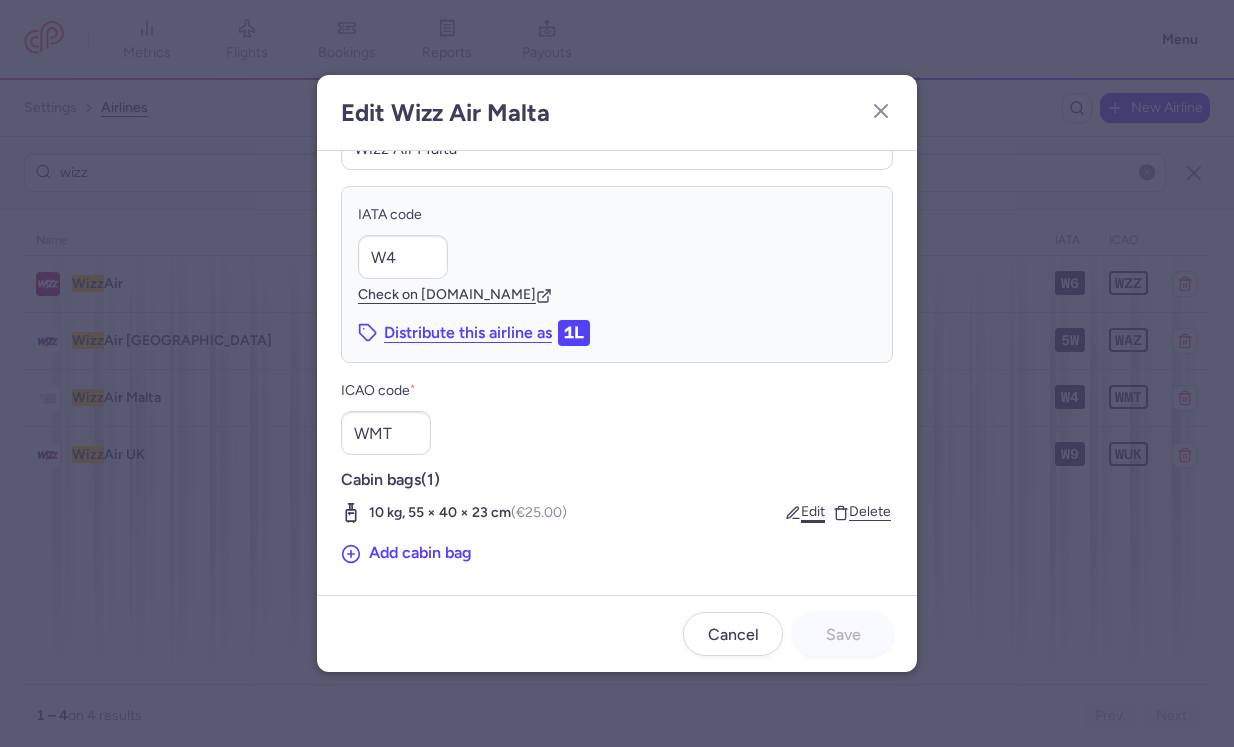 click on "Edit" at bounding box center (805, 512) 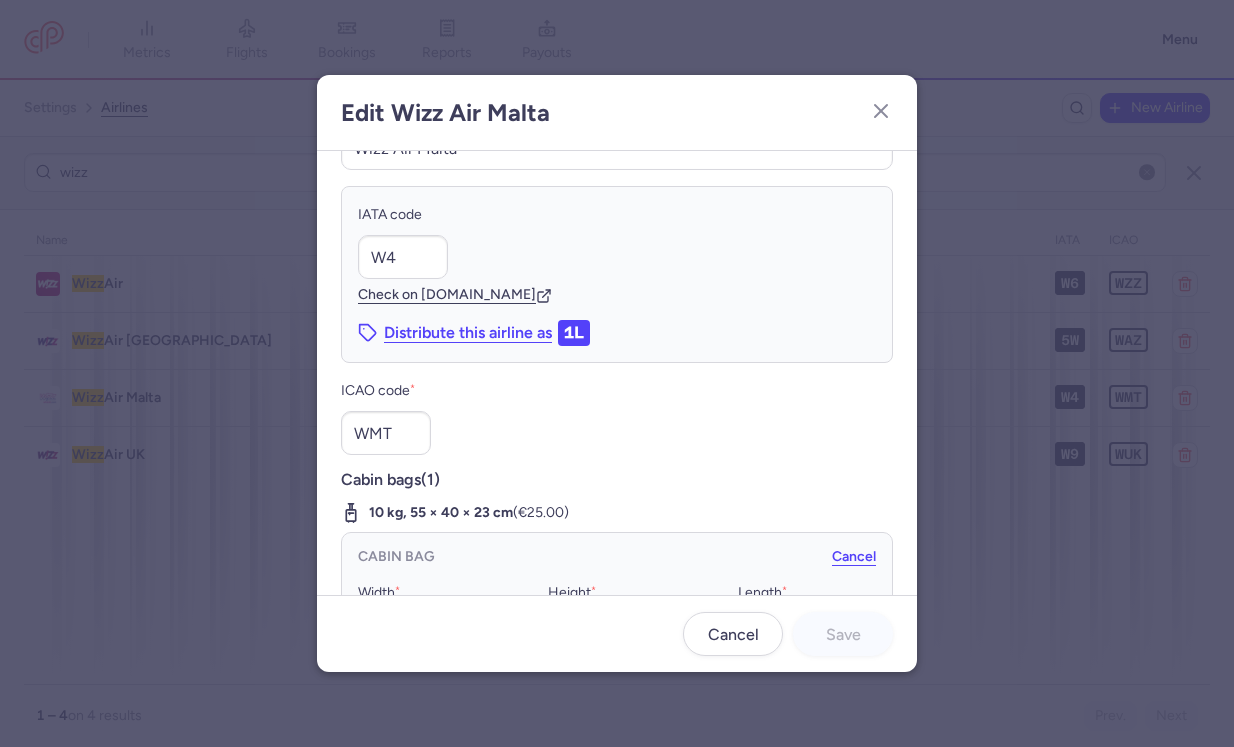 scroll, scrollTop: 0, scrollLeft: 0, axis: both 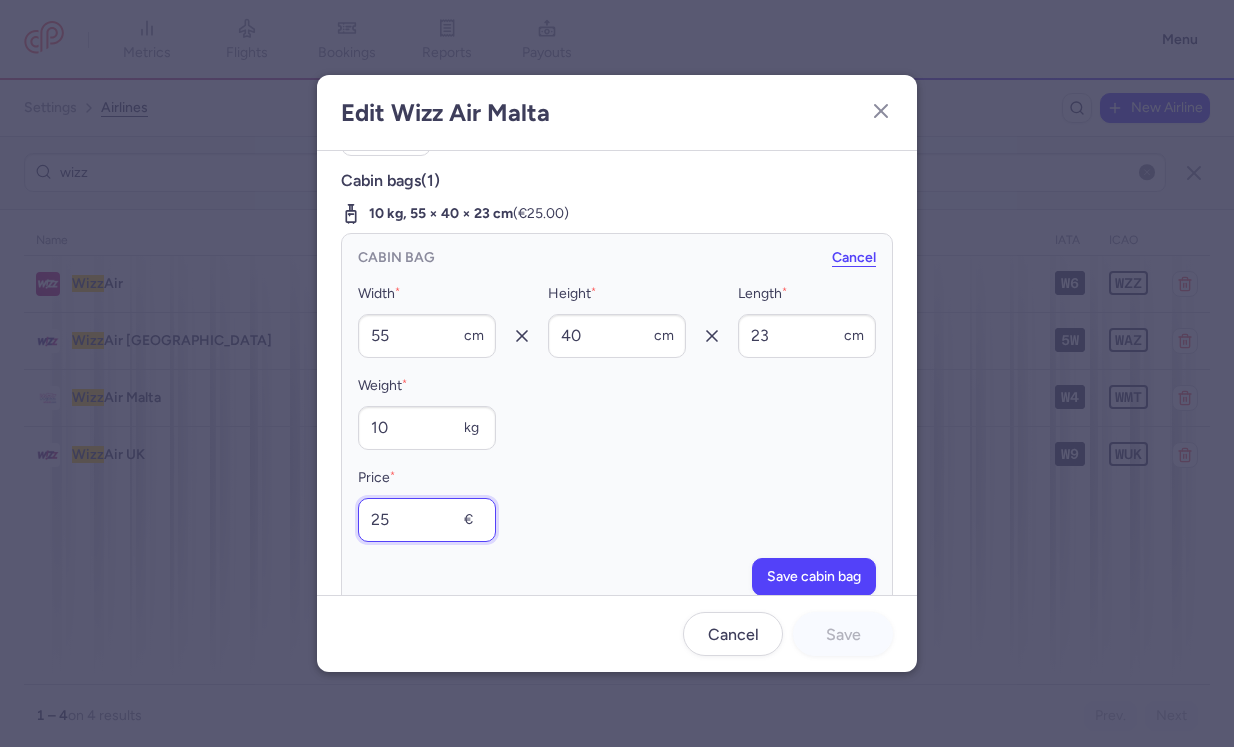 click on "25" at bounding box center [427, 520] 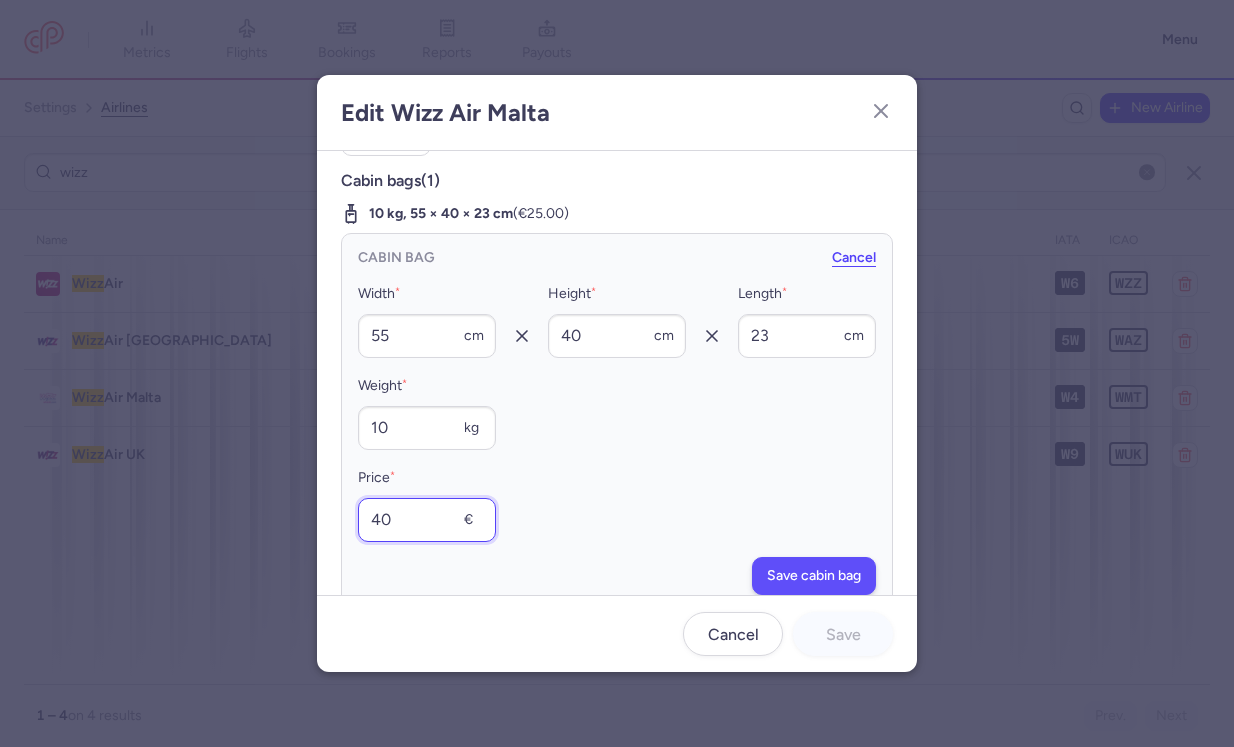type on "40" 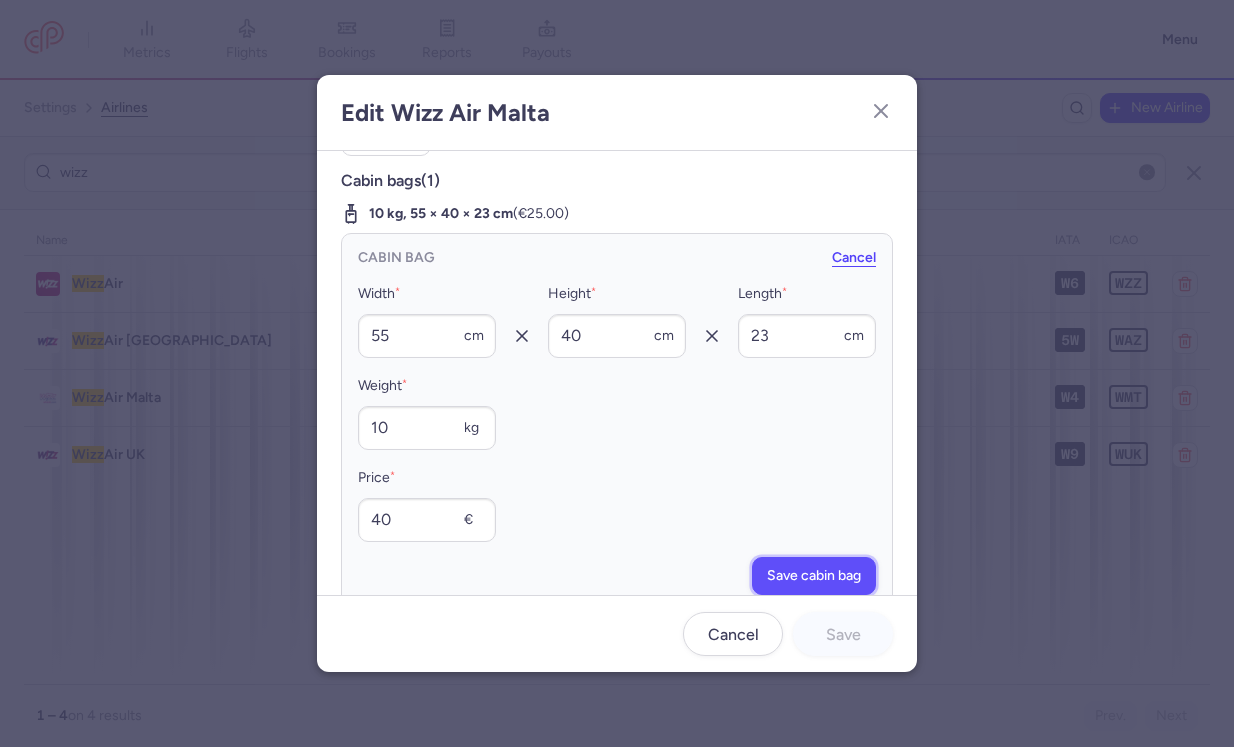 click on "Save cabin bag" at bounding box center (814, 575) 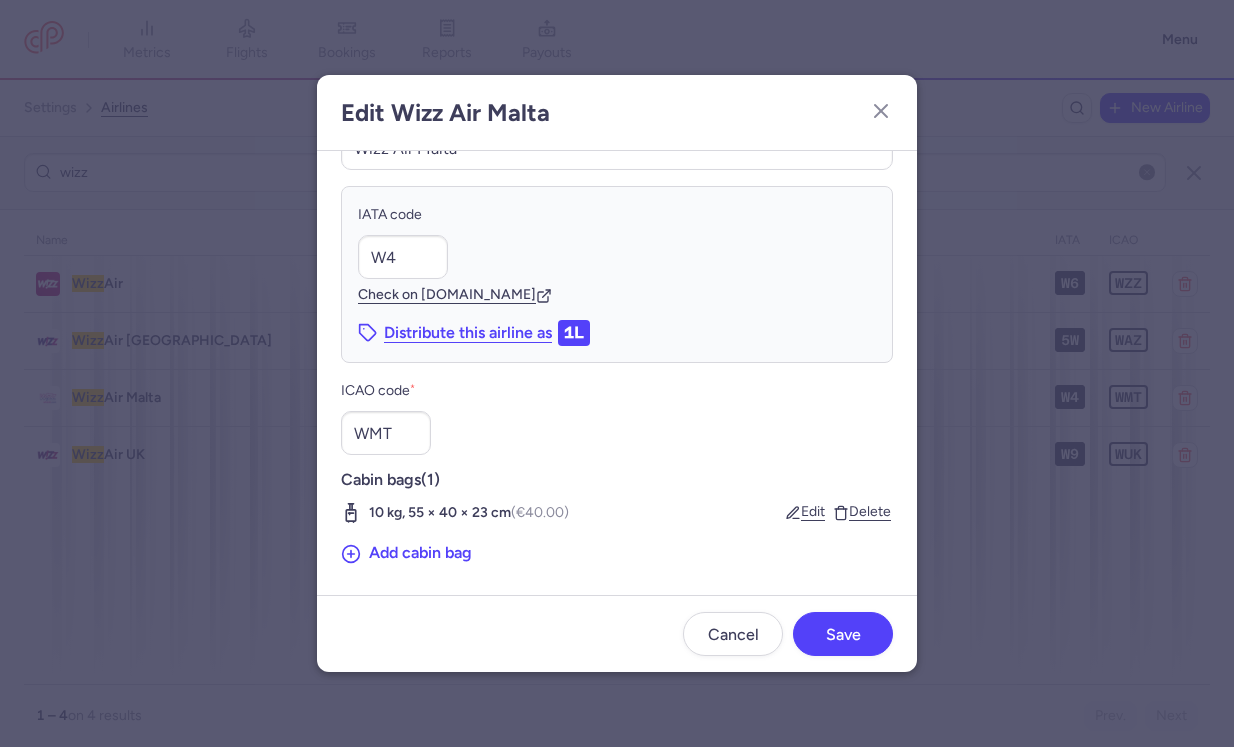scroll, scrollTop: 81, scrollLeft: 0, axis: vertical 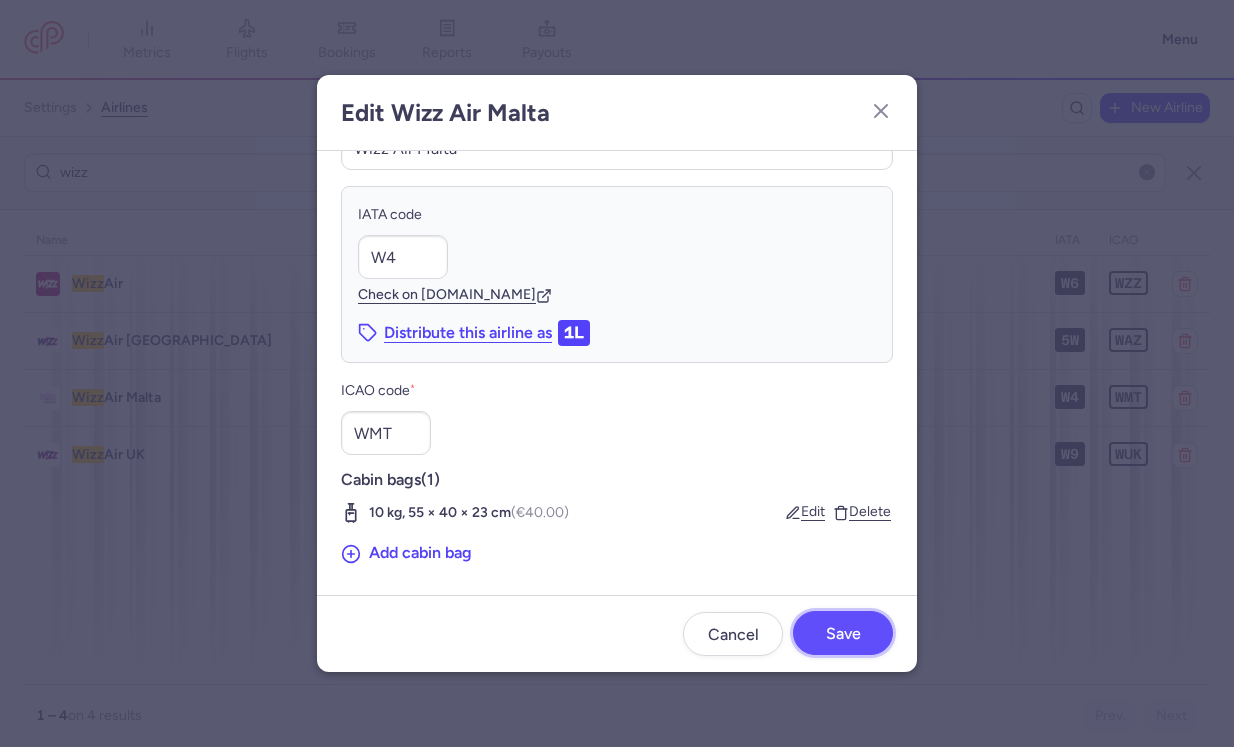 click on "Save" at bounding box center (843, 634) 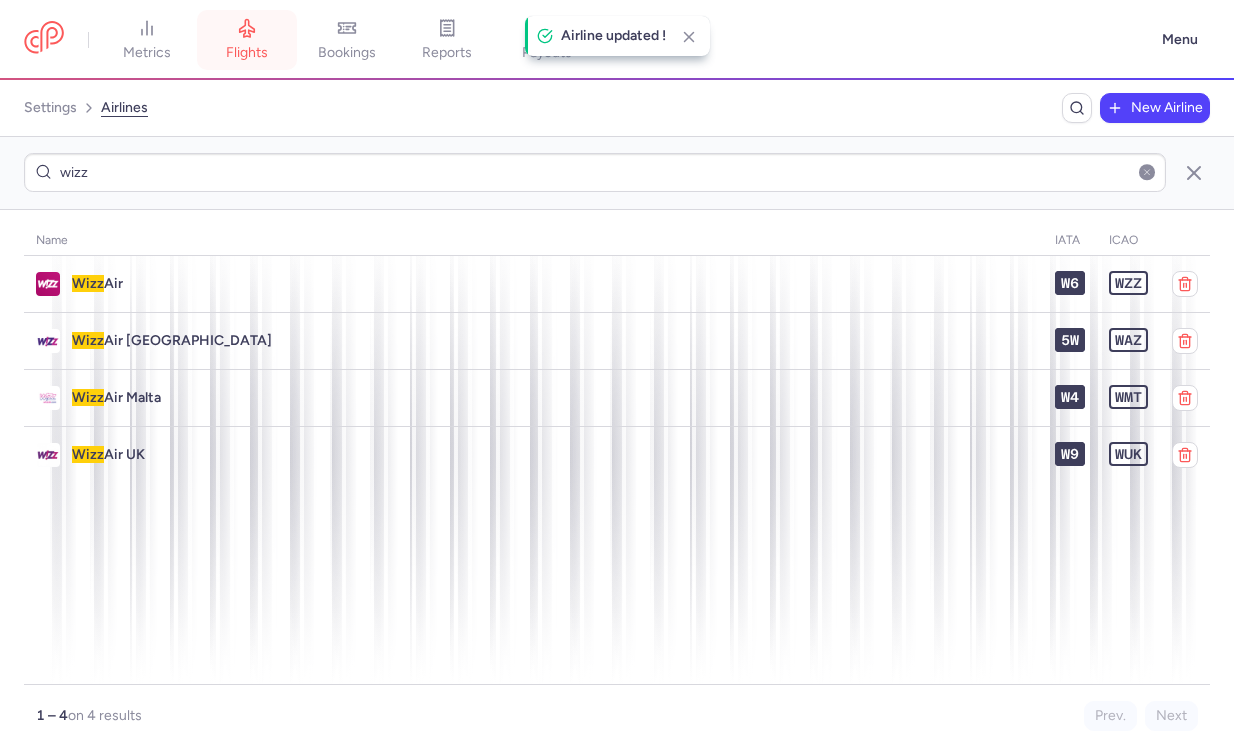 click 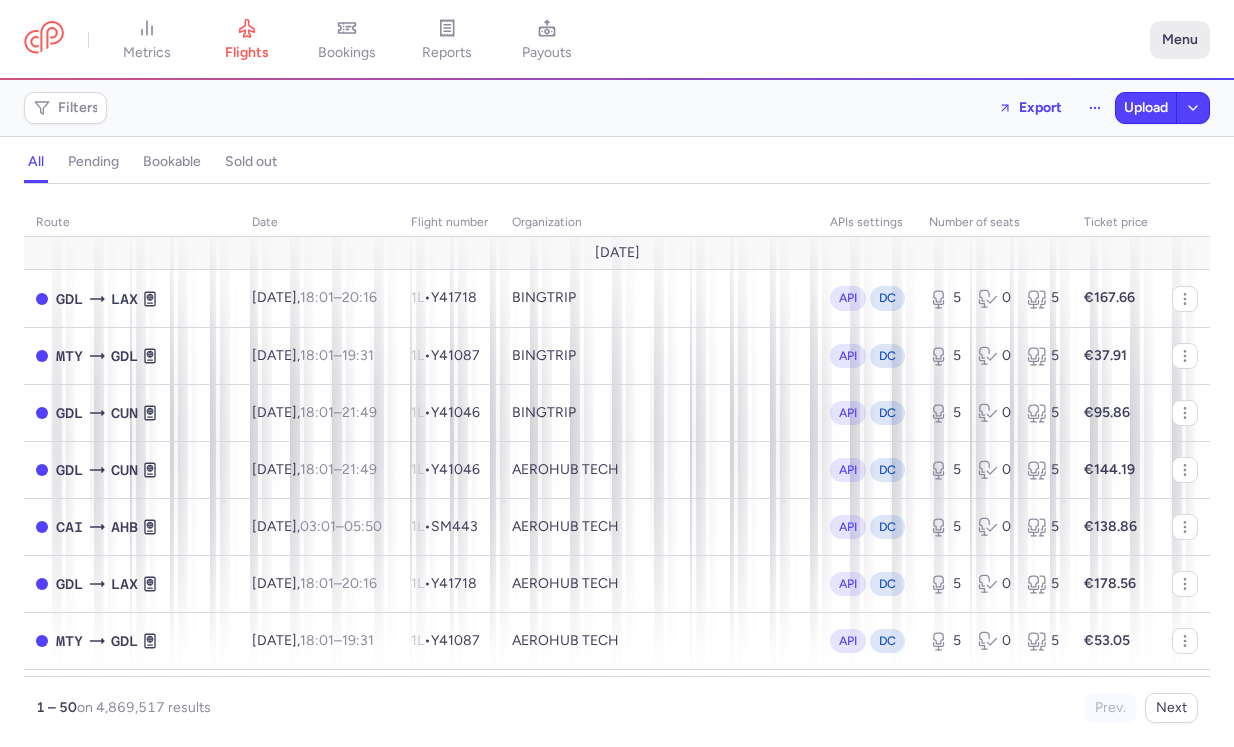 click on "Menu" 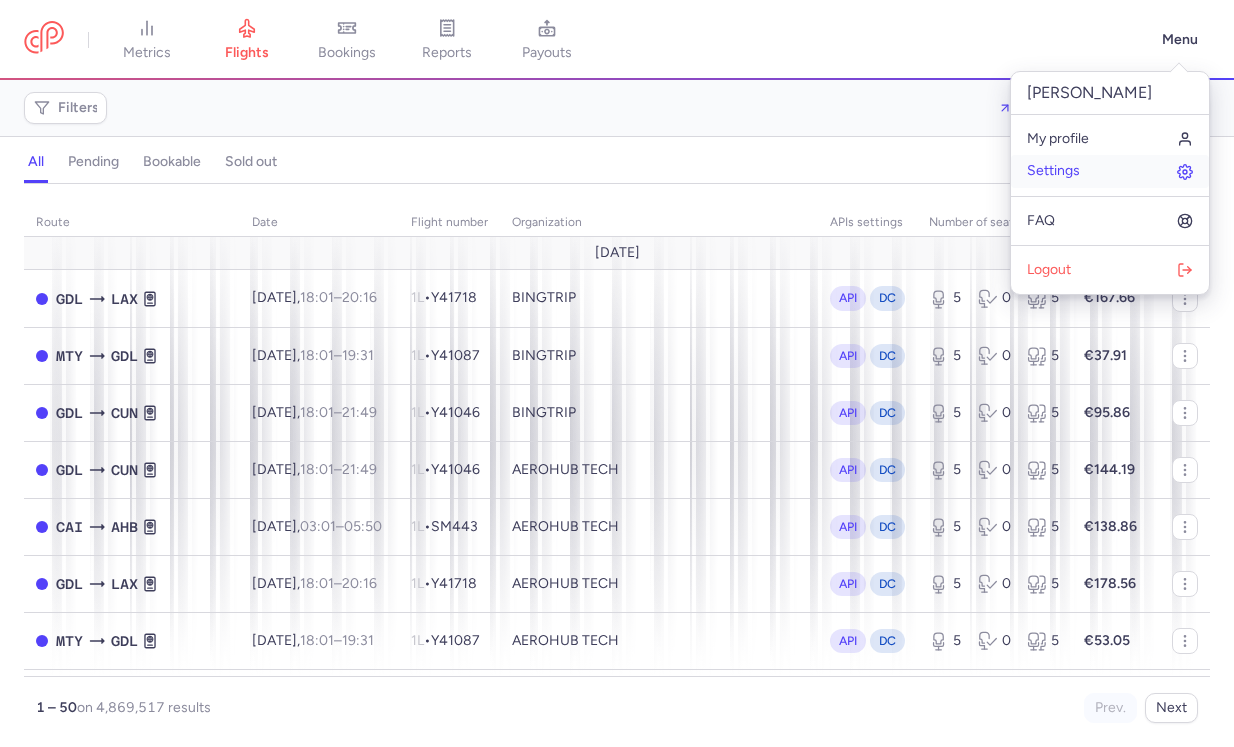 click on "Settings" at bounding box center (1110, 171) 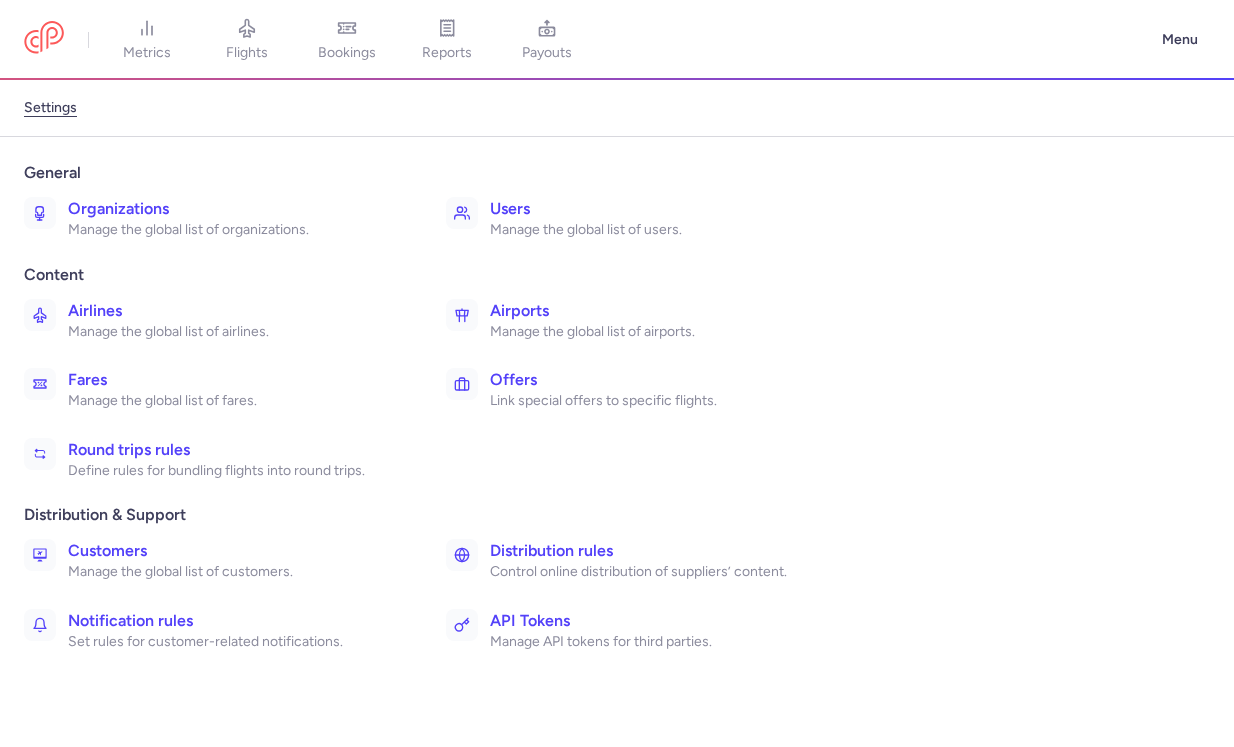 click on "Manage the global list of airlines." at bounding box center (235, 332) 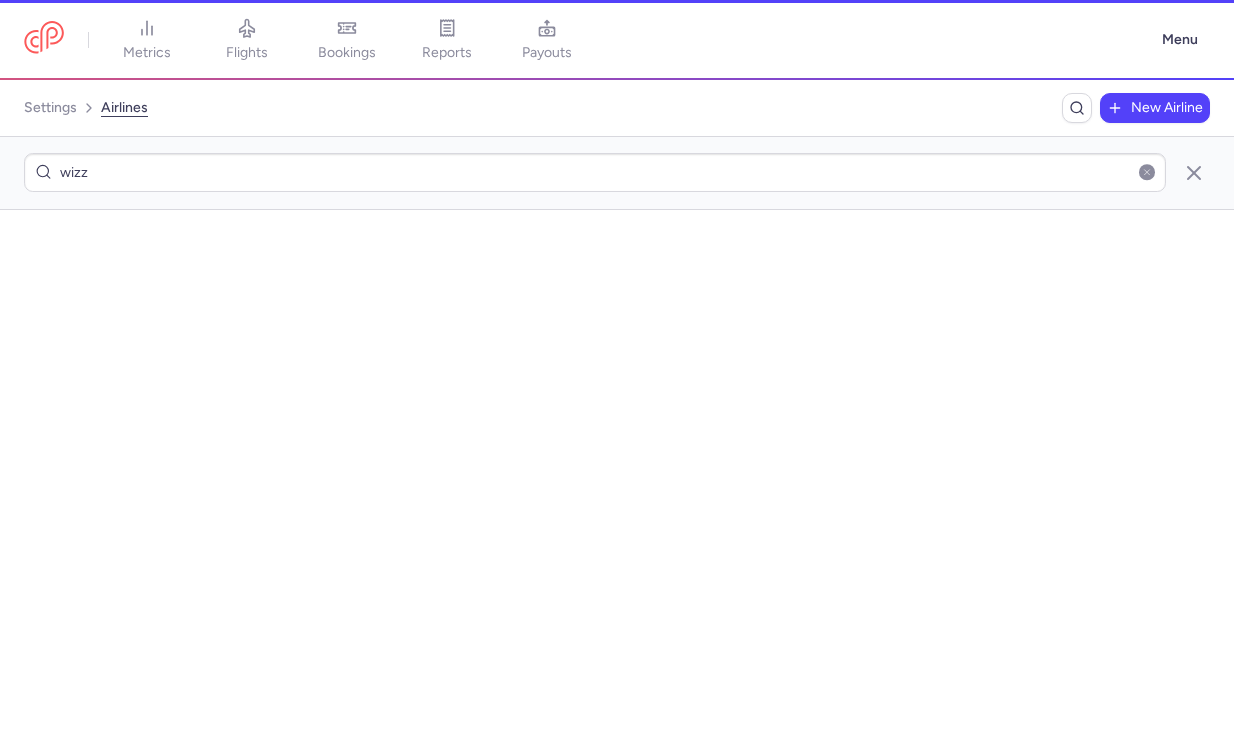scroll, scrollTop: 0, scrollLeft: 0, axis: both 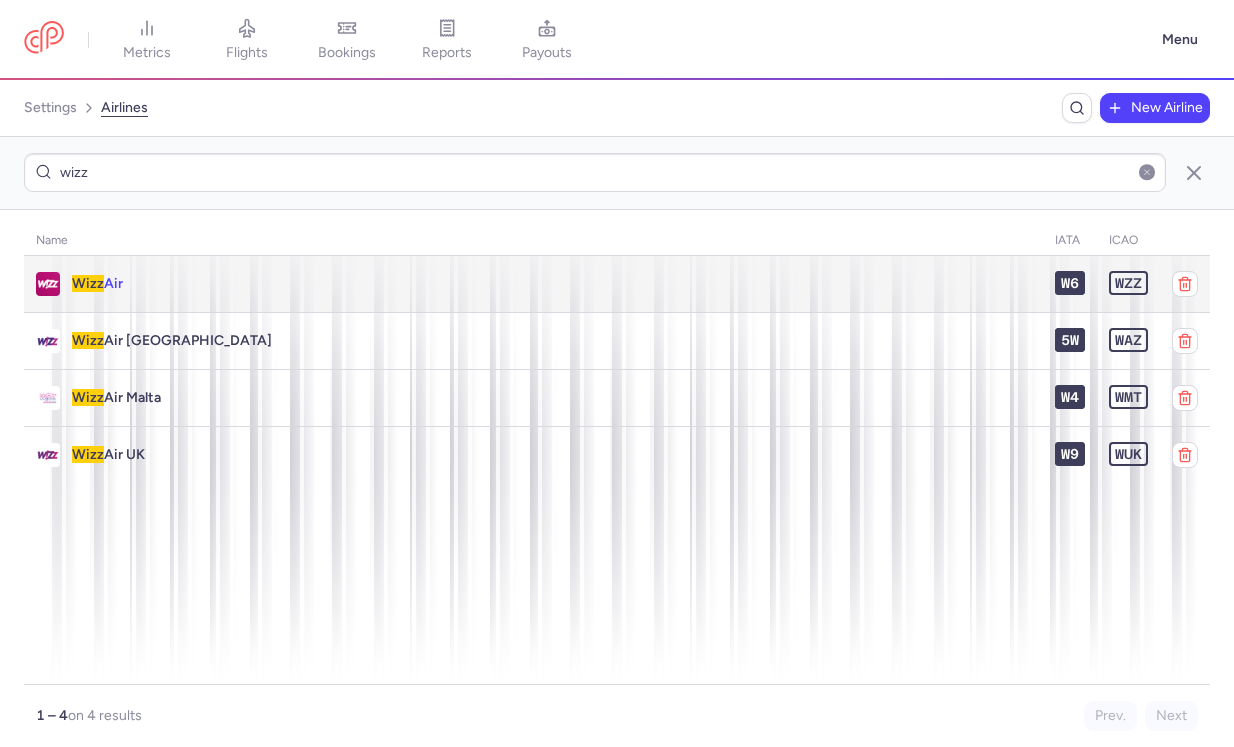 click on "Wizz  Air" 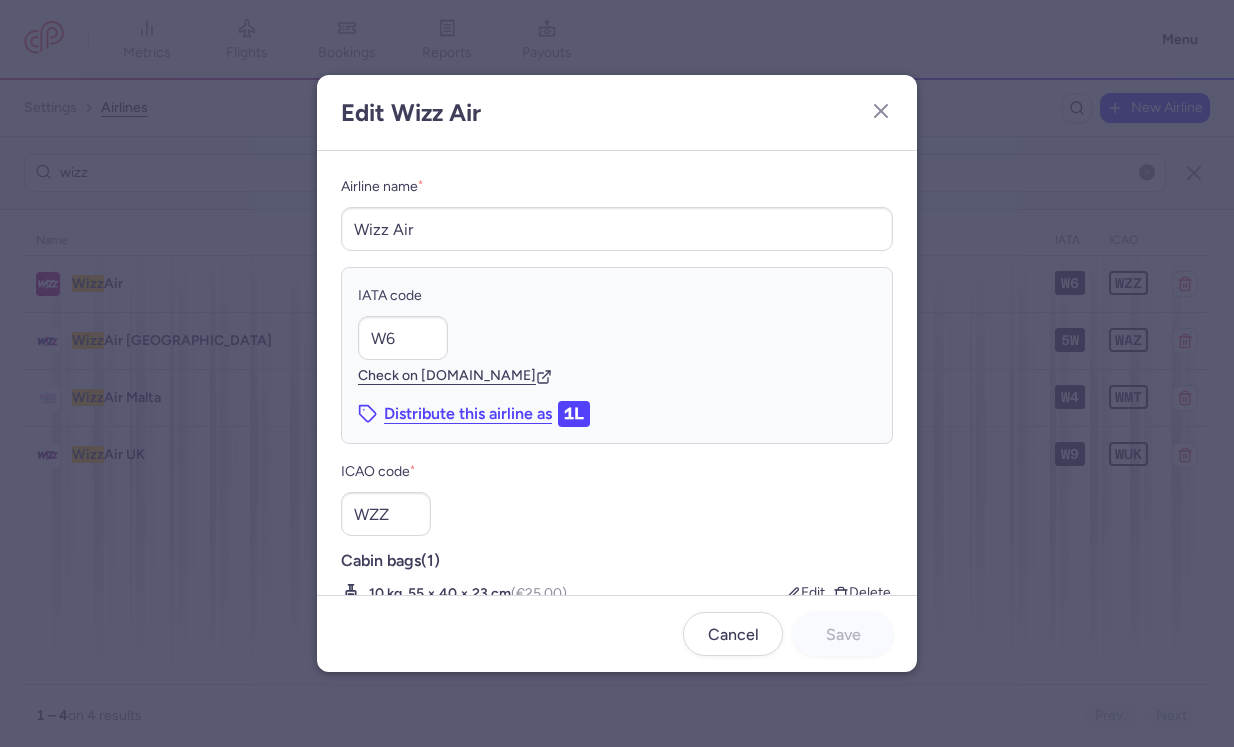 scroll, scrollTop: 81, scrollLeft: 0, axis: vertical 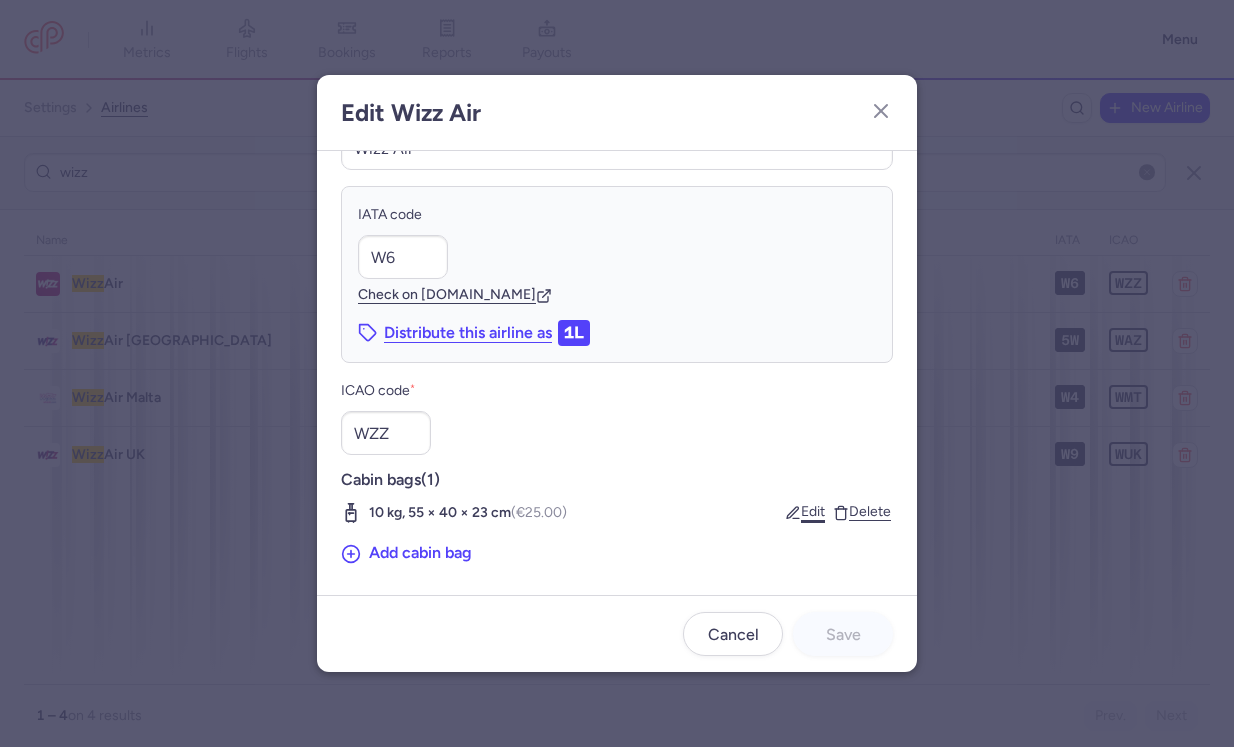 click on "Edit" at bounding box center (805, 512) 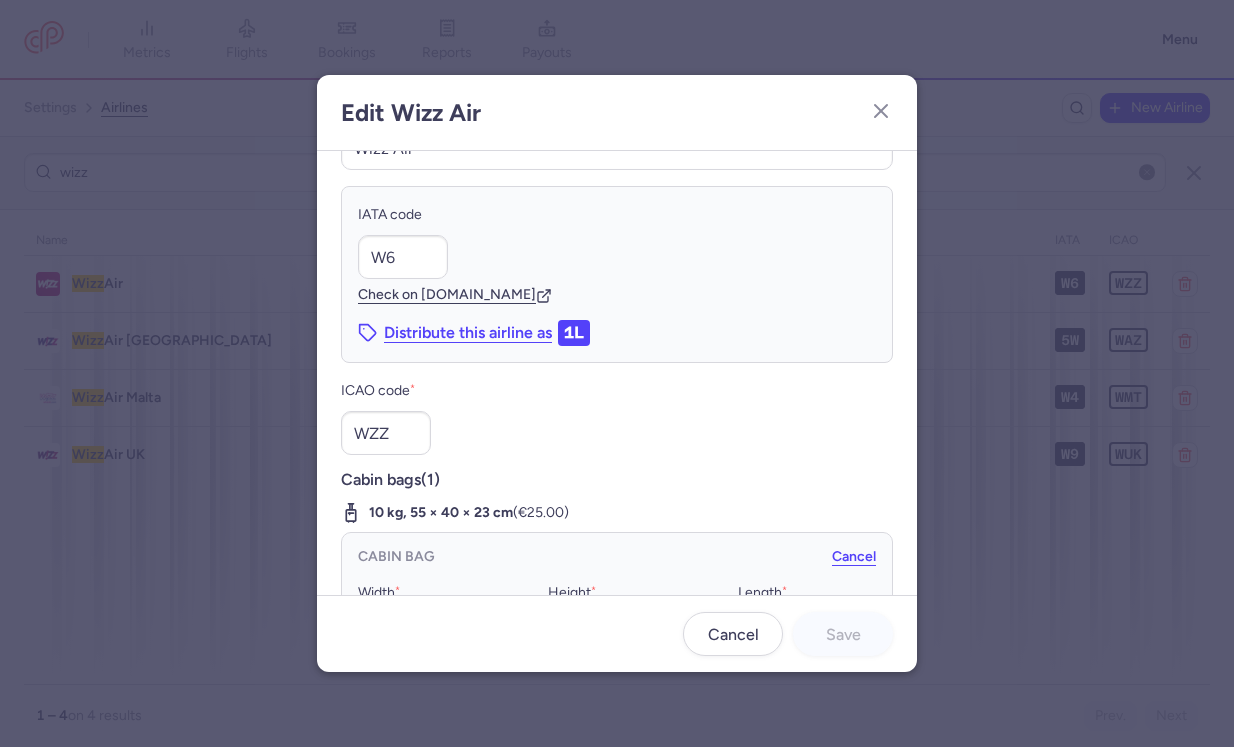 scroll, scrollTop: 0, scrollLeft: 0, axis: both 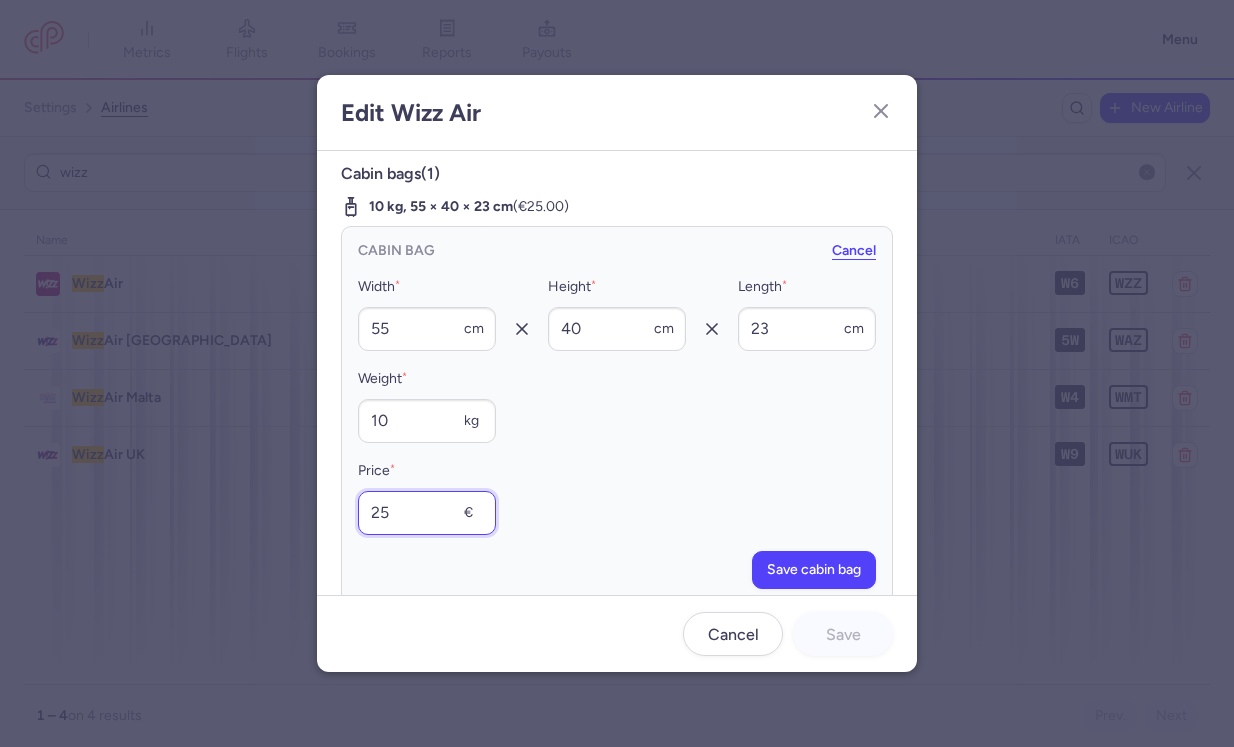 click on "25" at bounding box center [427, 513] 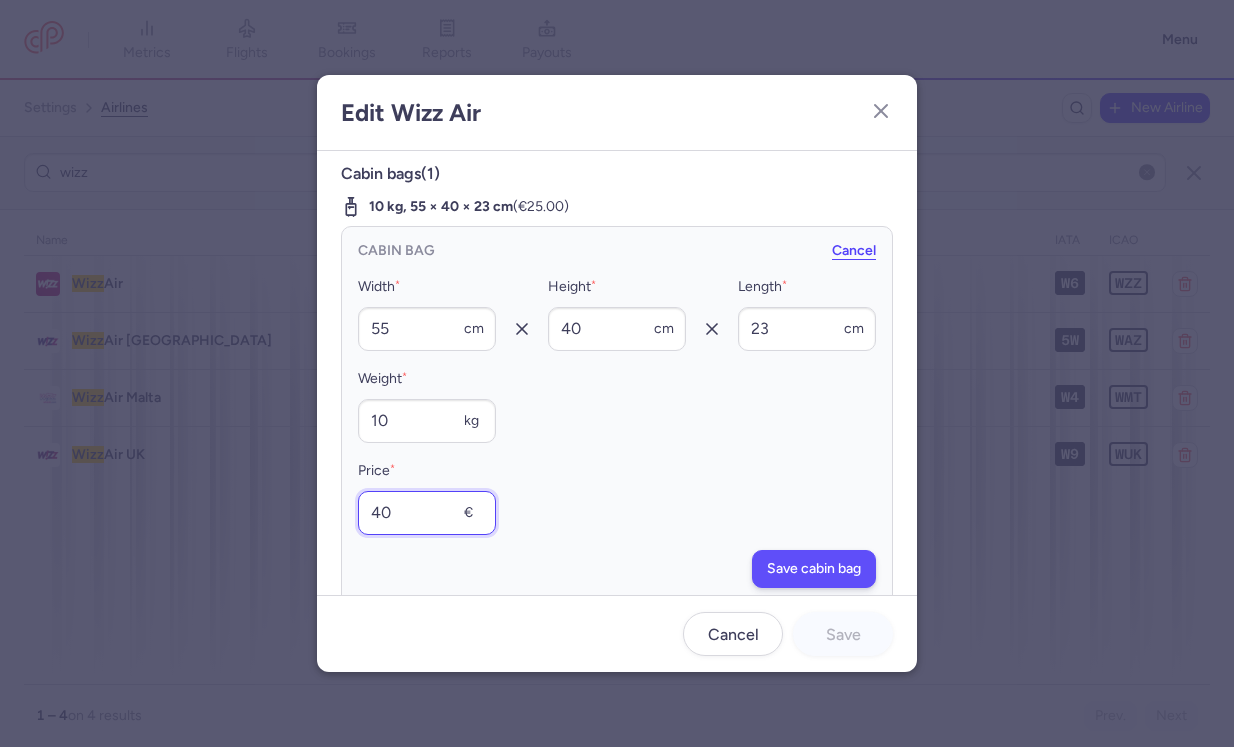 type on "40" 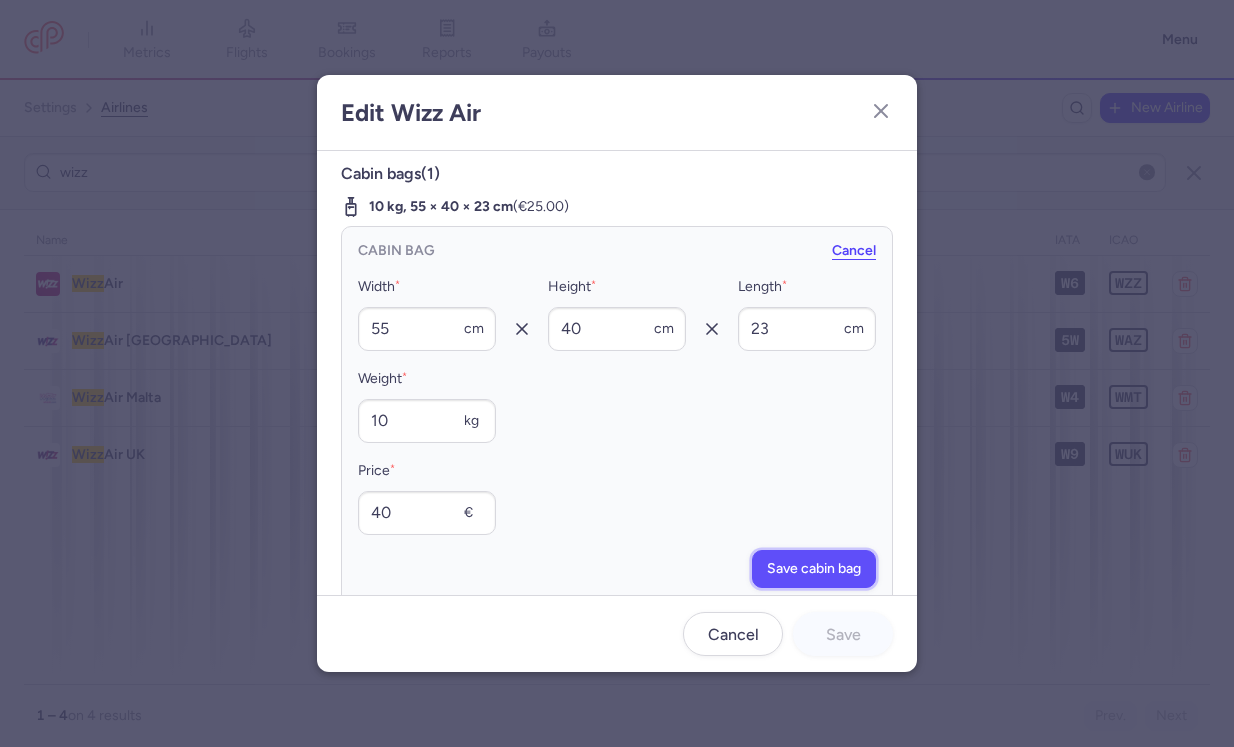 click on "Save cabin bag" at bounding box center (814, 569) 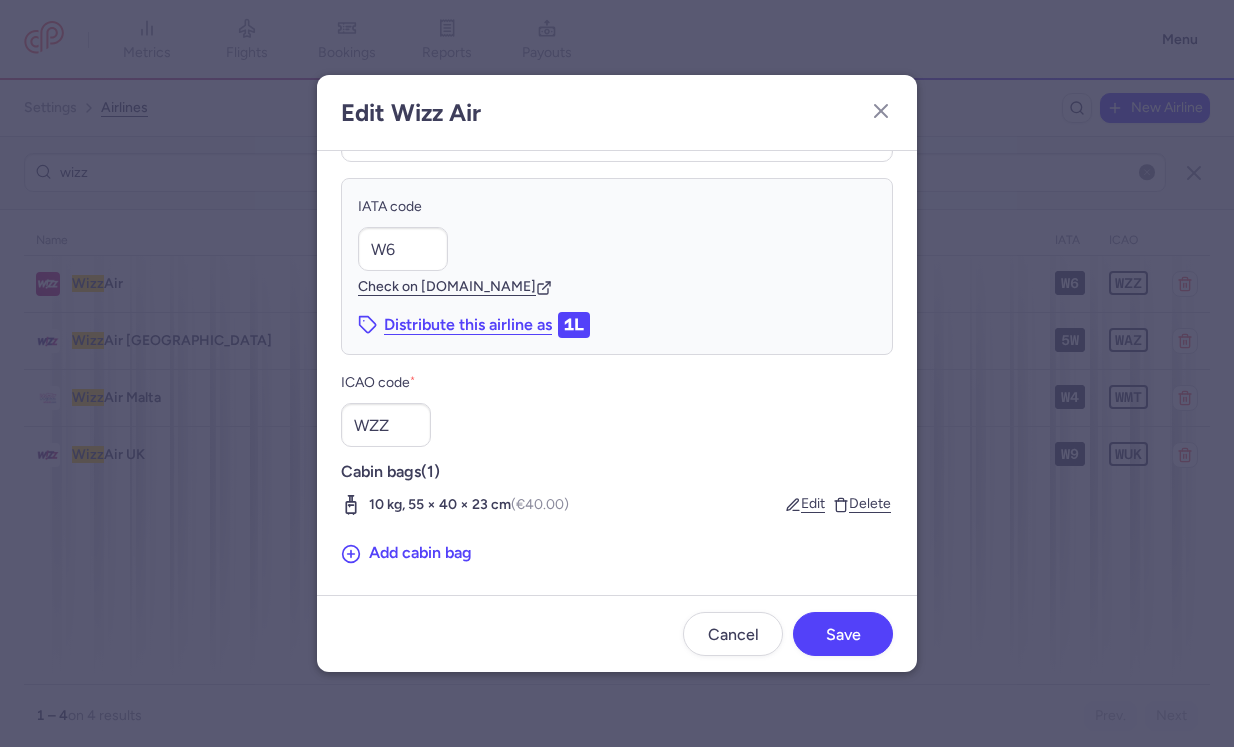 scroll, scrollTop: 82, scrollLeft: 0, axis: vertical 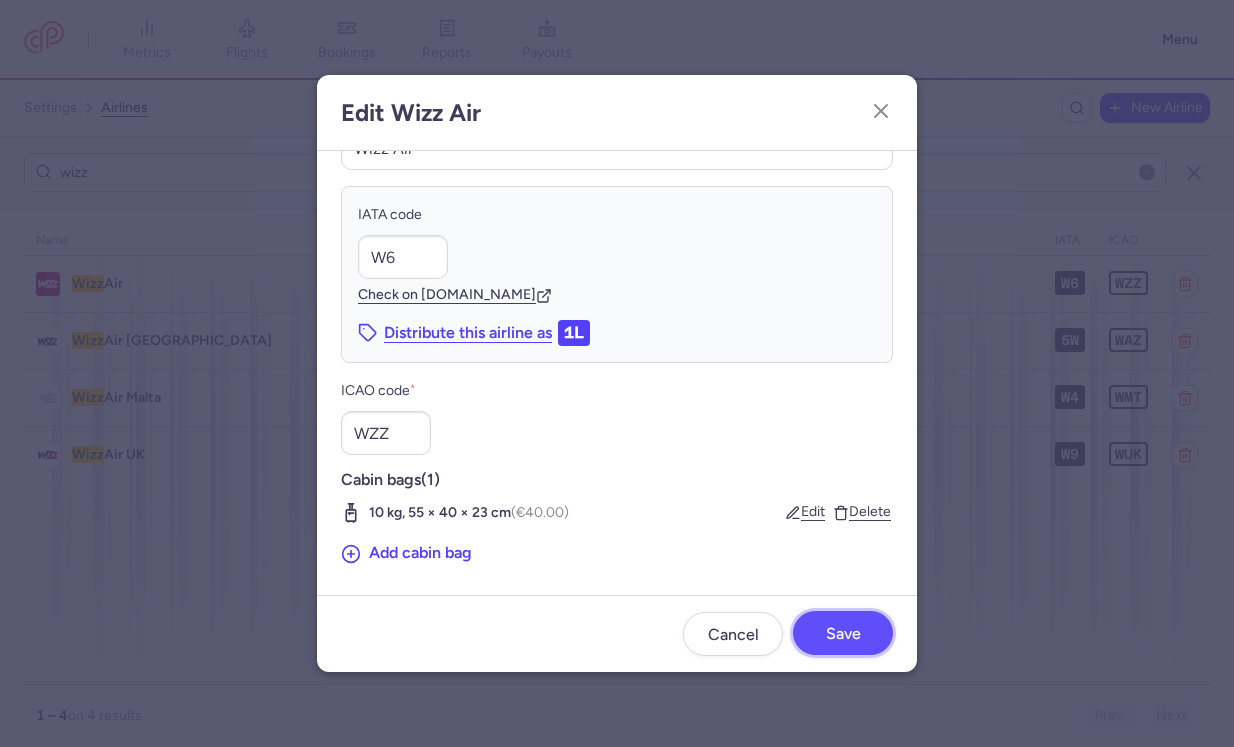 click on "Save" at bounding box center (843, 634) 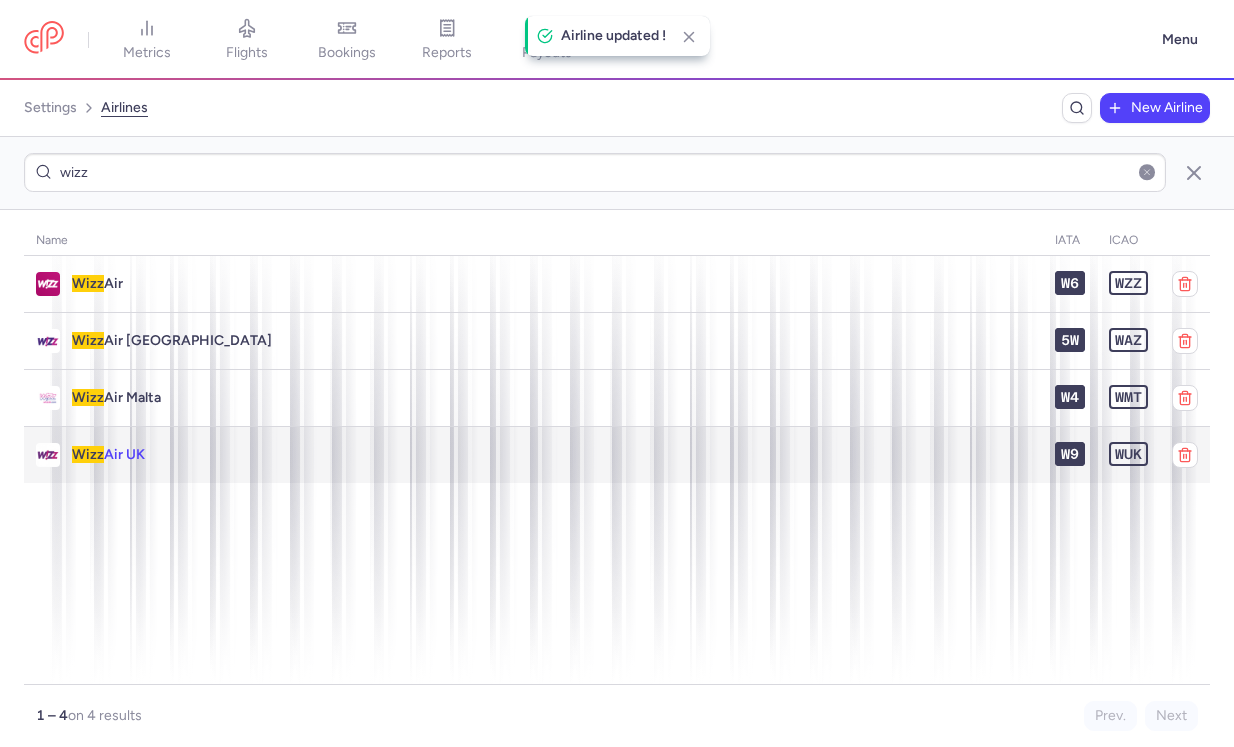 click on "Wizz  Air UK" 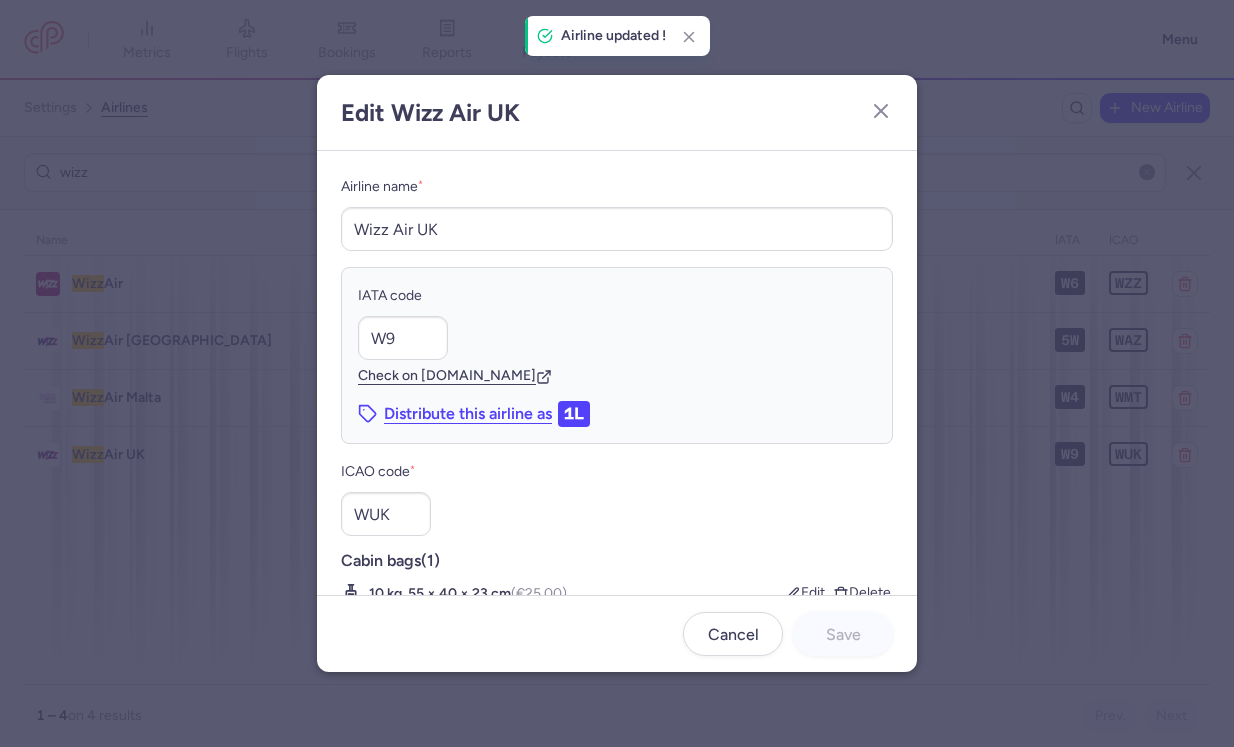 scroll, scrollTop: 81, scrollLeft: 0, axis: vertical 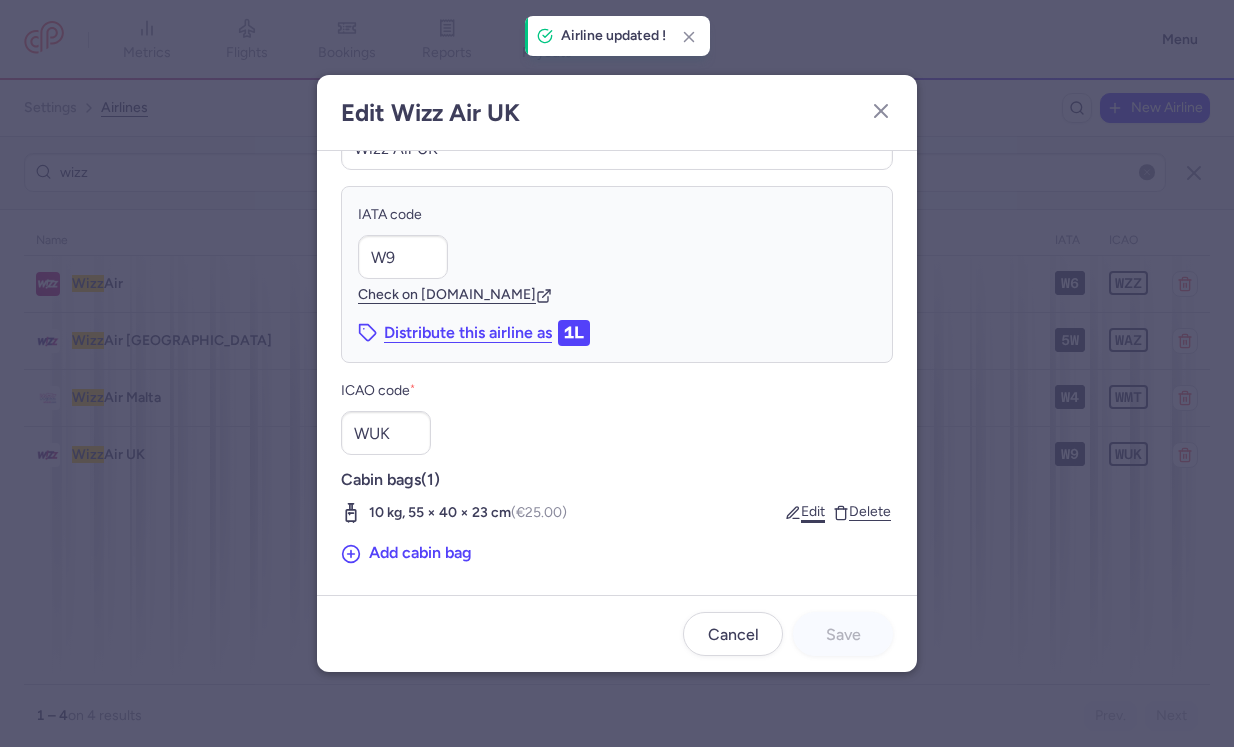 click on "Edit" at bounding box center [805, 512] 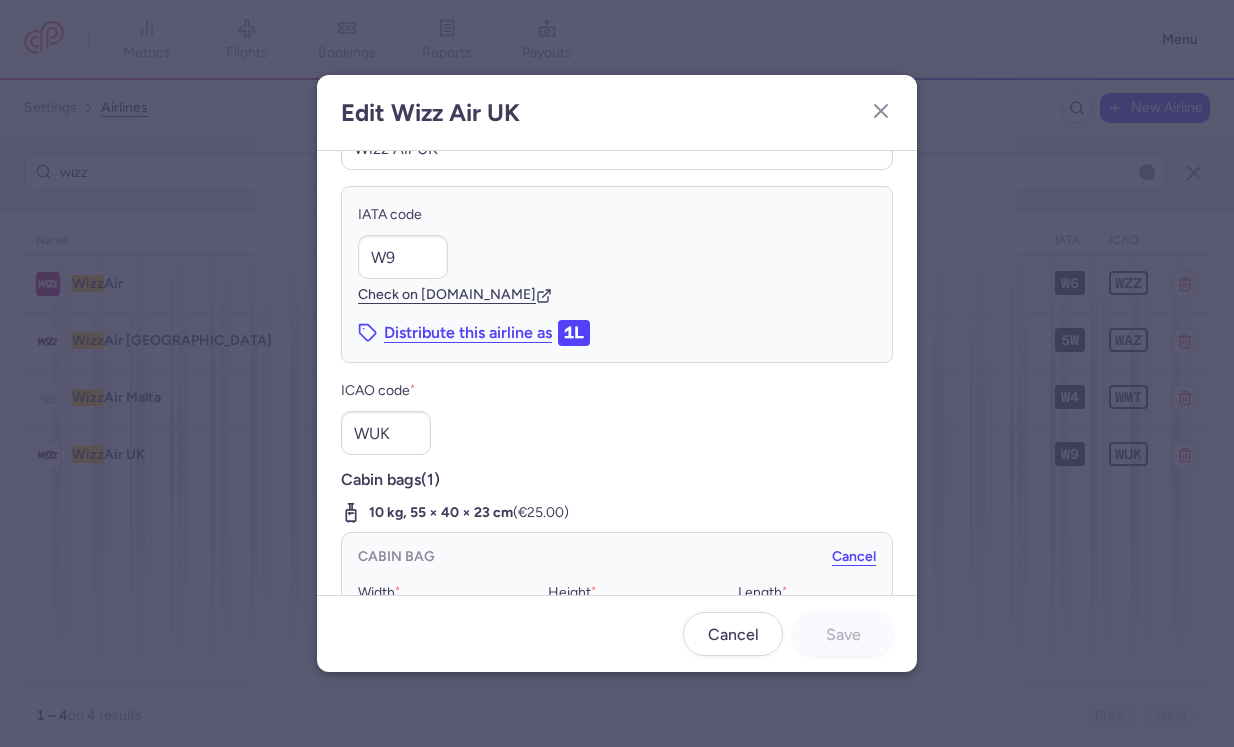 scroll, scrollTop: 0, scrollLeft: 0, axis: both 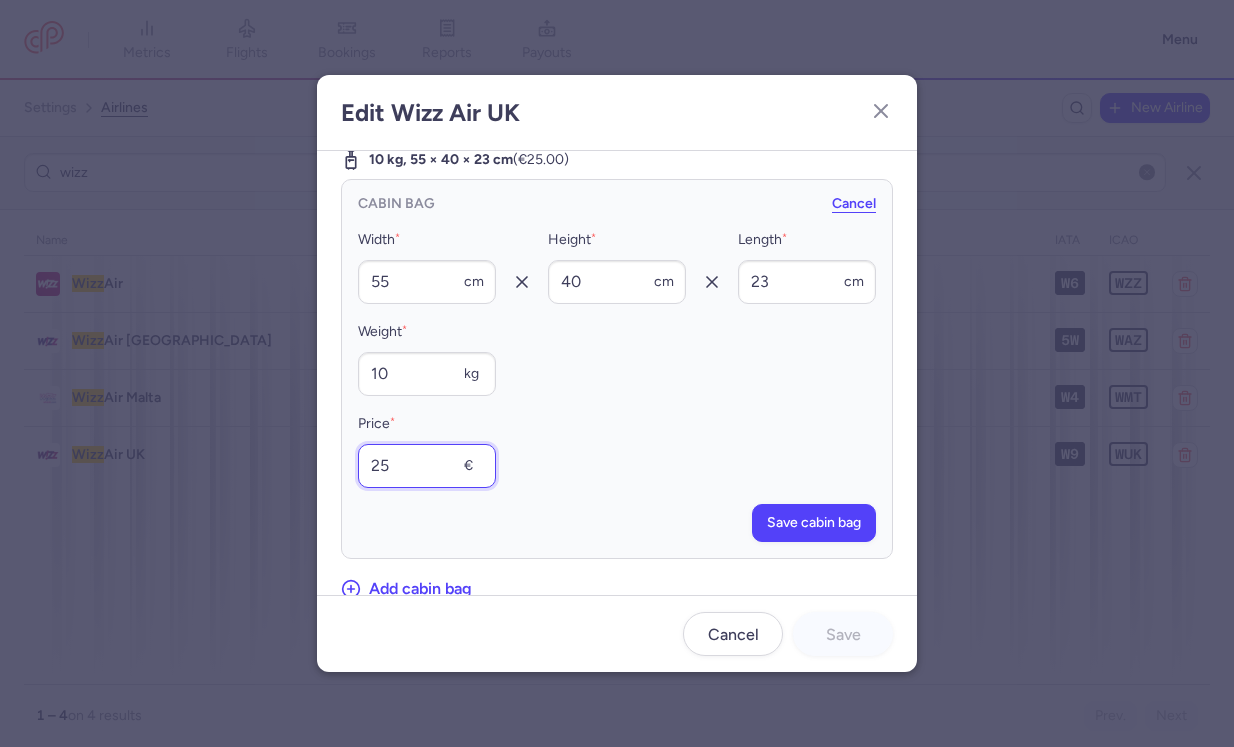 click on "25" at bounding box center (427, 466) 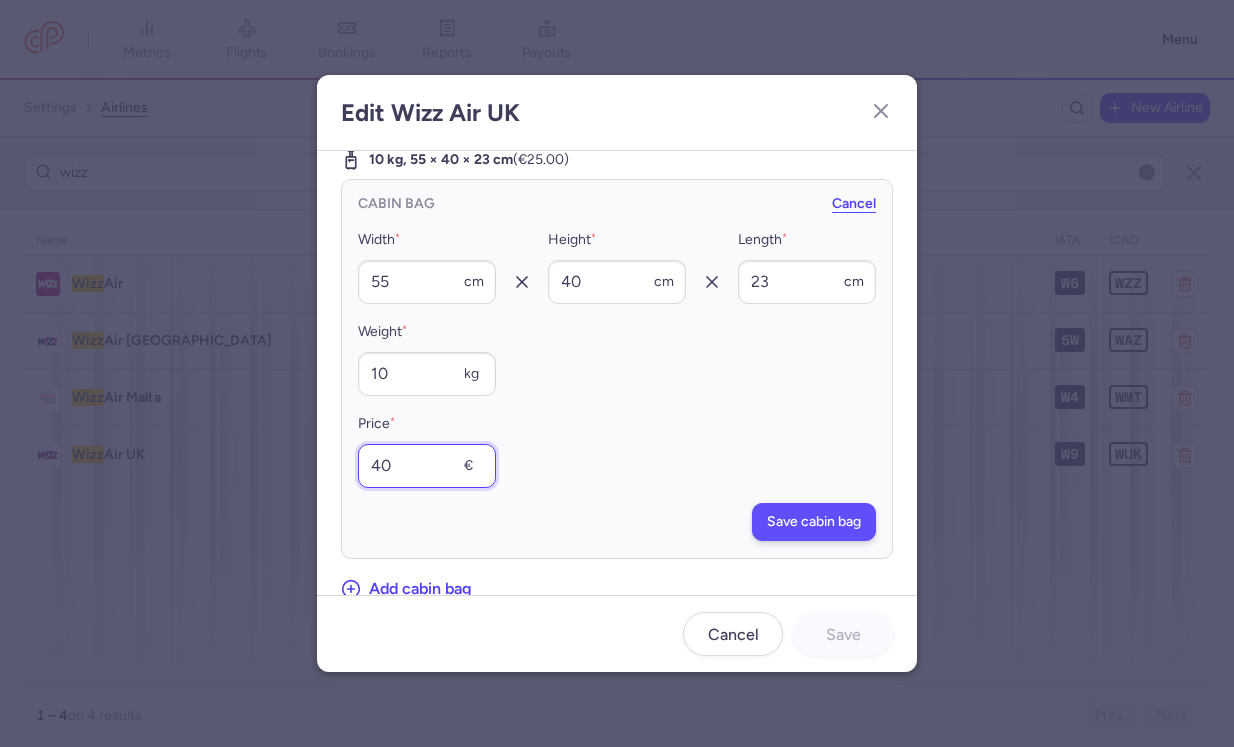 type on "40" 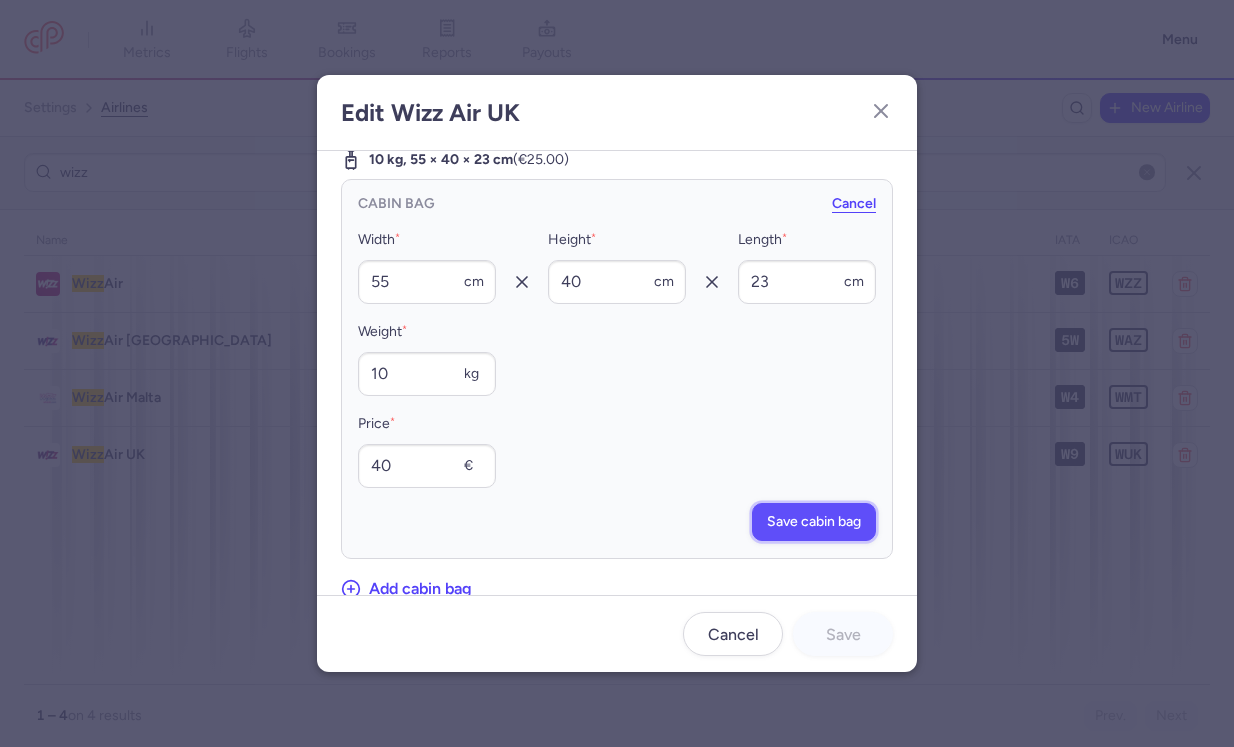 click on "Save cabin bag" at bounding box center (814, 521) 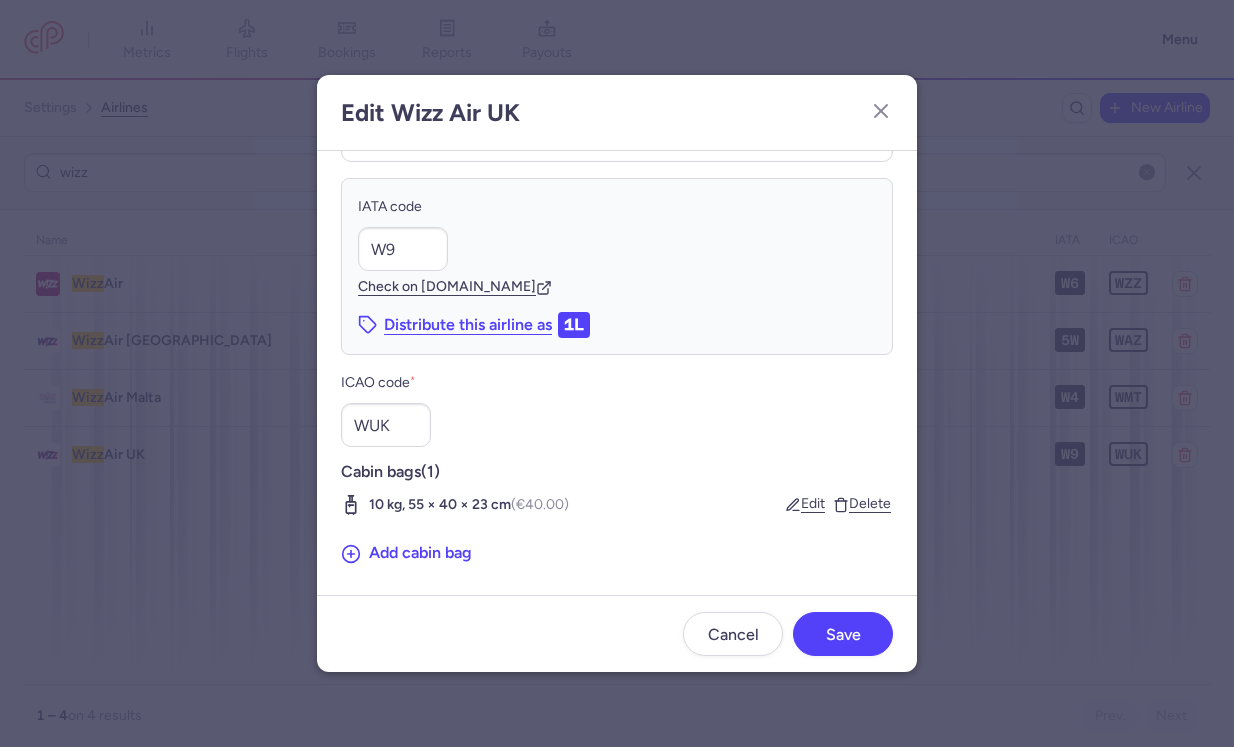 scroll, scrollTop: 82, scrollLeft: 0, axis: vertical 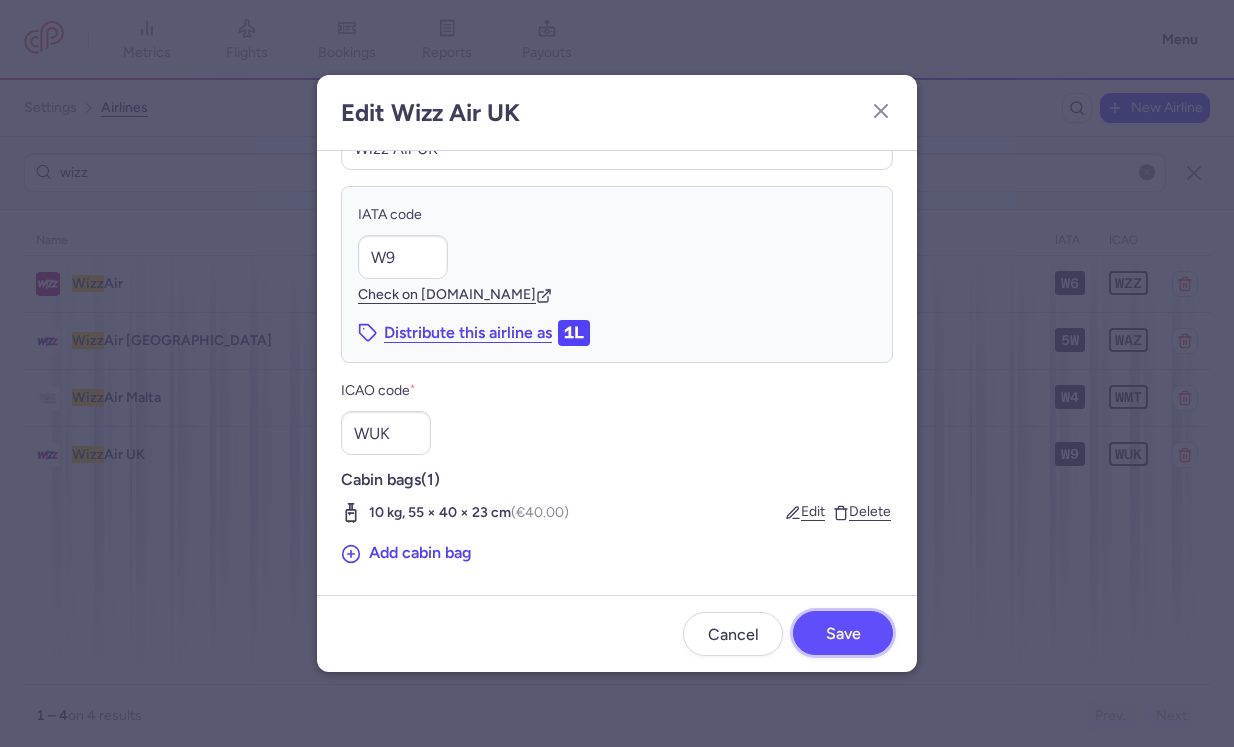click on "Save" at bounding box center [843, 634] 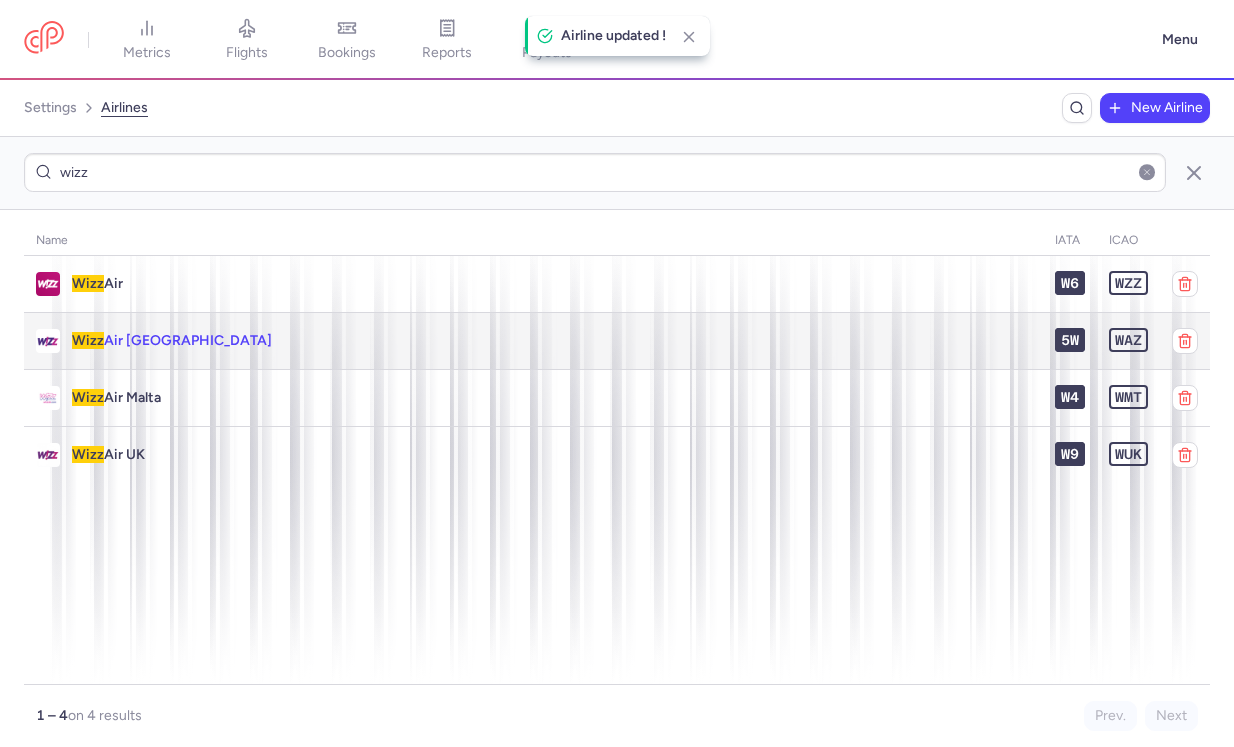 click on "Wizz  Air [GEOGRAPHIC_DATA]" 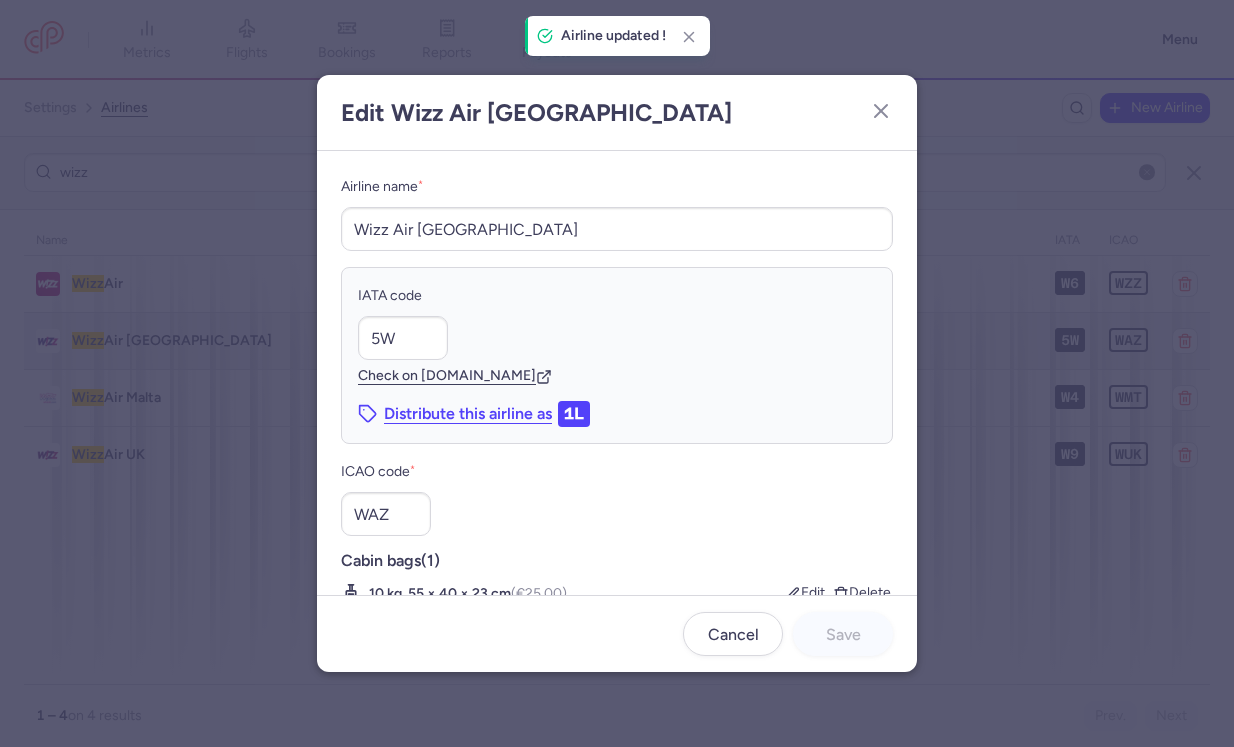 scroll, scrollTop: 81, scrollLeft: 0, axis: vertical 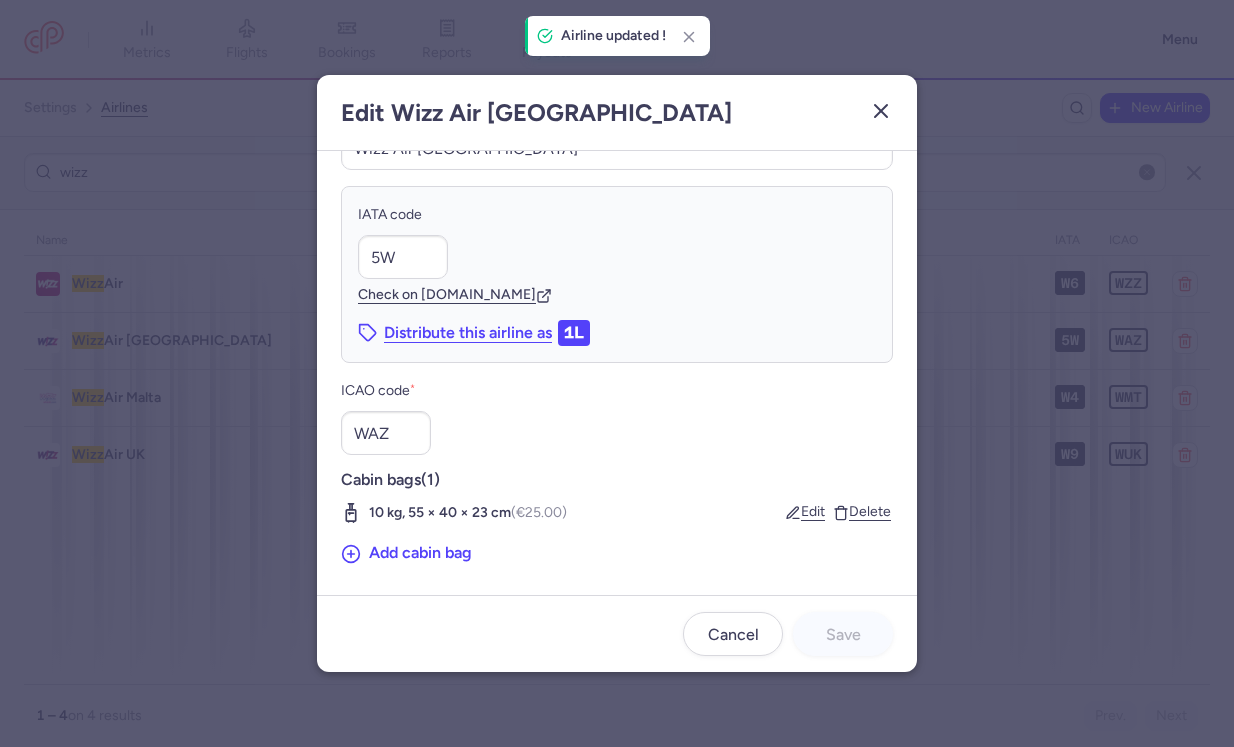 click 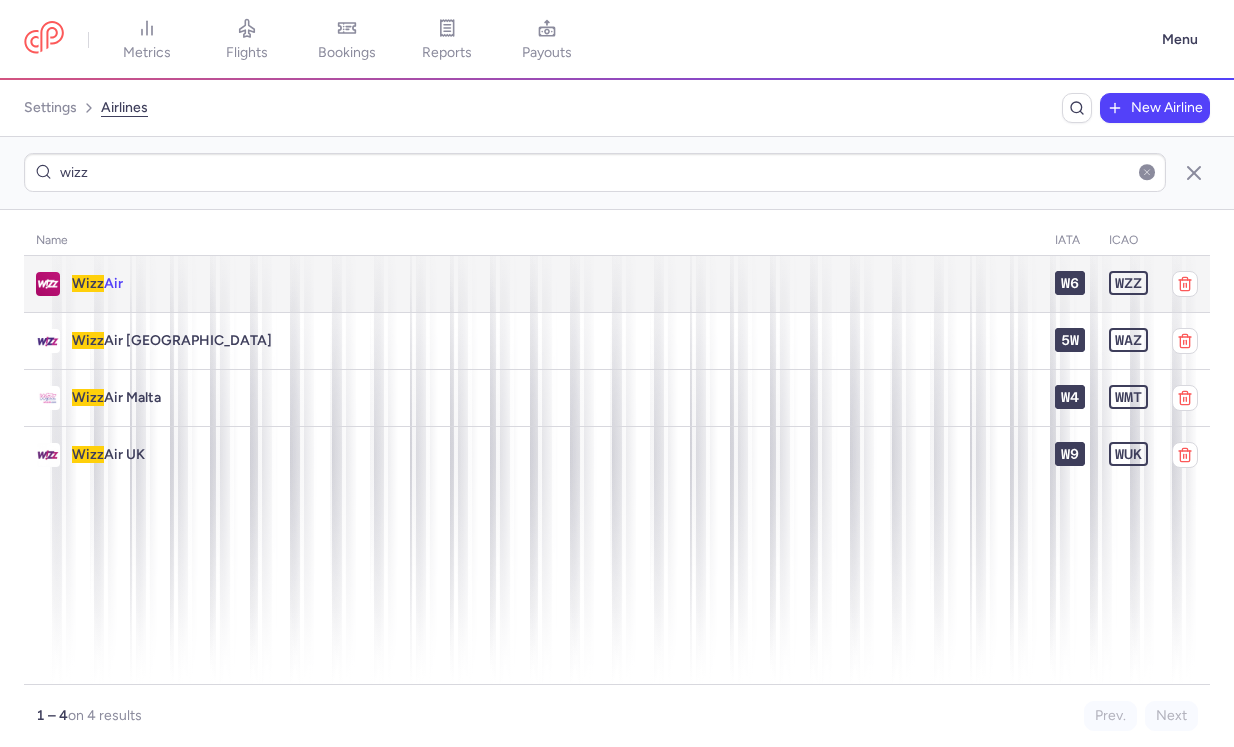 click on "Wizz  Air" 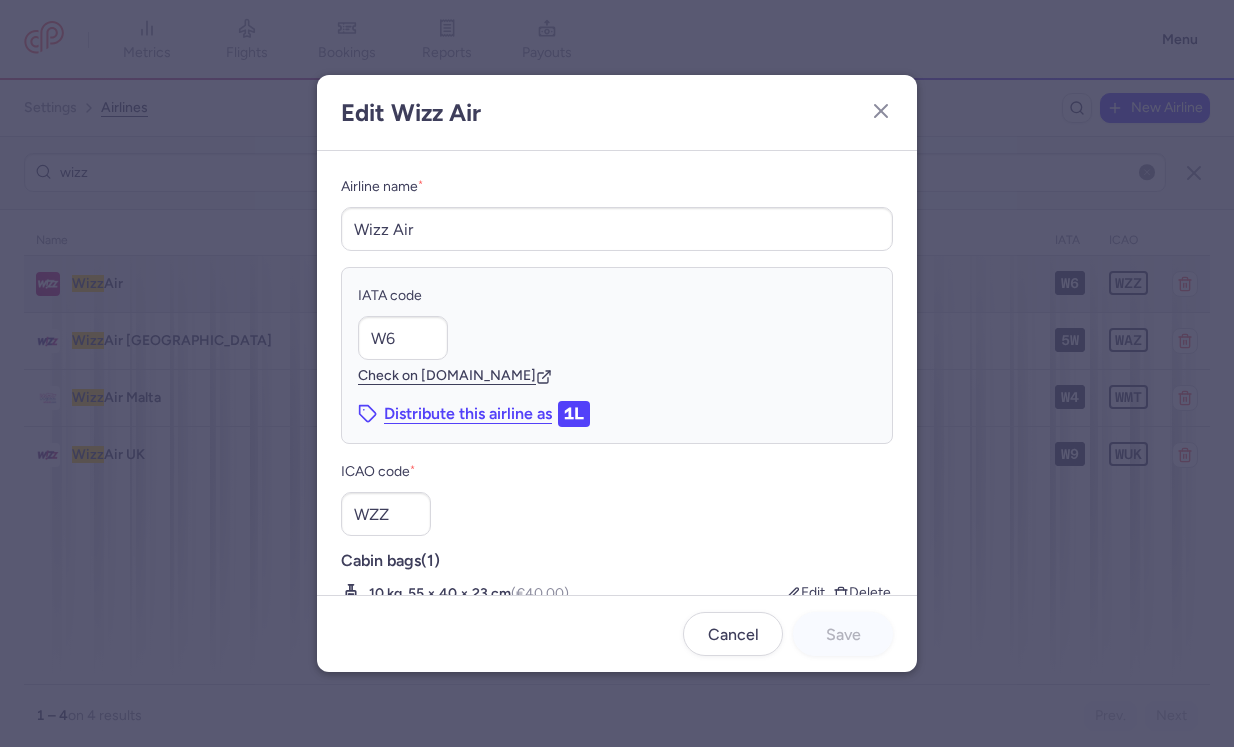 scroll, scrollTop: 81, scrollLeft: 0, axis: vertical 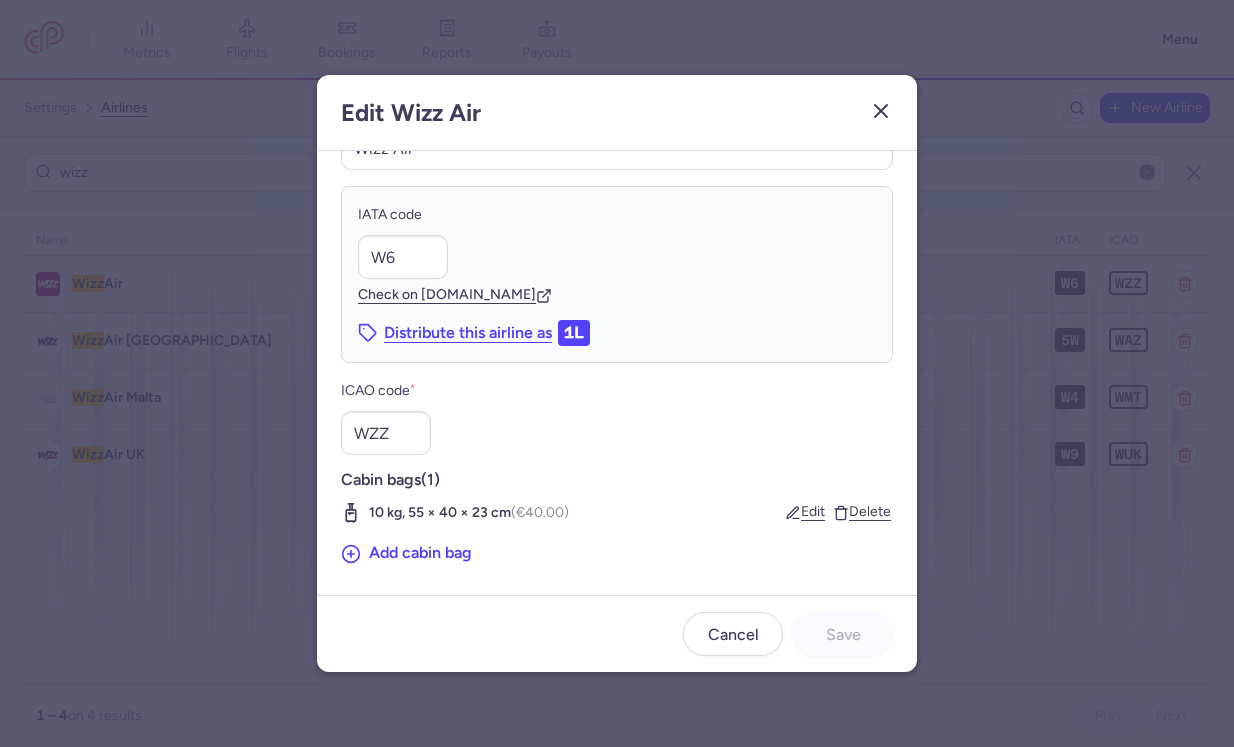 click 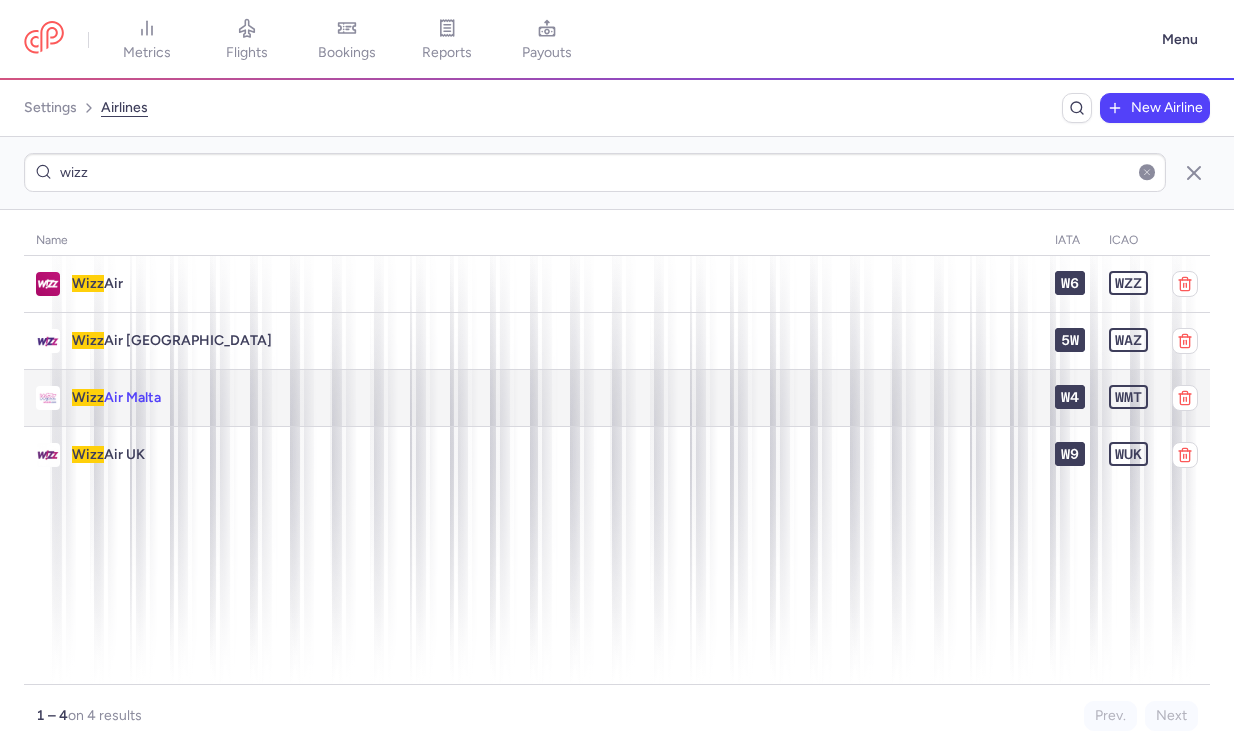 click on "Wizz  Air Malta" 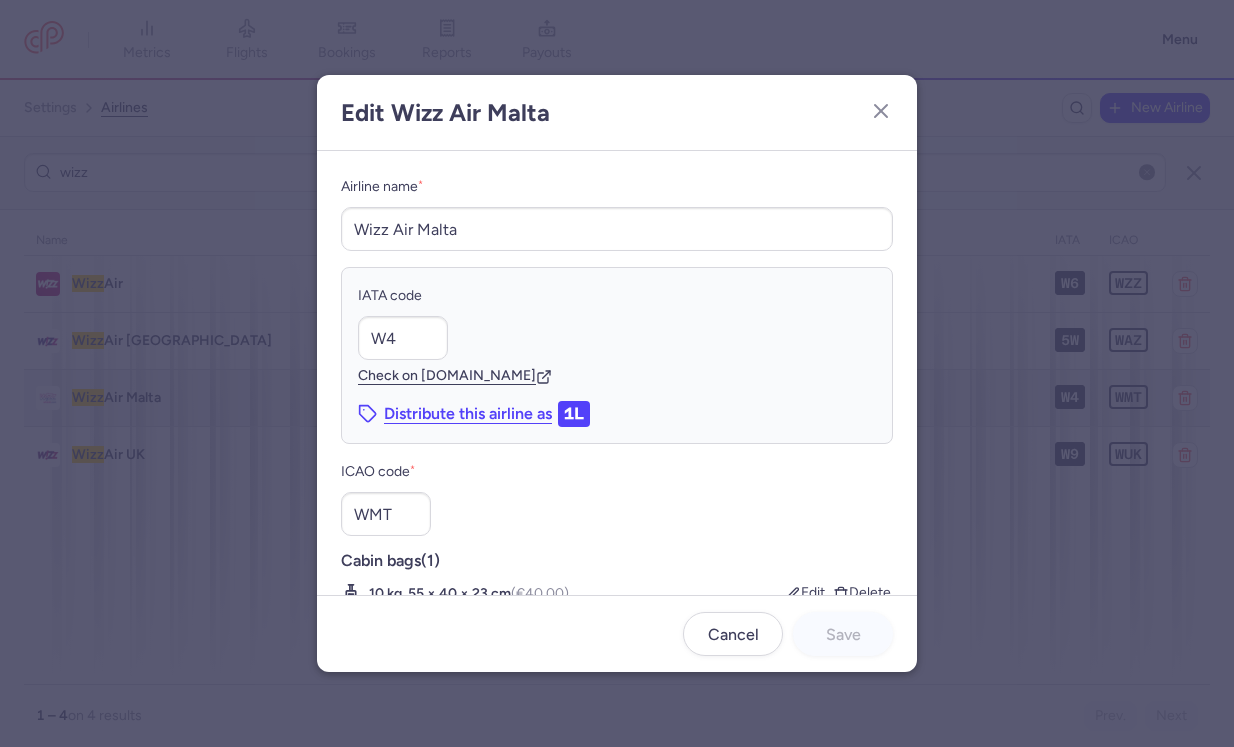 scroll, scrollTop: 81, scrollLeft: 0, axis: vertical 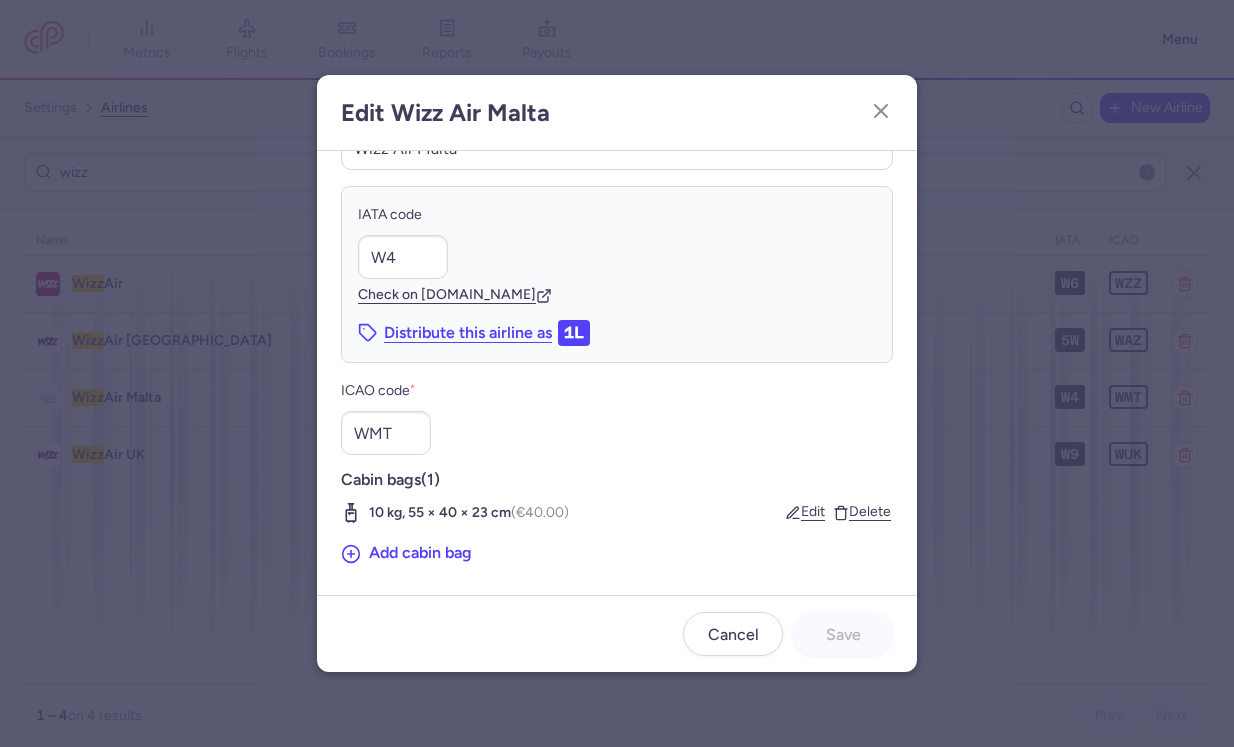click on "Edit Wizz Air Malta" at bounding box center [617, 113] 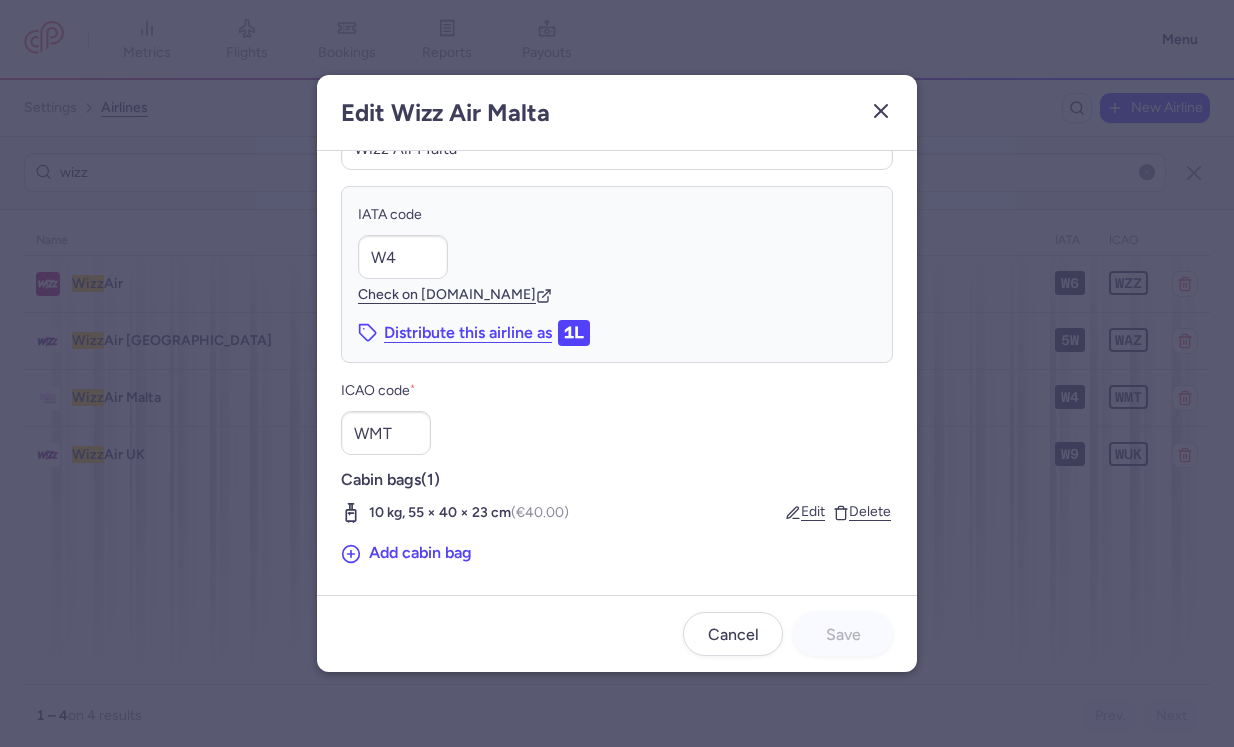 click 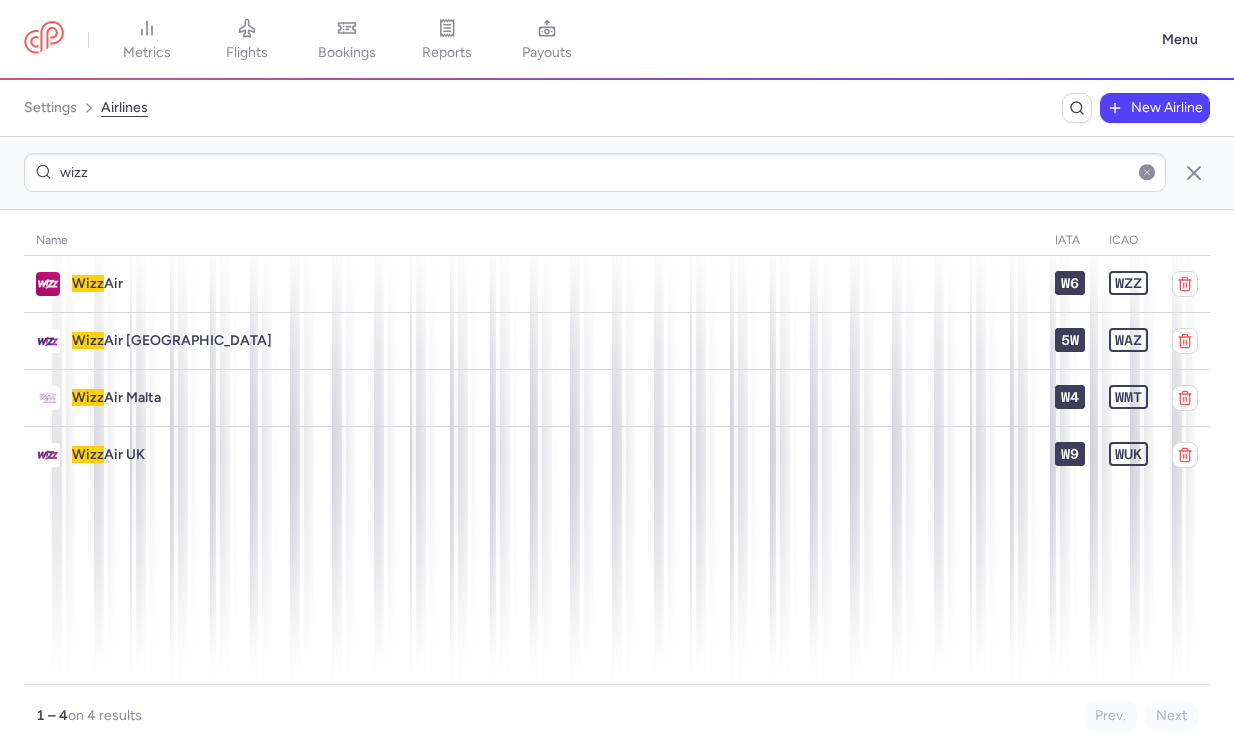 click on "flights" at bounding box center [247, 53] 